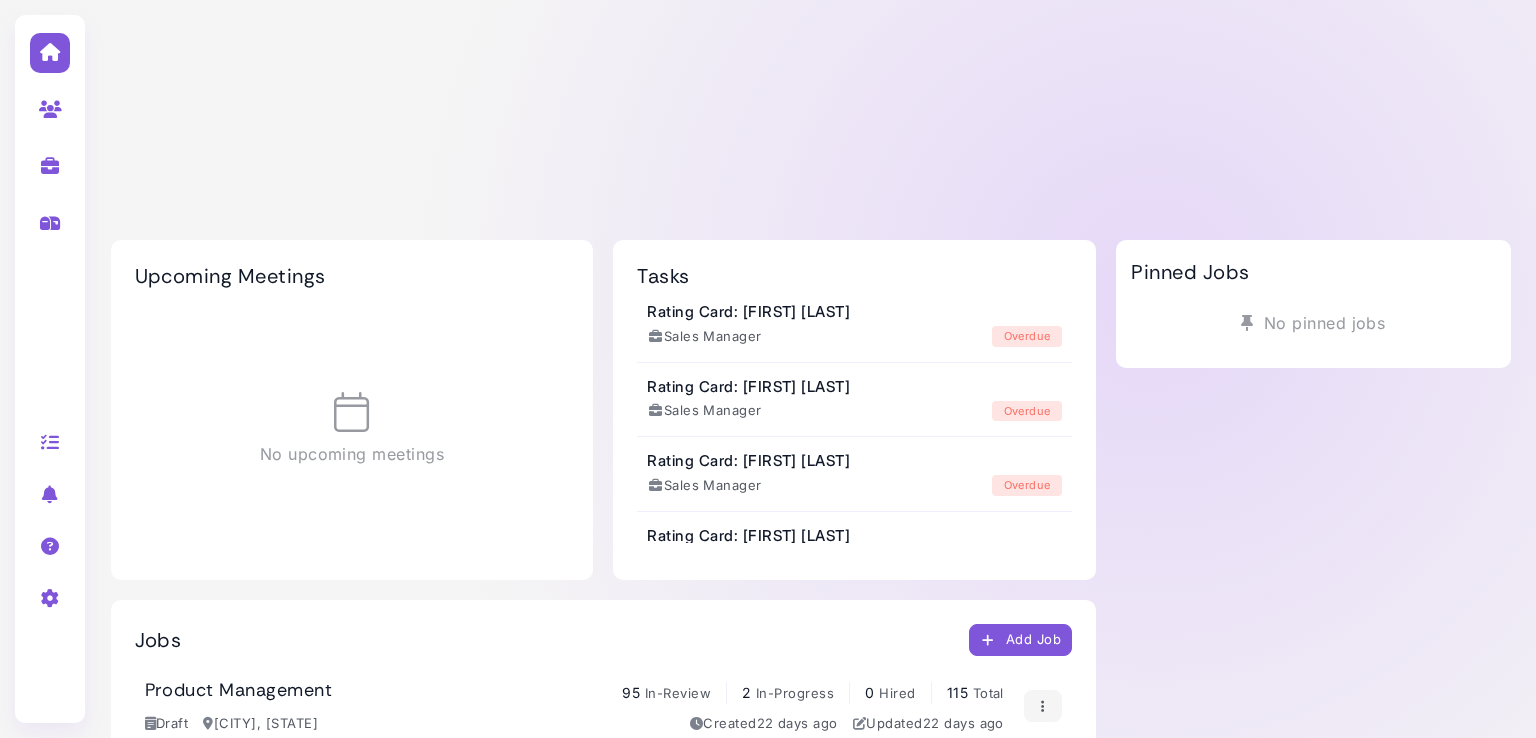 scroll, scrollTop: 0, scrollLeft: 0, axis: both 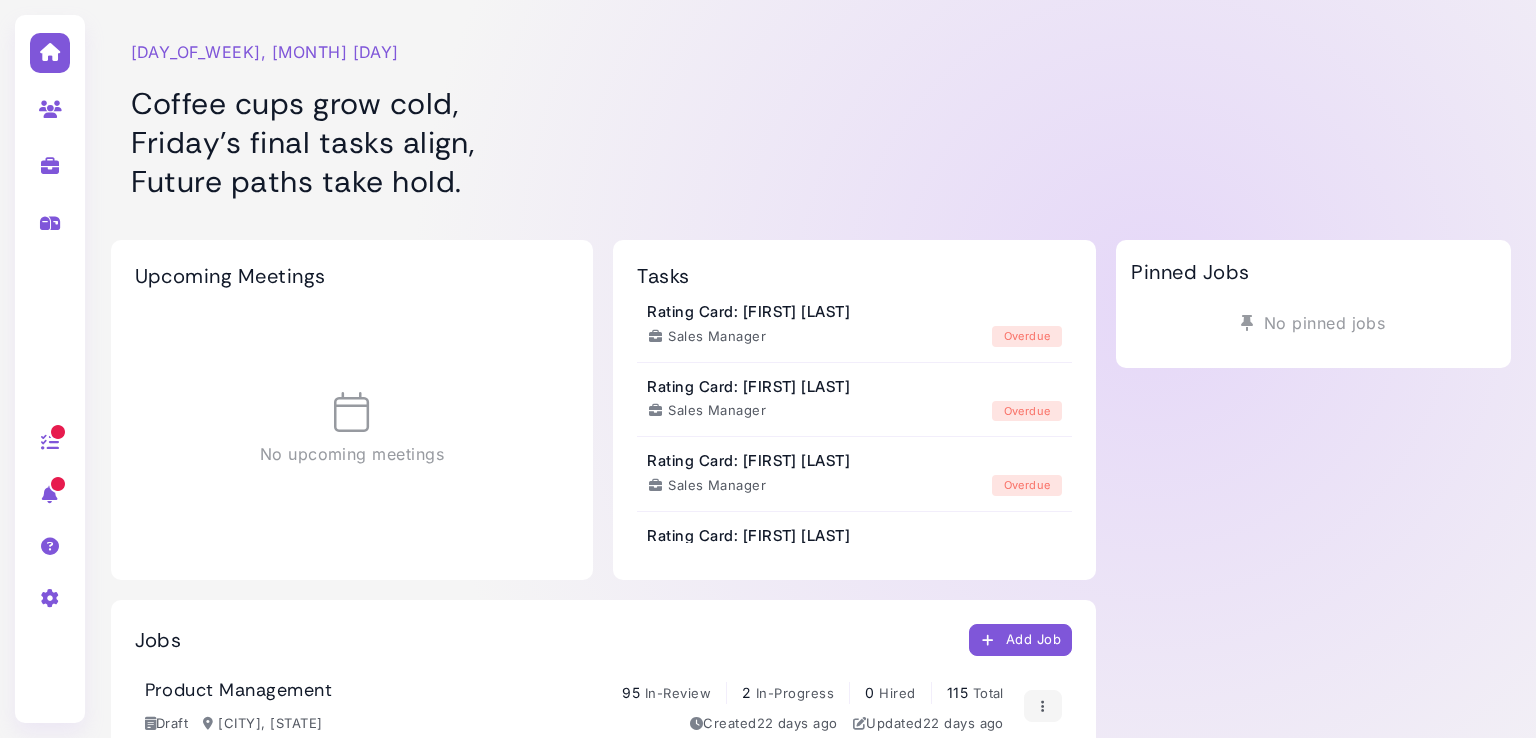click at bounding box center (50, 165) 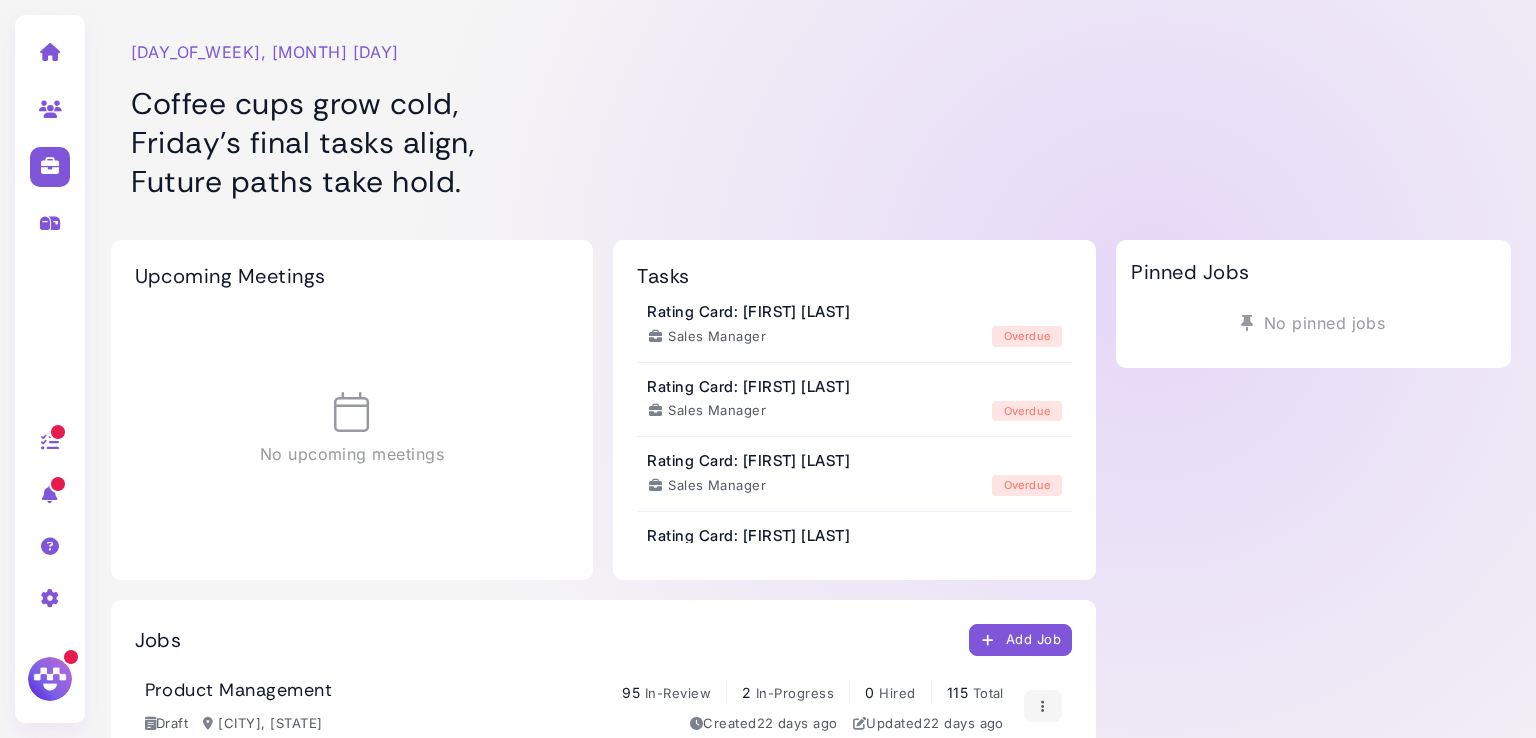 select on "**********" 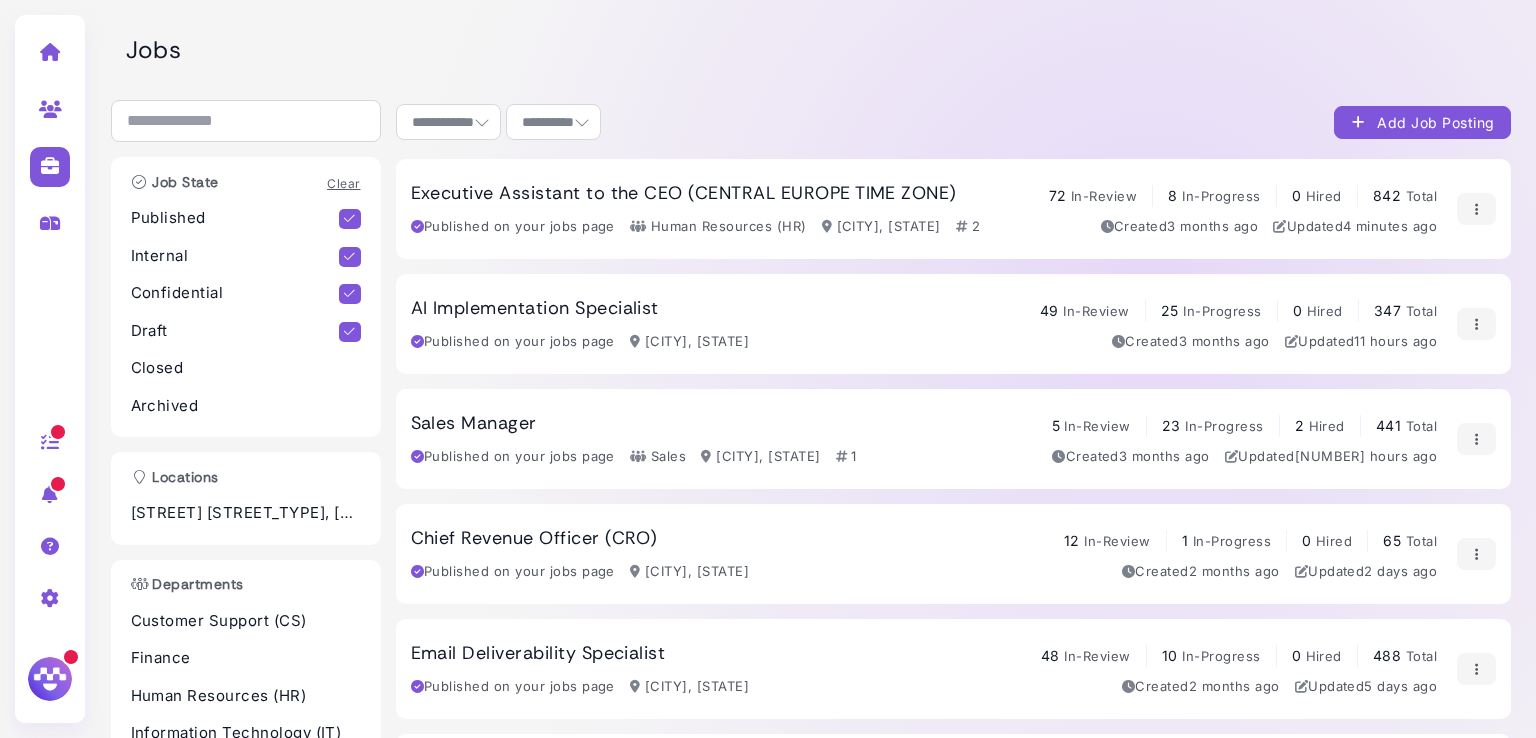 click on "Sales Manager" at bounding box center [474, 424] 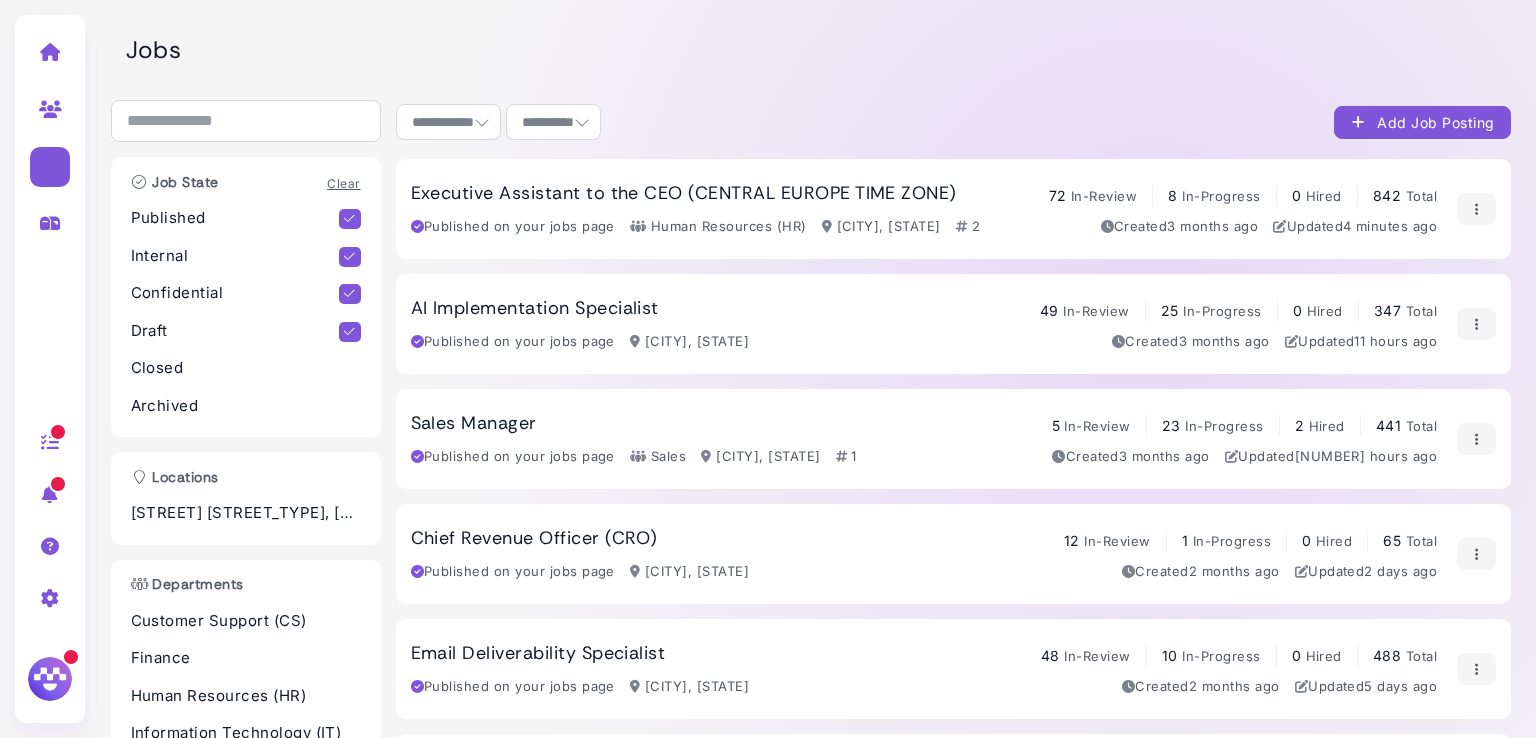 select on "**********" 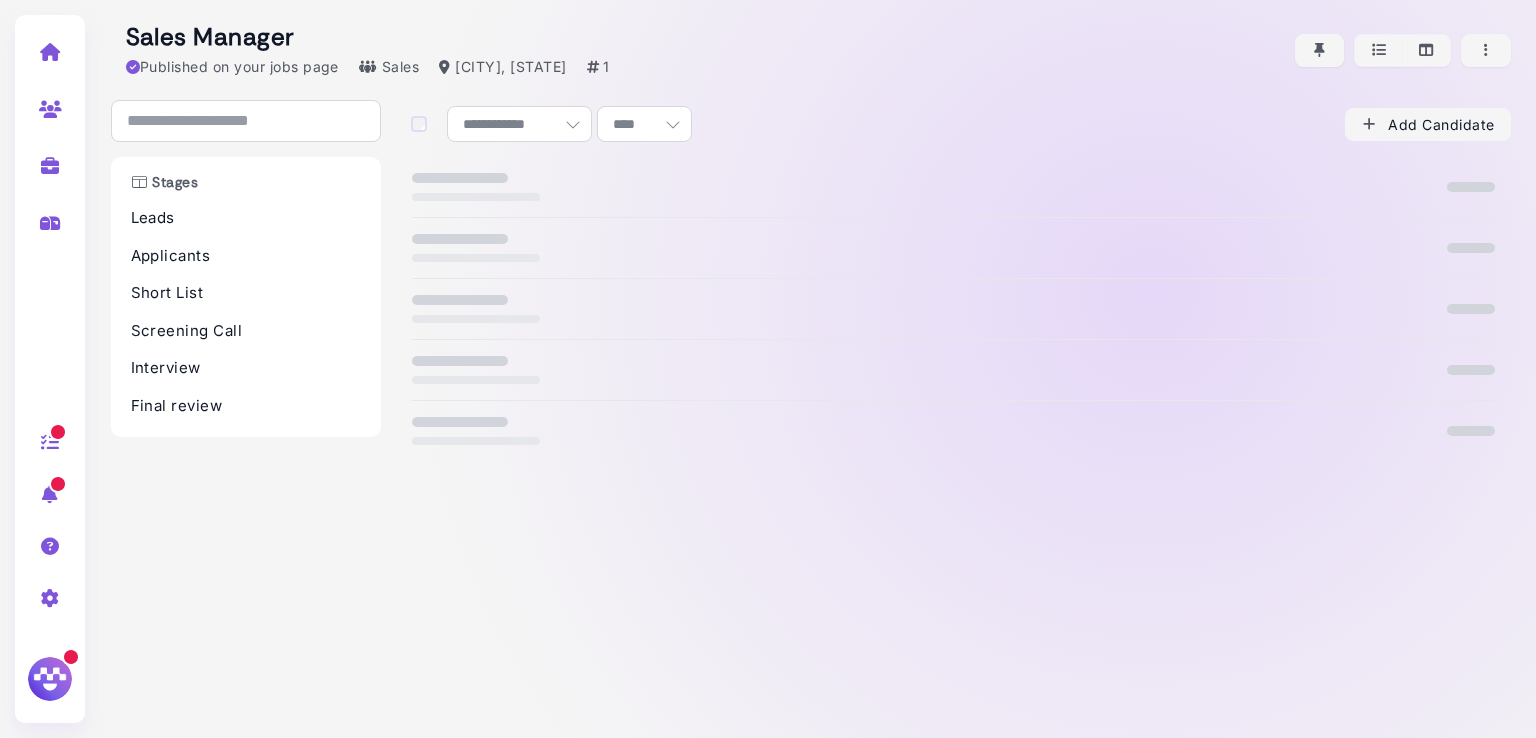 select on "**********" 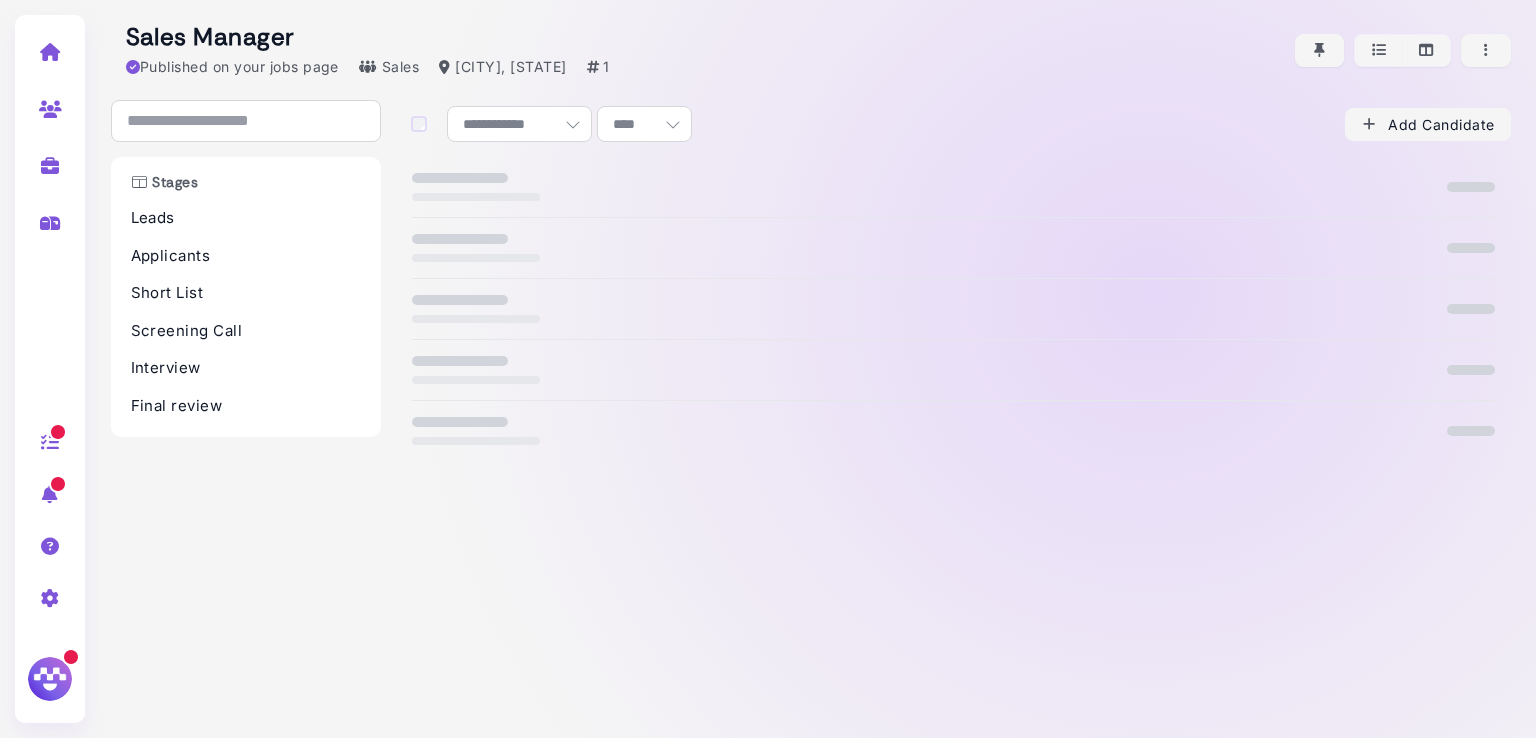 select on "**" 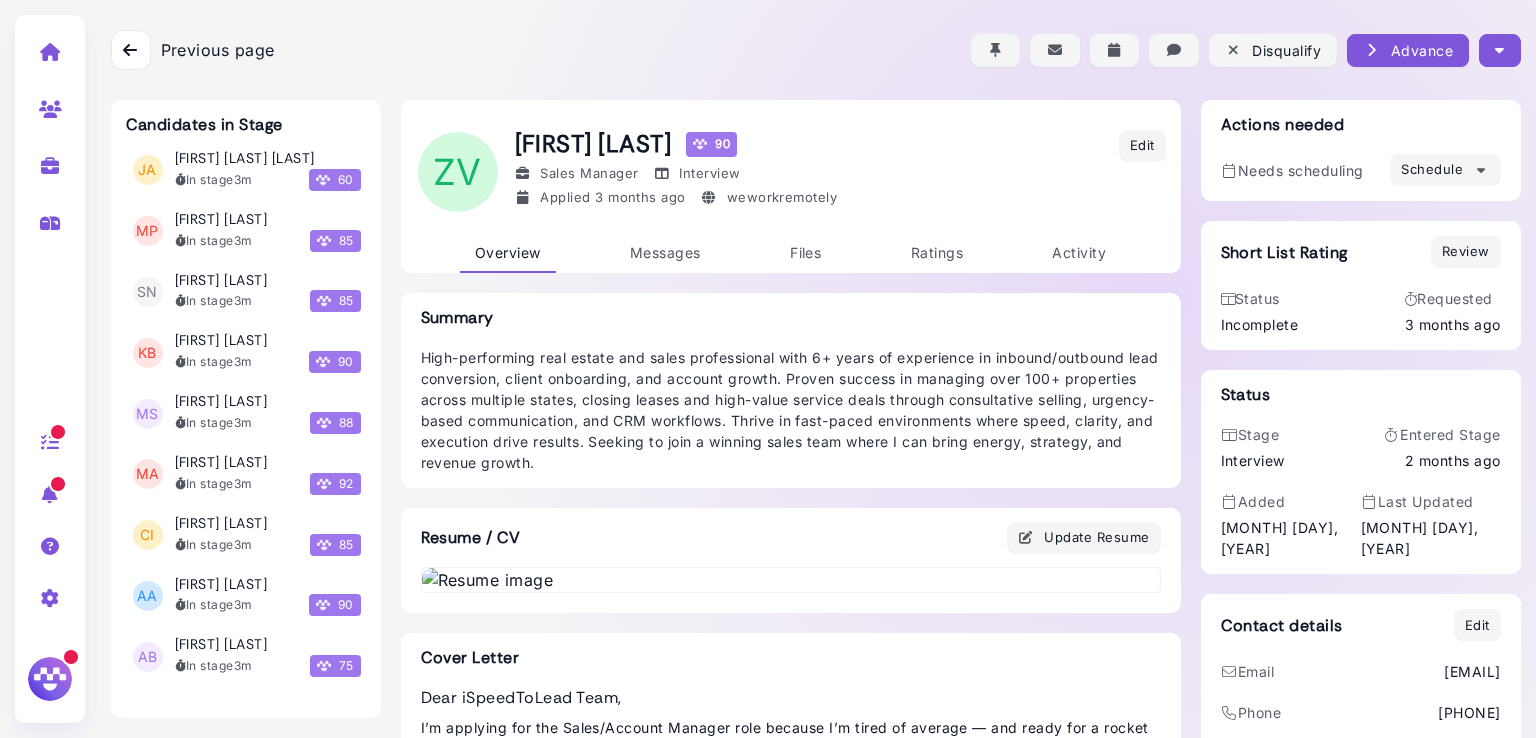 scroll, scrollTop: 338, scrollLeft: 0, axis: vertical 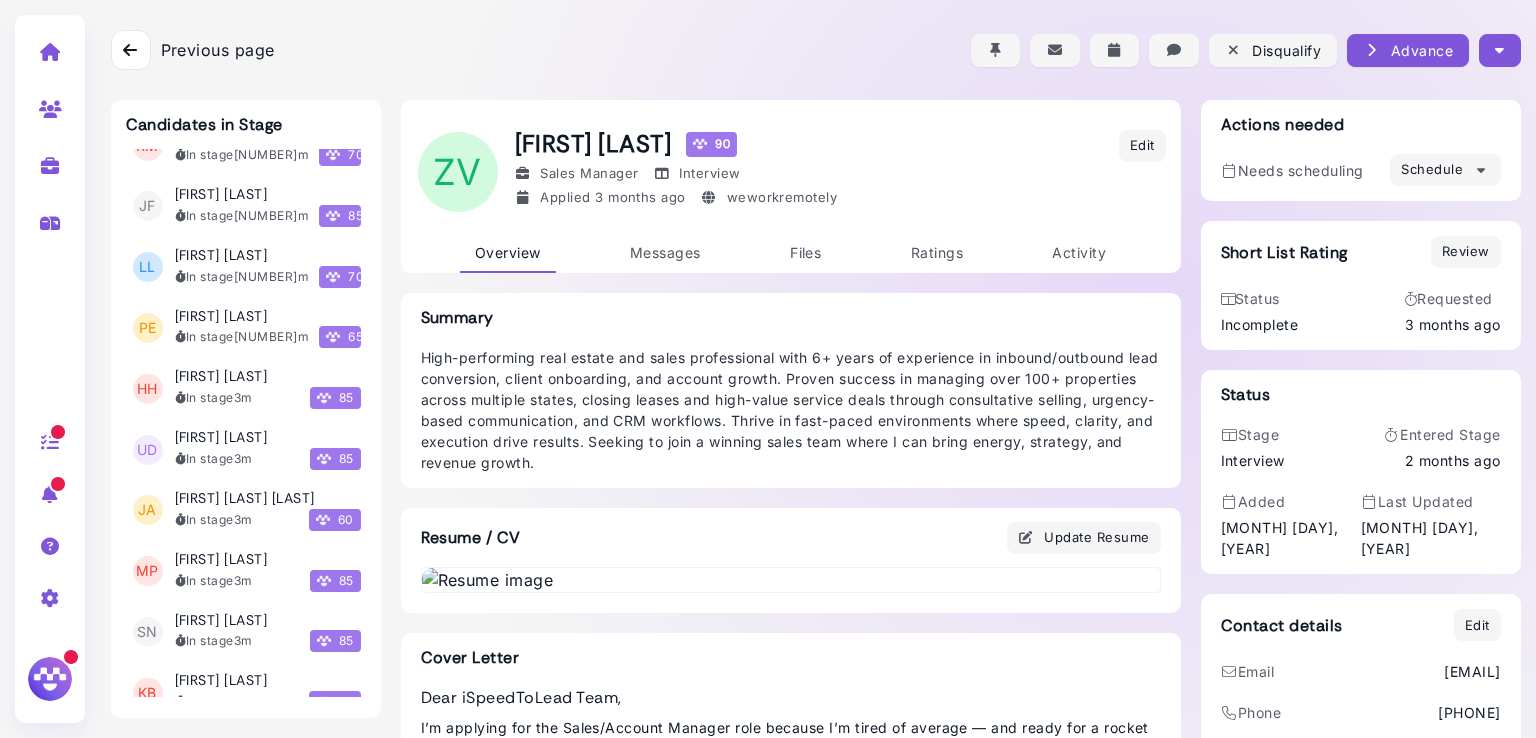 click on "[FIRST] [LAST]" at bounding box center [268, 376] 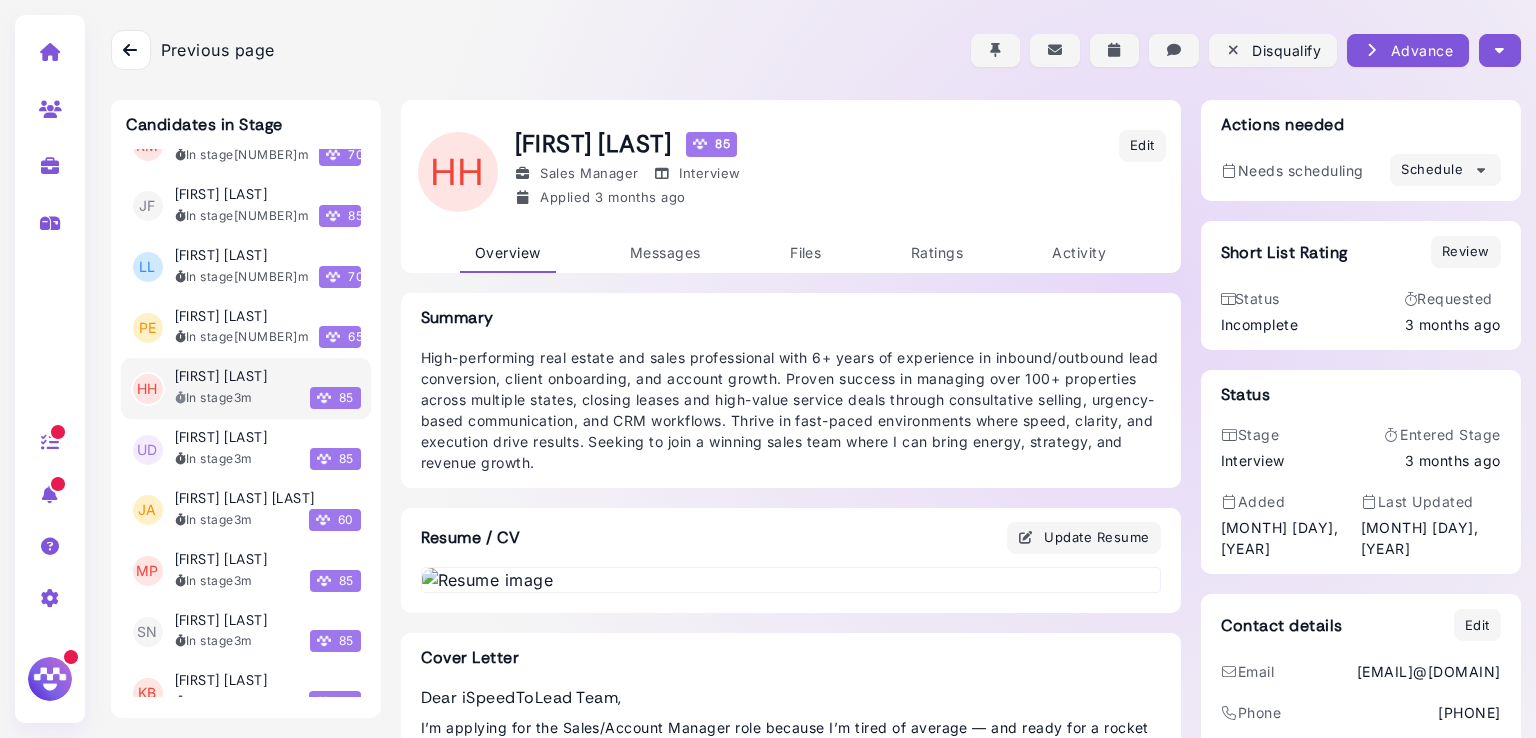 scroll, scrollTop: 0, scrollLeft: 0, axis: both 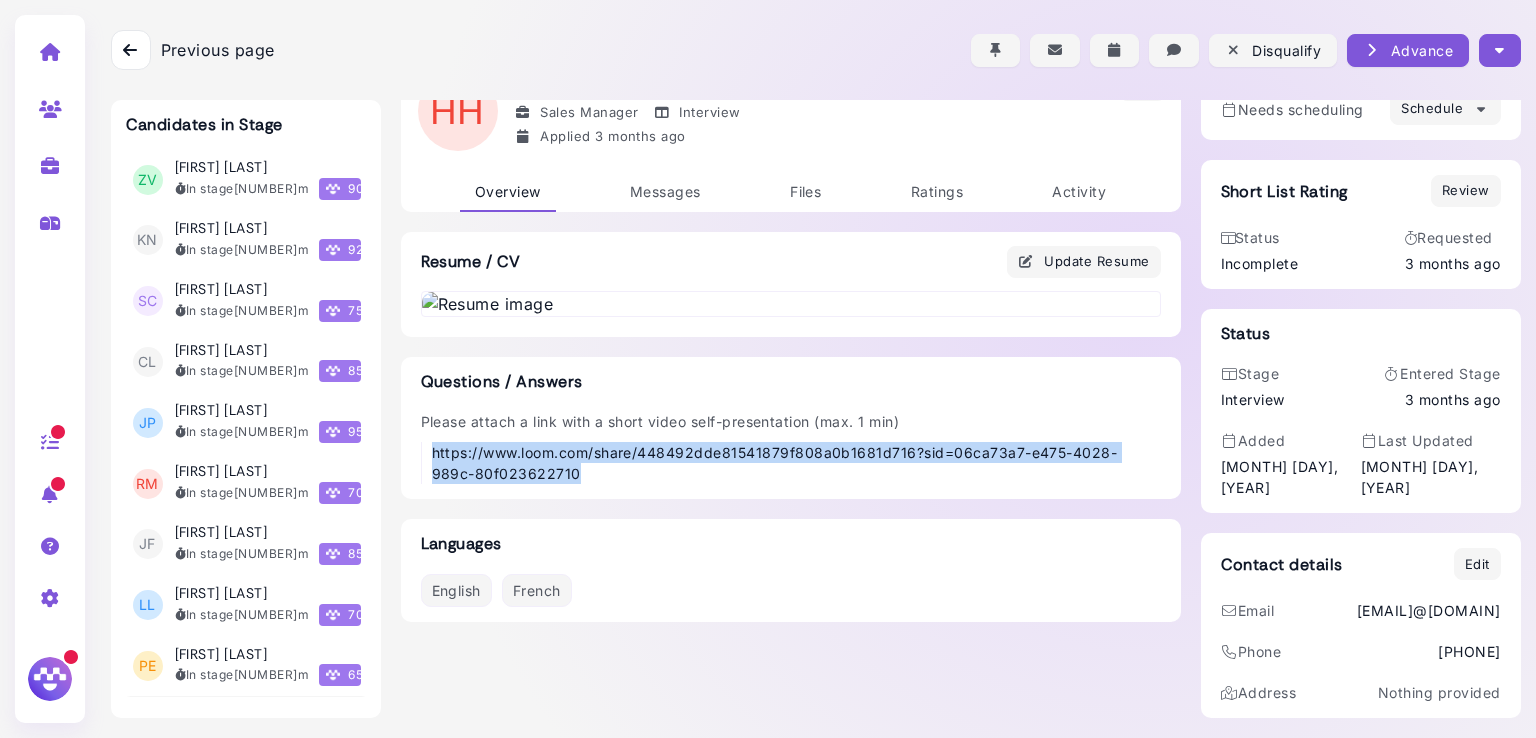 drag, startPoint x: 556, startPoint y: 569, endPoint x: 425, endPoint y: 556, distance: 131.64346 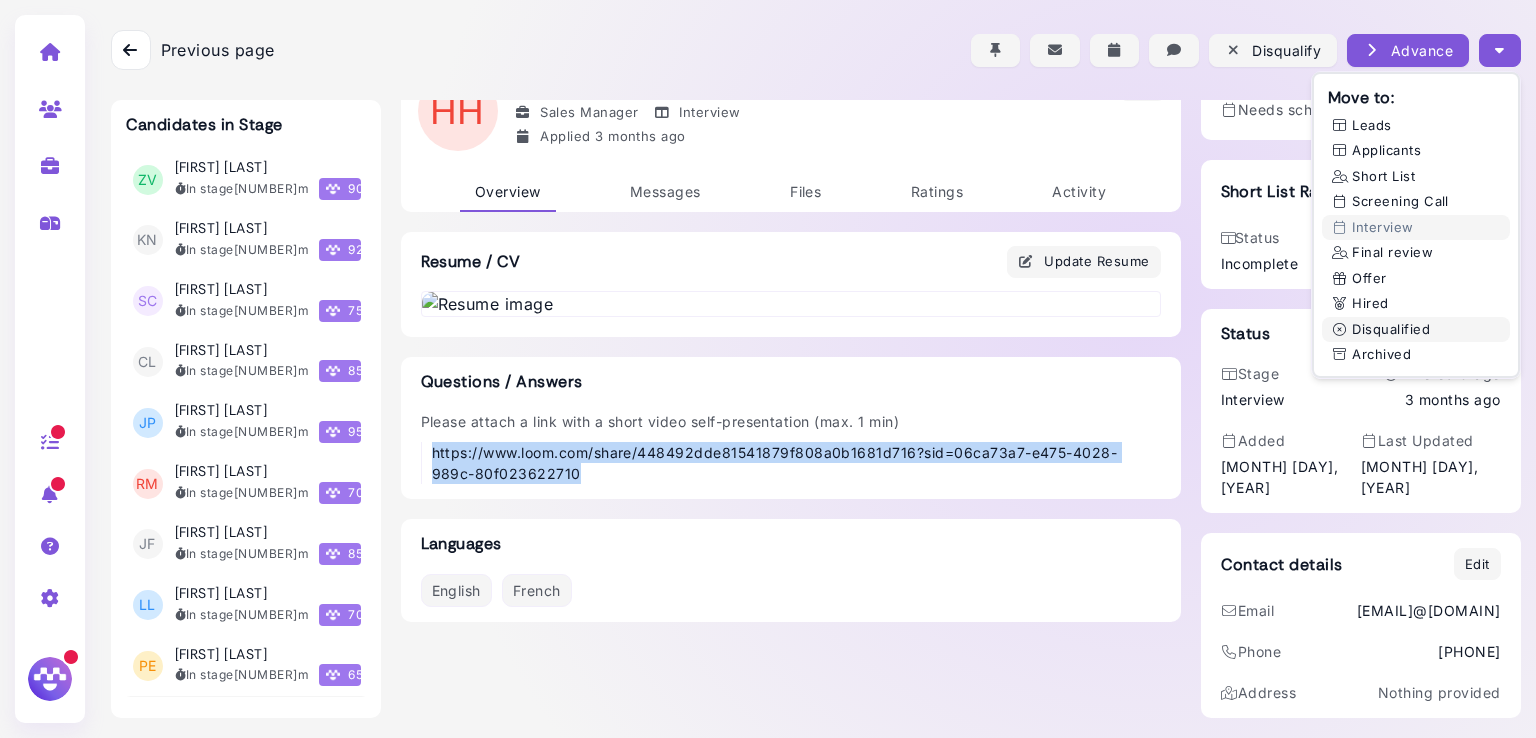 click on "Disqualified" at bounding box center (1416, 330) 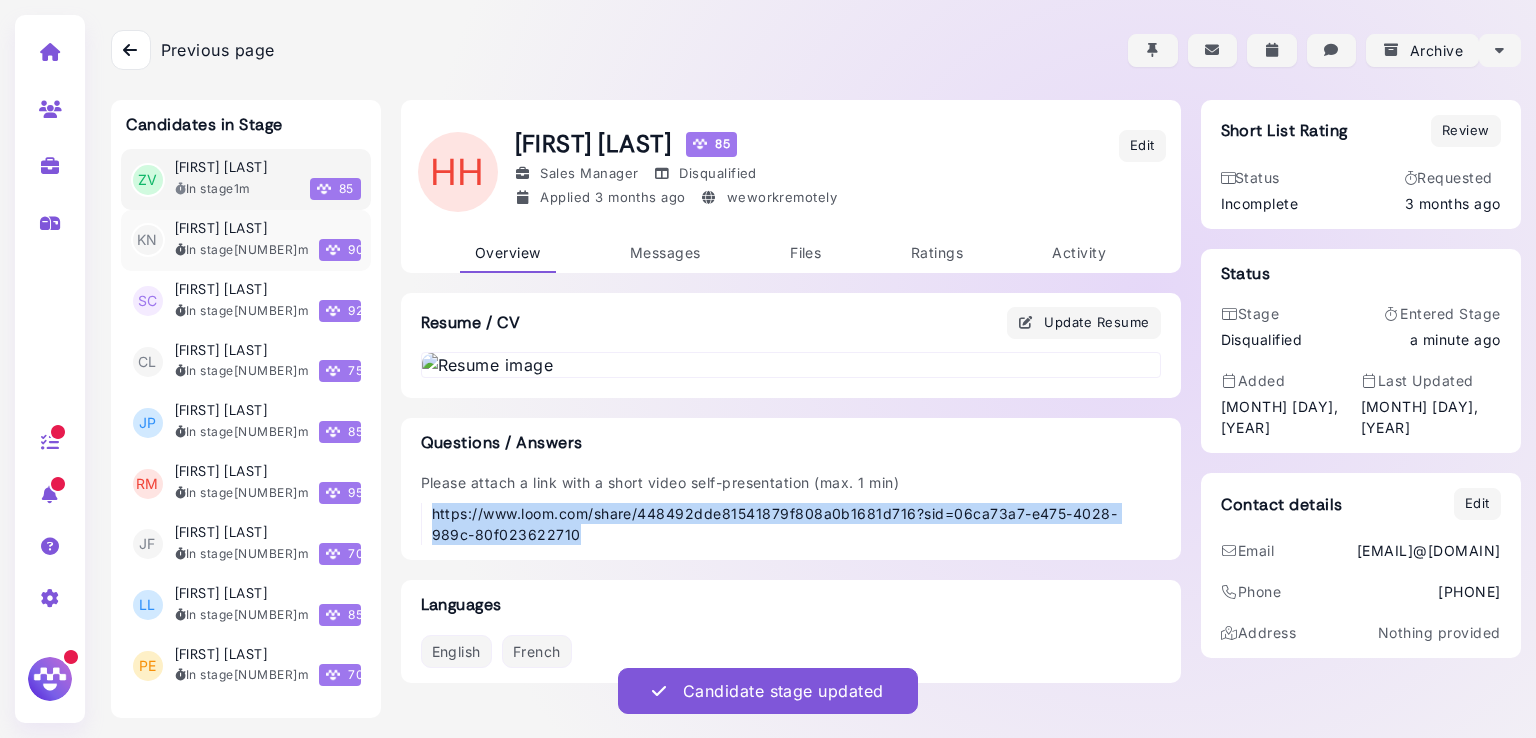 scroll, scrollTop: 0, scrollLeft: 0, axis: both 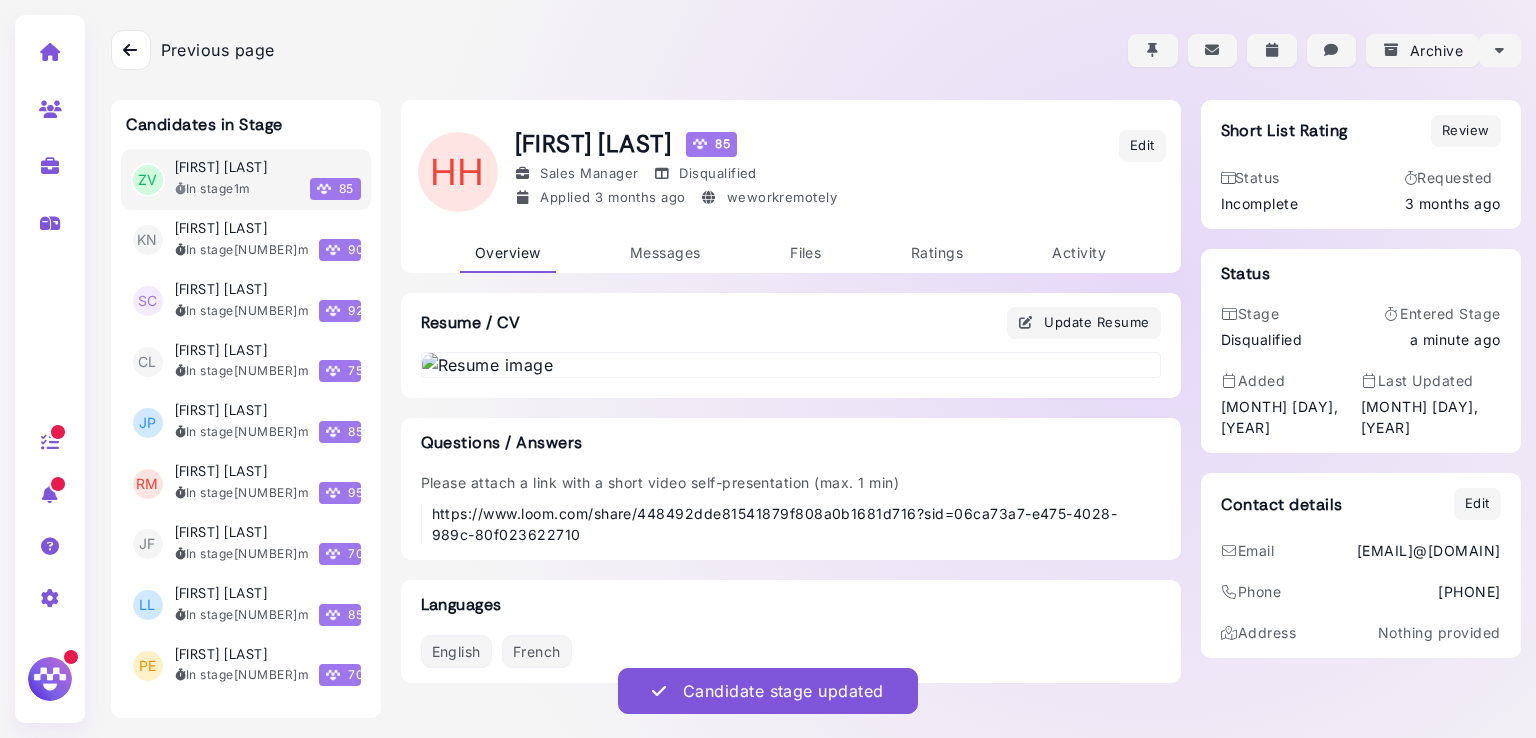 click on "Candidates in Stage     ZV       Hamza Houssni
In stage
1m     85     KN       Zeth Daniel Vanegas
In stage
2m     90     SC       Karani Niemczycki
In stage
2m     92     CL       Silvia Campos
In stage
2m     75     JP       Camila Leite
In stage
2m     85     RM       João Paulo
In stage
2m     95     JF       Richard Martinez
In stage
2m     70     LL       Jackson Fiser
In stage
2m     85     PE       Lena Lang
In stage
2m     70     HH       Precious Enwerem
In stage
2m     65     UD       Ujjwal Dhakal
In stage
3m     85     JA       Janine Marie Andan
In stage
3m     60     MP       Maya Pryce
In stage
3m     85     SN       Shahenda Nasser     3m     85     KB" at bounding box center (246, 409) 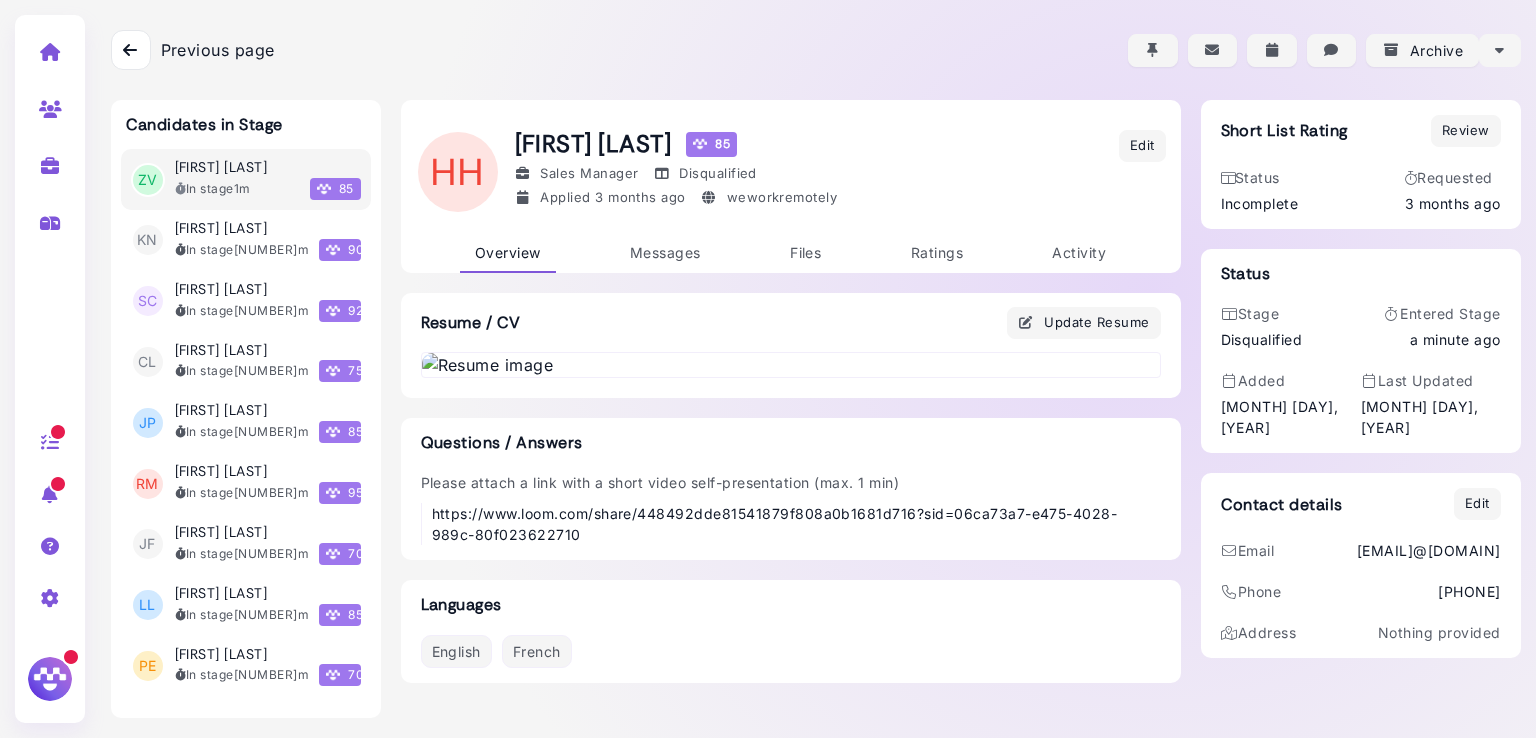 drag, startPoint x: 209, startPoint y: 178, endPoint x: 216, endPoint y: 145, distance: 33.734257 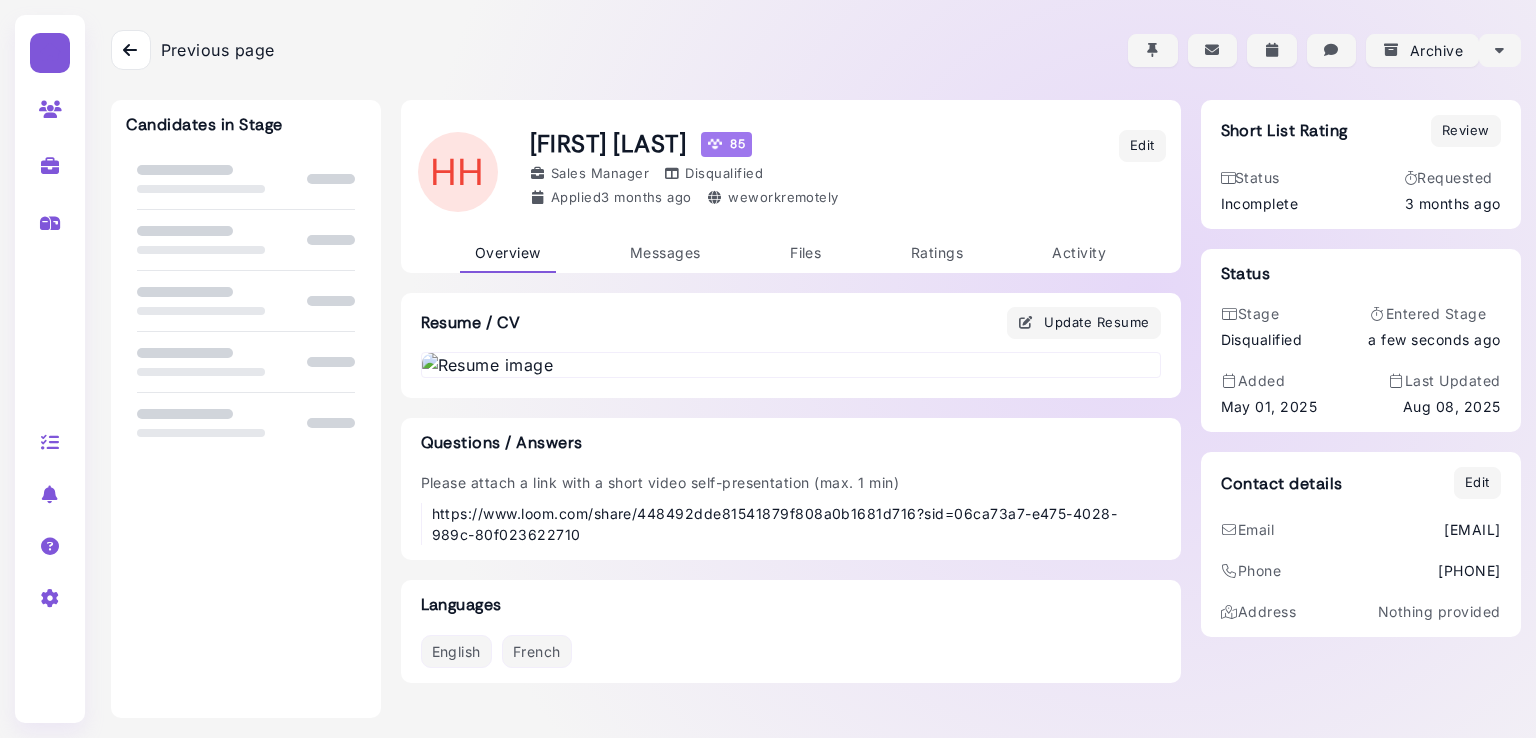 scroll, scrollTop: 0, scrollLeft: 0, axis: both 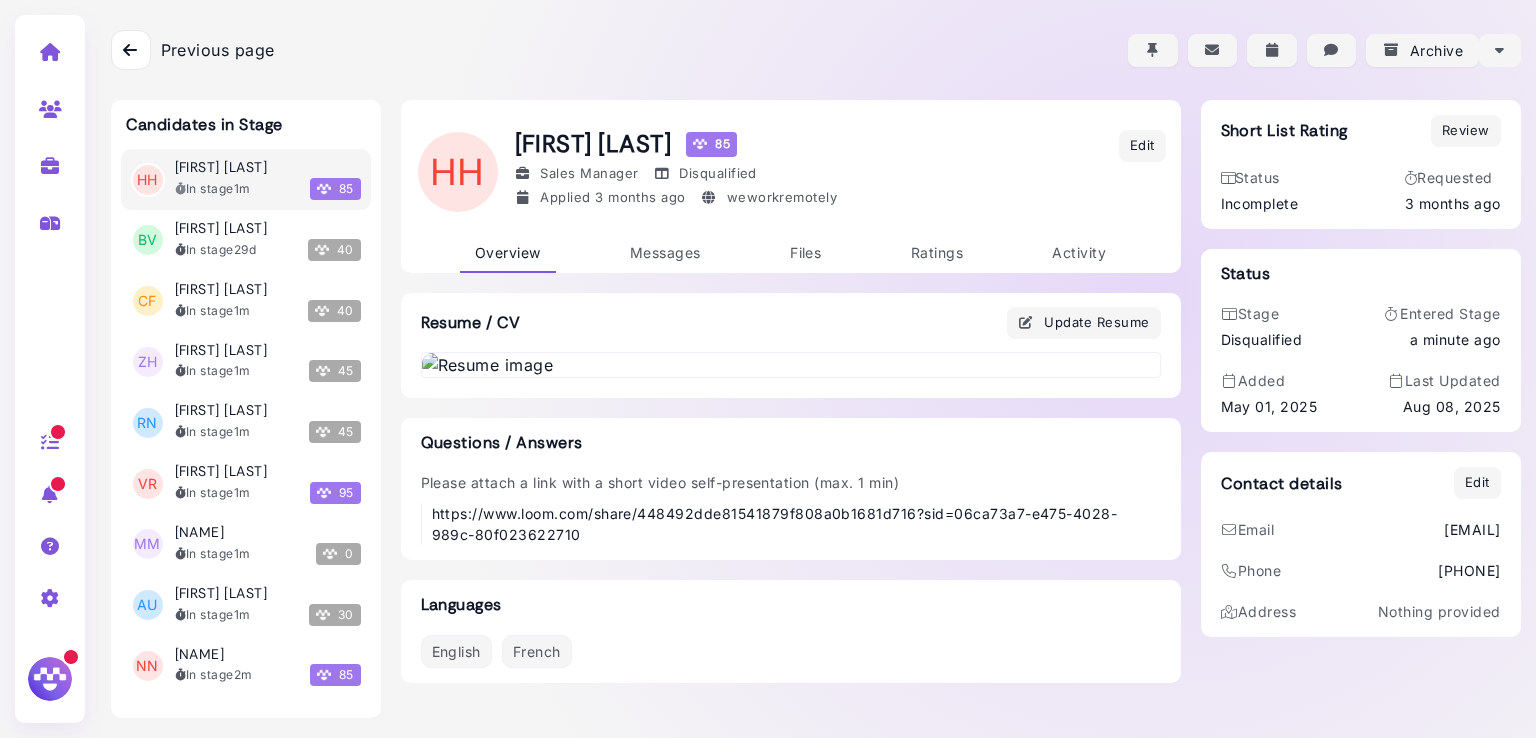 click at bounding box center [130, 50] 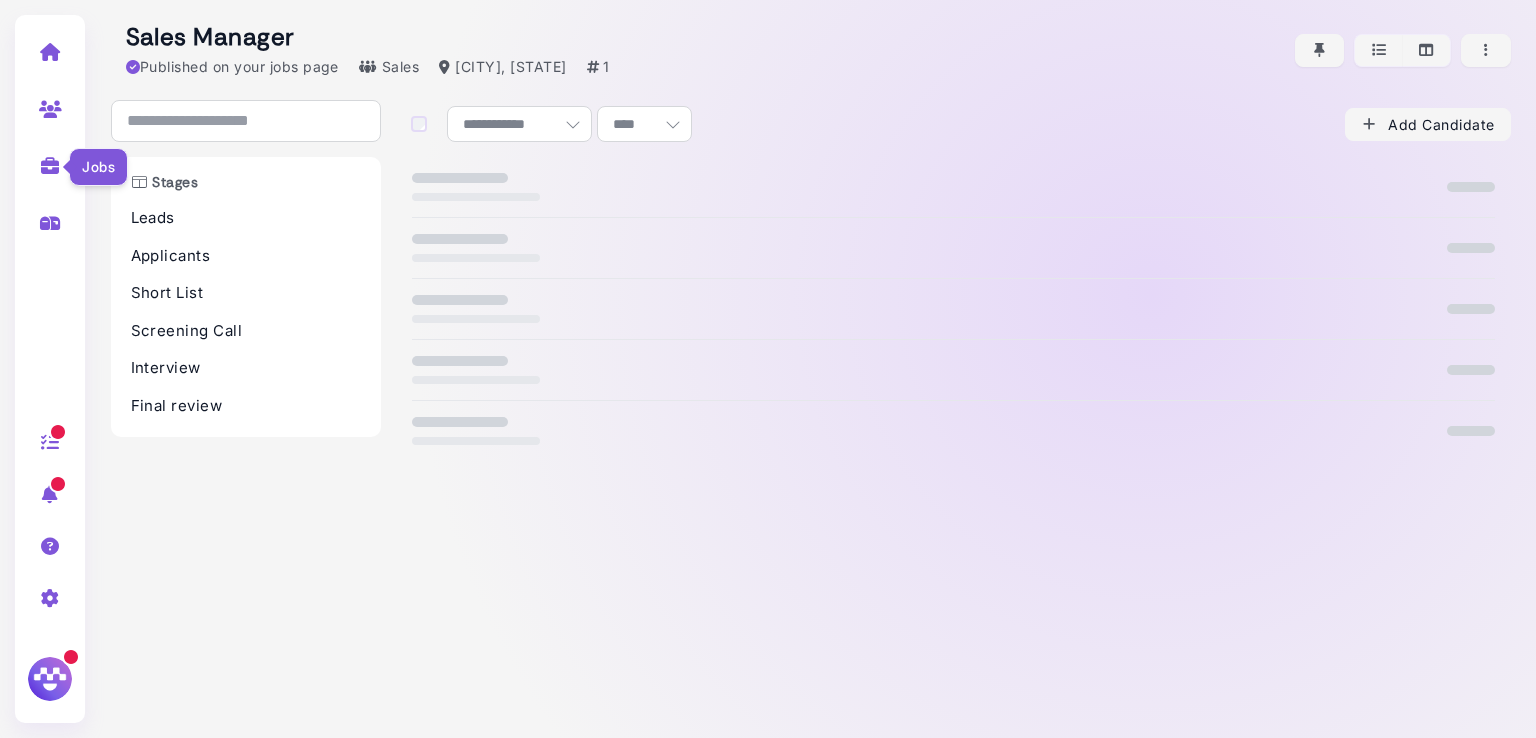 click at bounding box center [50, 166] 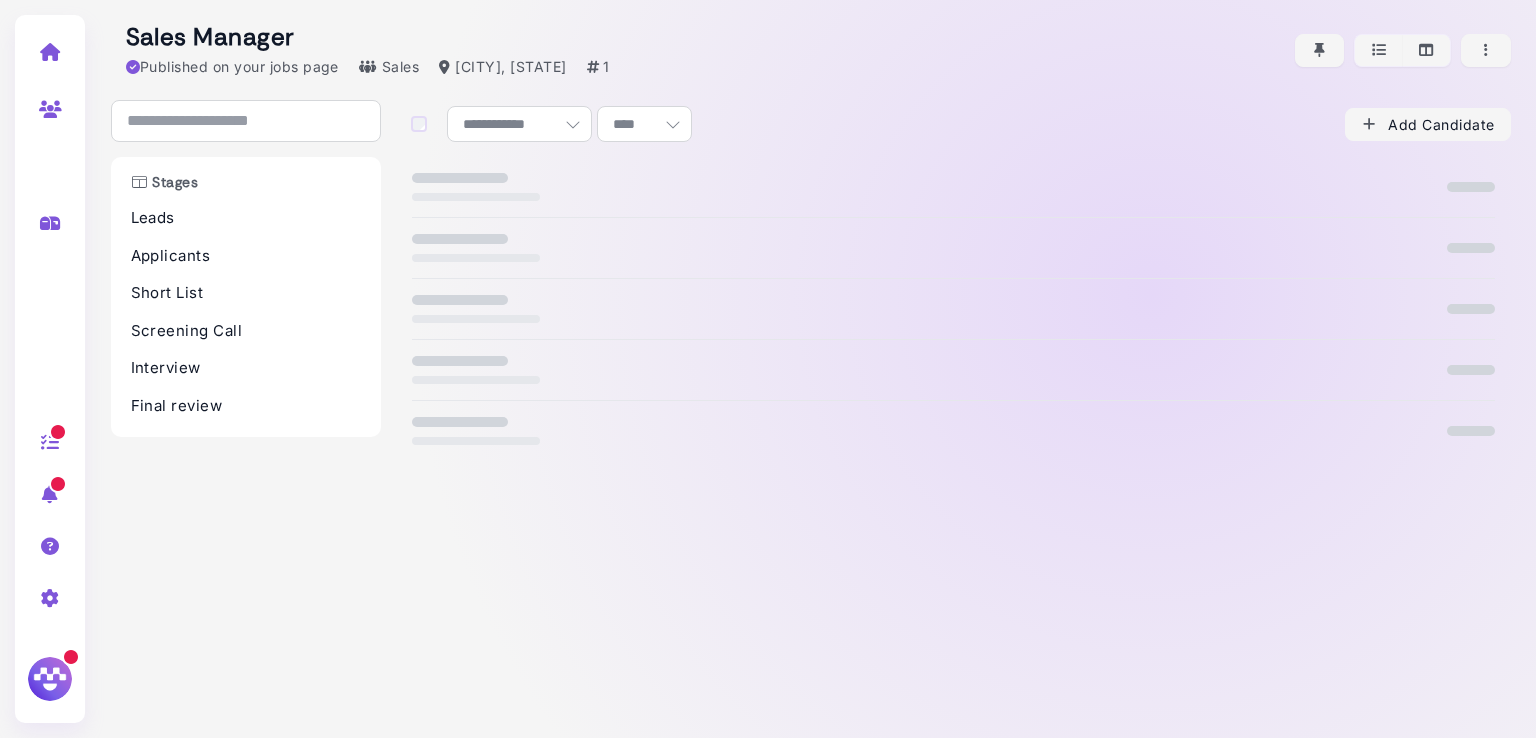 select on "**********" 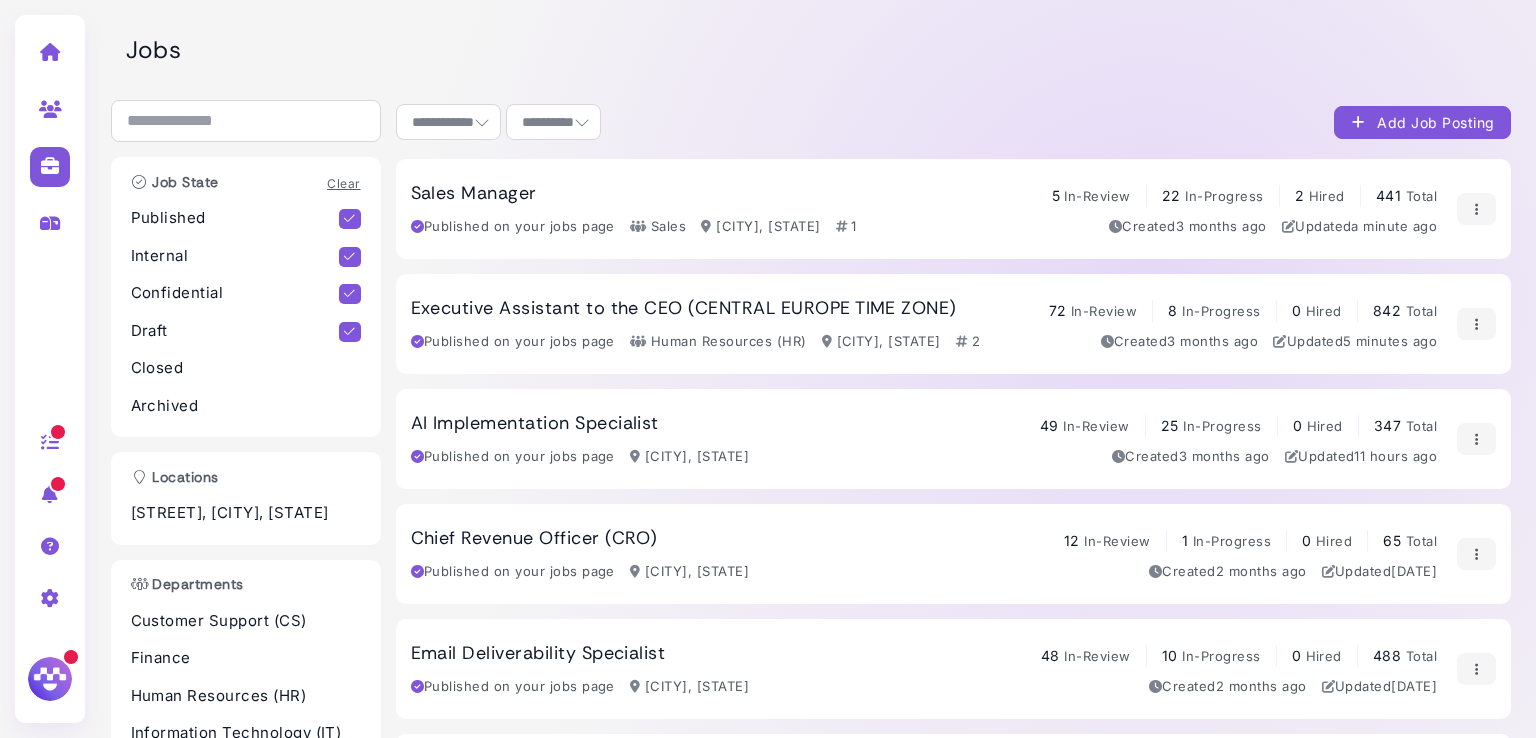 click on "Sales Manager" at bounding box center (474, 194) 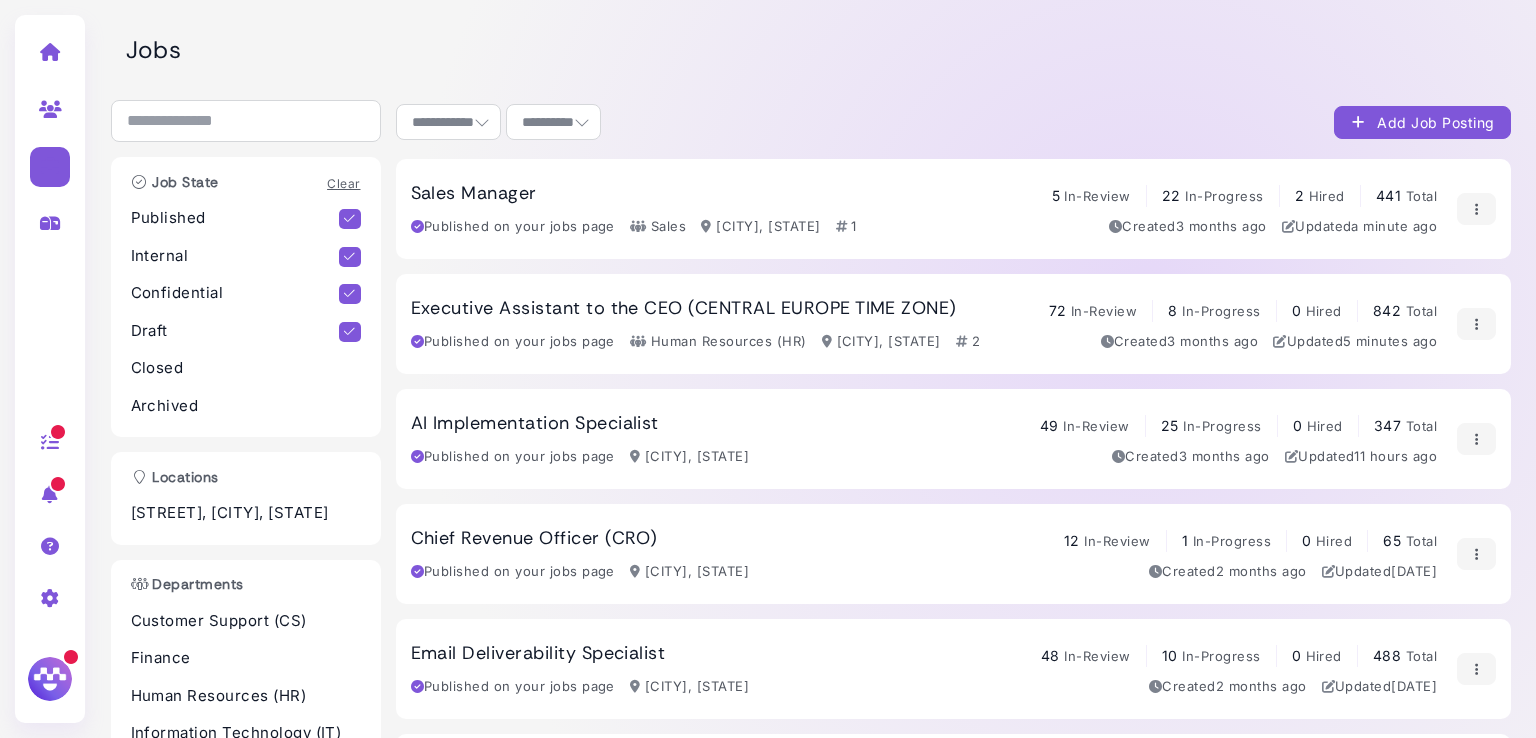 select on "**********" 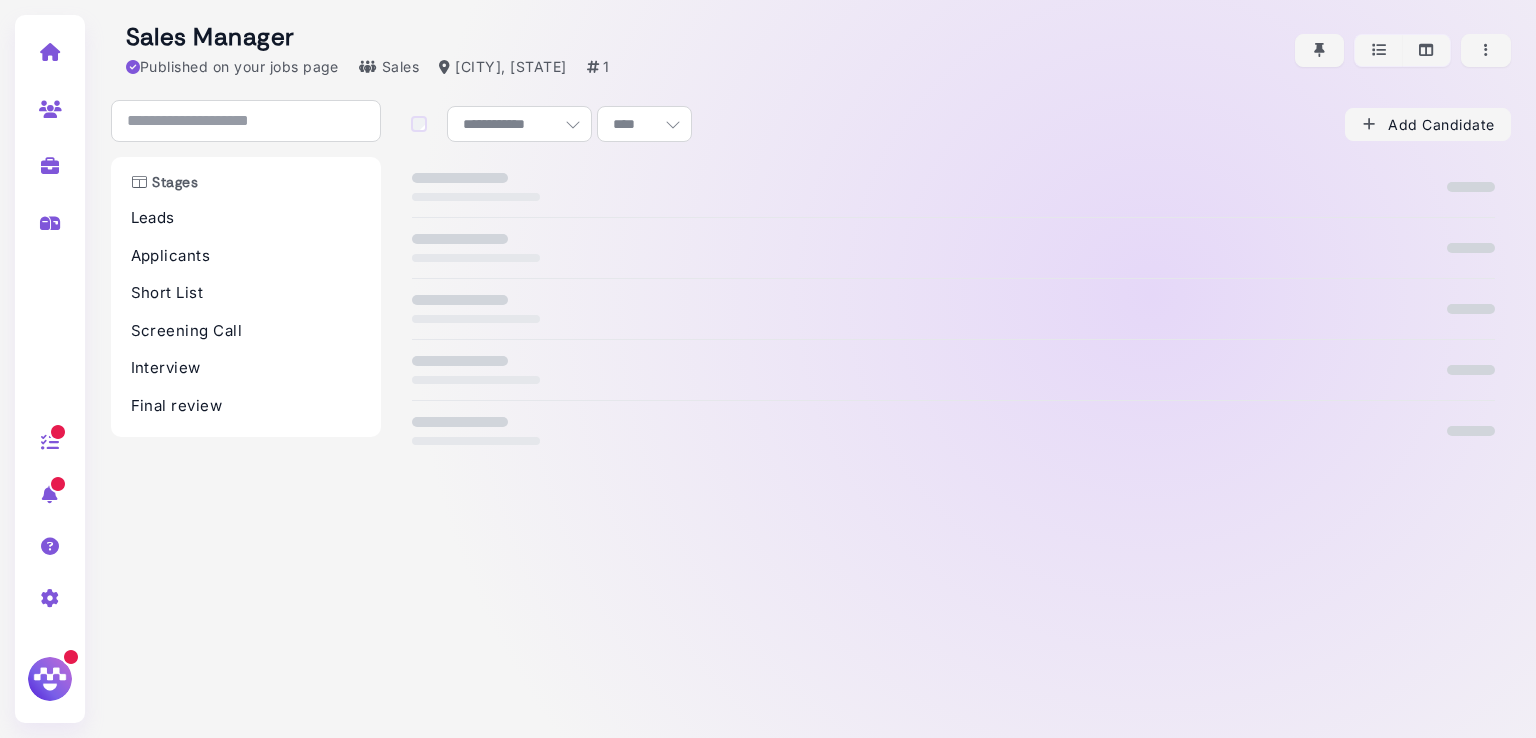 select on "**********" 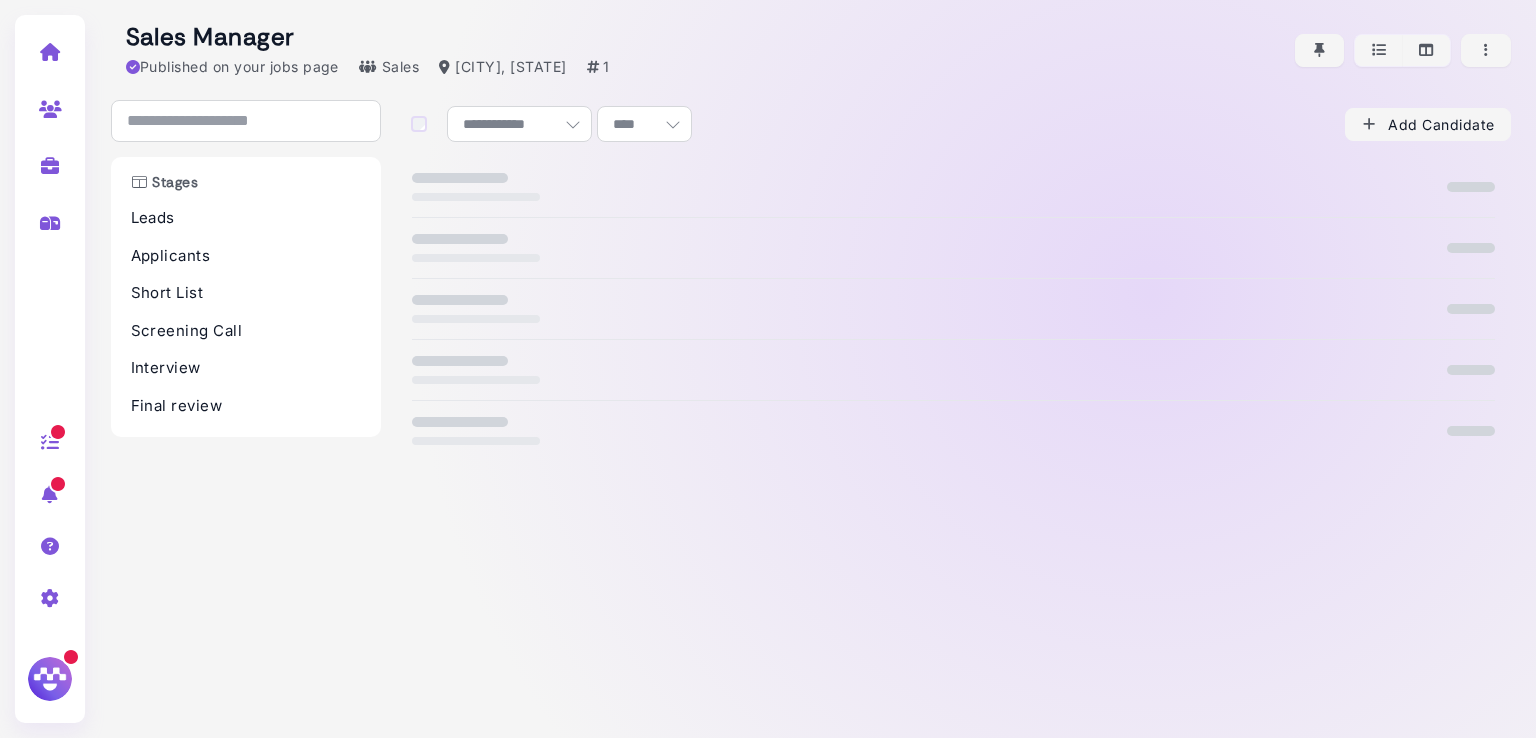 select on "**" 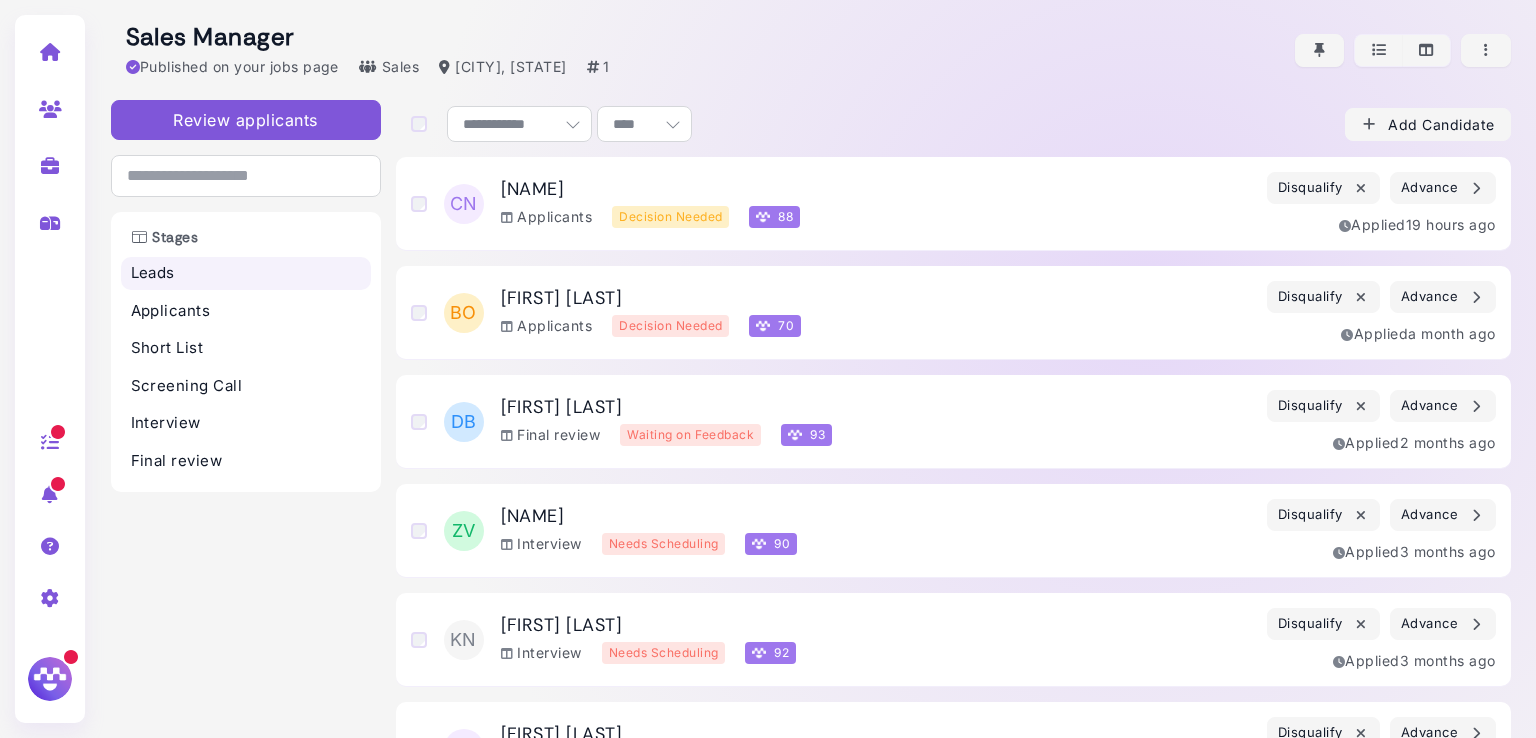 click on "Leads" at bounding box center [246, 273] 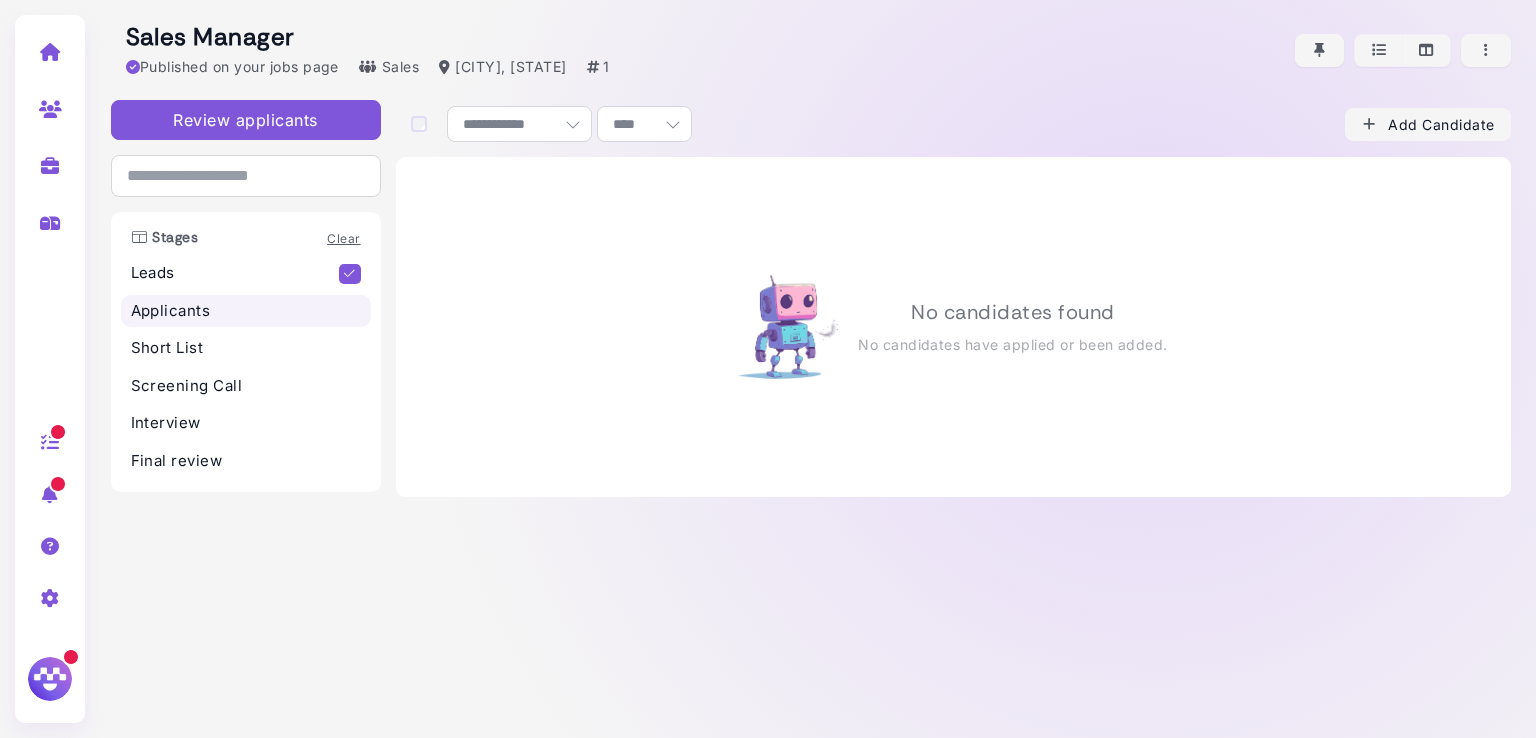 click on "Applicants" at bounding box center [246, 311] 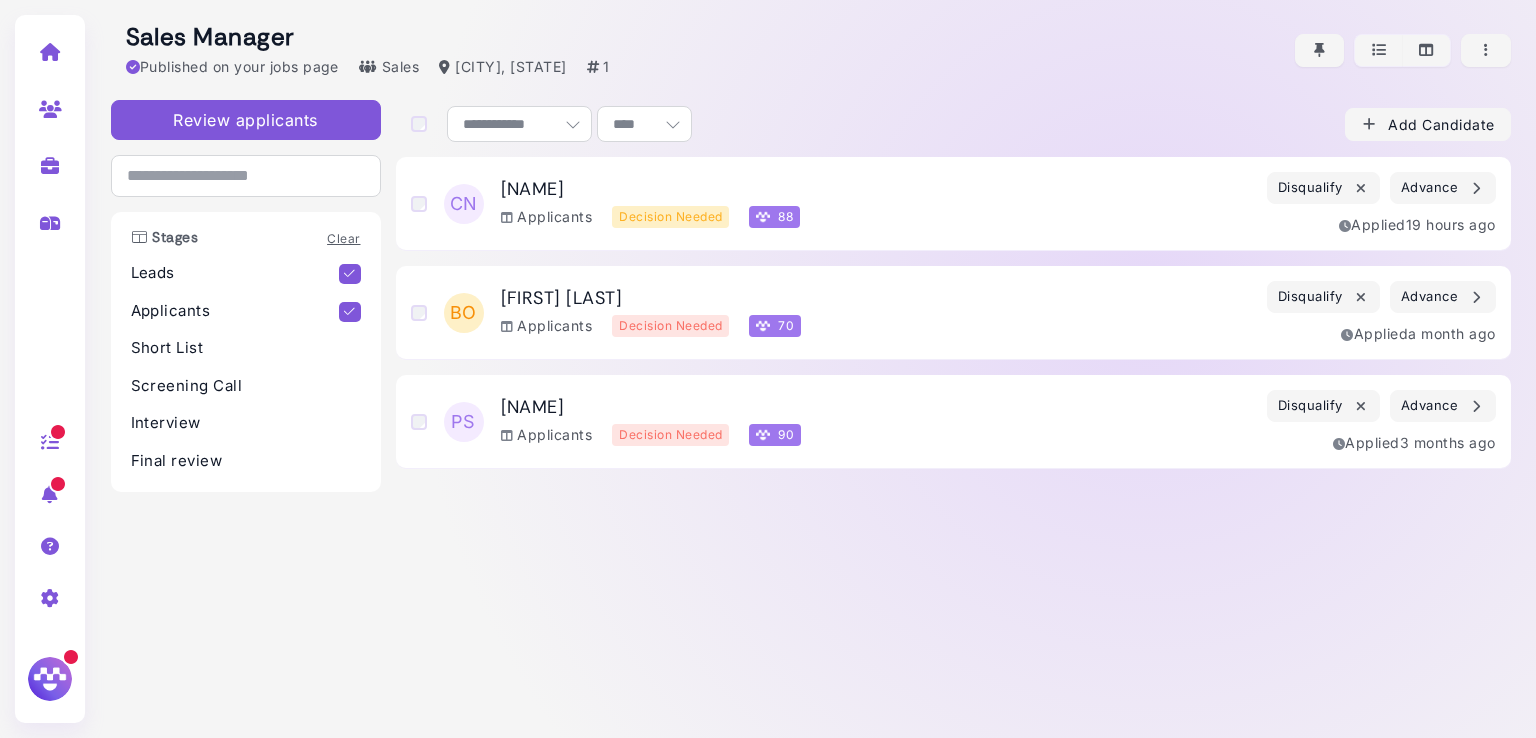 click on "Leads" at bounding box center (235, 273) 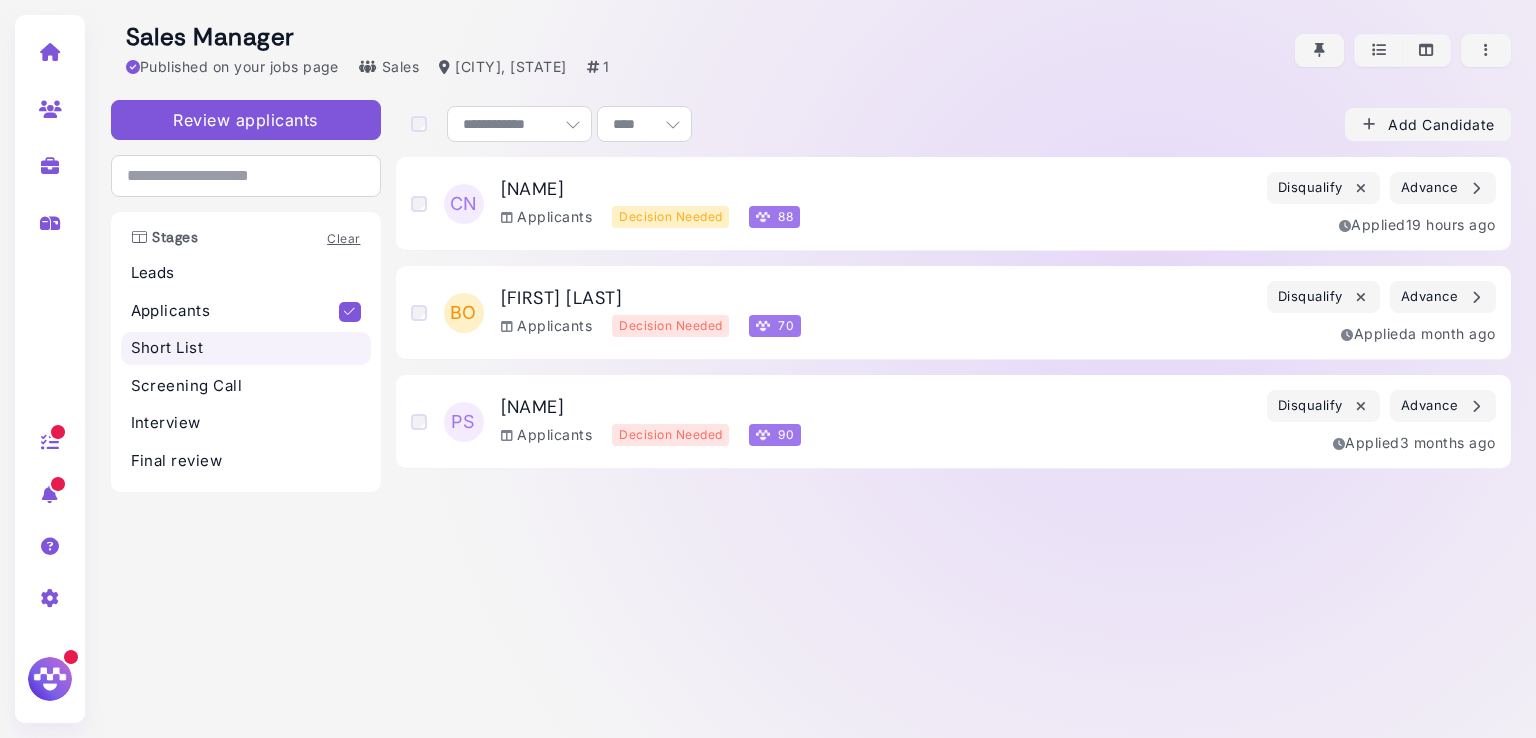 click on "Short List" at bounding box center (246, 348) 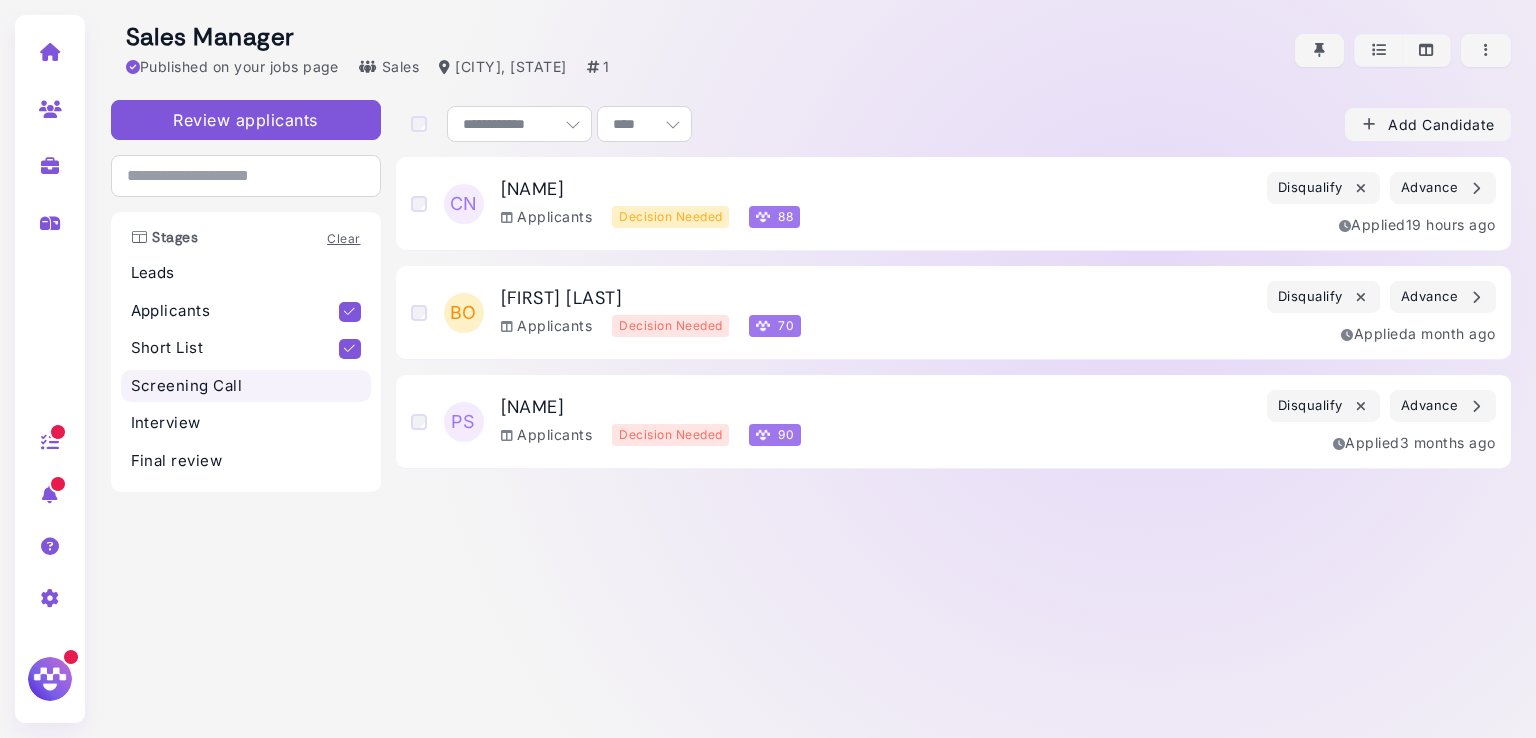 click on "Screening Call" at bounding box center [246, 386] 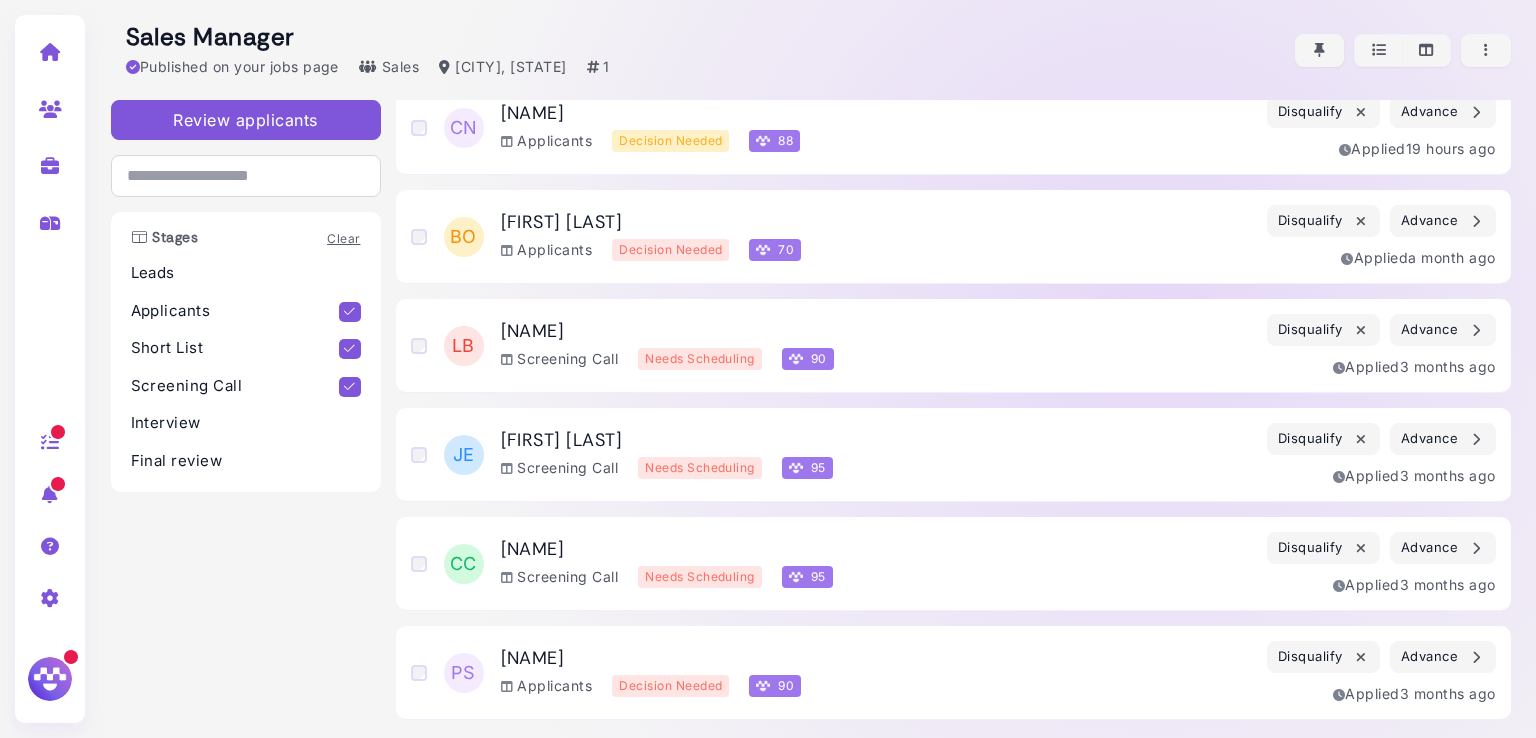 scroll, scrollTop: 0, scrollLeft: 0, axis: both 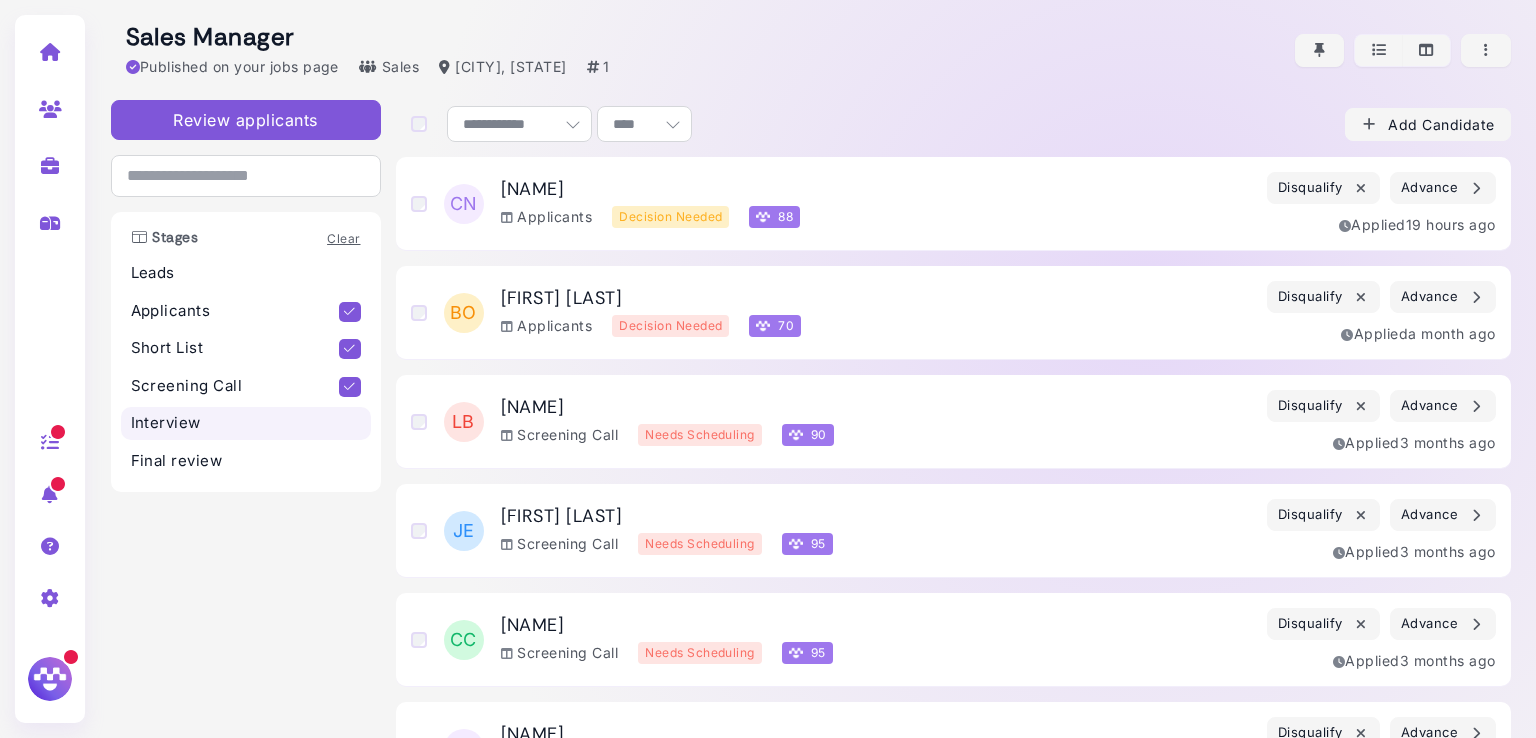click on "Interview" at bounding box center [246, 423] 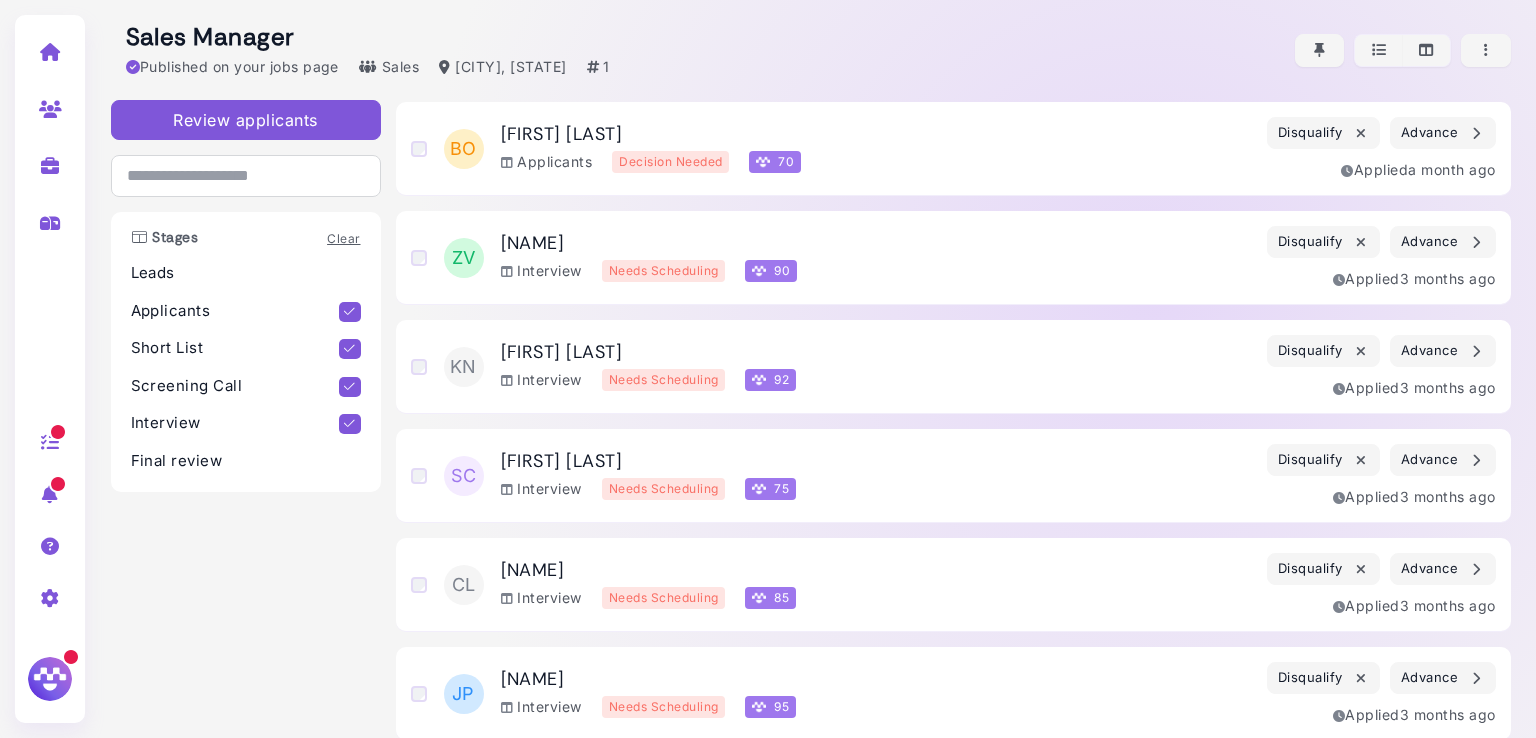 scroll, scrollTop: 0, scrollLeft: 0, axis: both 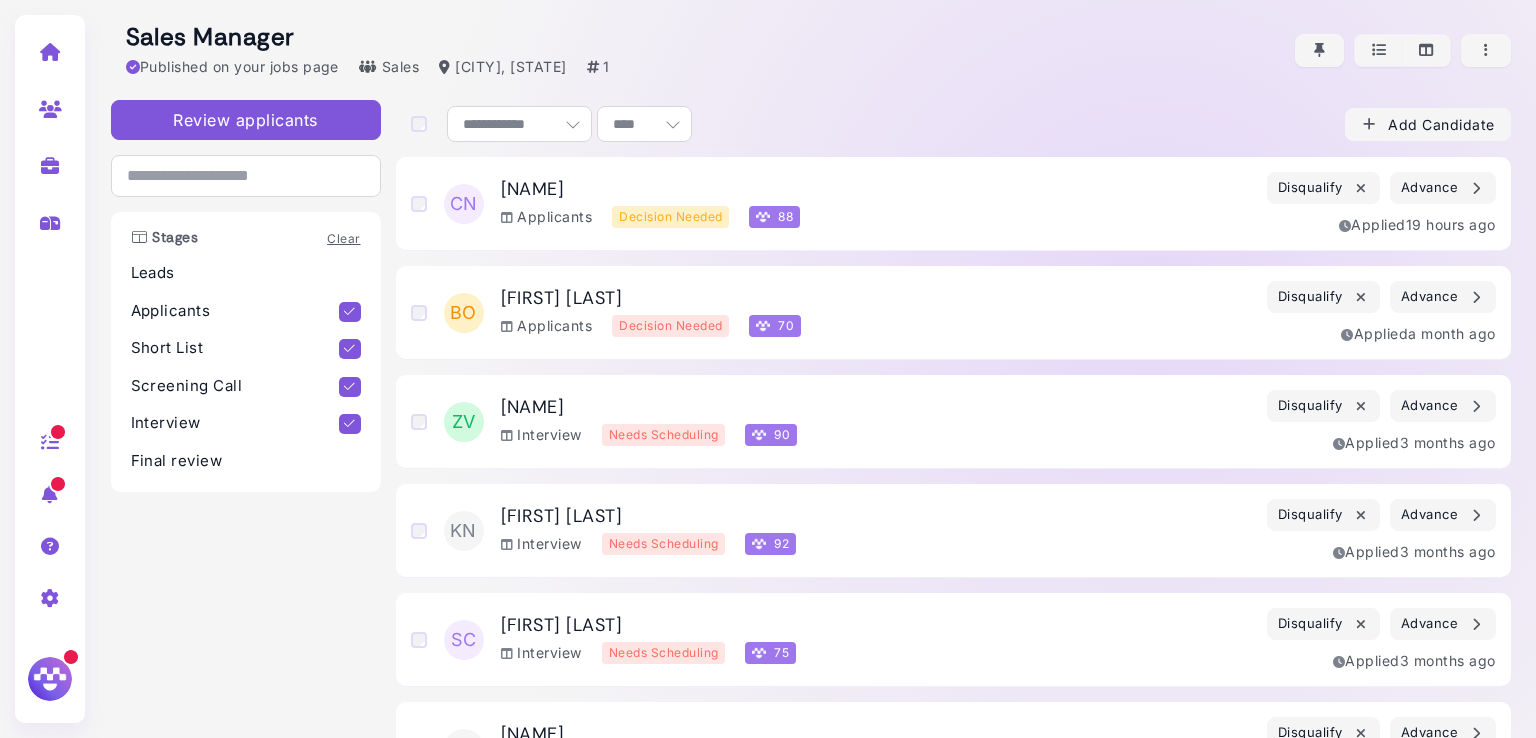 click on "Interview" at bounding box center [235, 423] 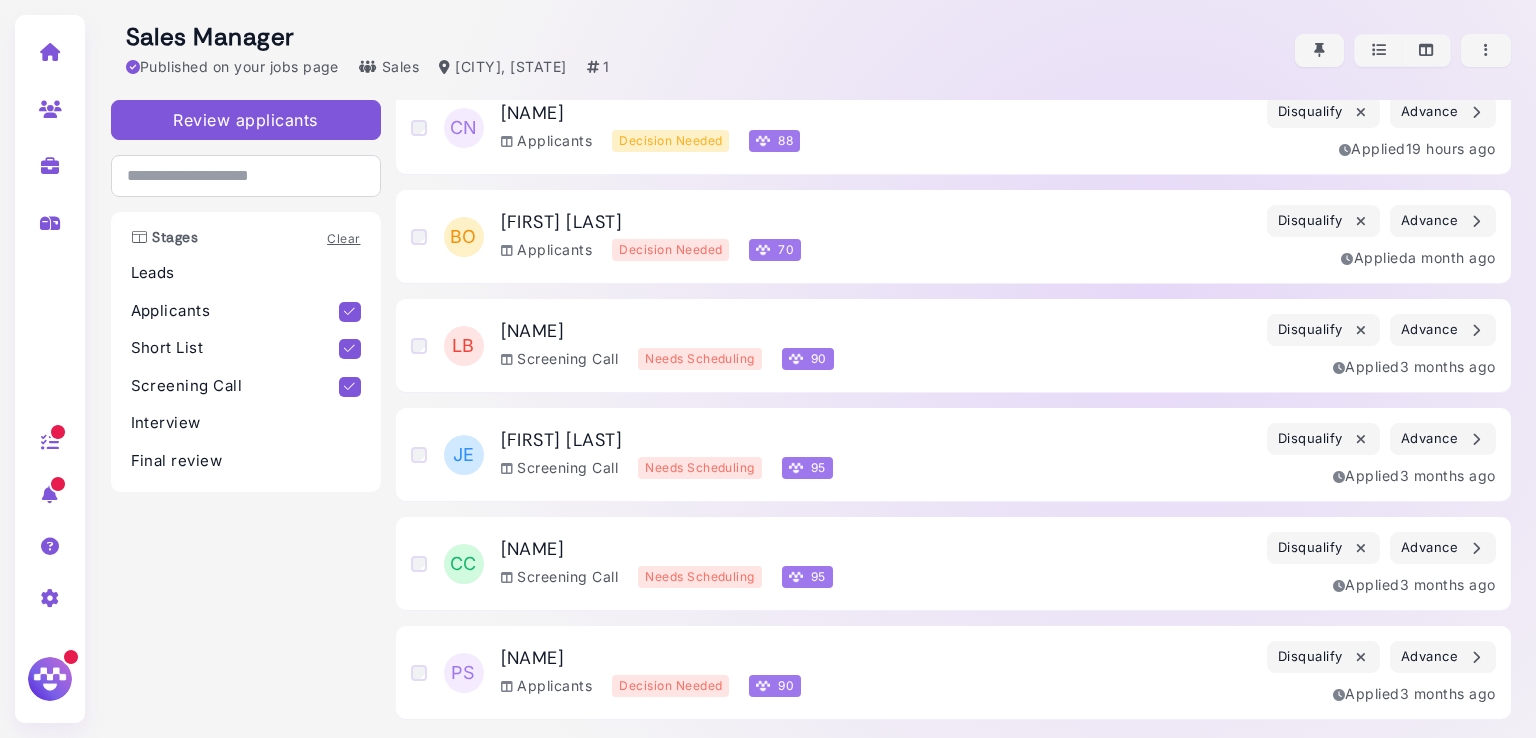 scroll, scrollTop: 0, scrollLeft: 0, axis: both 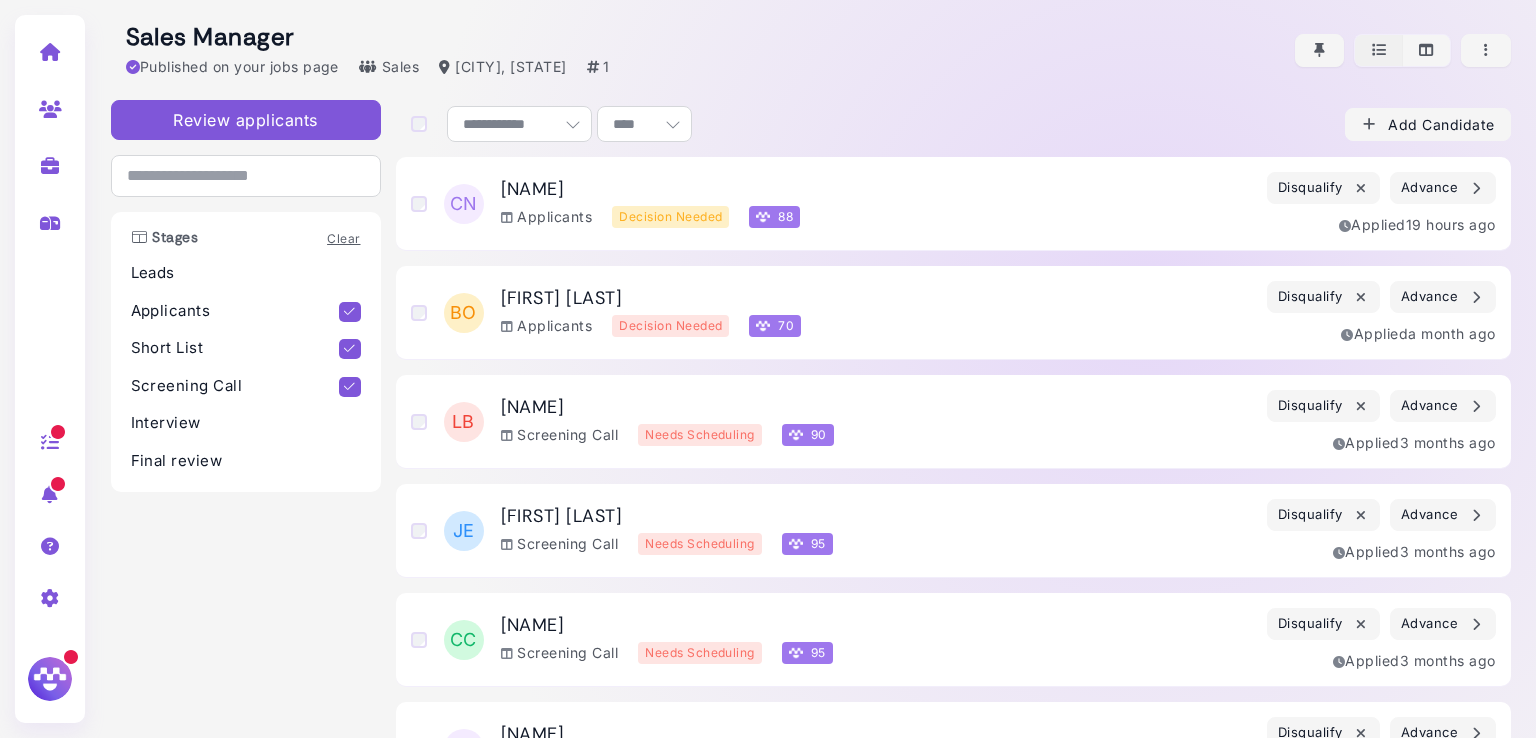 click at bounding box center [1378, 50] 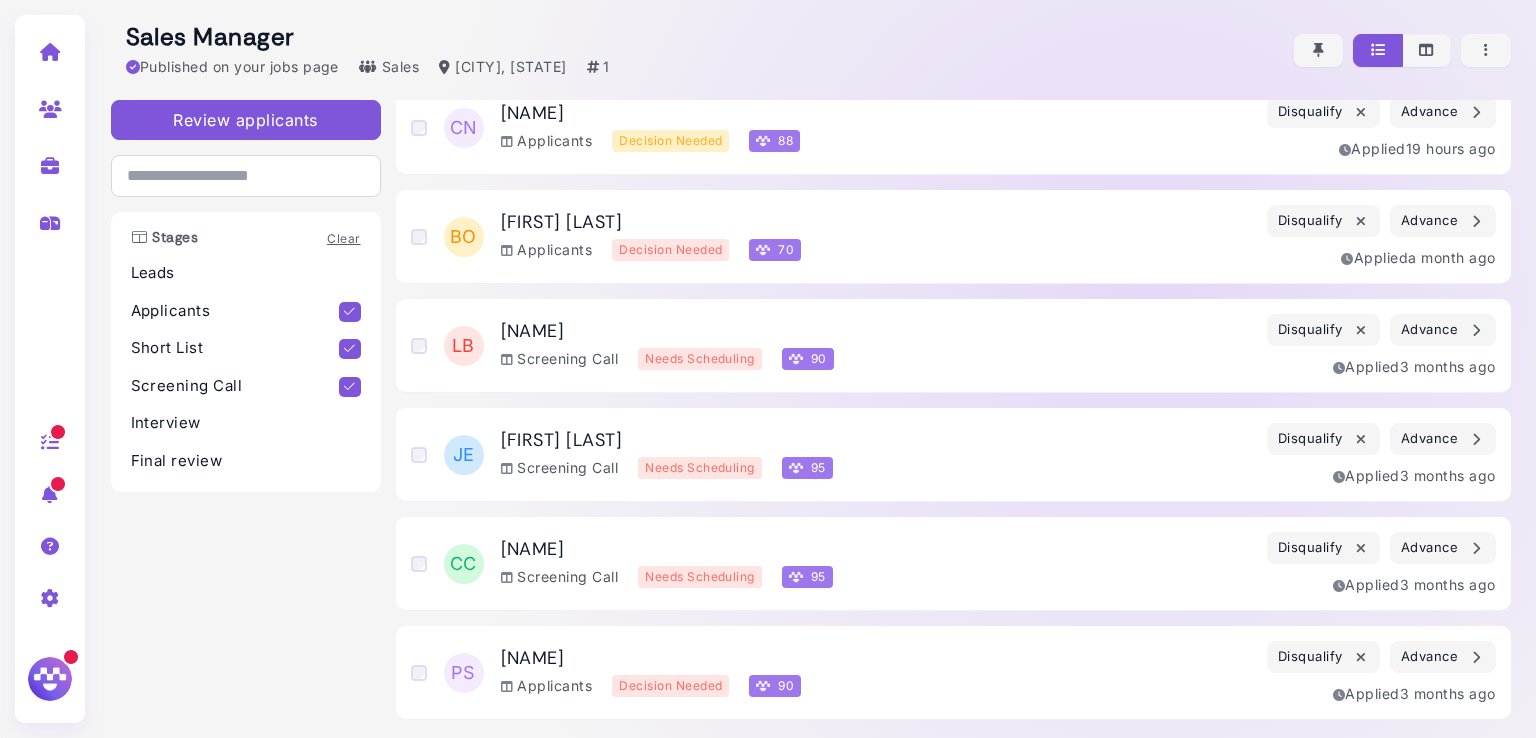 scroll, scrollTop: 0, scrollLeft: 0, axis: both 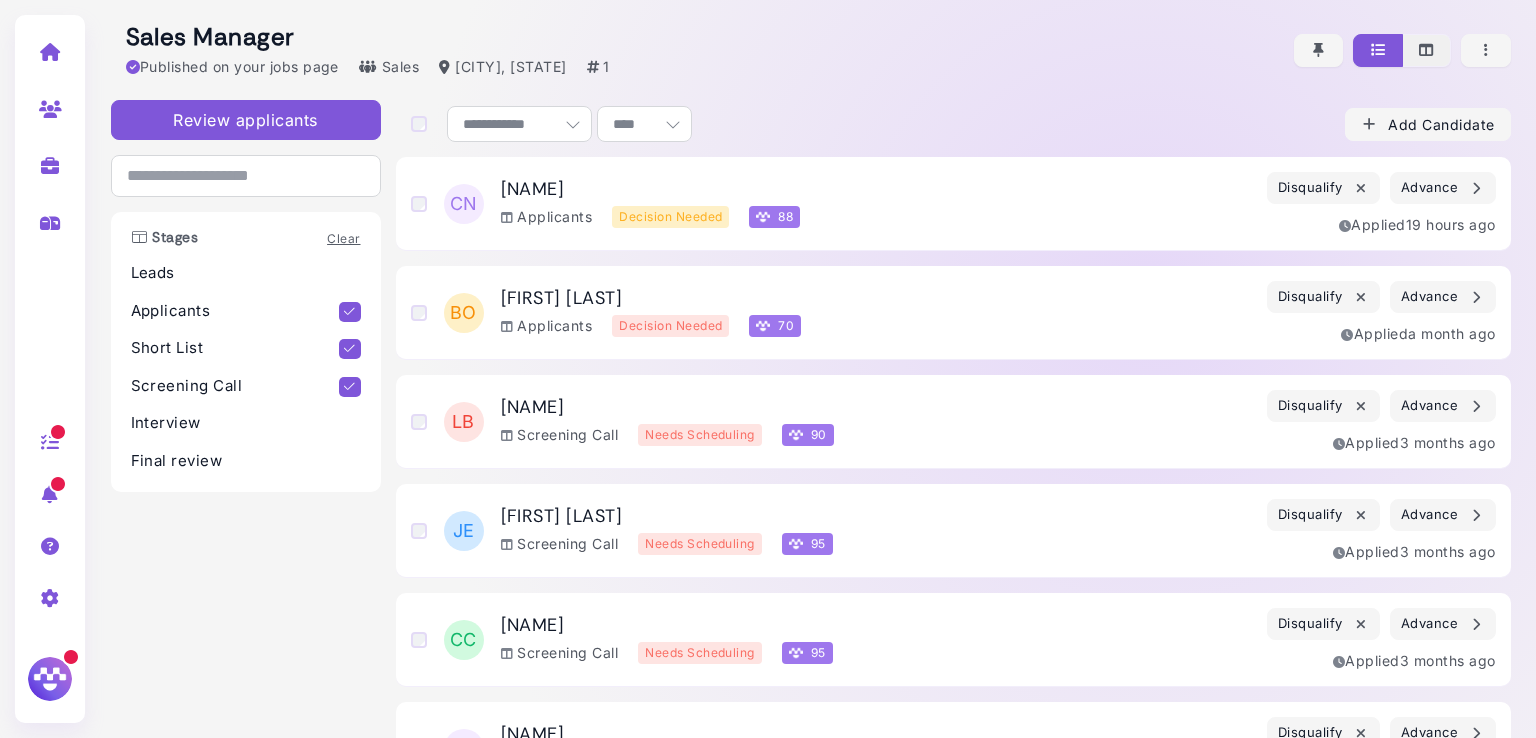 click at bounding box center [1427, 50] 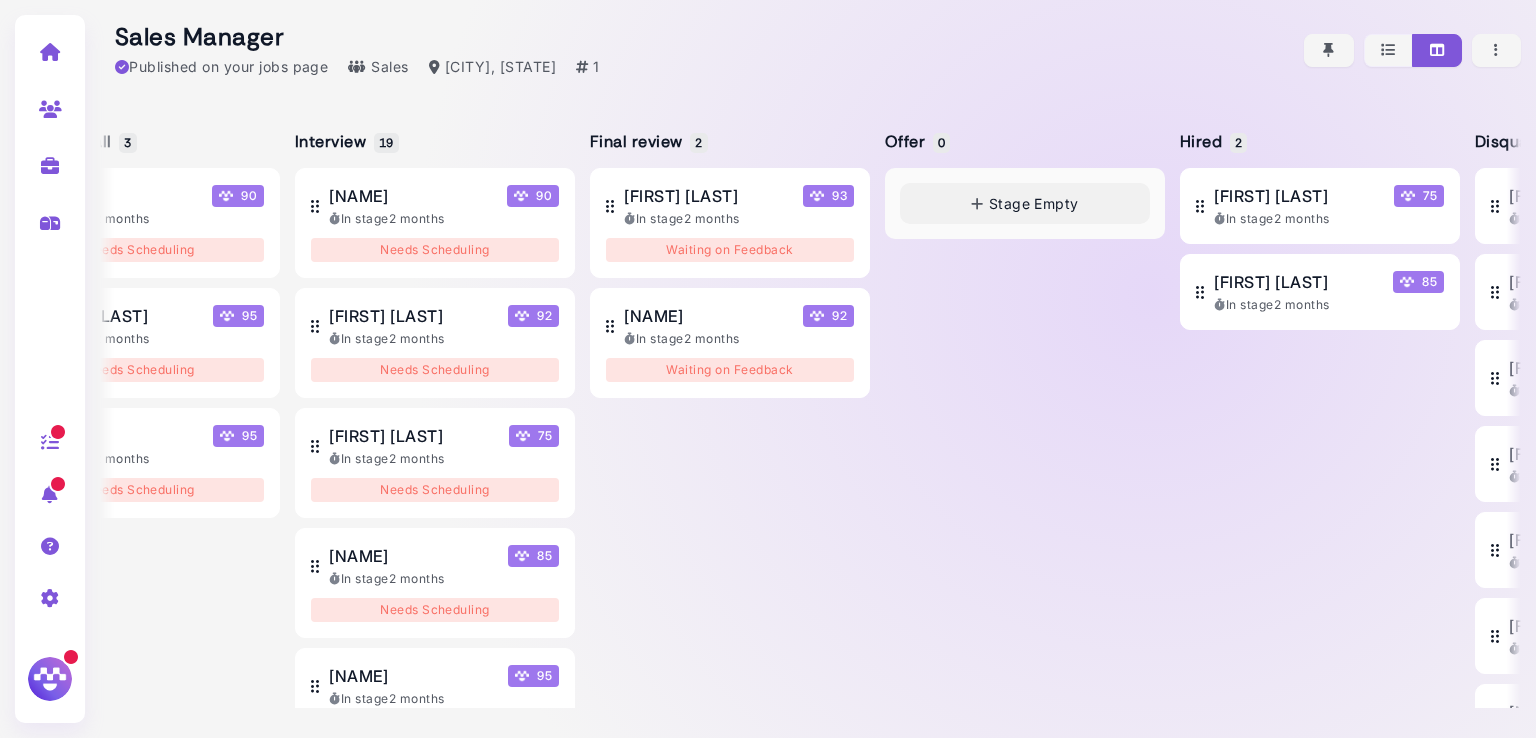 scroll, scrollTop: 0, scrollLeft: 910, axis: horizontal 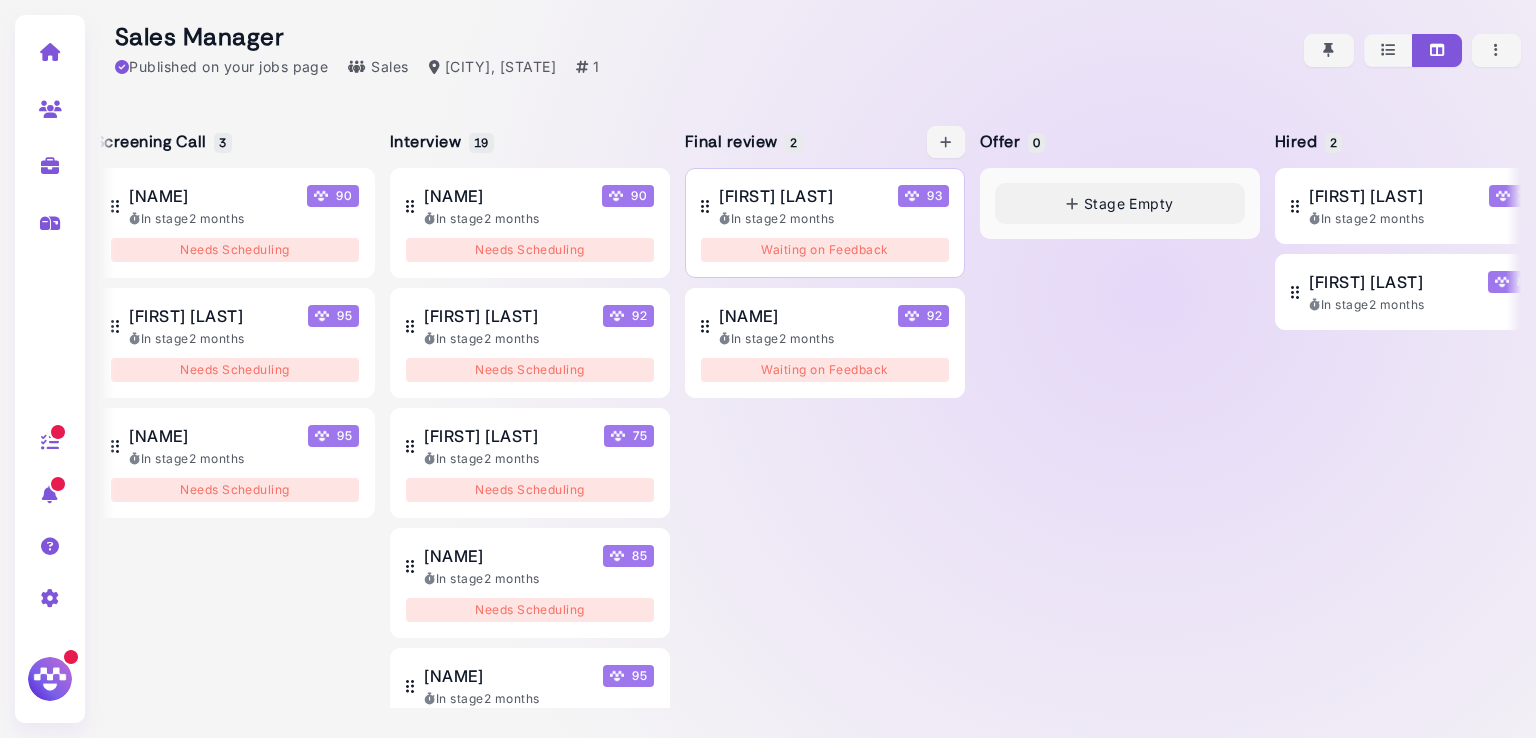 click on "Derek Butt" at bounding box center (776, 196) 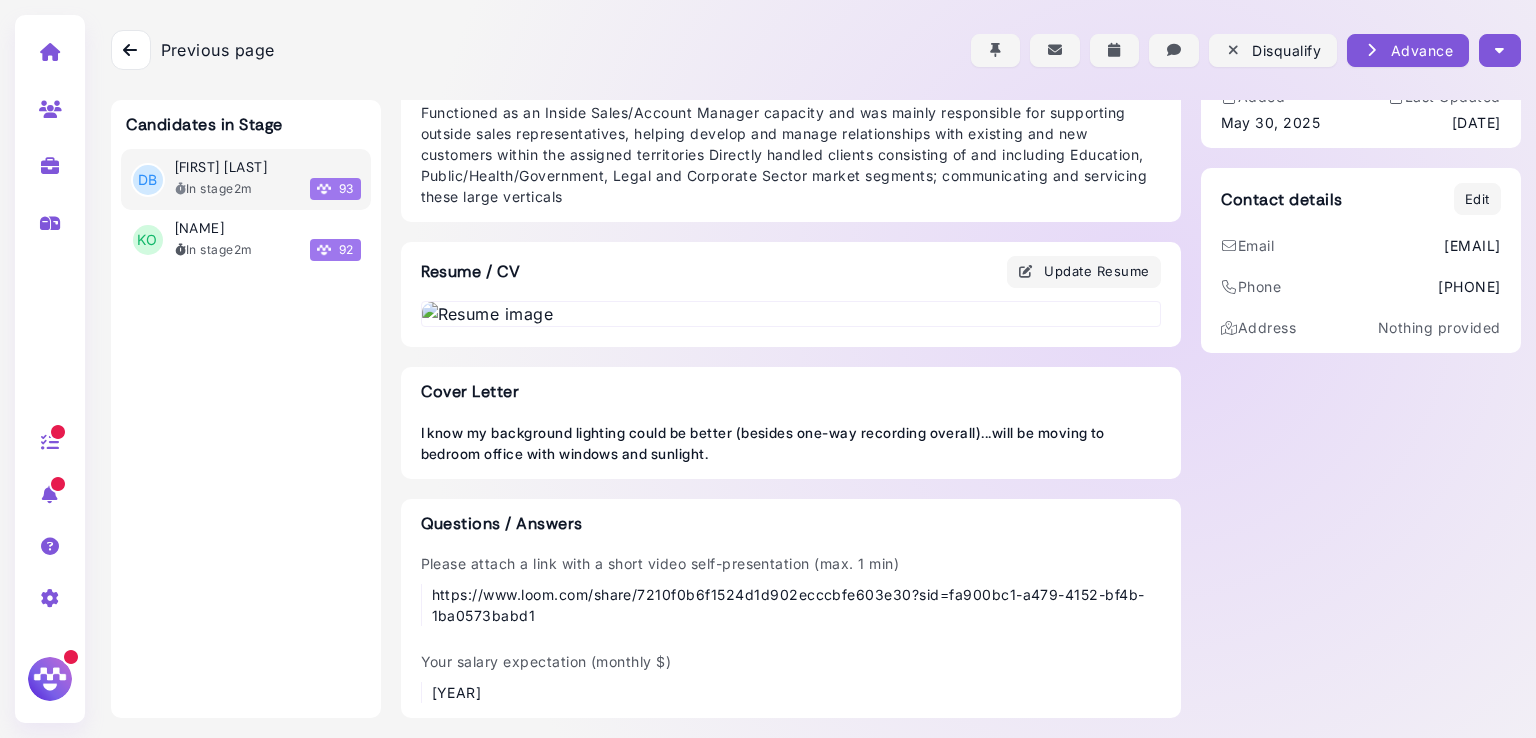 scroll, scrollTop: 1176, scrollLeft: 0, axis: vertical 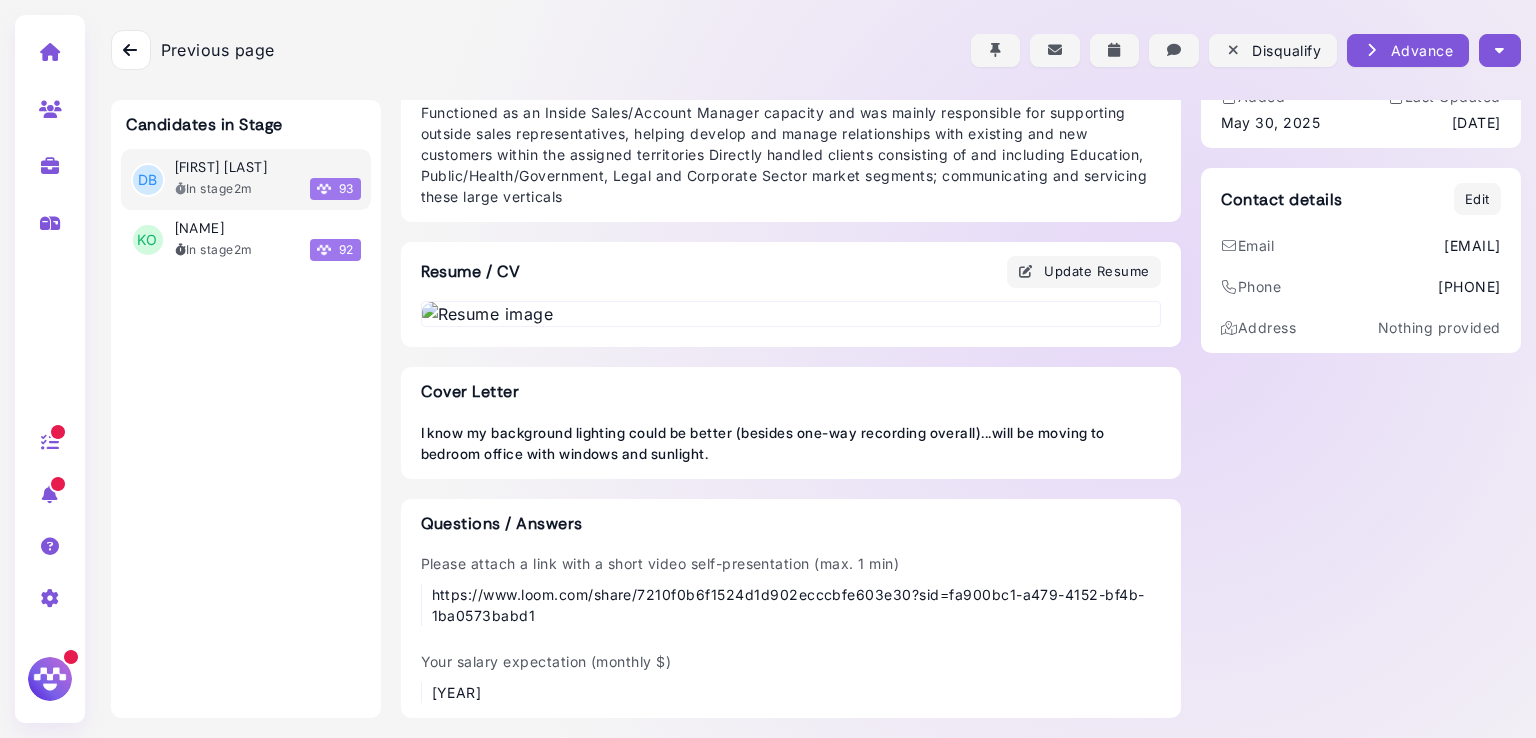 drag, startPoint x: 559, startPoint y: 618, endPoint x: 426, endPoint y: 593, distance: 135.32922 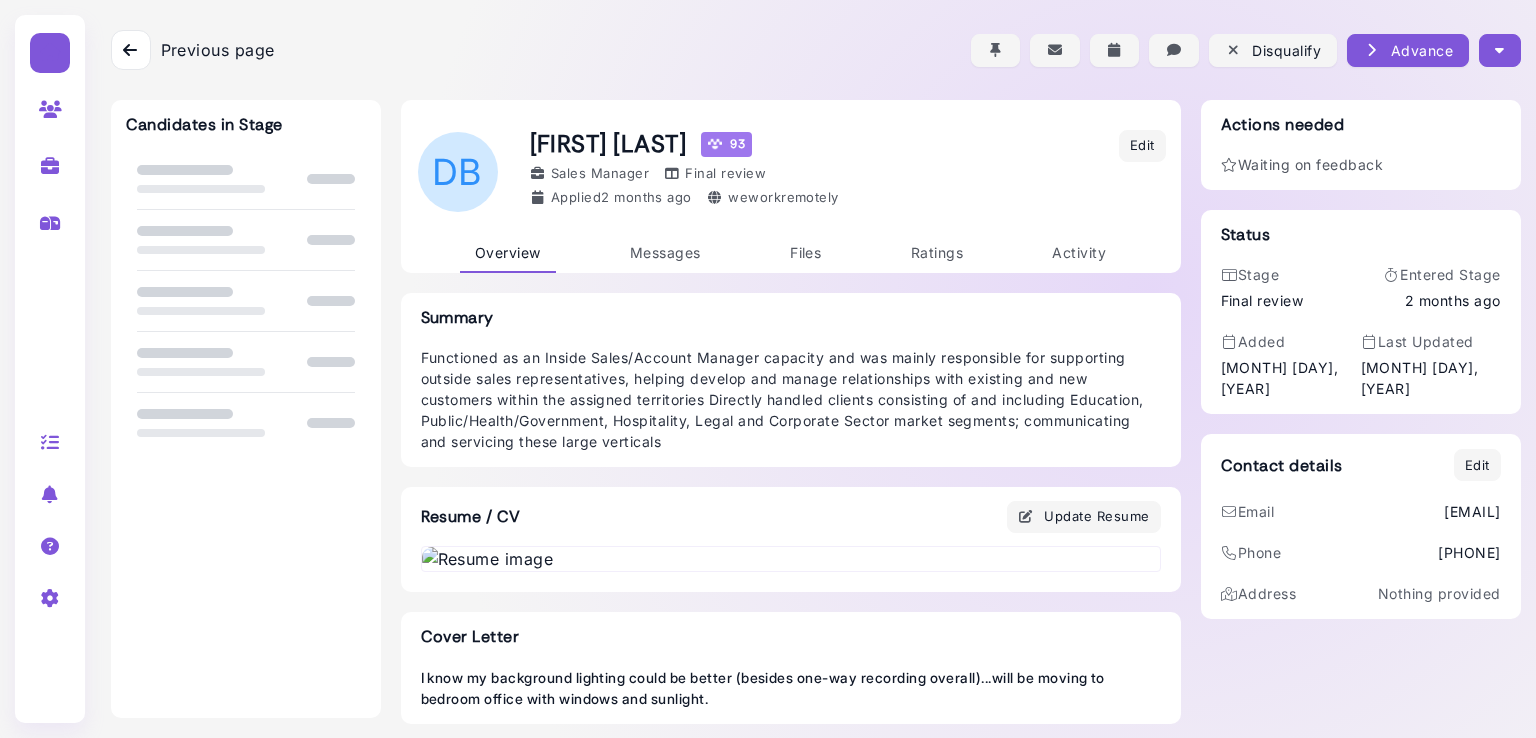 scroll, scrollTop: 0, scrollLeft: 0, axis: both 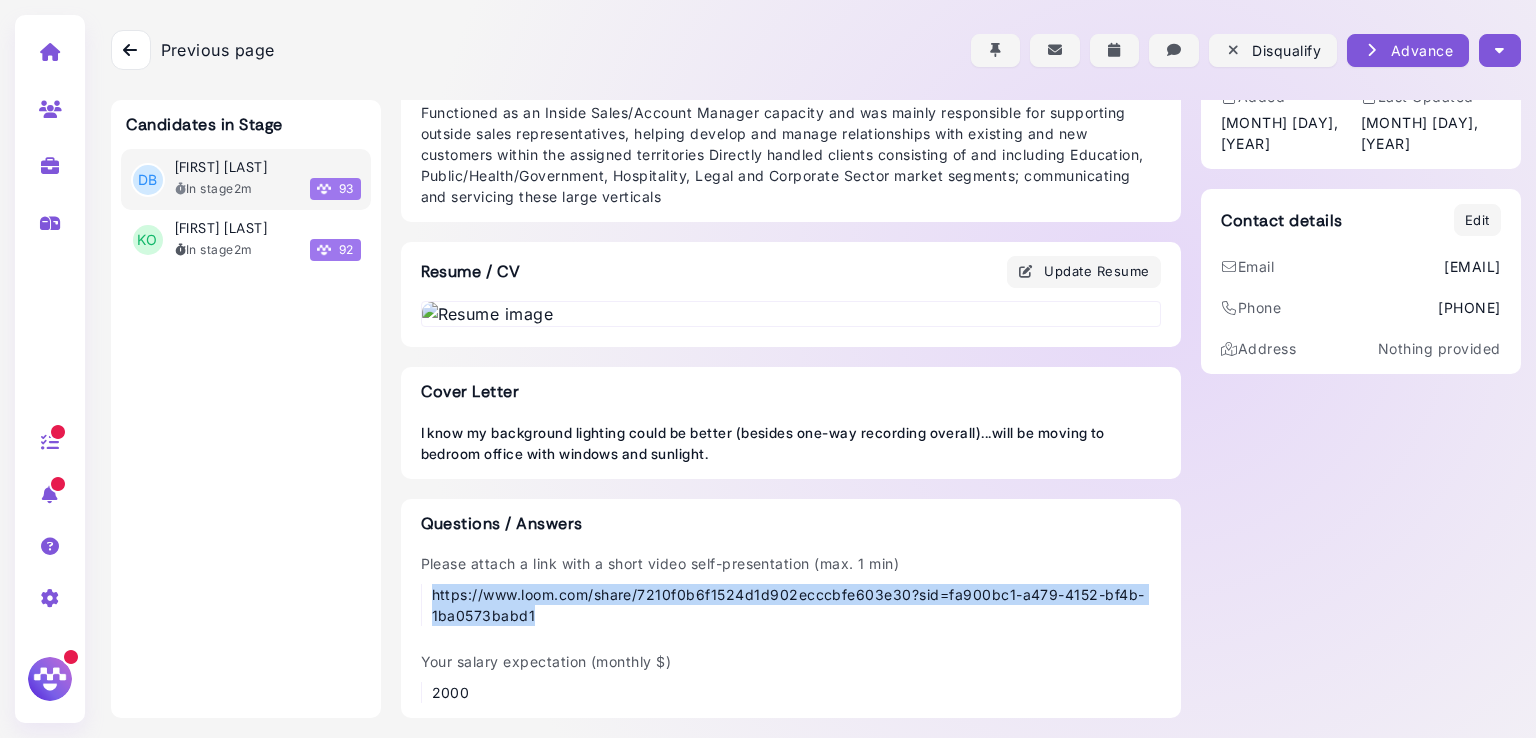 drag, startPoint x: 547, startPoint y: 620, endPoint x: 425, endPoint y: 598, distance: 123.967735 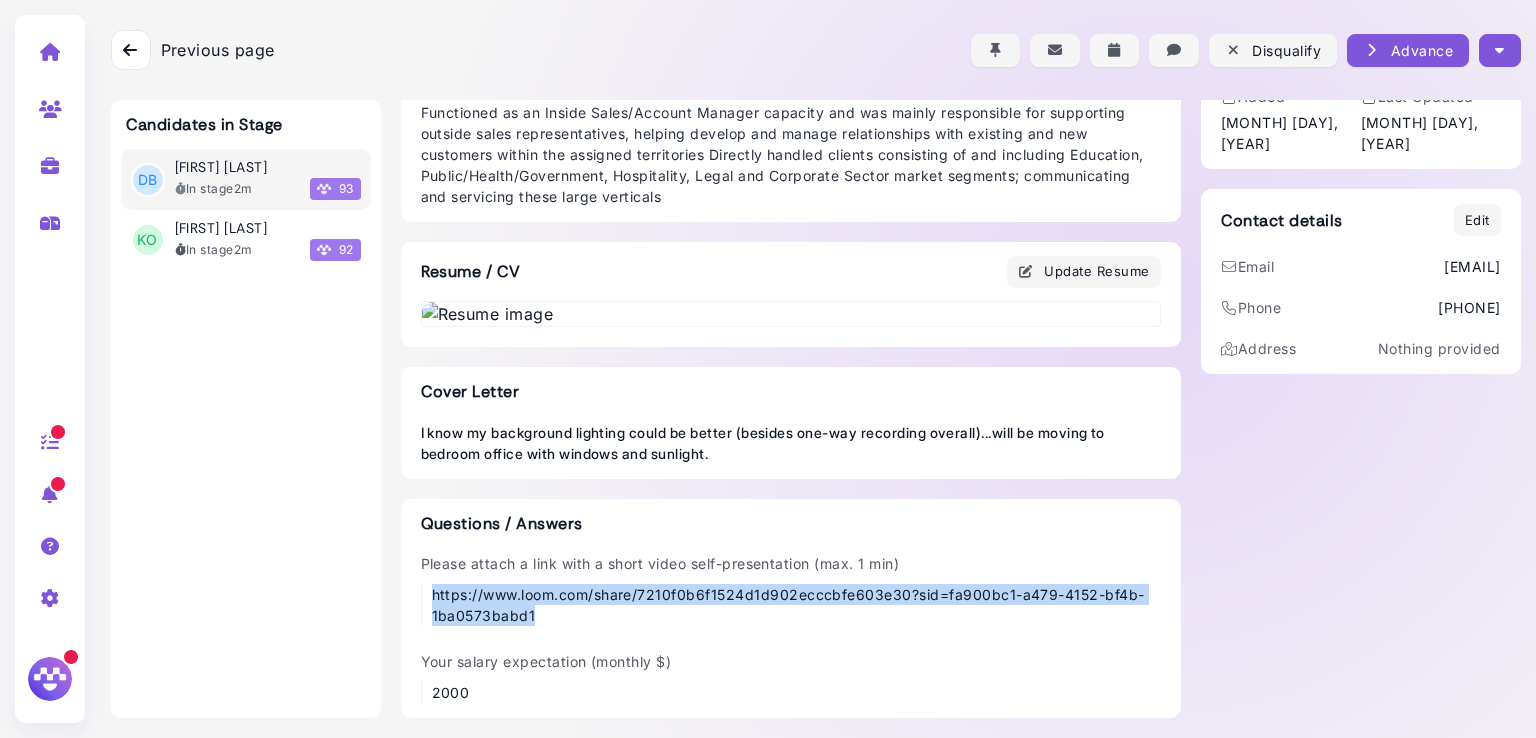 copy on "https://www.loom.com/share/7210f0b6f1524d1d902ecccbfe603e30?sid=fa900bc1-a479-4152-bf4b-1ba0573babd1" 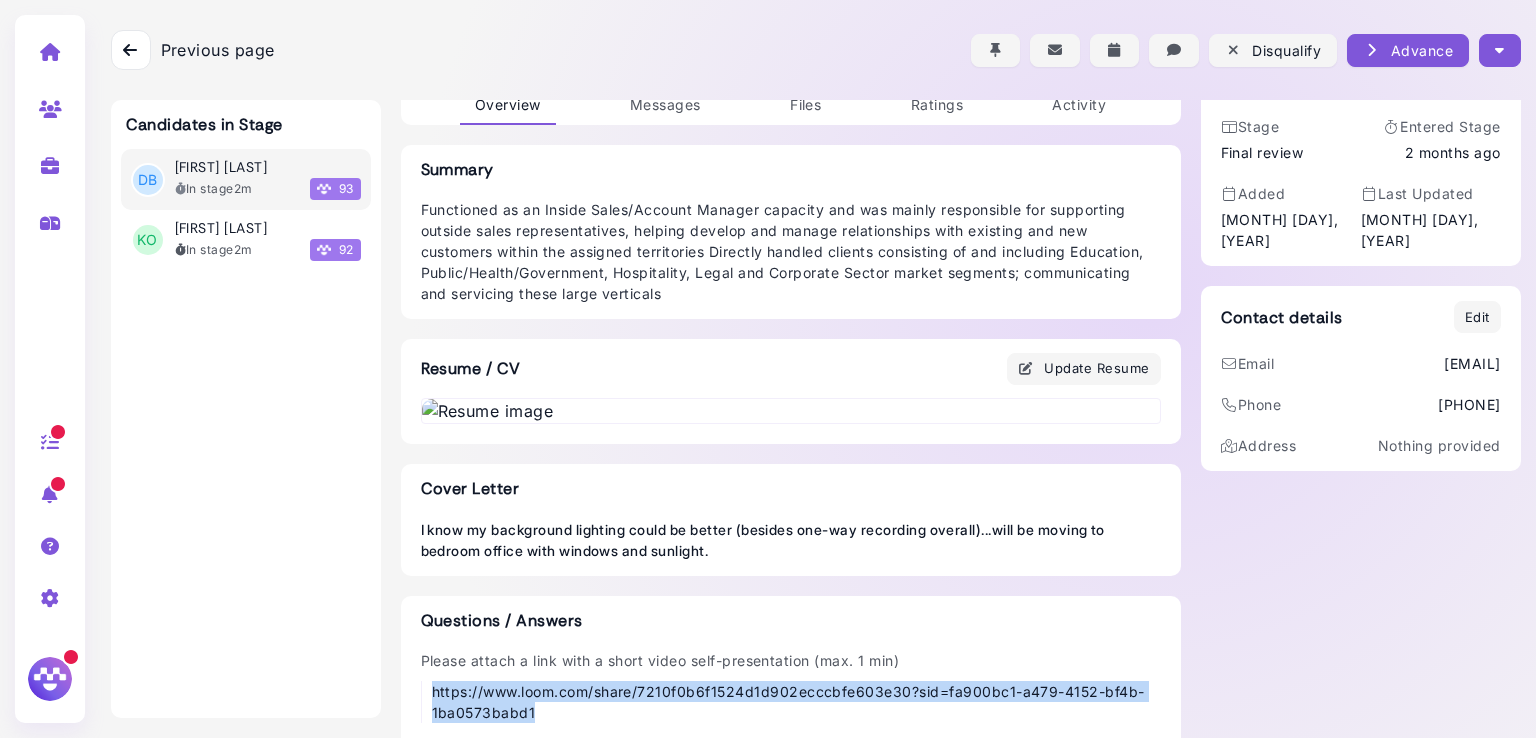 scroll, scrollTop: 0, scrollLeft: 0, axis: both 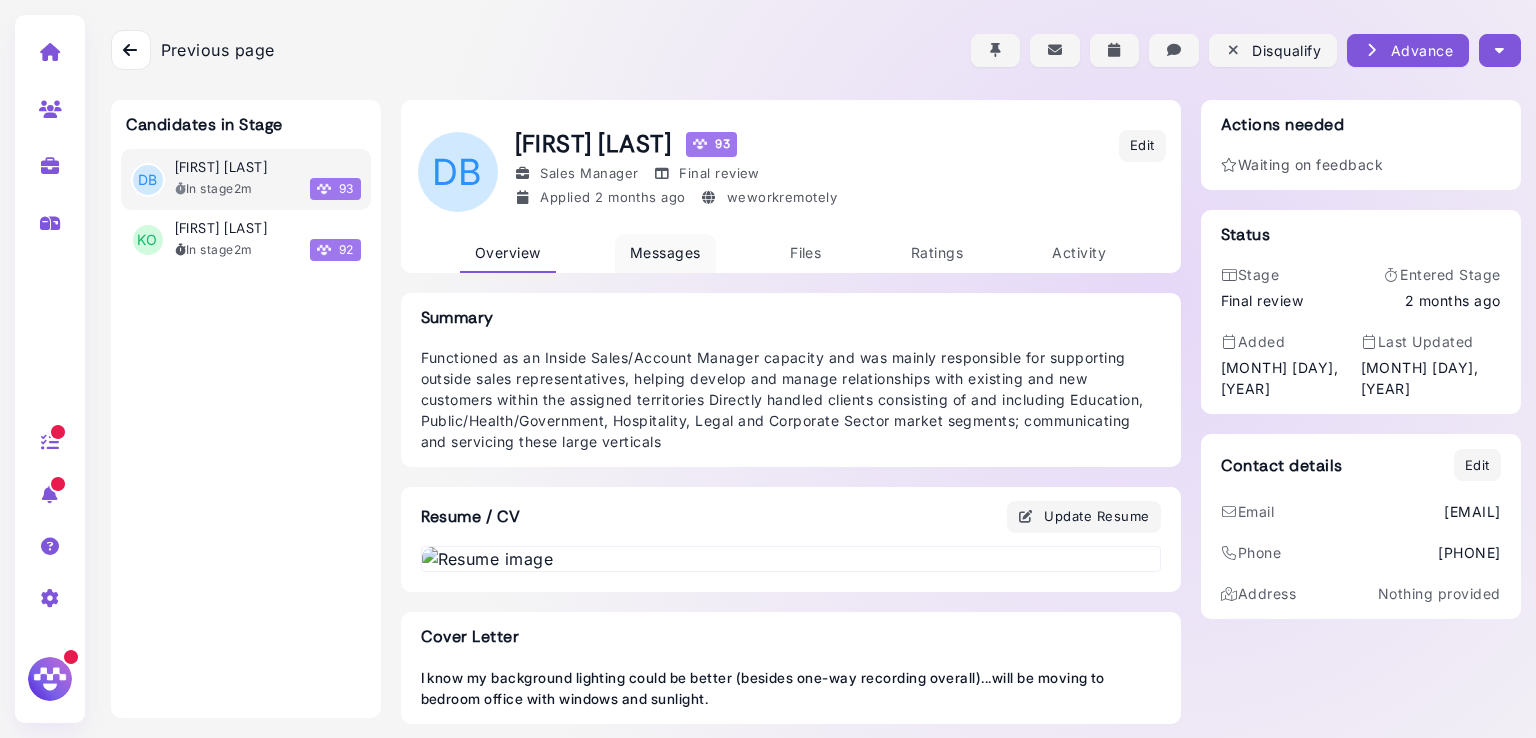 click on "Messages" at bounding box center (665, 252) 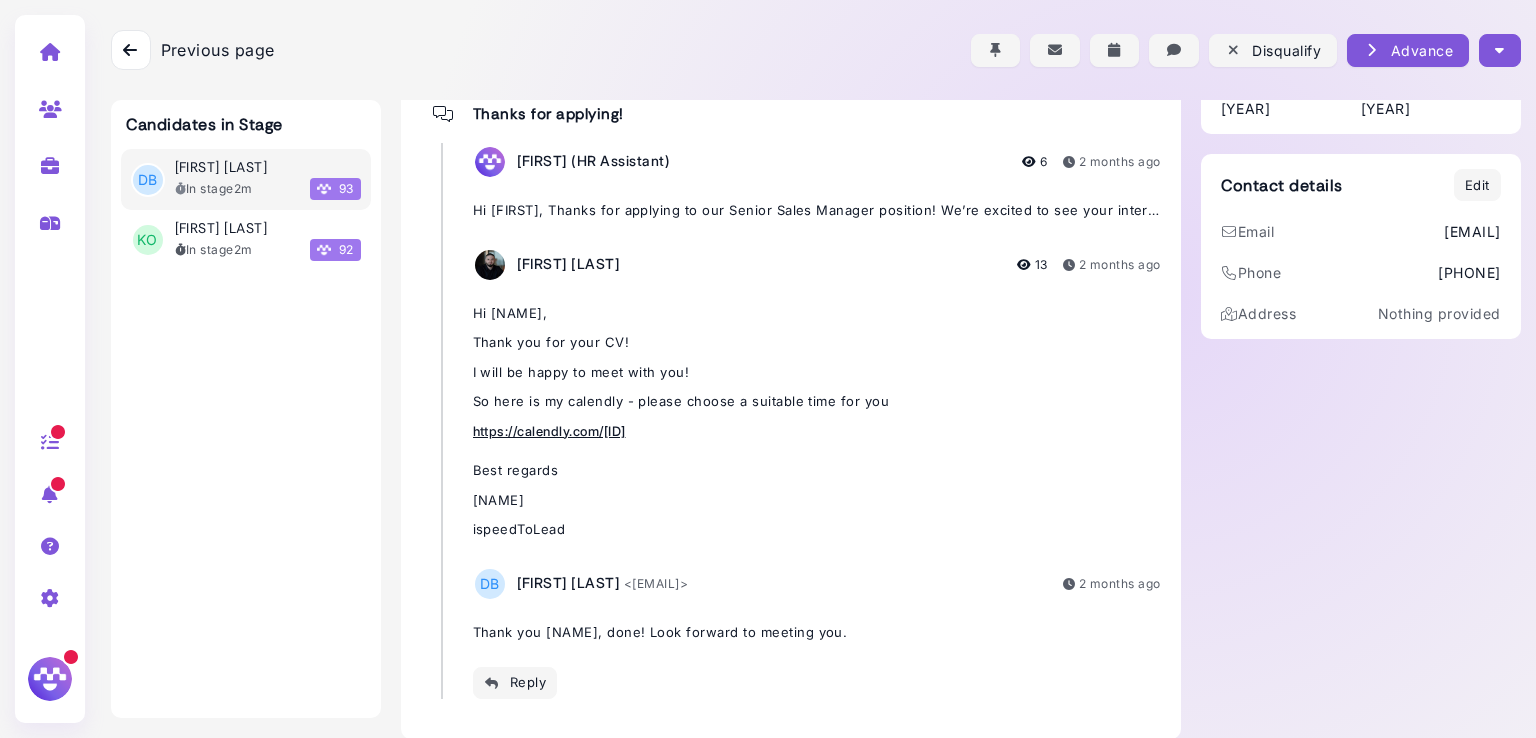 scroll, scrollTop: 300, scrollLeft: 0, axis: vertical 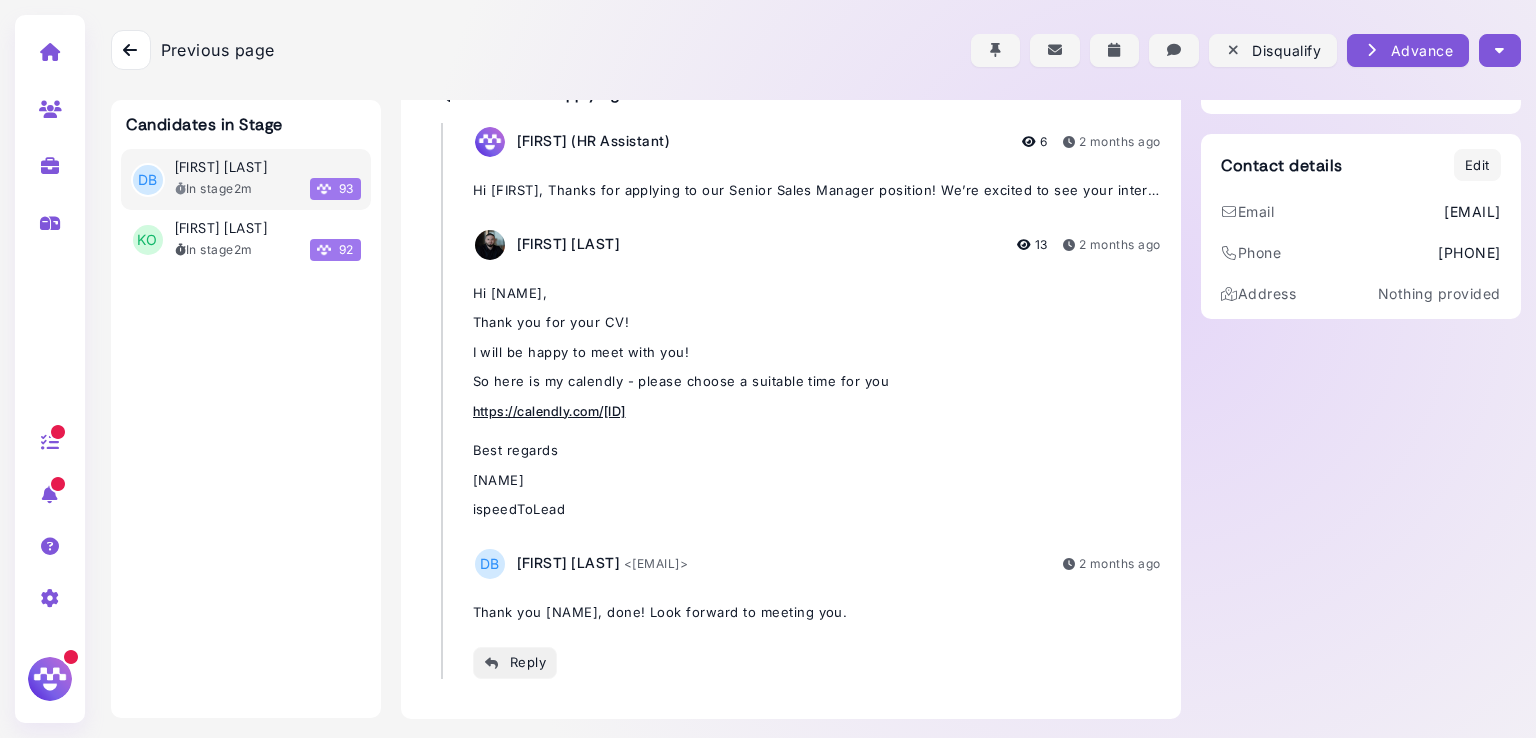 click on "Reply" at bounding box center [515, 663] 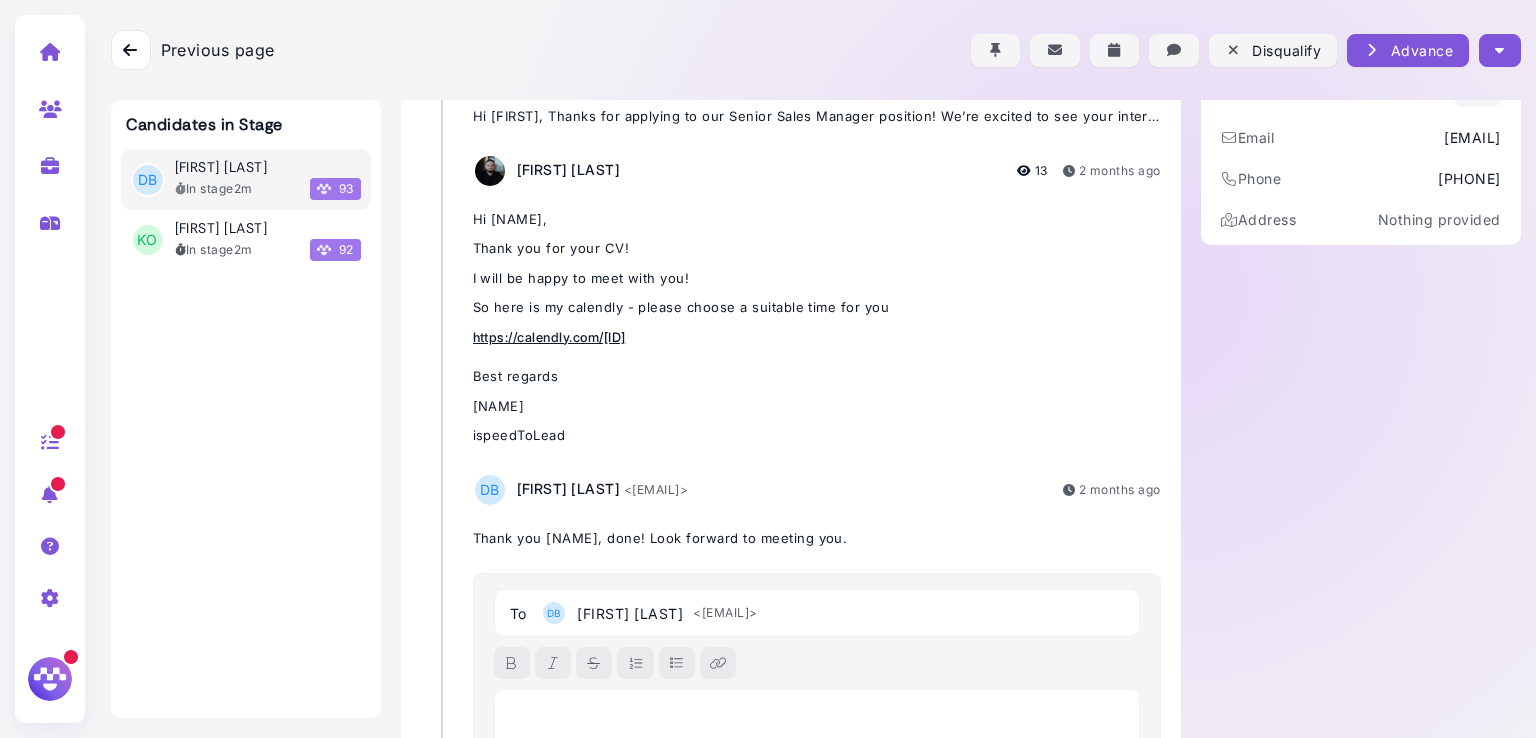 scroll, scrollTop: 616, scrollLeft: 0, axis: vertical 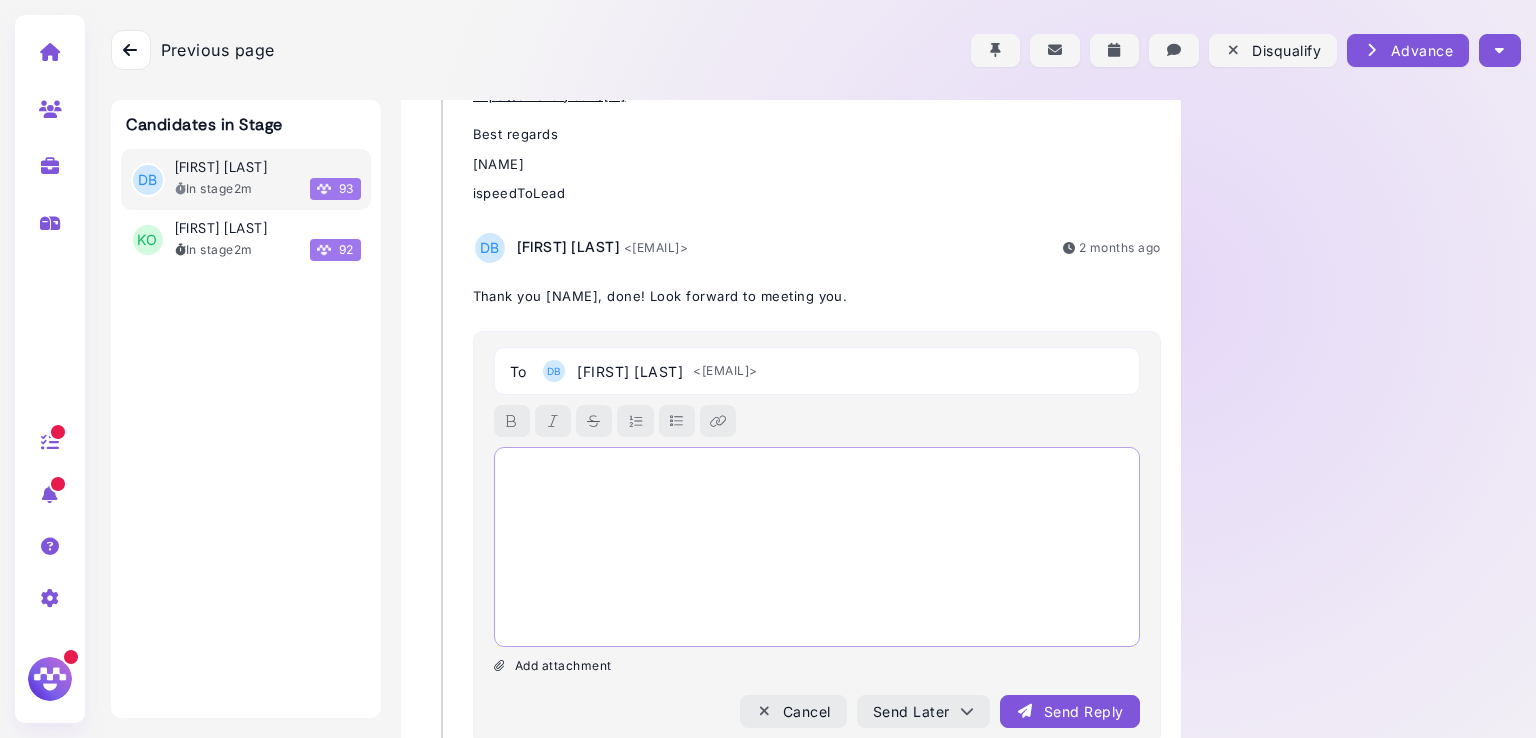 paste 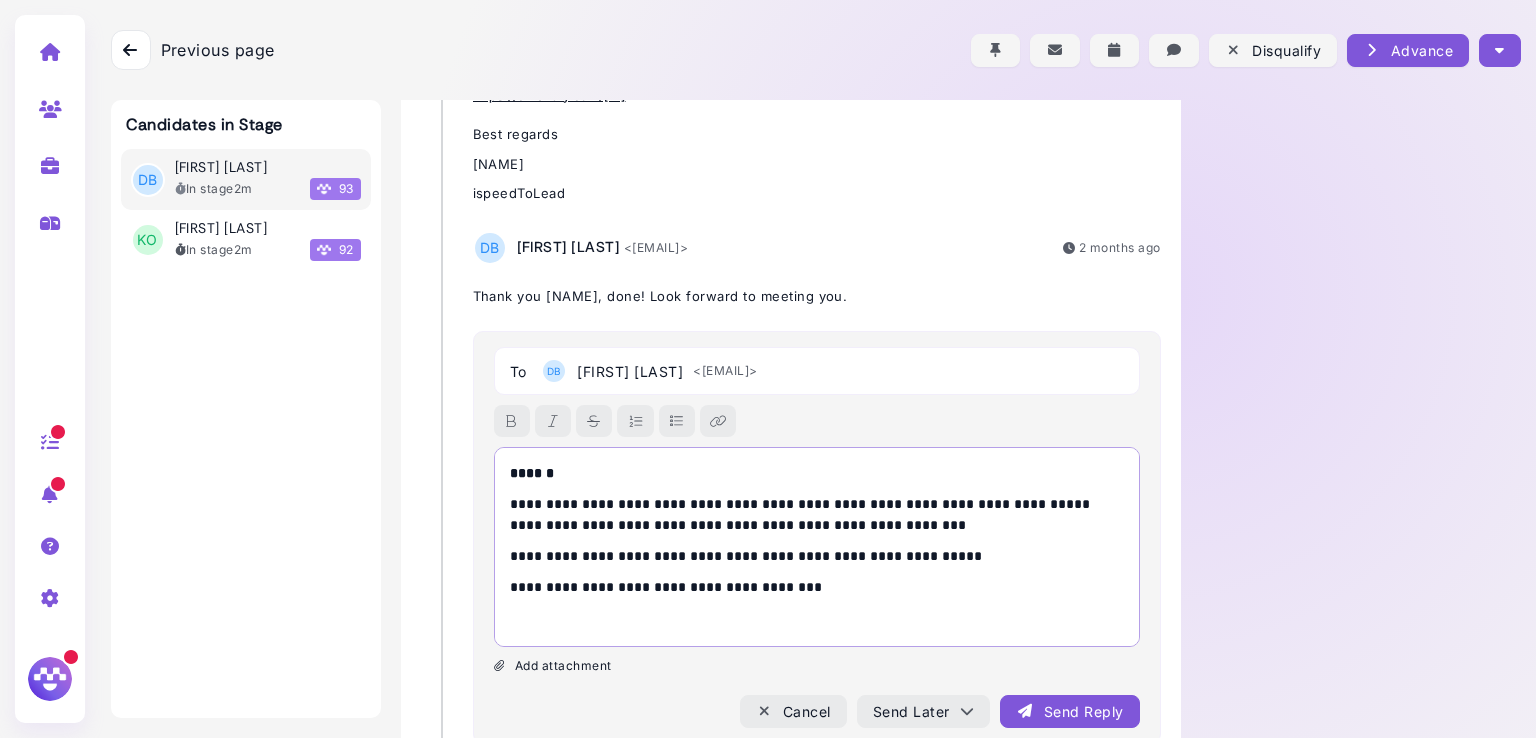 click on "******" at bounding box center (817, 473) 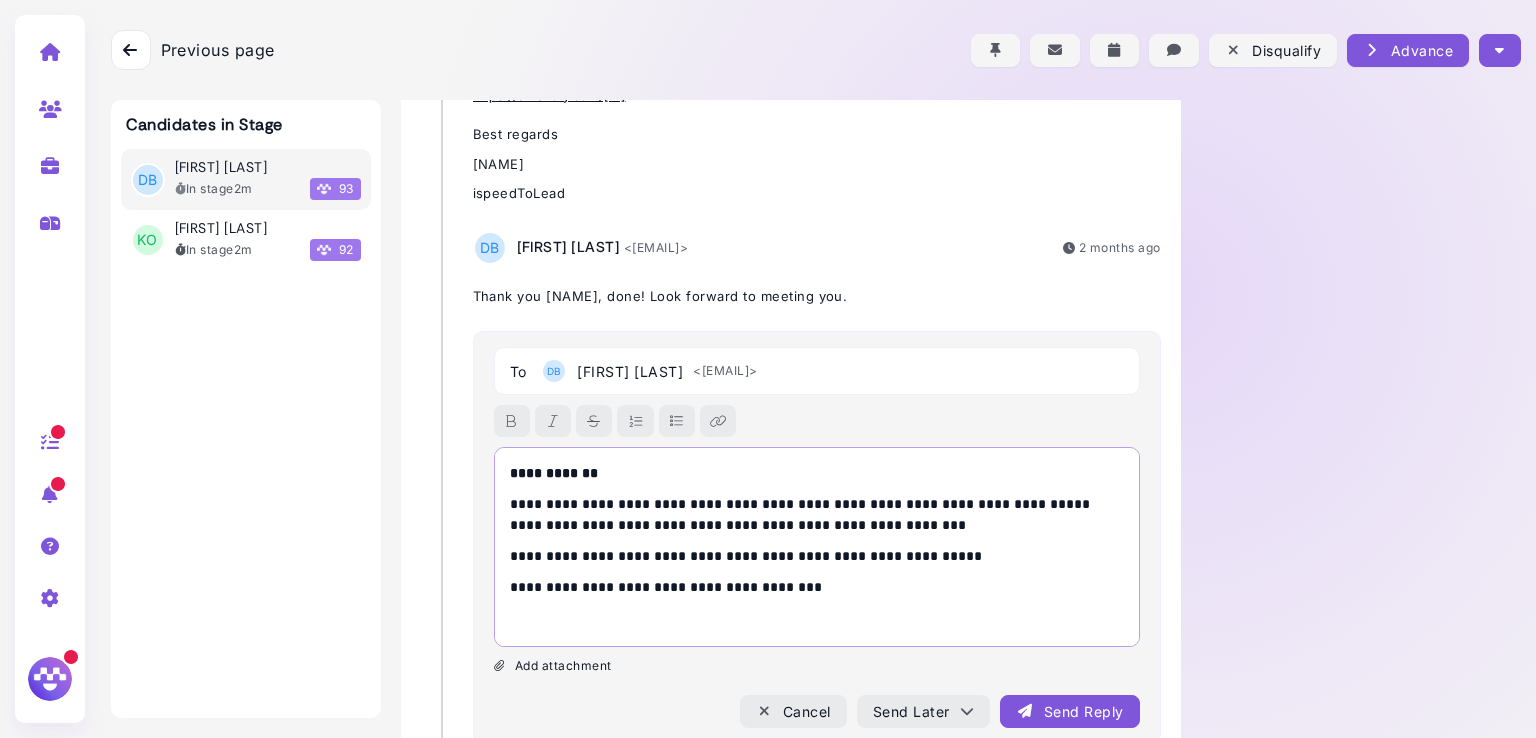 click on "**********" at bounding box center (817, 556) 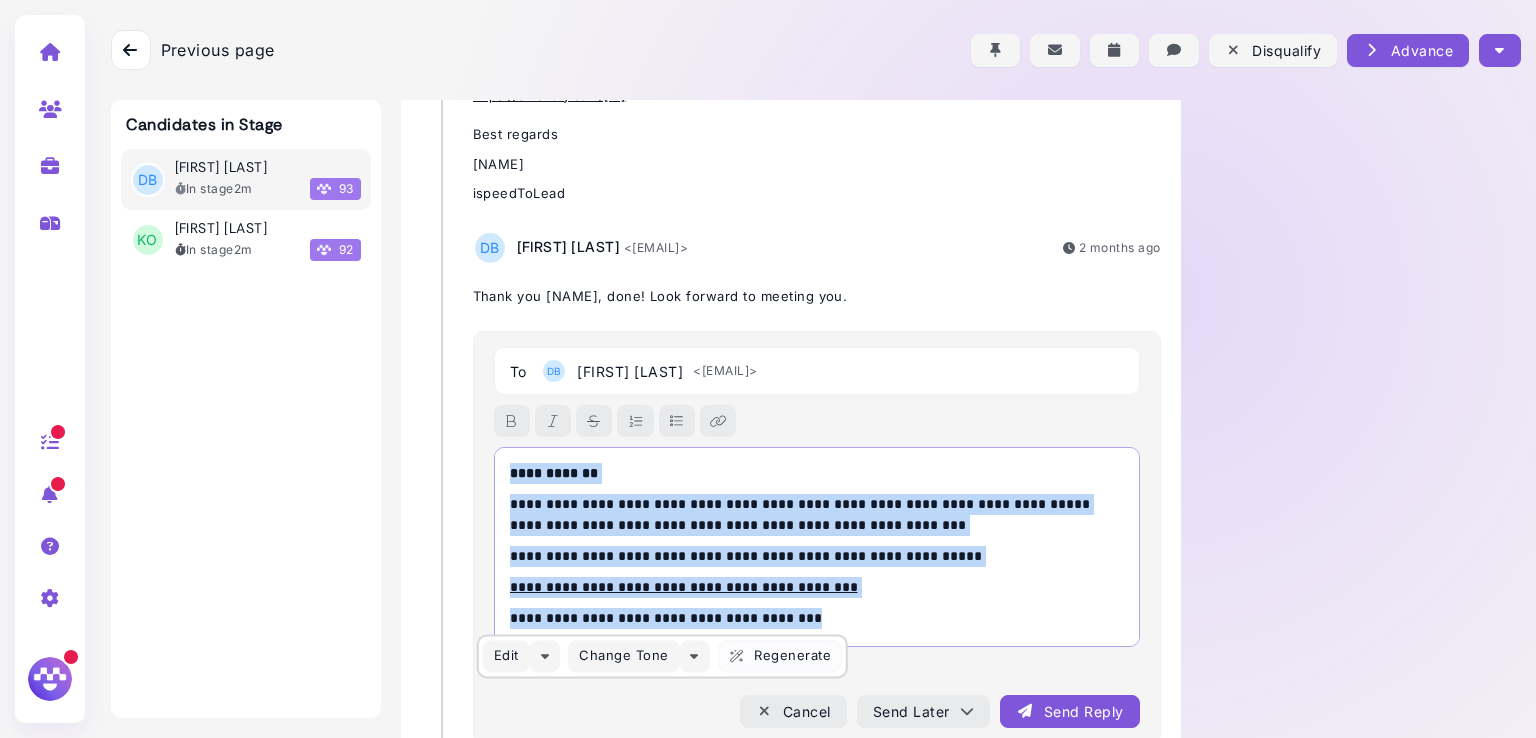 drag, startPoint x: 836, startPoint y: 623, endPoint x: 486, endPoint y: 468, distance: 382.78583 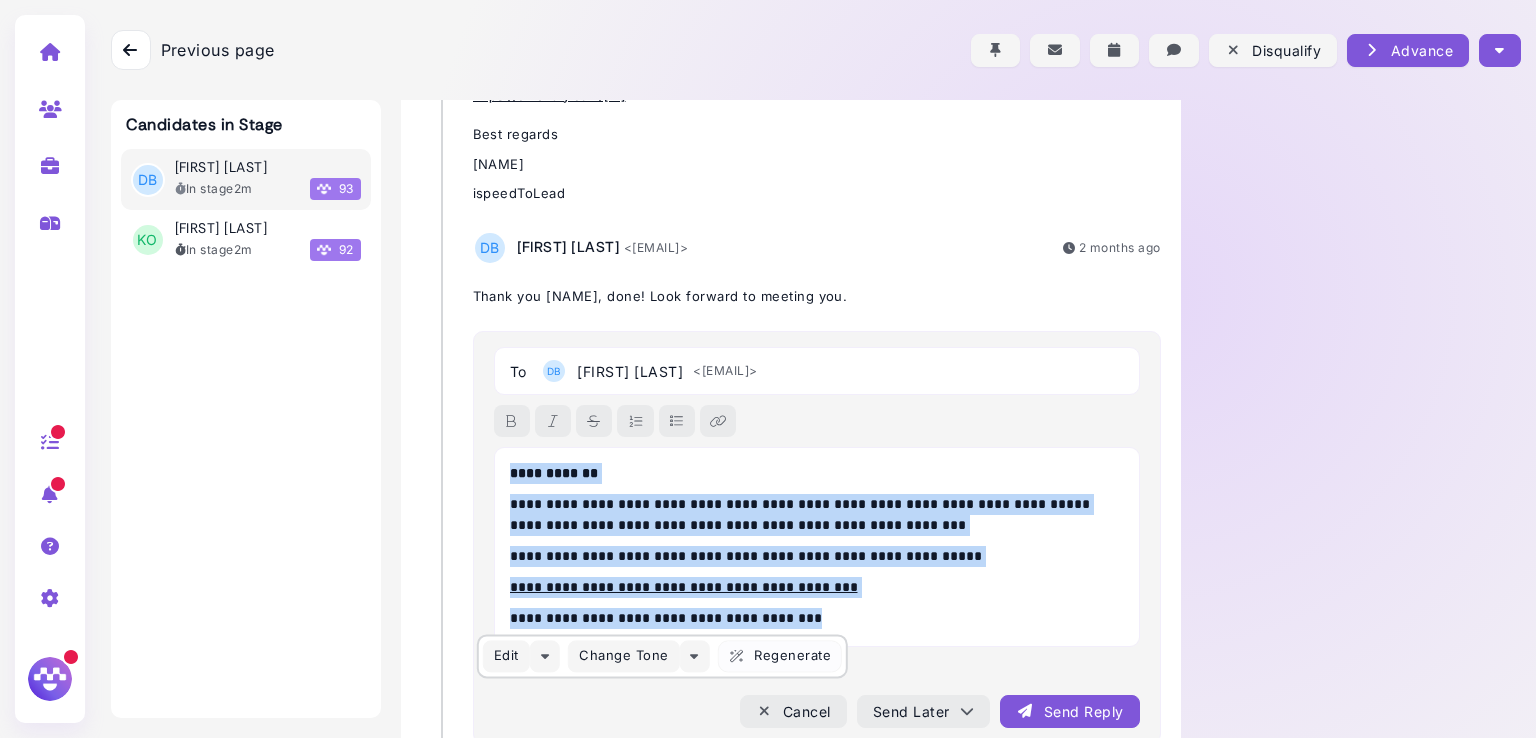 click on "Send Reply" at bounding box center [1069, 711] 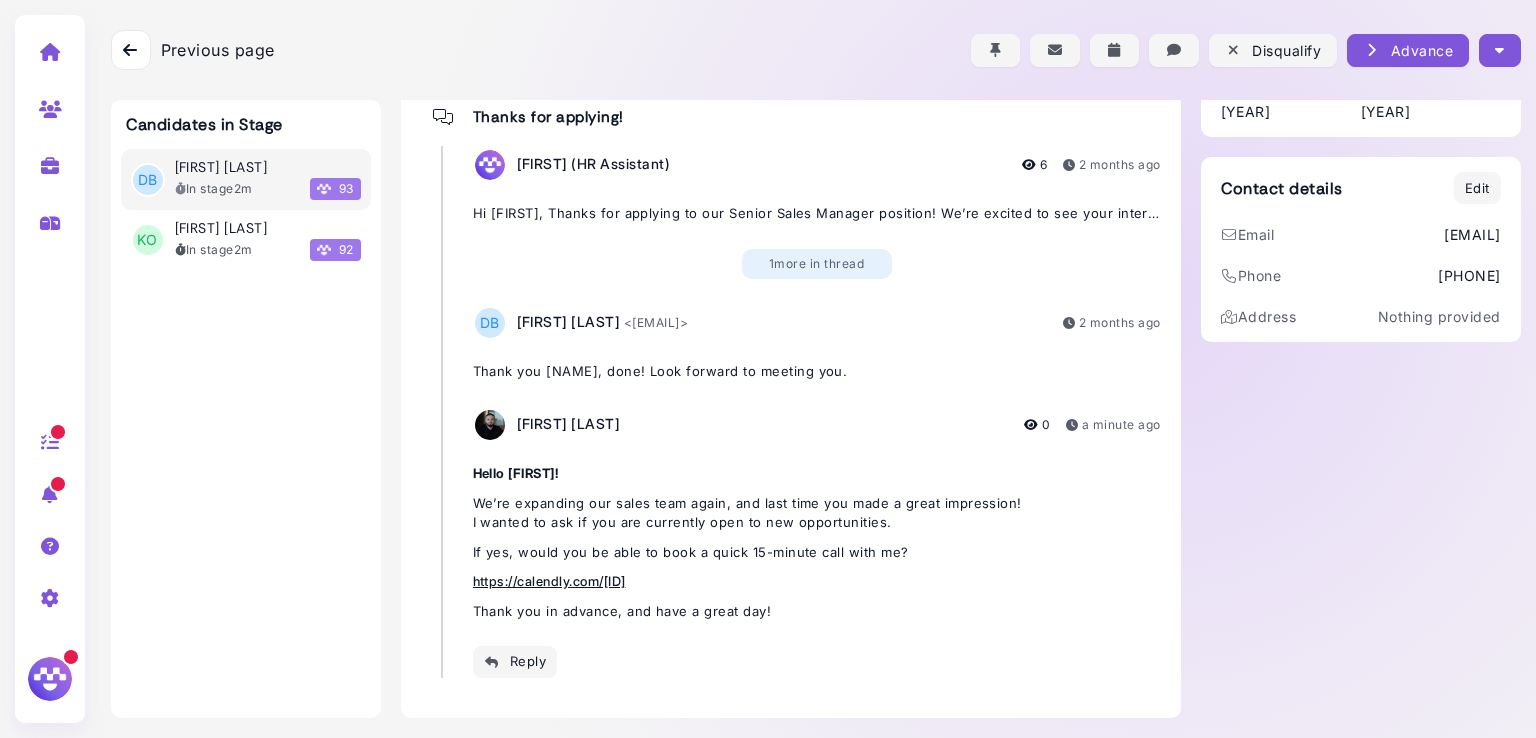 scroll, scrollTop: 276, scrollLeft: 0, axis: vertical 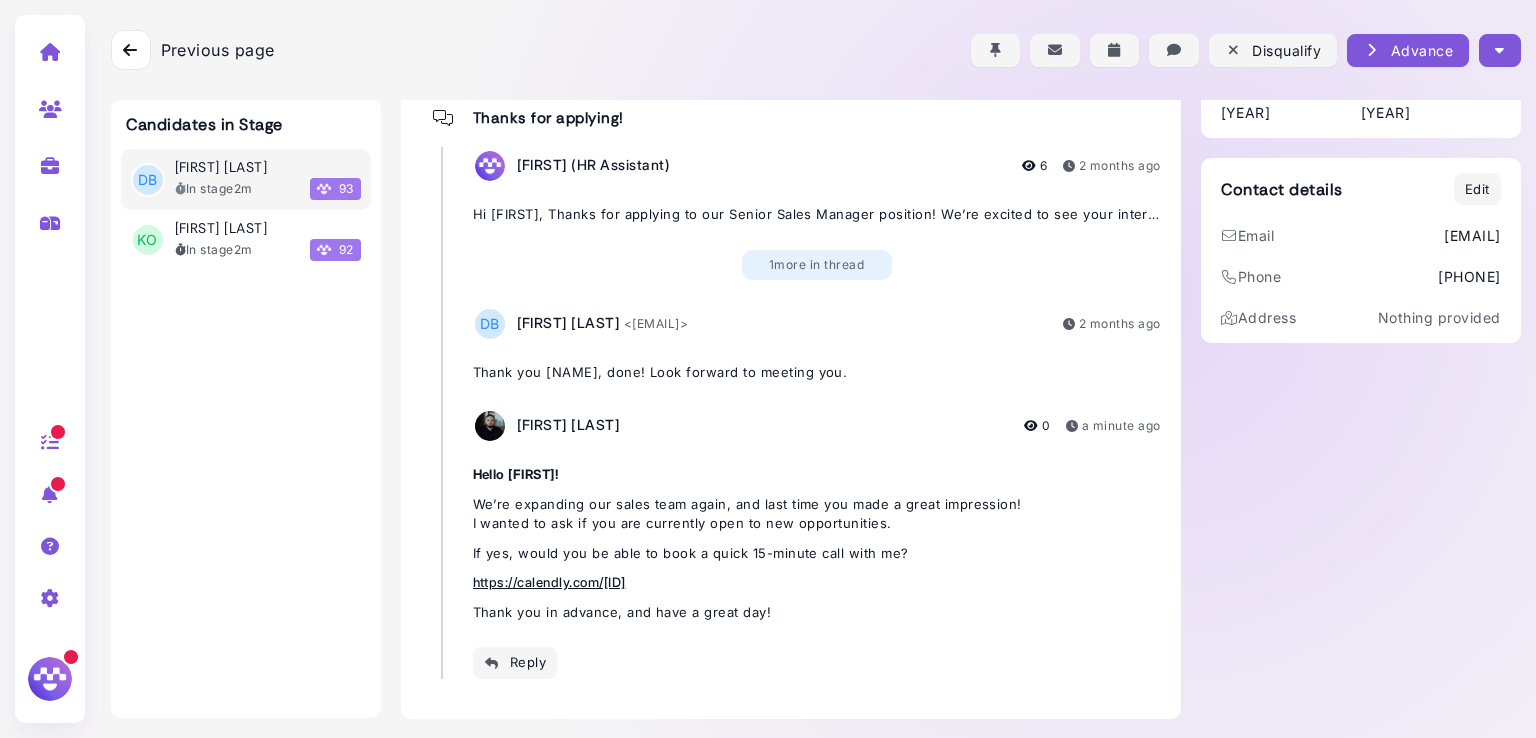 click at bounding box center (1499, 50) 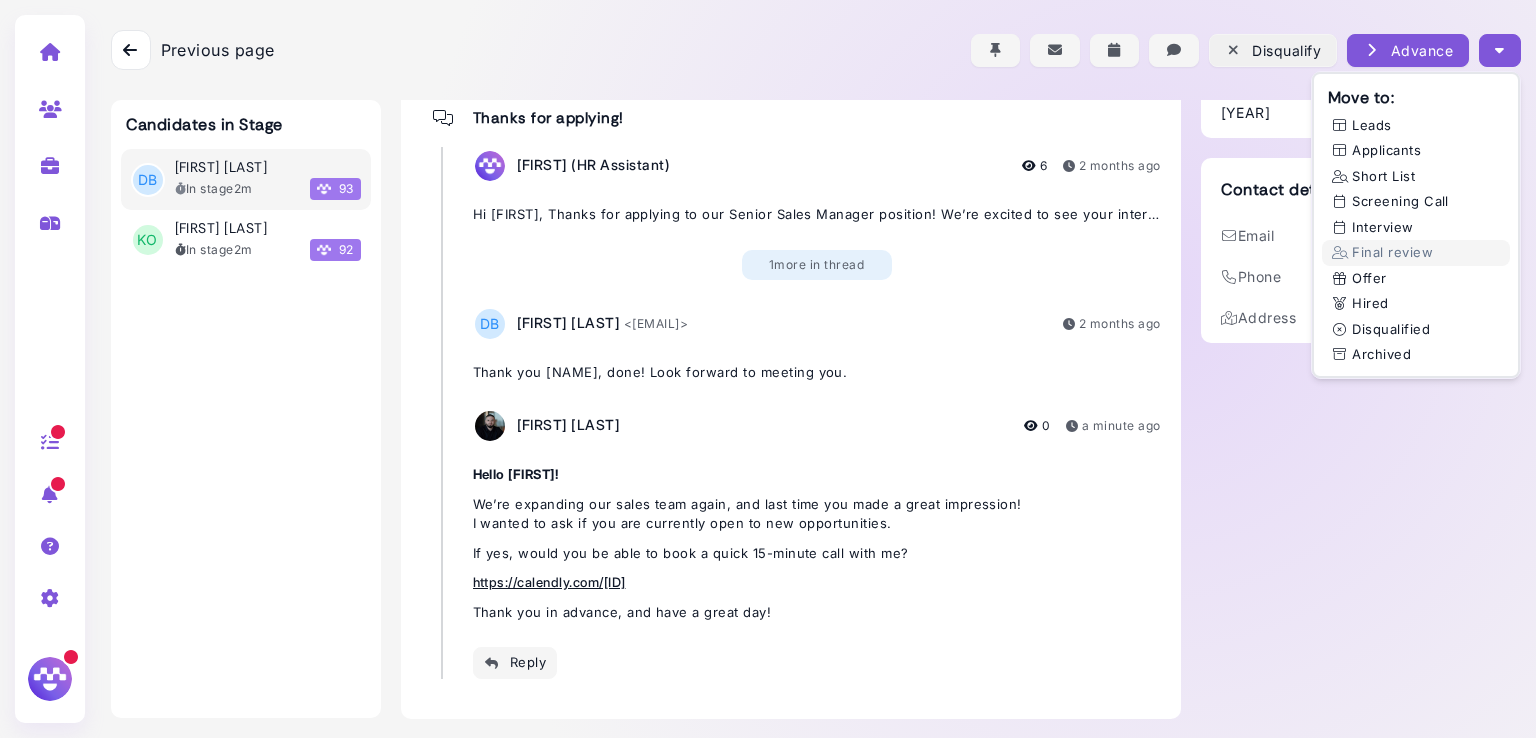 click at bounding box center (1234, 50) 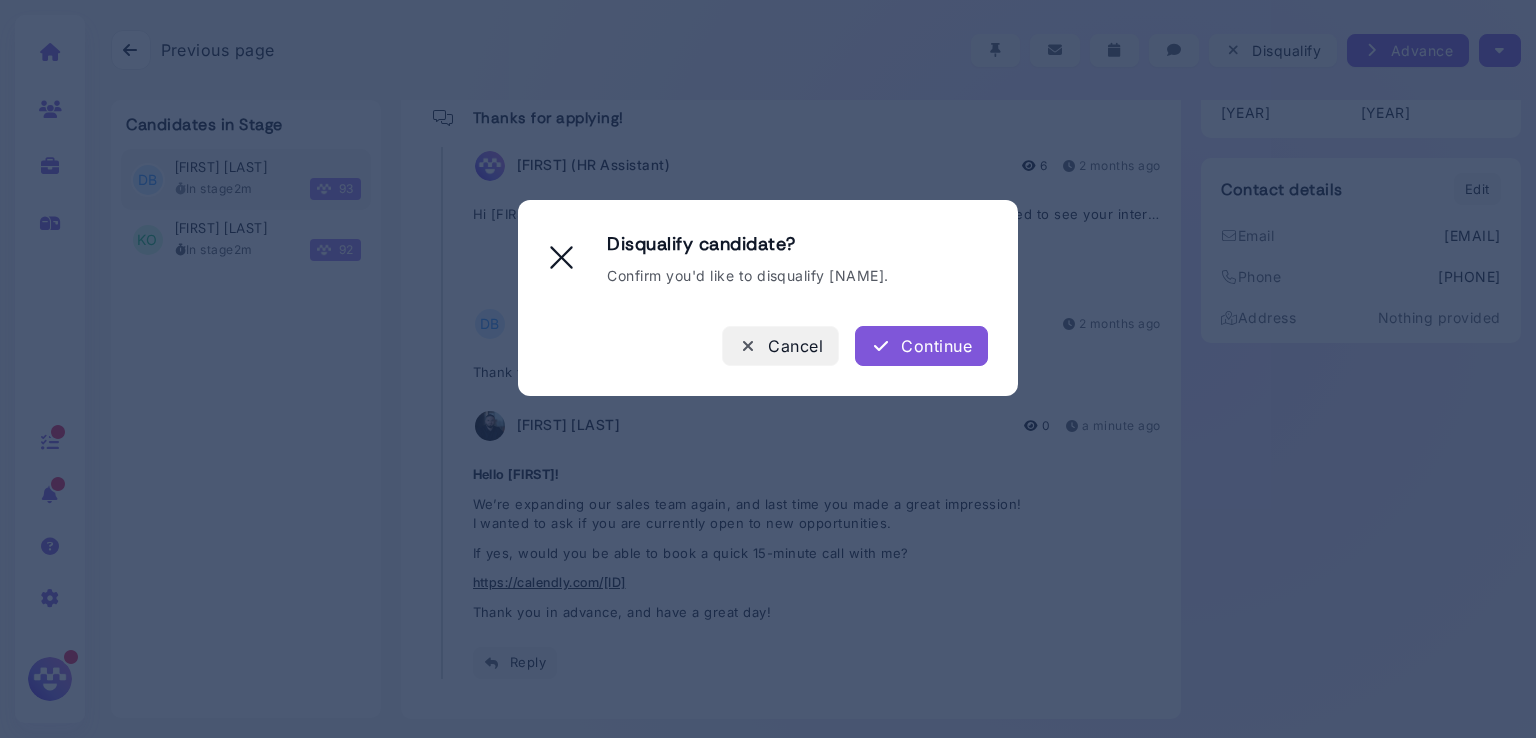 click on "Cancel" at bounding box center (780, 346) 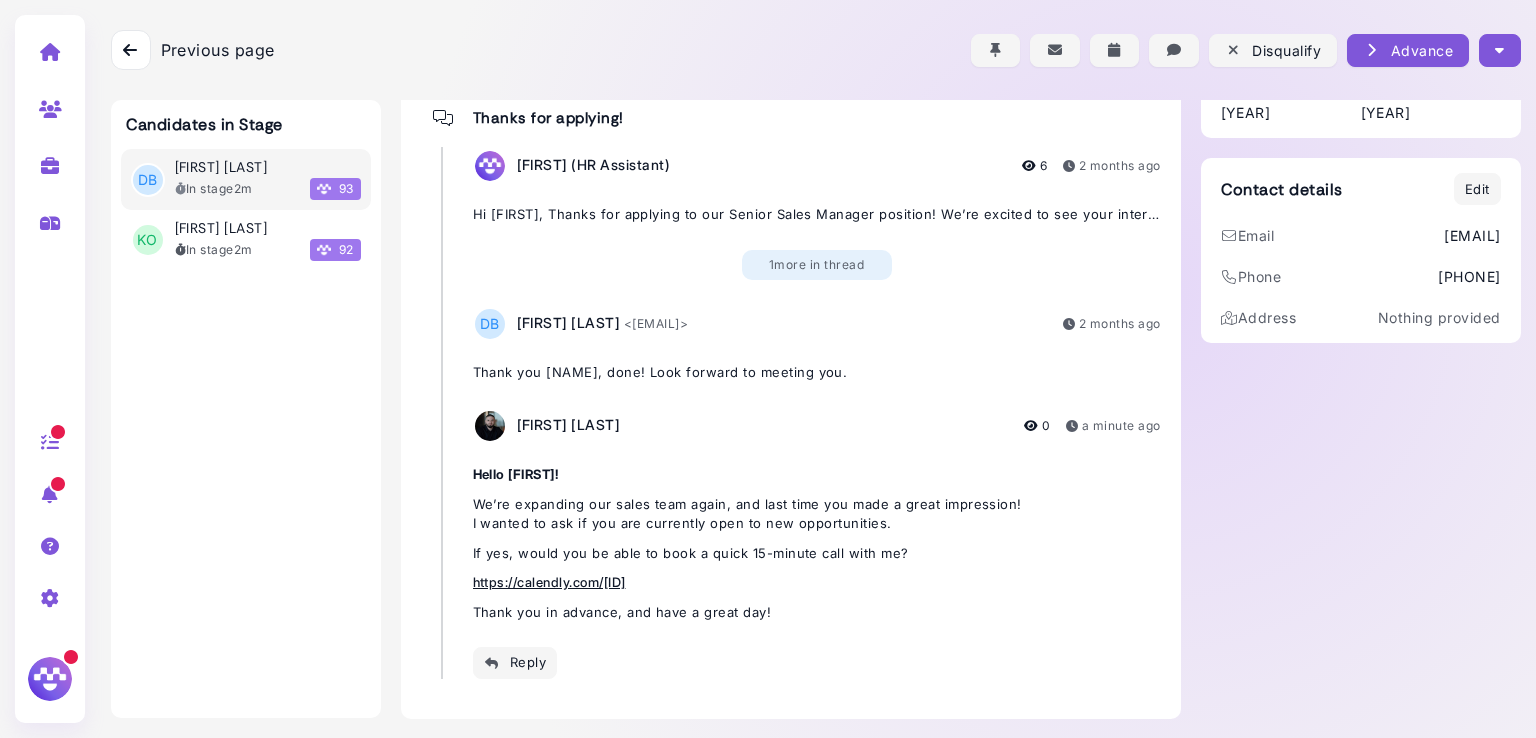 click at bounding box center [1499, 50] 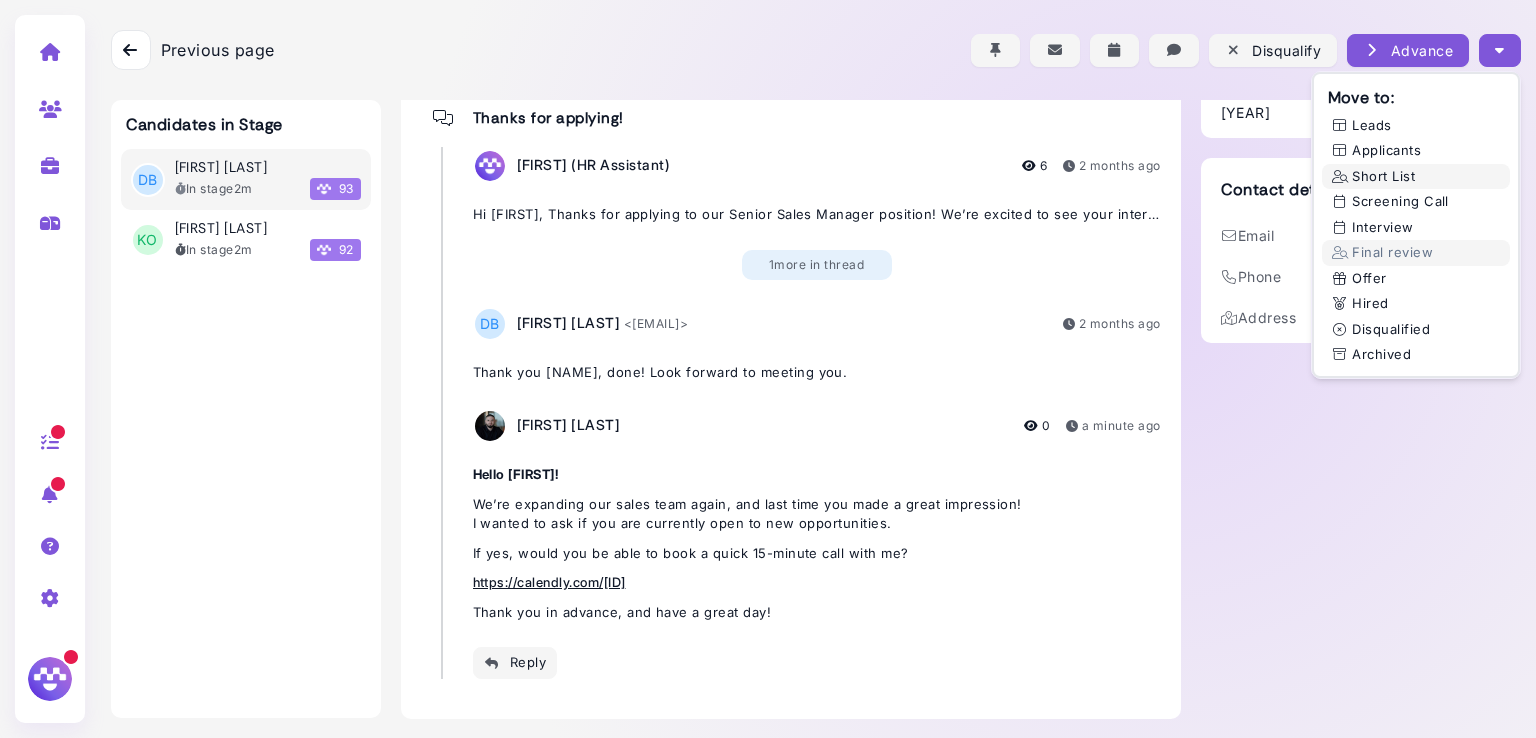 click on "Short List" at bounding box center (1416, 177) 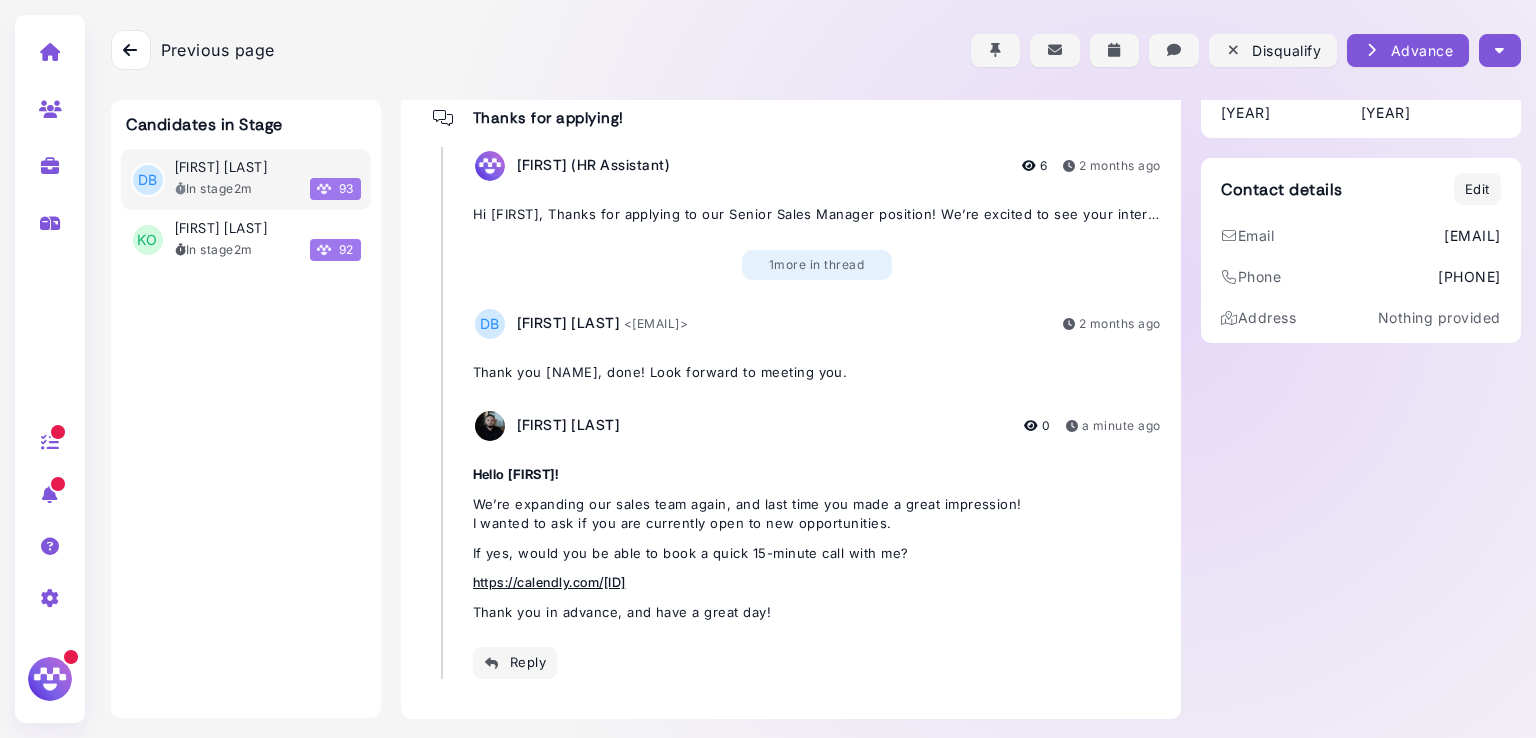 click at bounding box center (130, 50) 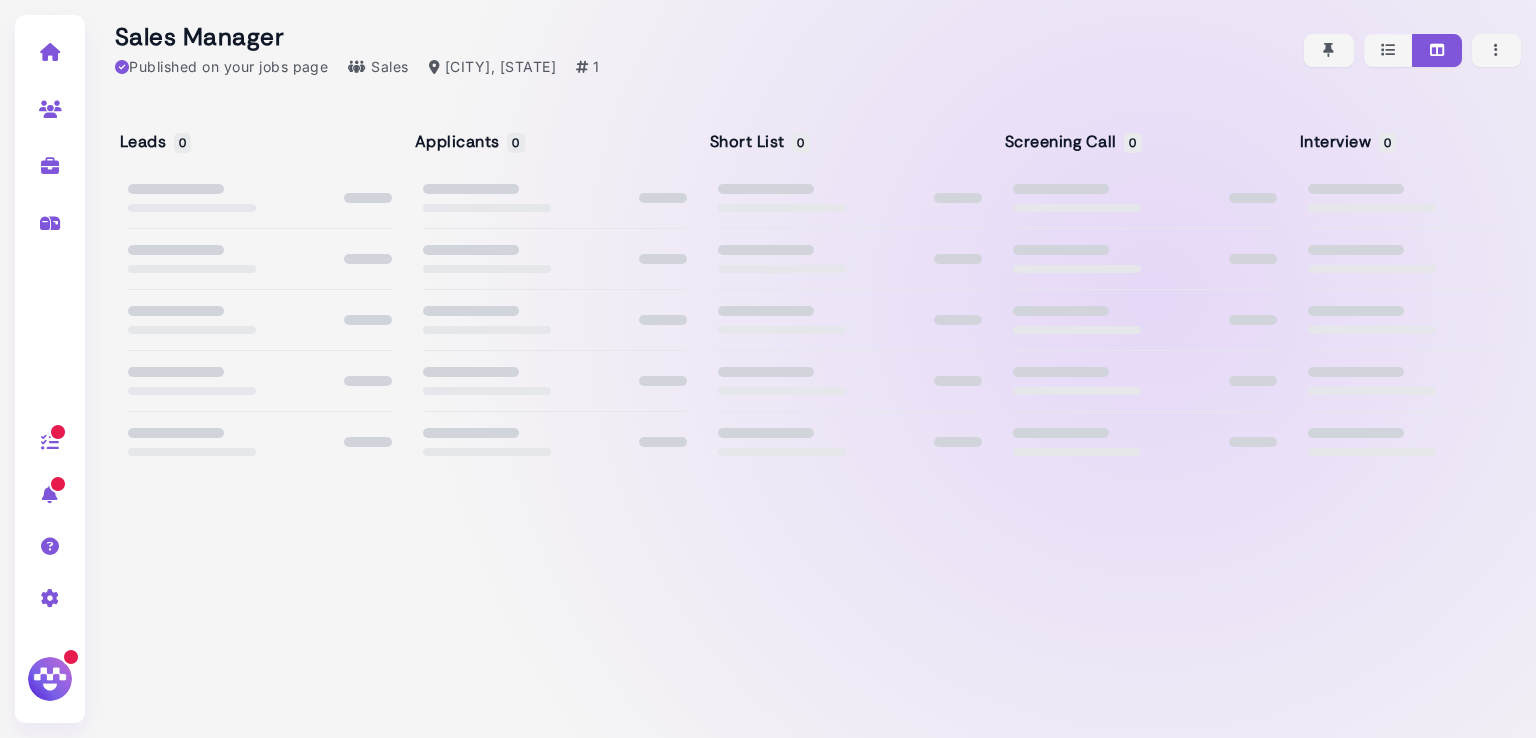 scroll, scrollTop: 0, scrollLeft: 0, axis: both 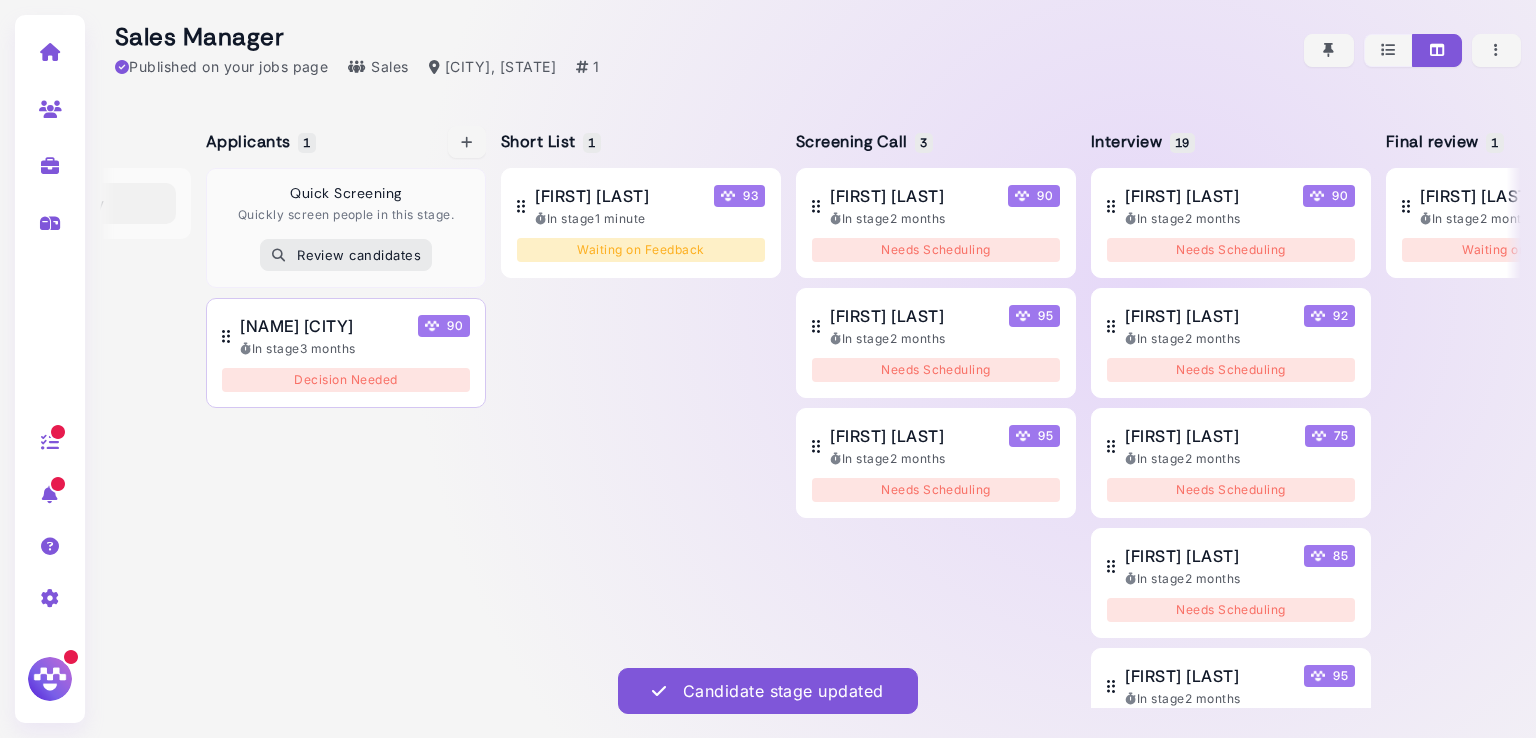 click on "[NAME]" at bounding box center (296, 326) 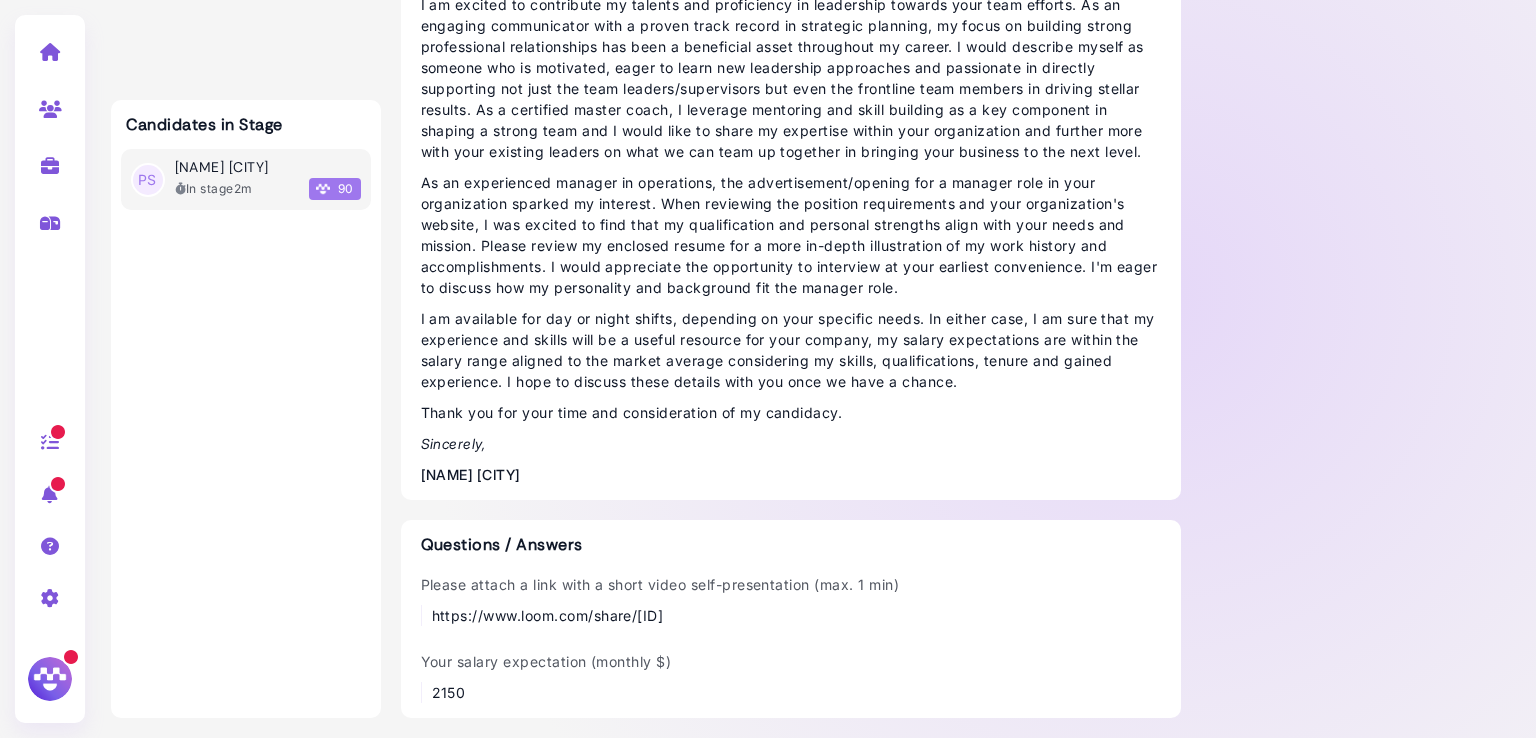 scroll, scrollTop: 1926, scrollLeft: 0, axis: vertical 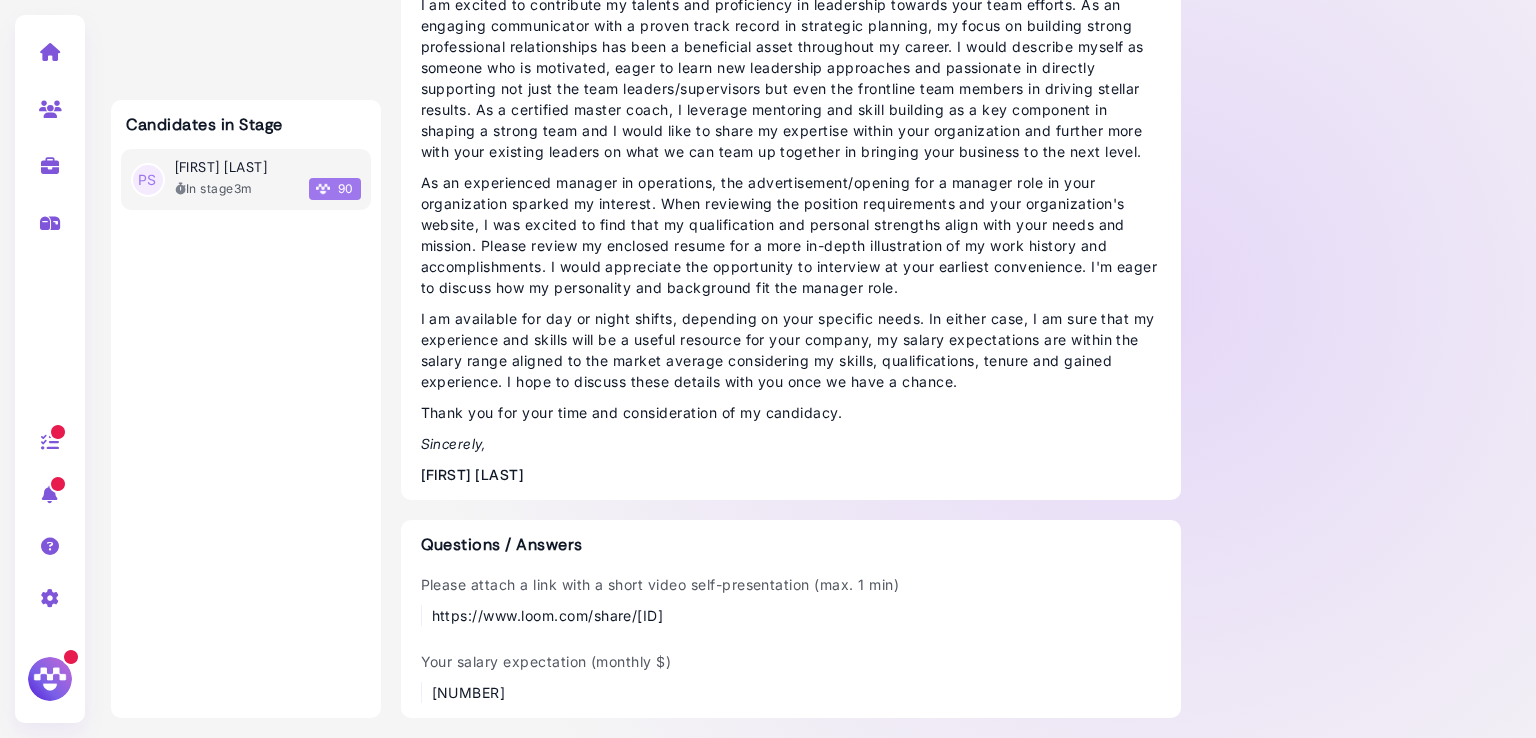 drag, startPoint x: 948, startPoint y: 623, endPoint x: 420, endPoint y: 613, distance: 528.09467 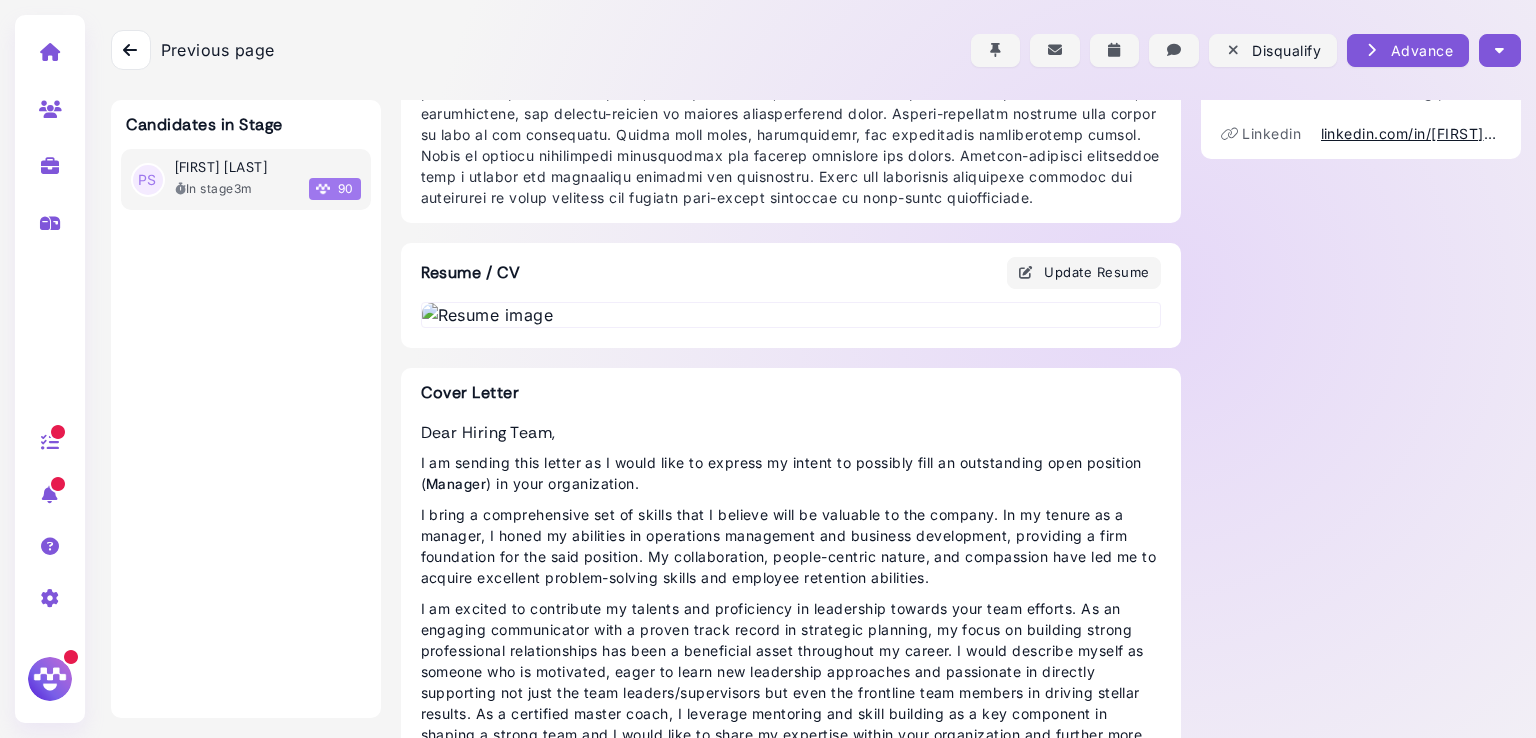 scroll, scrollTop: 0, scrollLeft: 0, axis: both 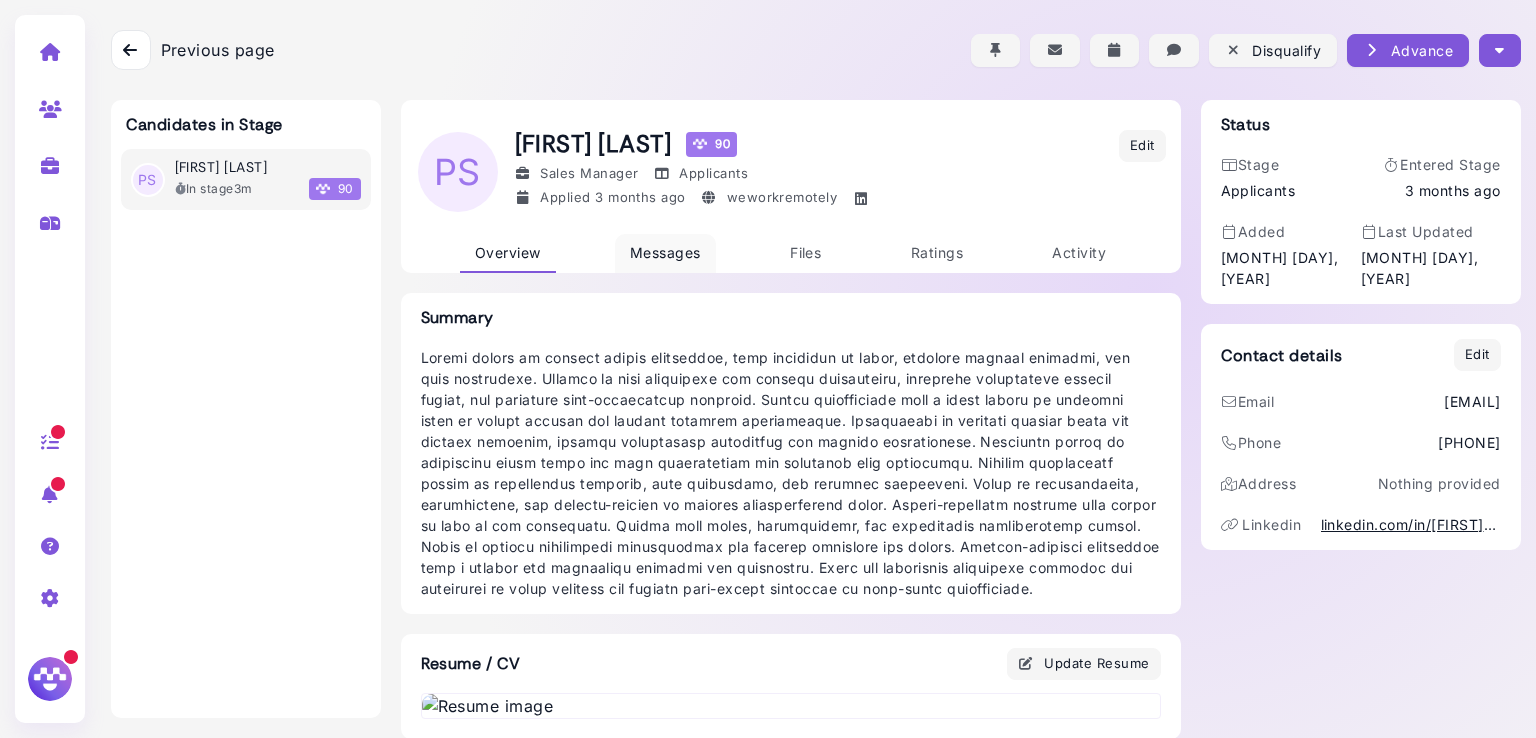 click on "Messages" at bounding box center [665, 252] 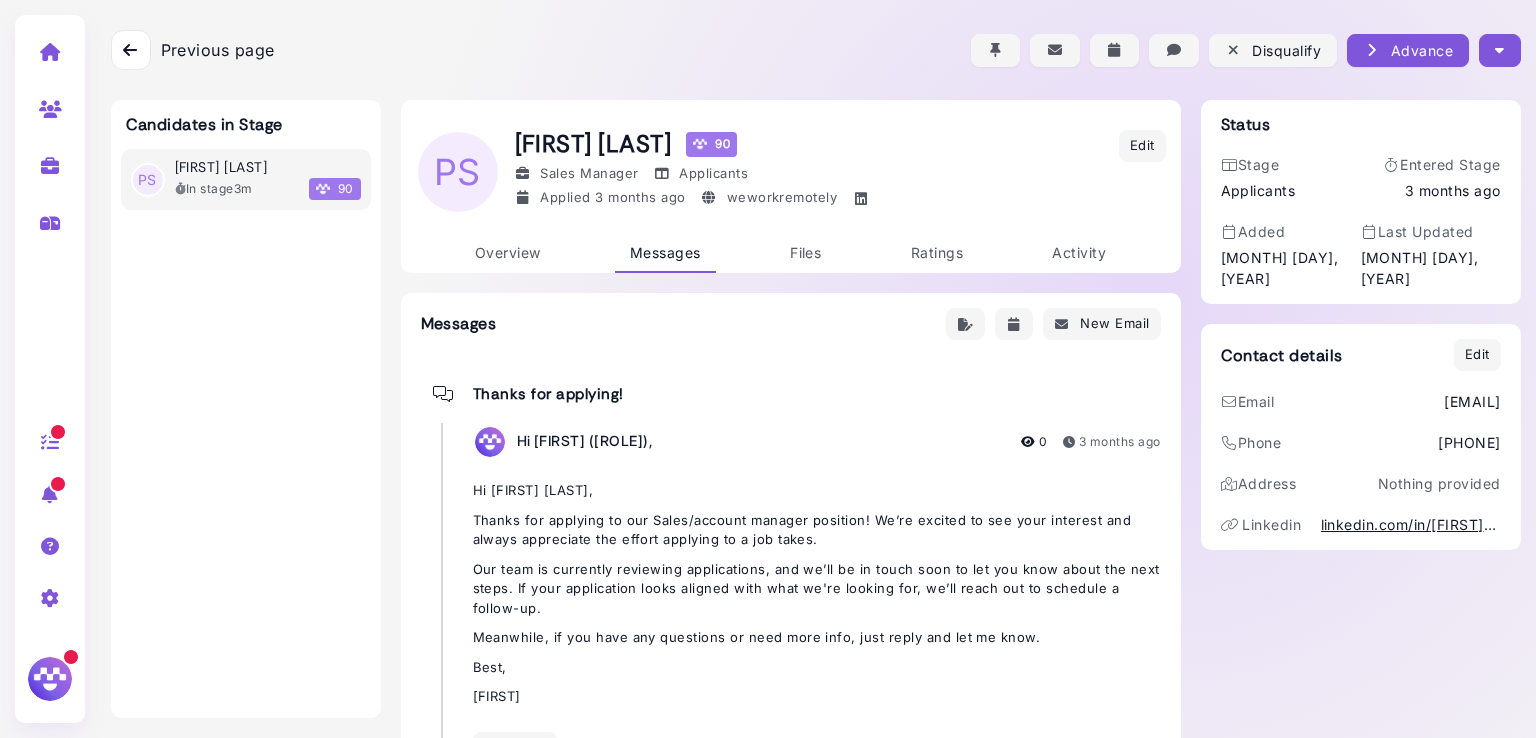 scroll, scrollTop: 85, scrollLeft: 0, axis: vertical 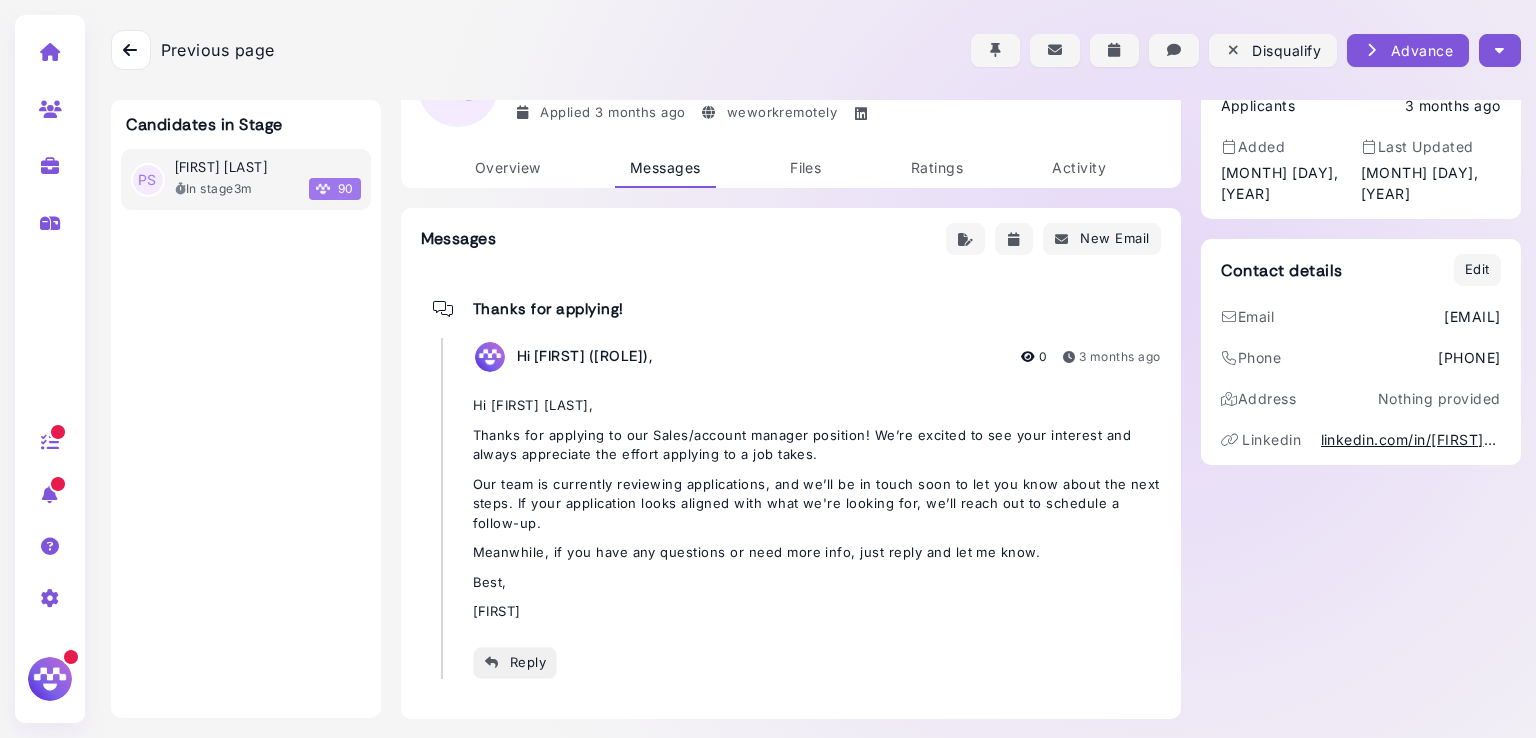 click on "Reply" at bounding box center (515, 662) 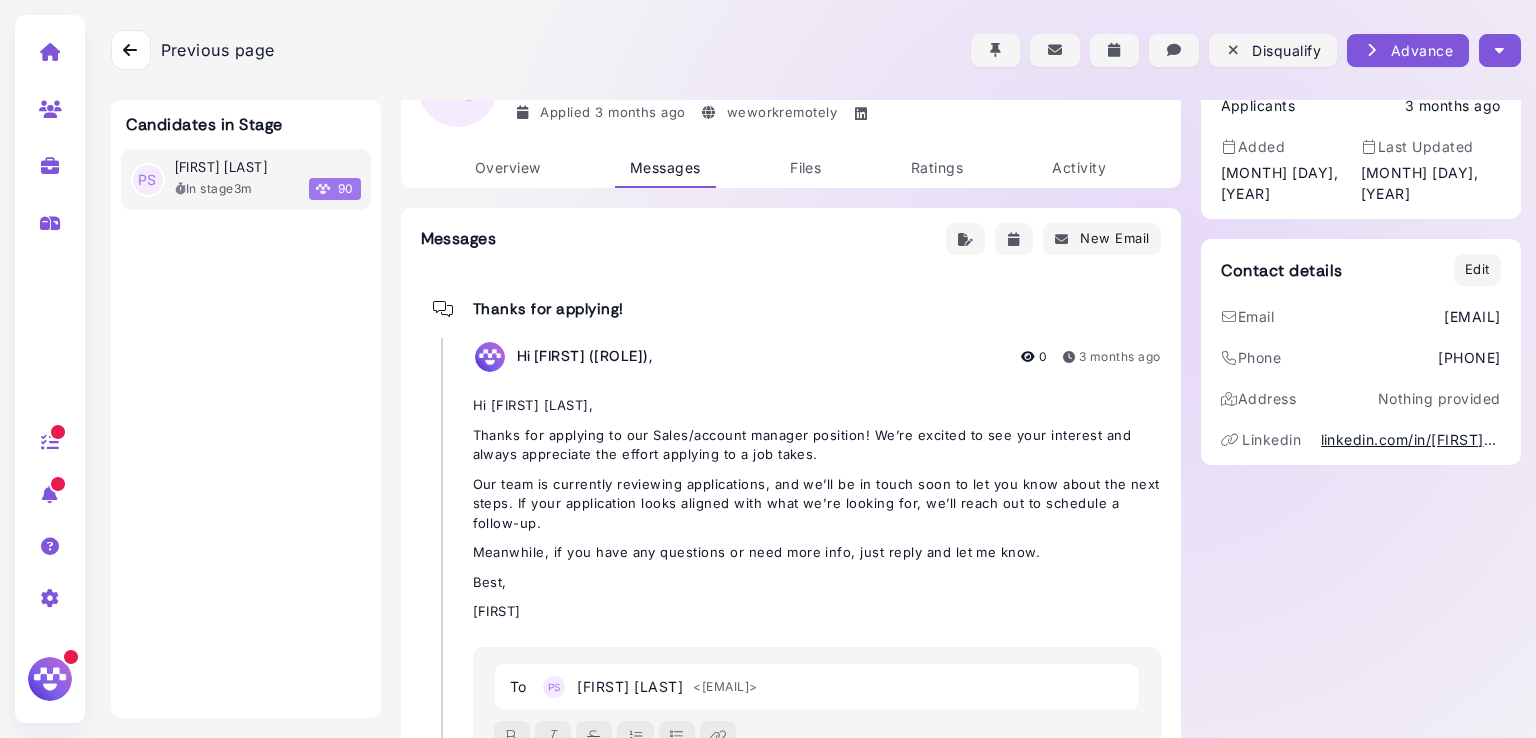 scroll, scrollTop: 148, scrollLeft: 0, axis: vertical 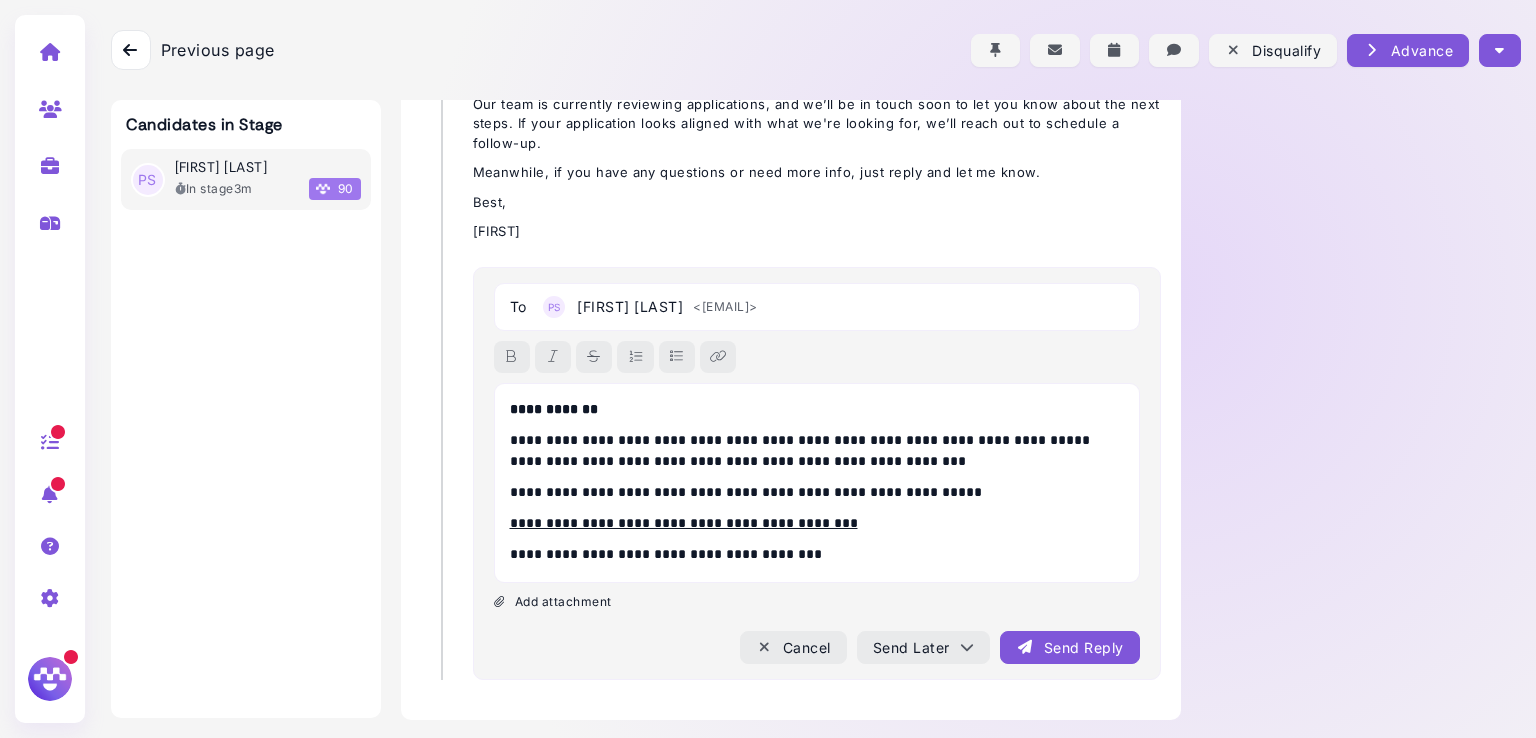 click on "Send Reply" at bounding box center [1069, 647] 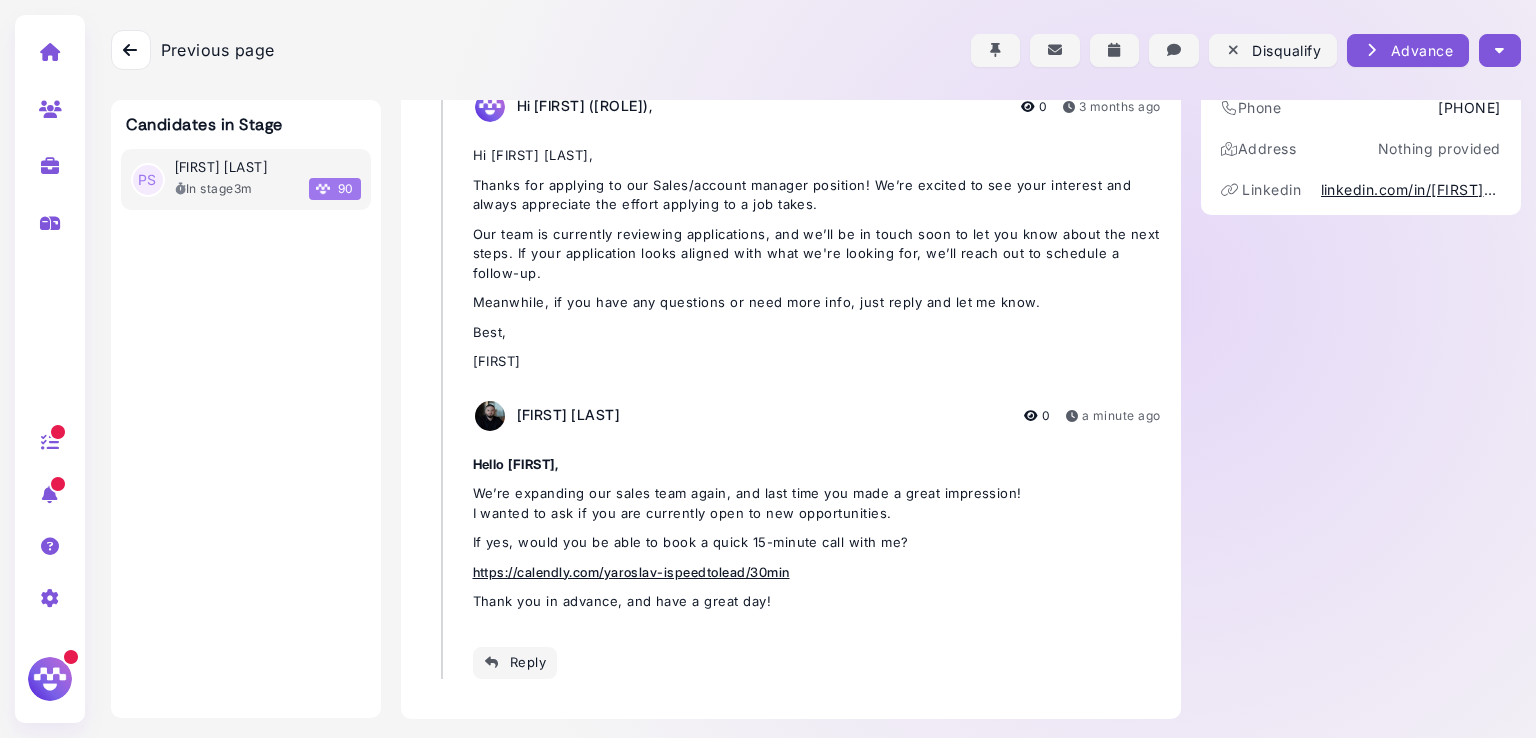 scroll, scrollTop: 0, scrollLeft: 0, axis: both 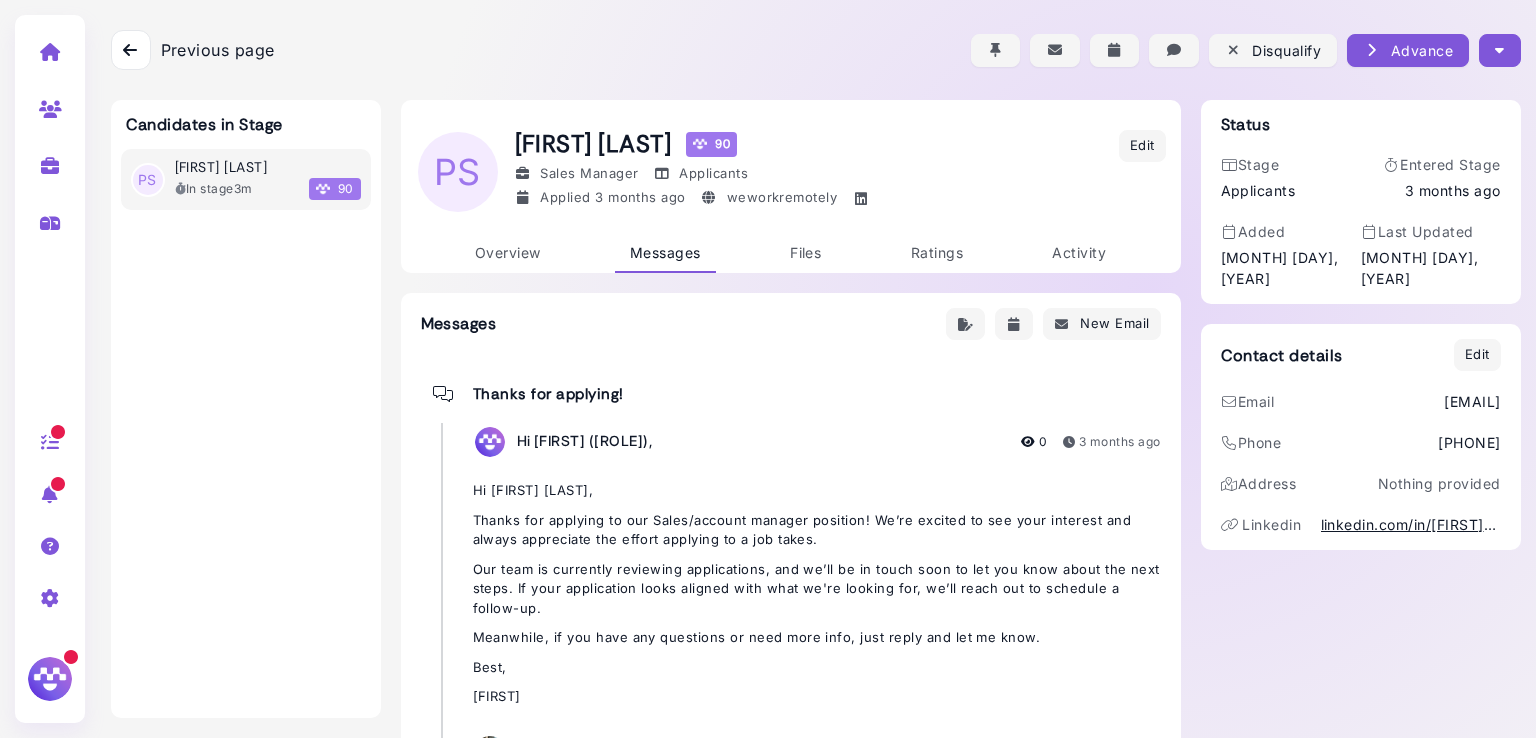 click at bounding box center (1499, 50) 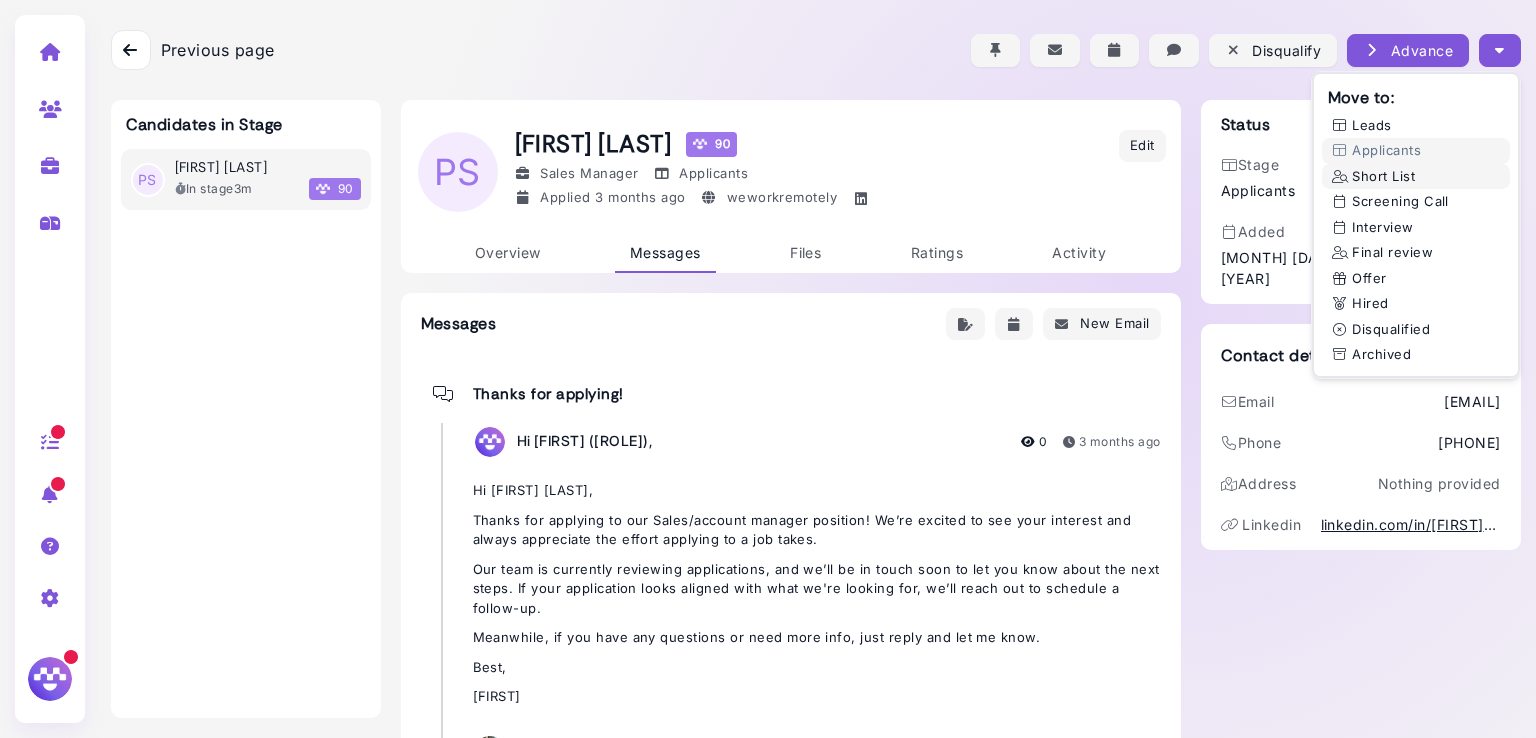 click on "Short List" at bounding box center (1416, 177) 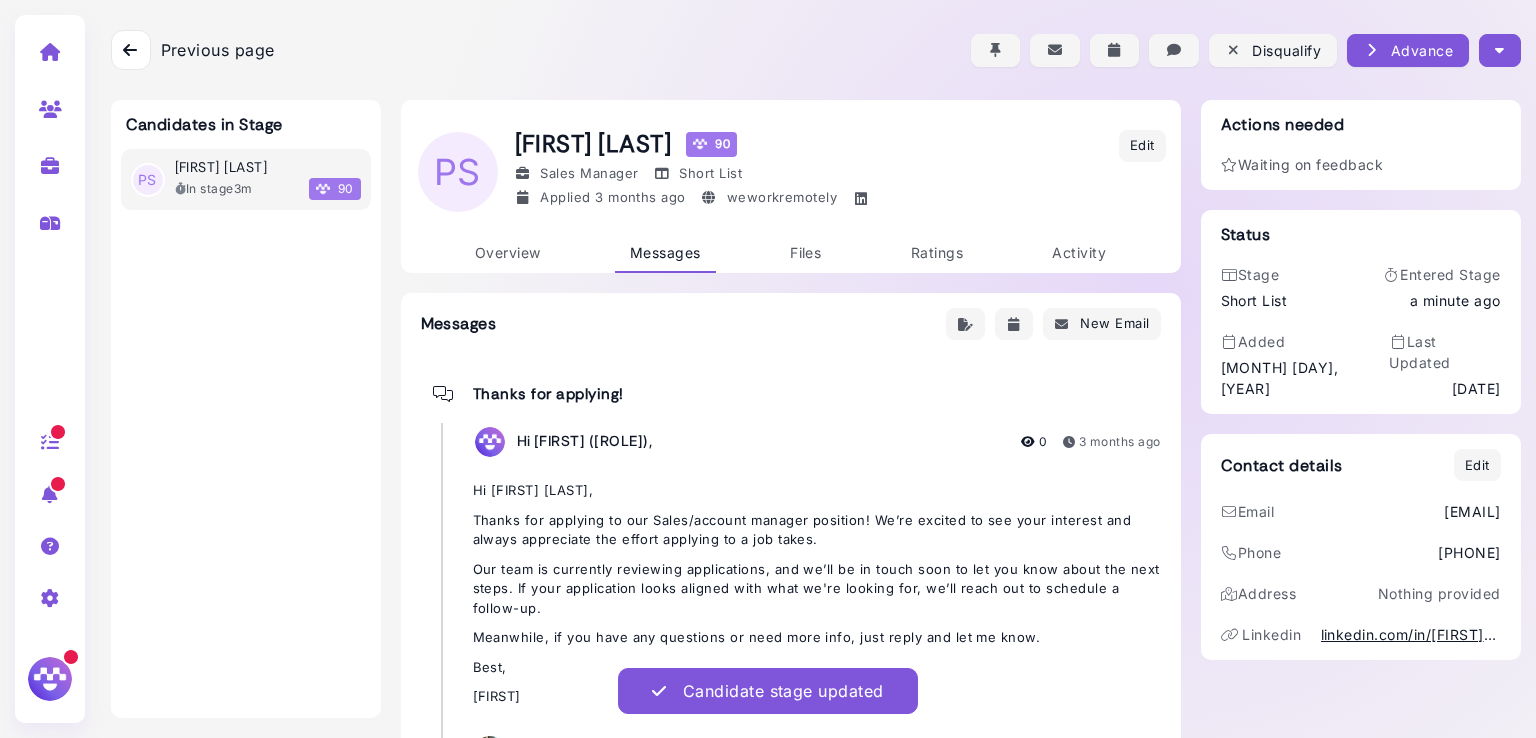 click at bounding box center [130, 50] 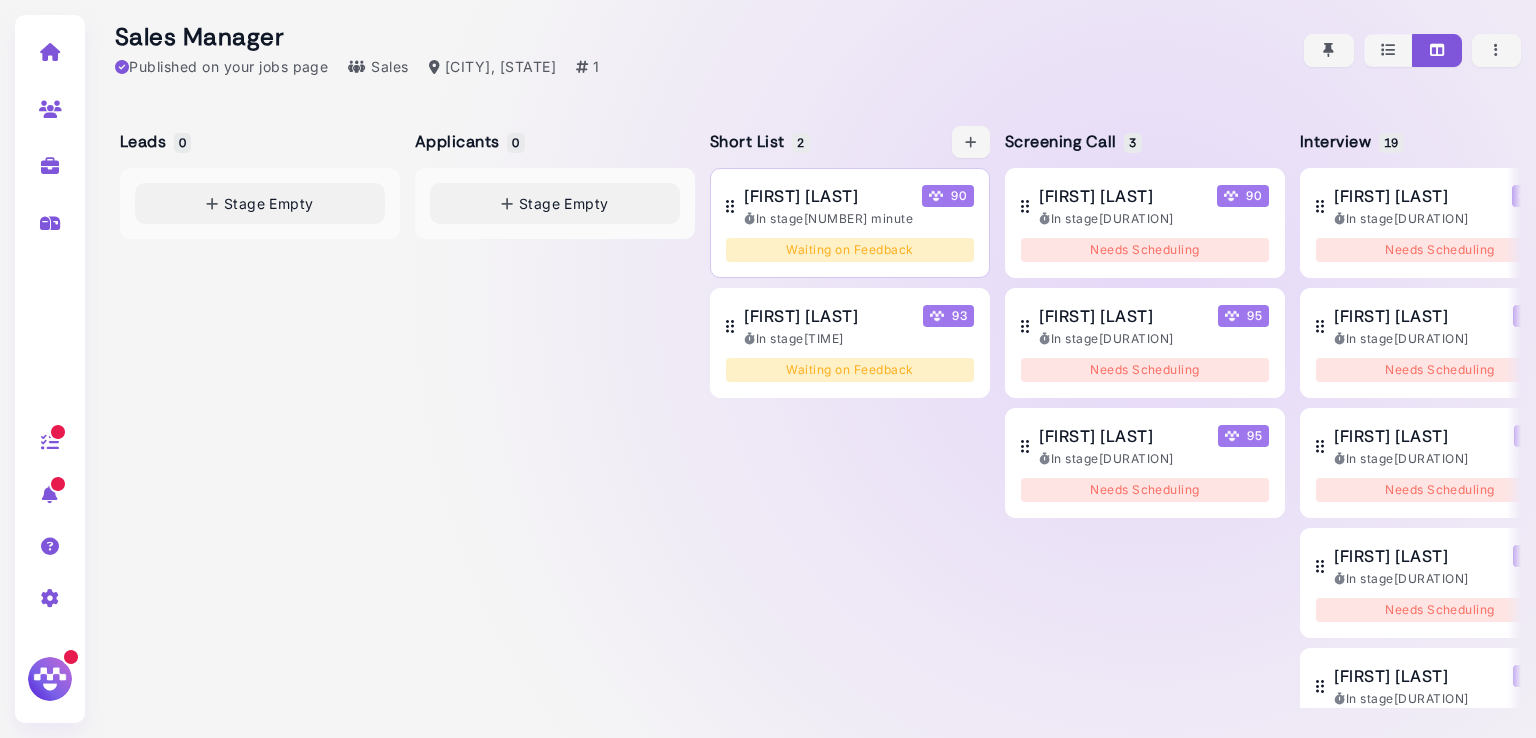 scroll, scrollTop: 0, scrollLeft: 132, axis: horizontal 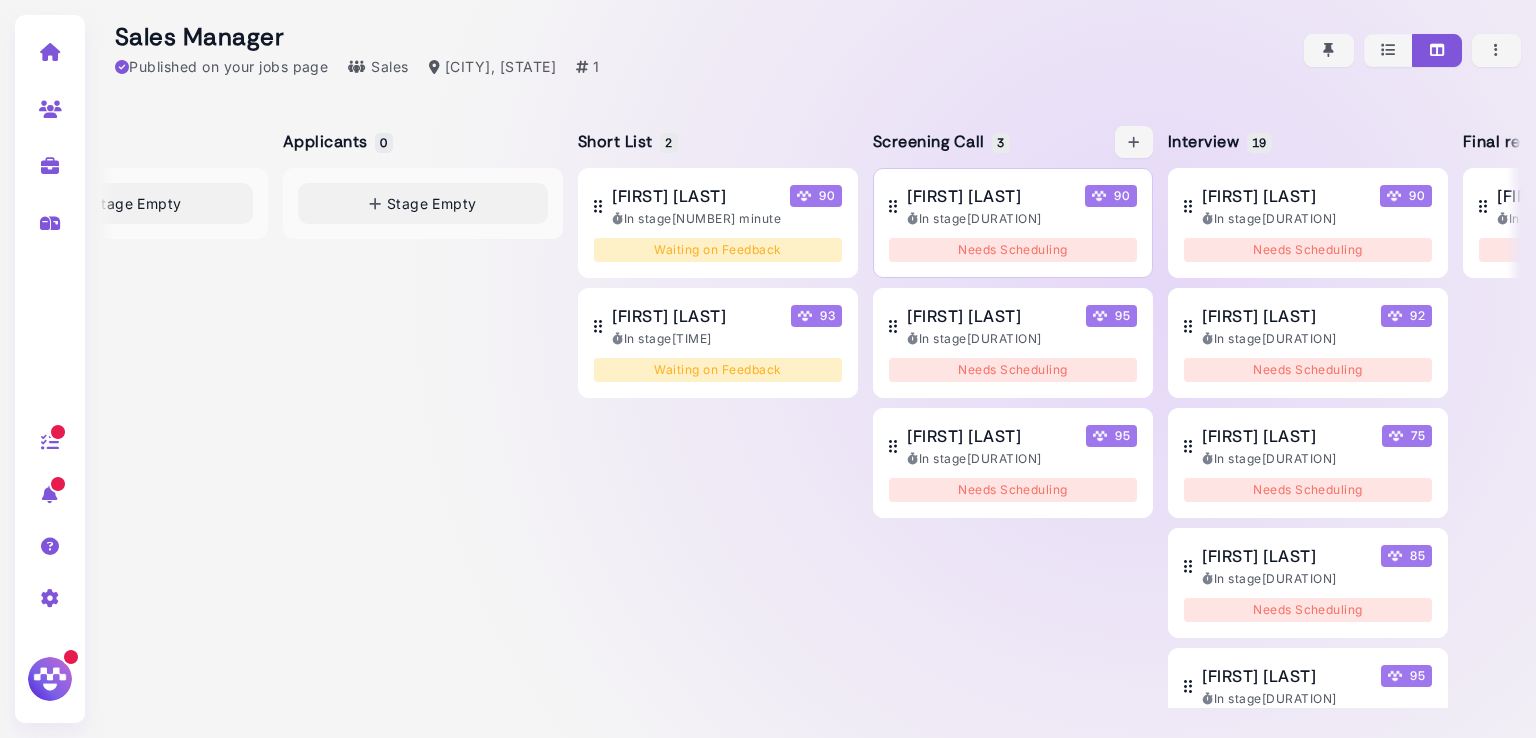 click on "[NAME]" at bounding box center (964, 196) 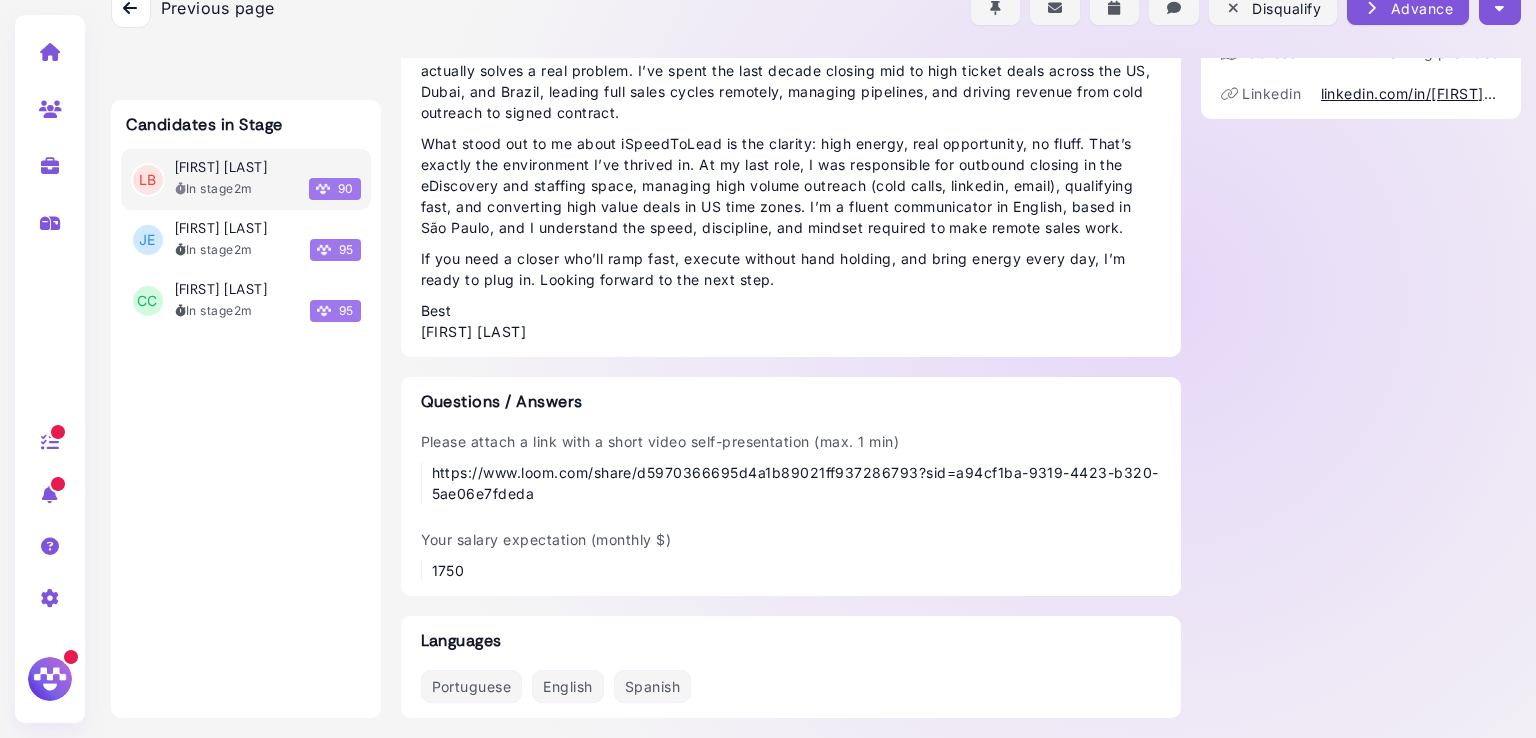 scroll, scrollTop: 1699, scrollLeft: 0, axis: vertical 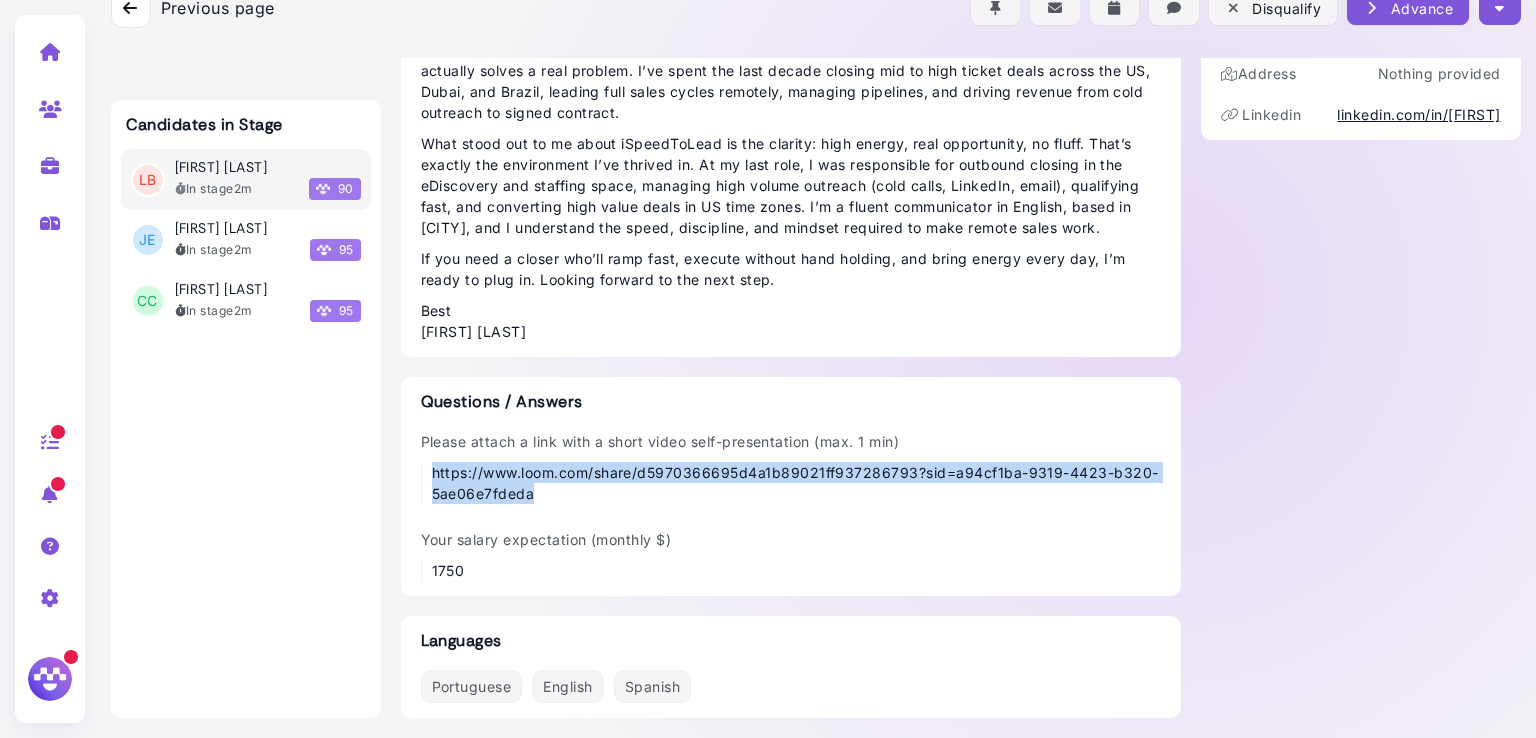 drag, startPoint x: 540, startPoint y: 493, endPoint x: 404, endPoint y: 473, distance: 137.46272 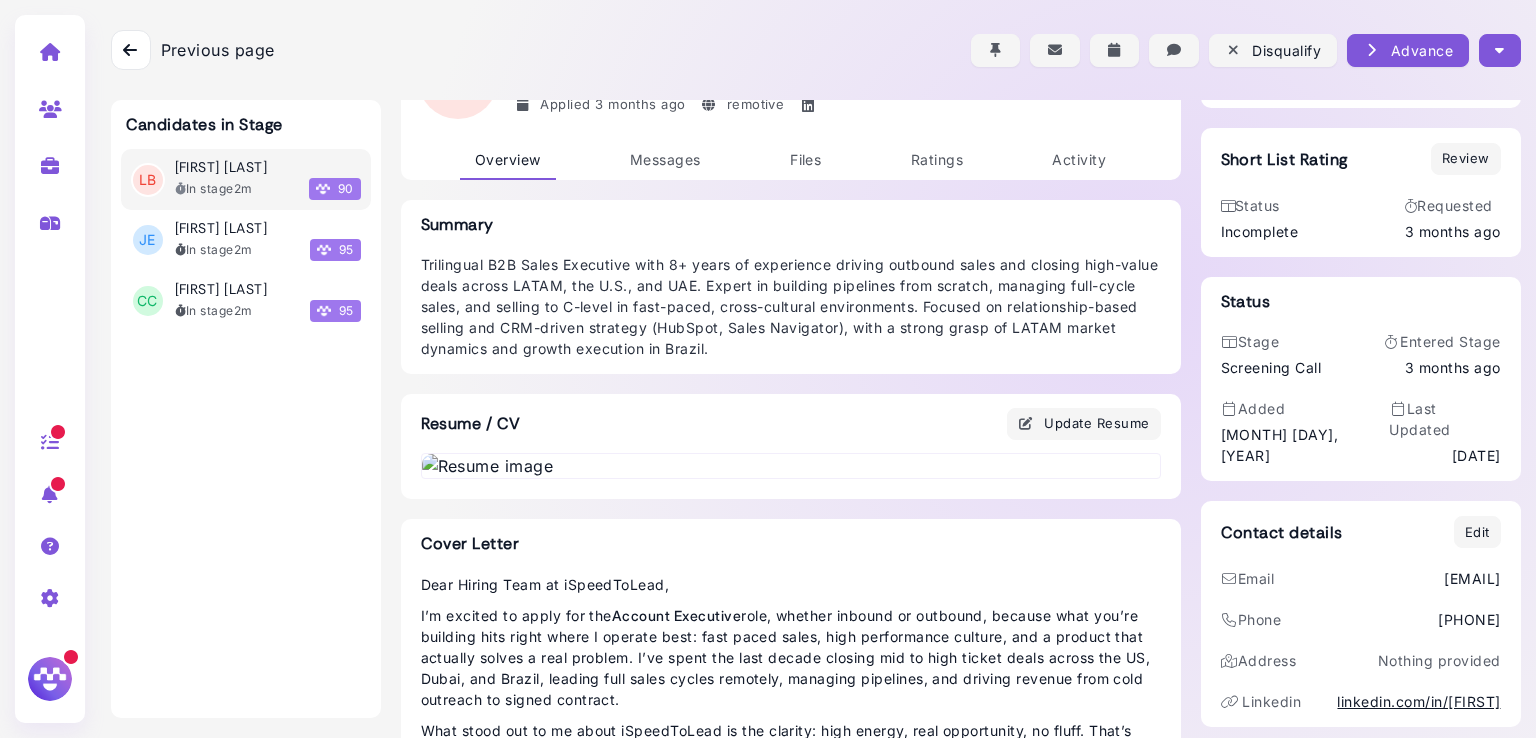 scroll, scrollTop: 0, scrollLeft: 0, axis: both 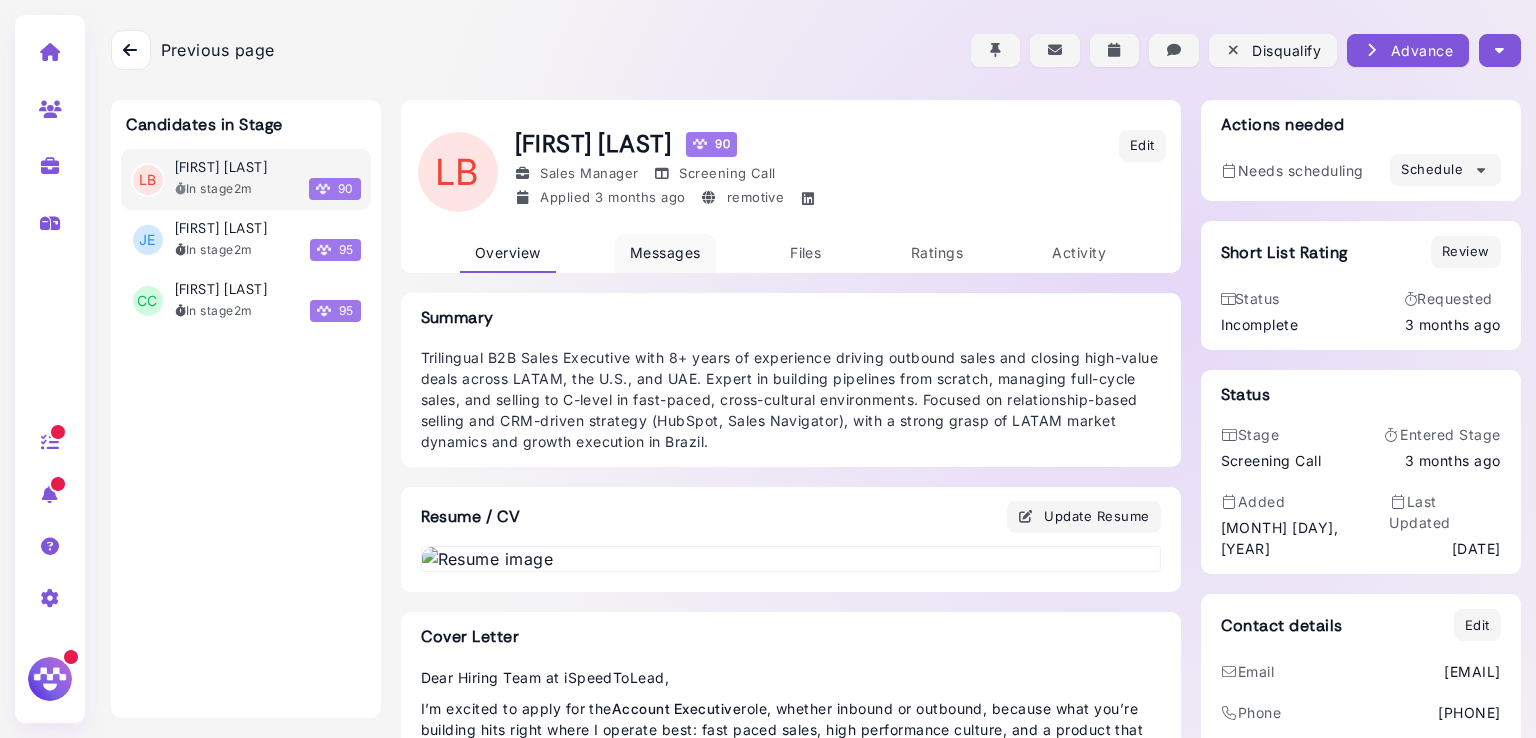 click on "Messages" at bounding box center (665, 252) 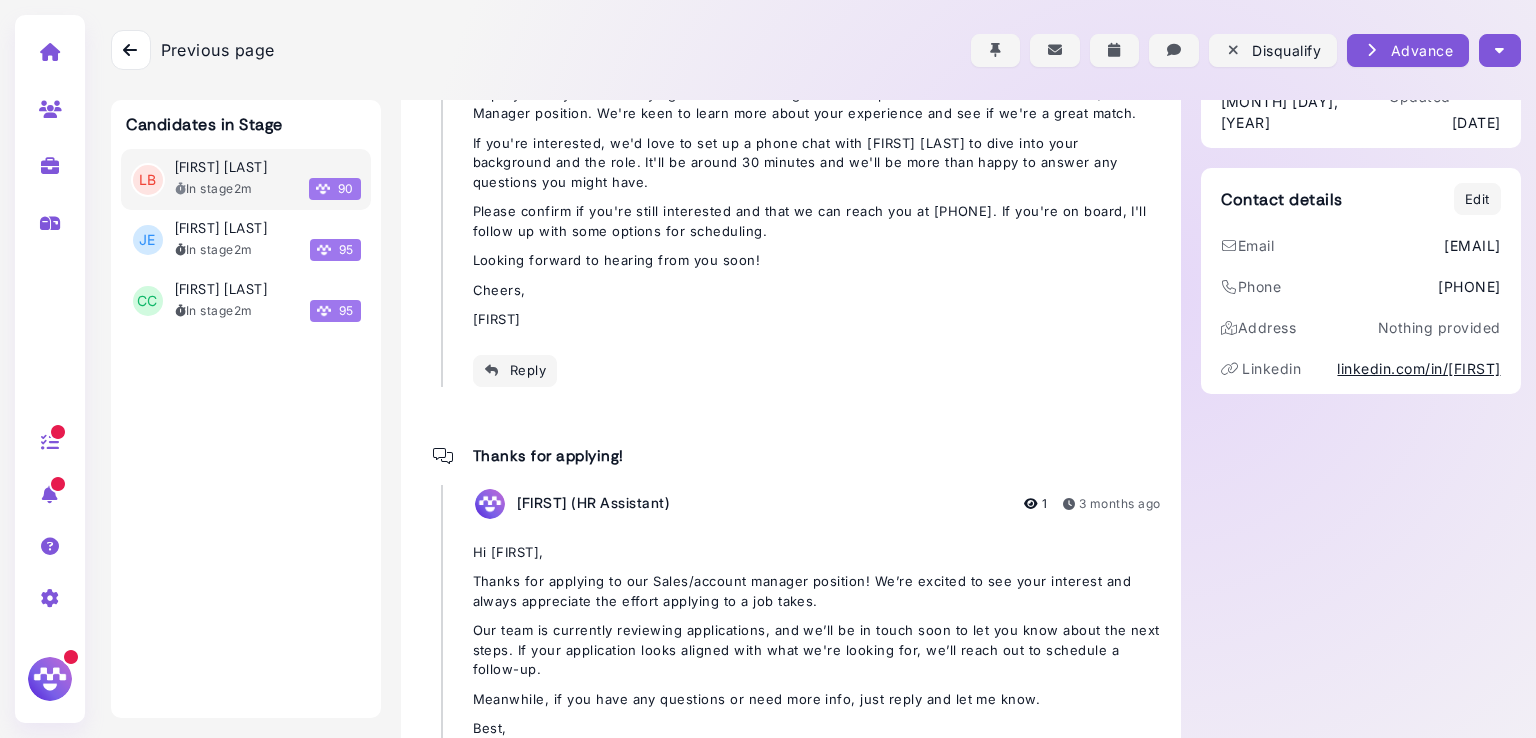 scroll, scrollTop: 572, scrollLeft: 0, axis: vertical 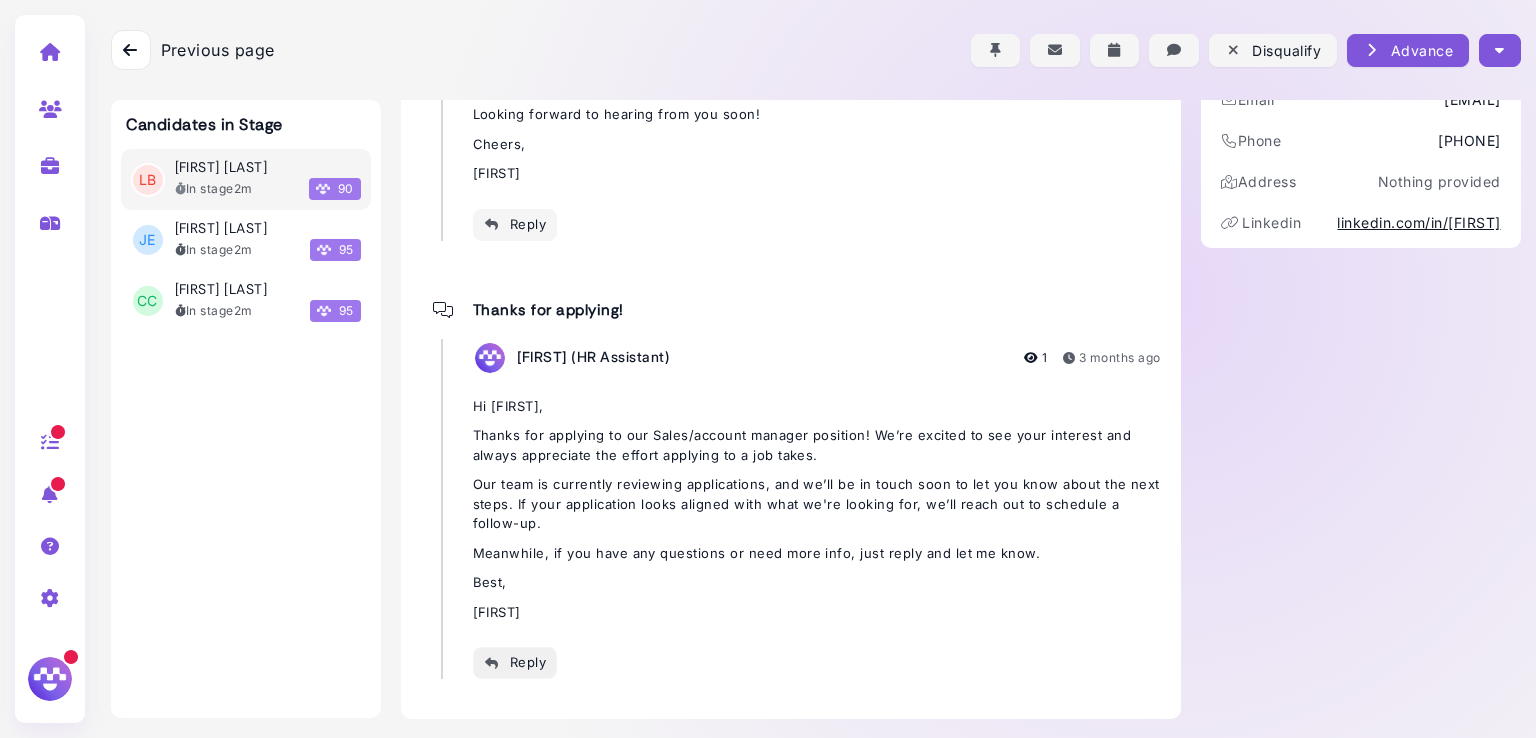 click on "Reply" at bounding box center [515, 663] 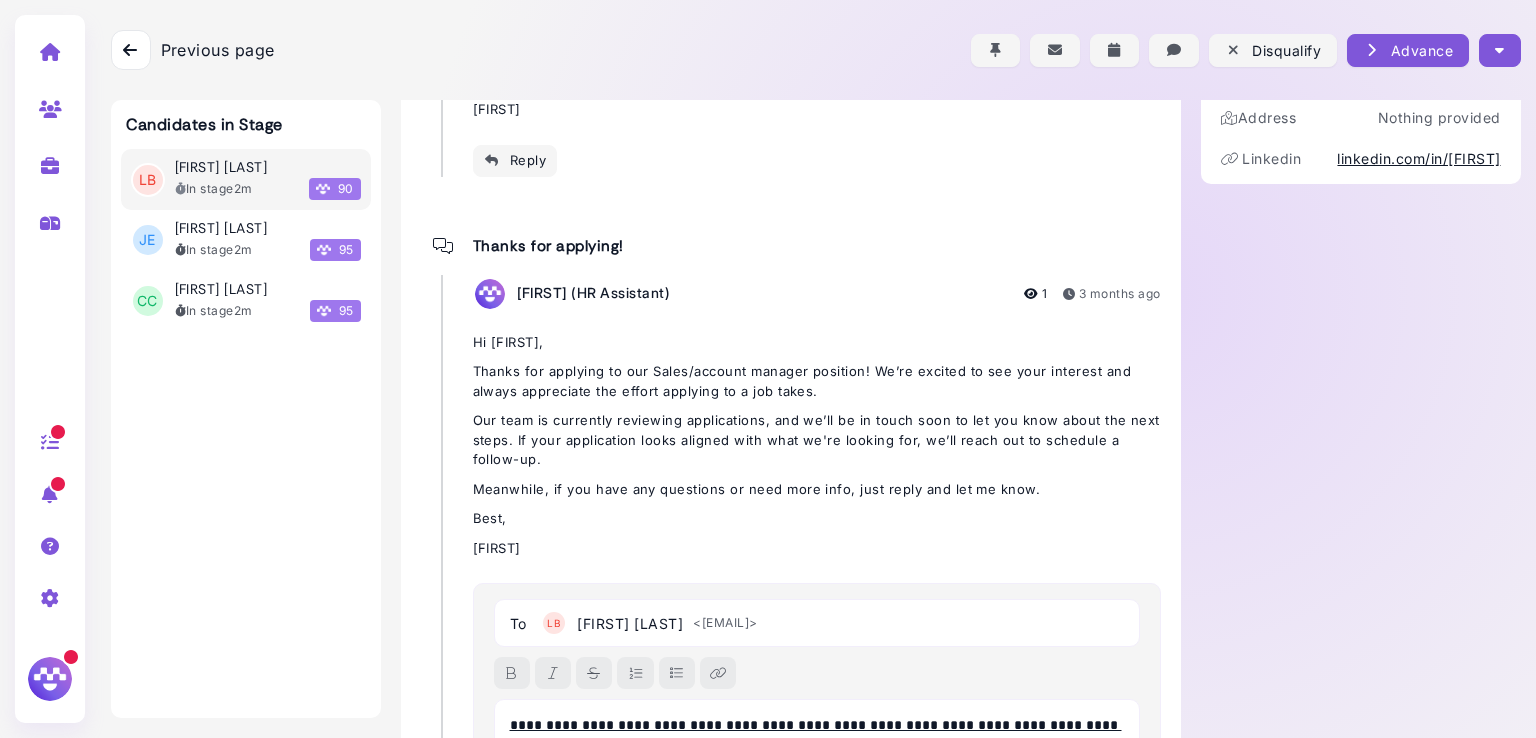 scroll, scrollTop: 656, scrollLeft: 0, axis: vertical 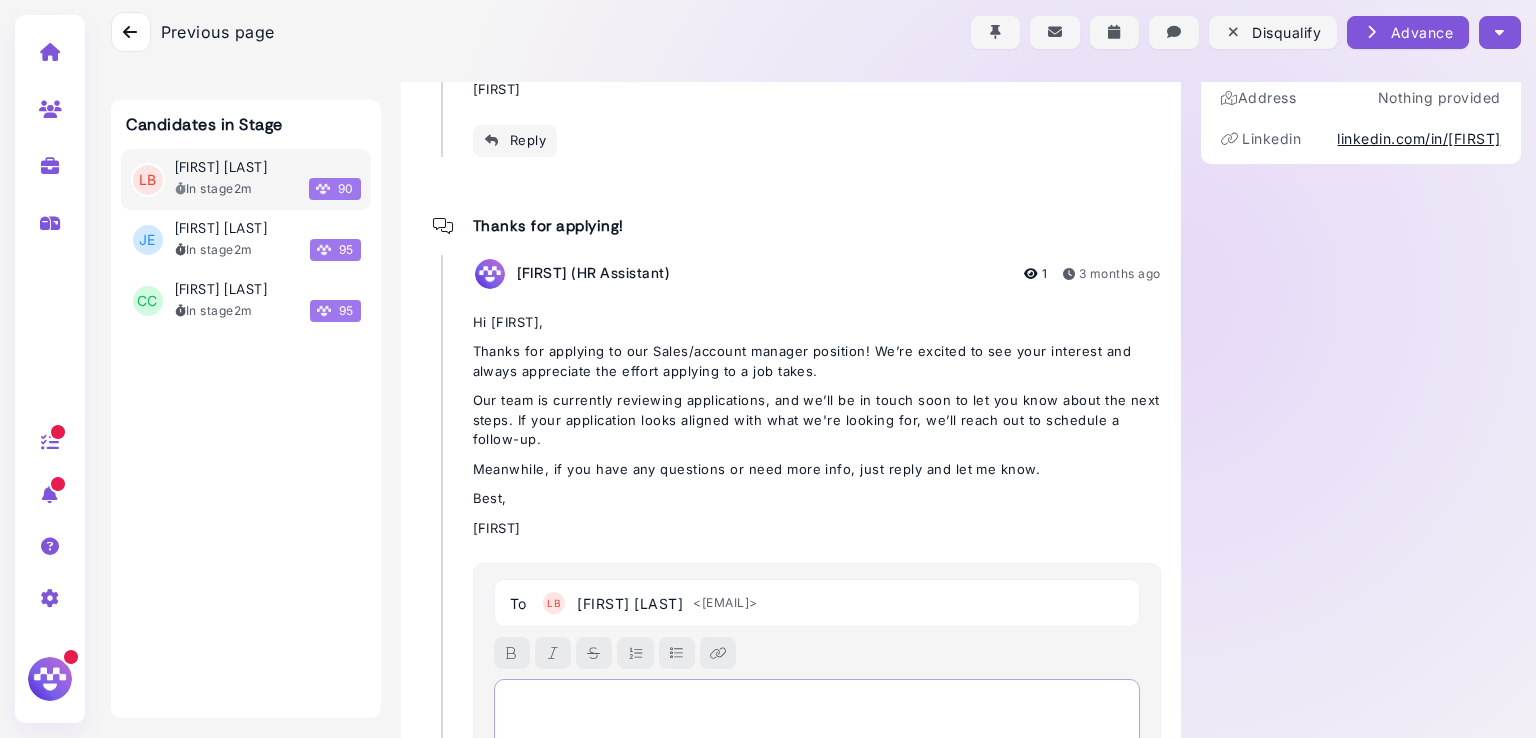 paste 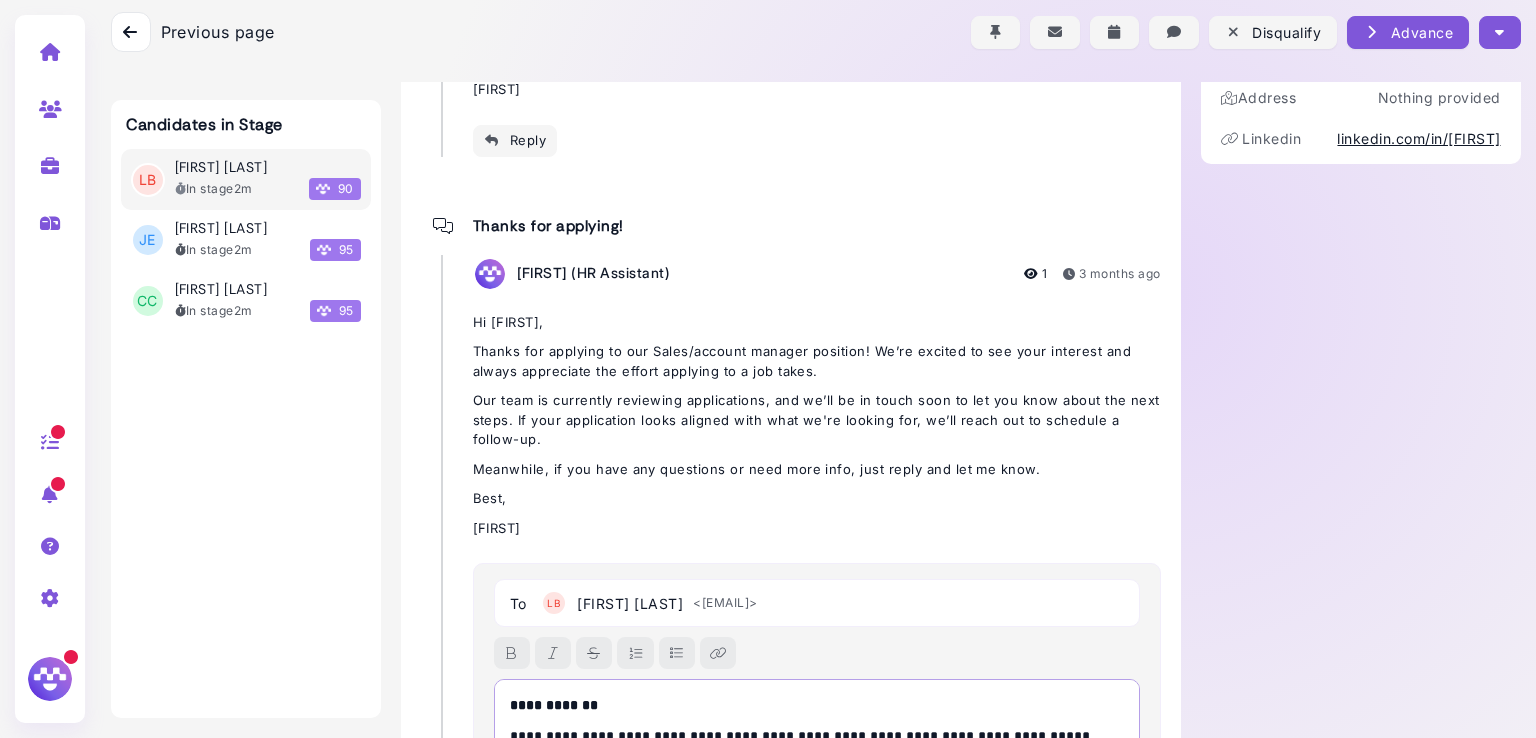 scroll, scrollTop: 38, scrollLeft: 0, axis: vertical 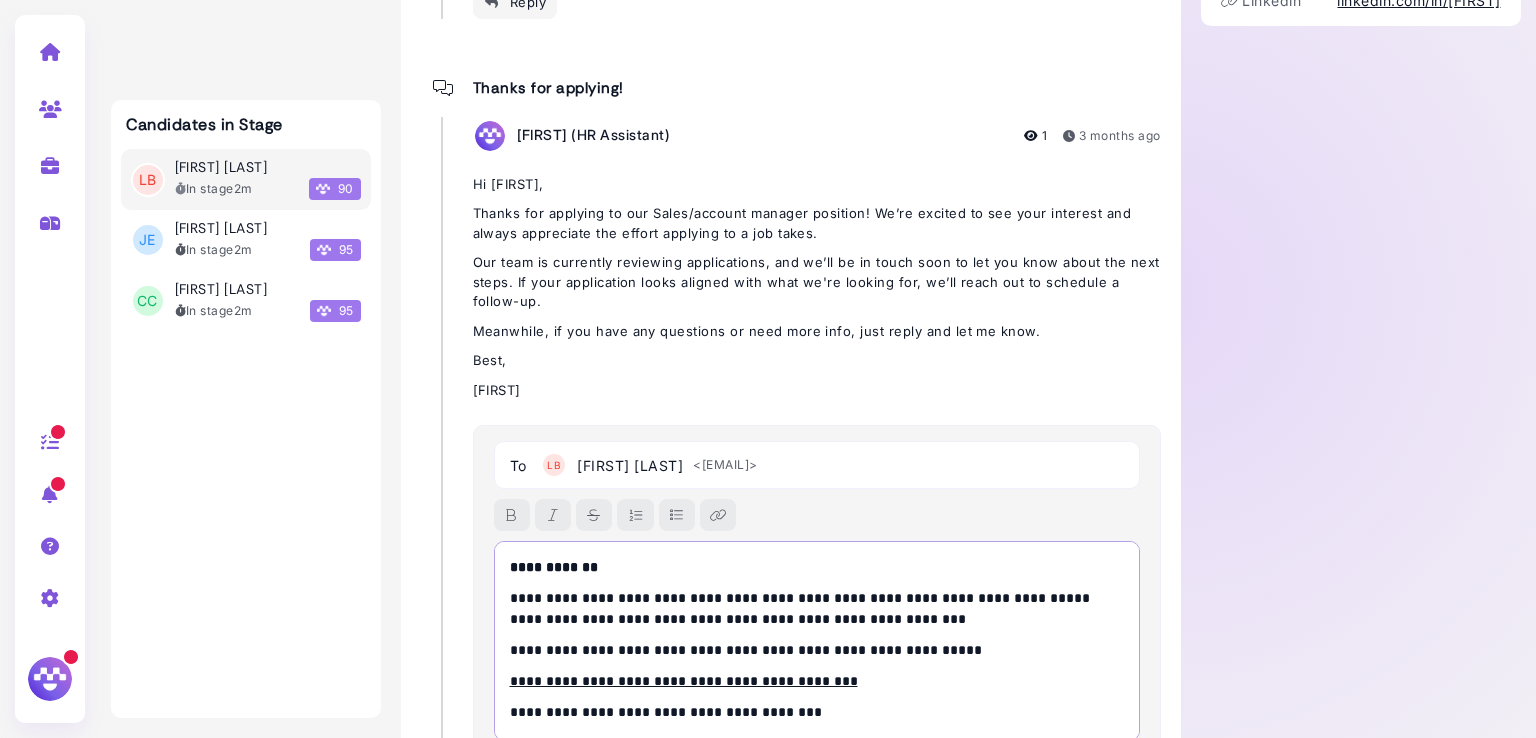 click on "**********" at bounding box center [554, 567] 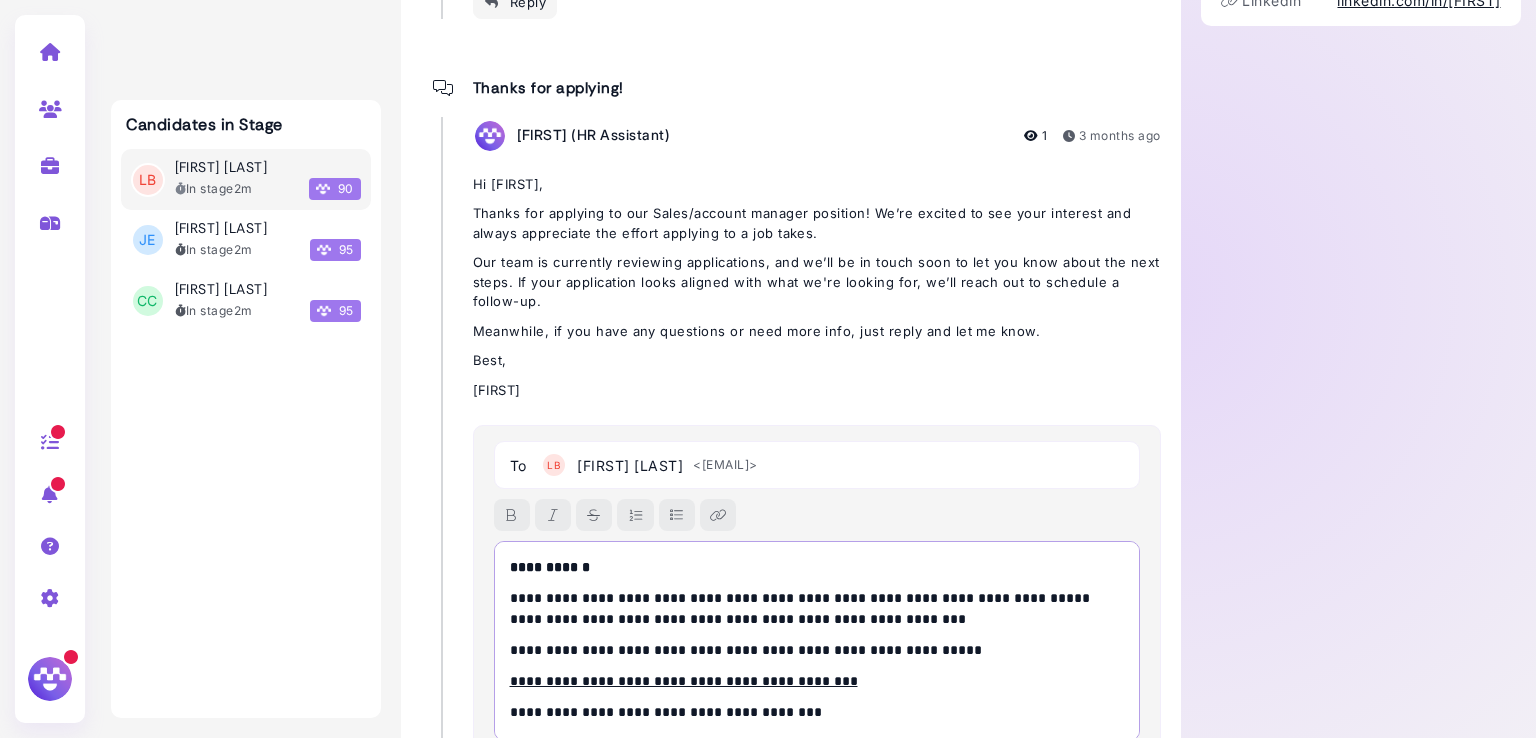 scroll, scrollTop: 59, scrollLeft: 0, axis: vertical 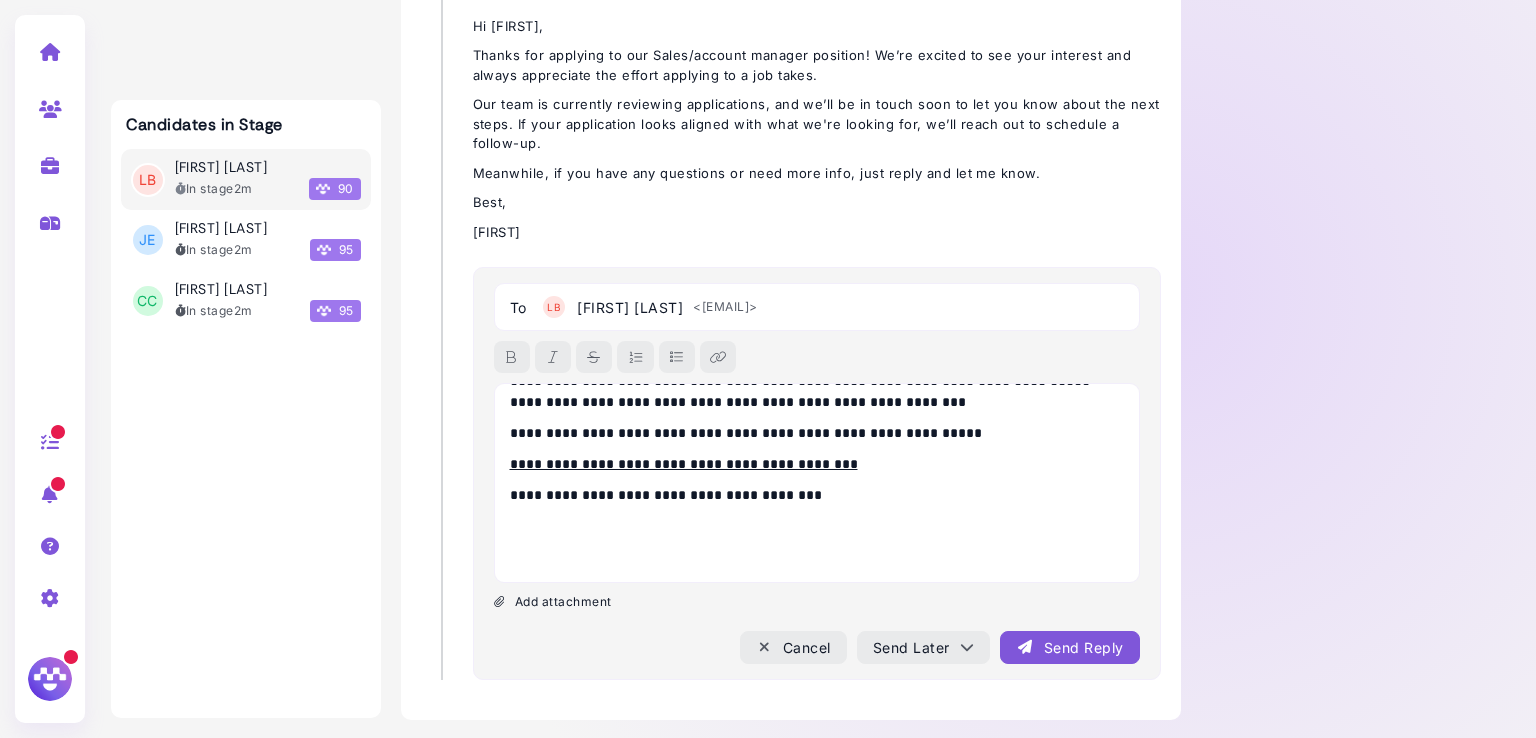 click on "Send Reply" at bounding box center [1069, 647] 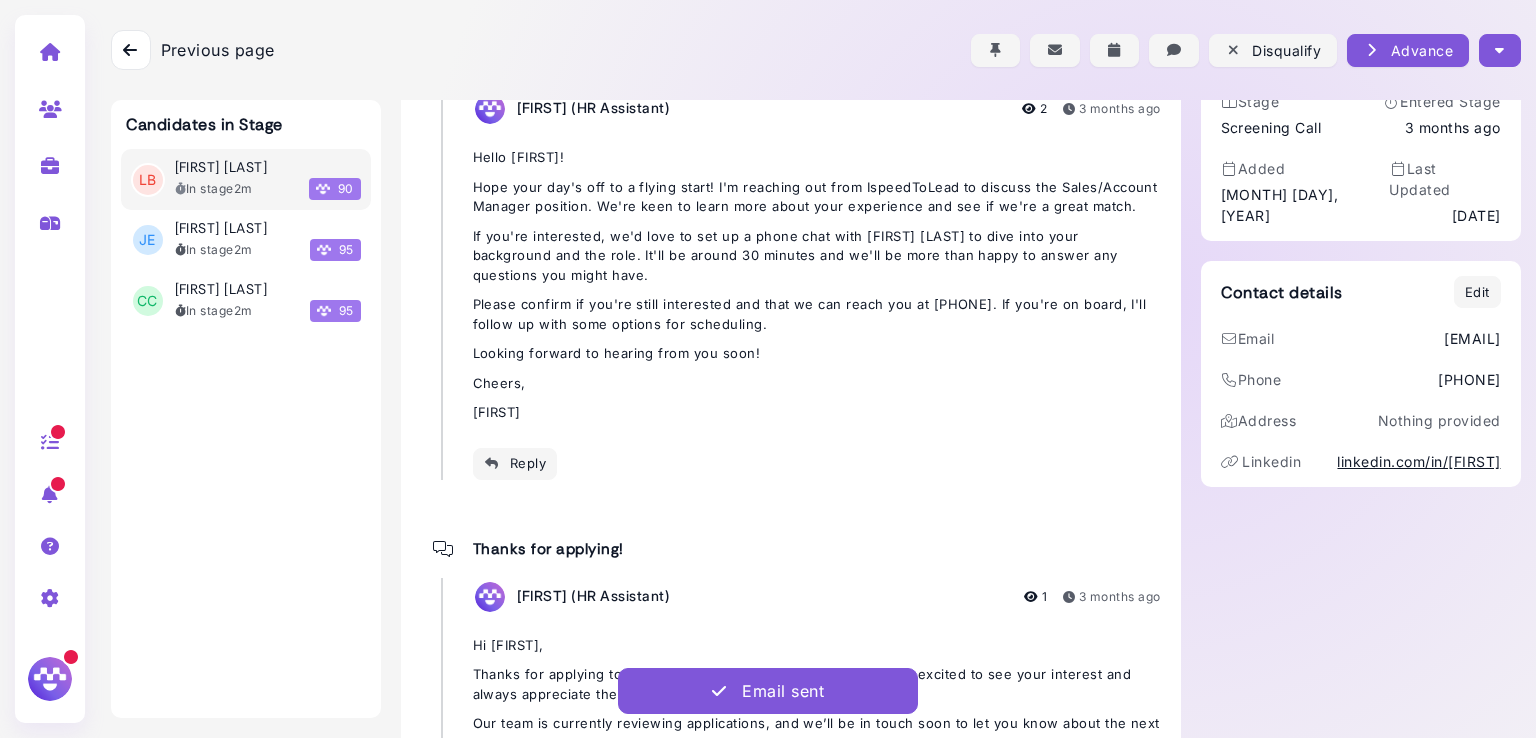 scroll, scrollTop: 330, scrollLeft: 0, axis: vertical 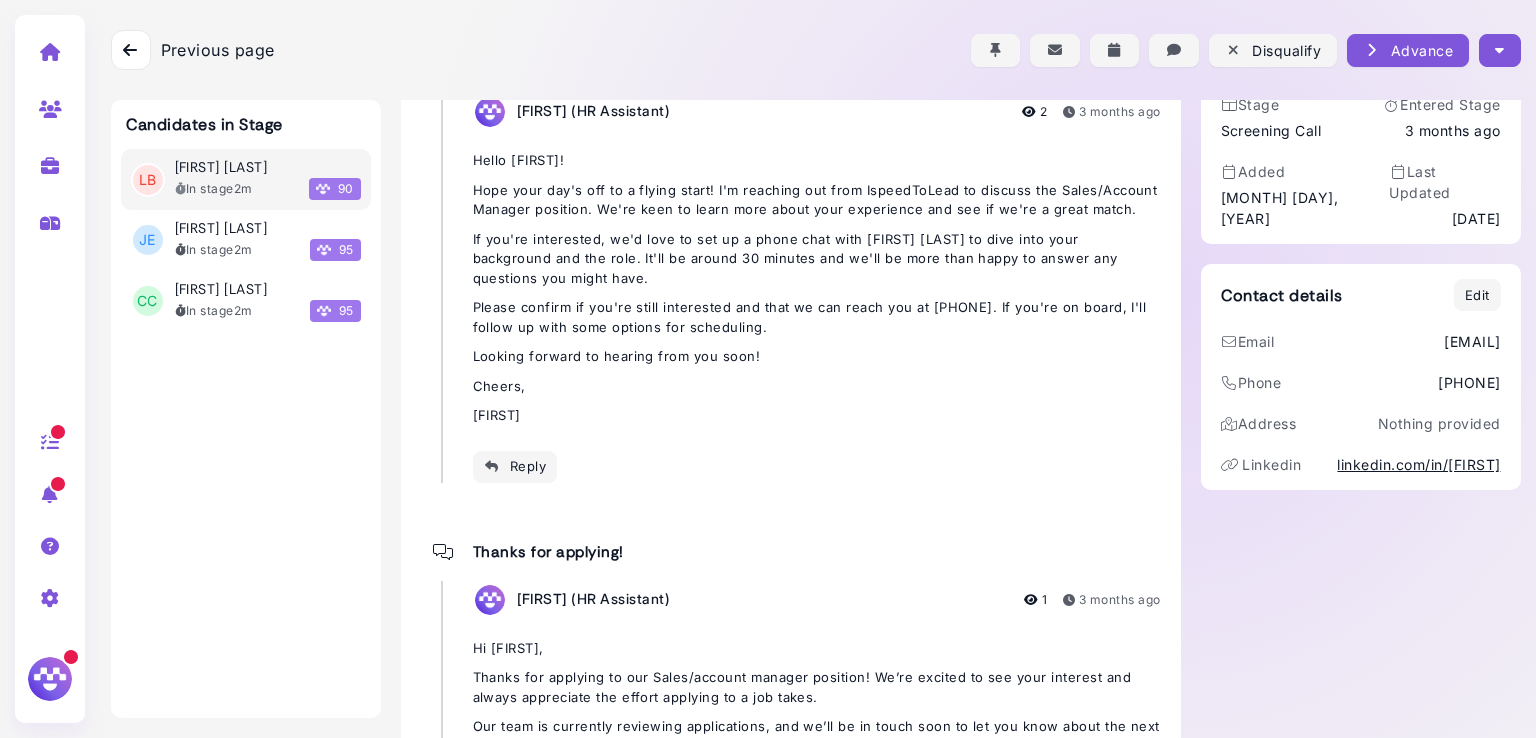 click at bounding box center (1499, 50) 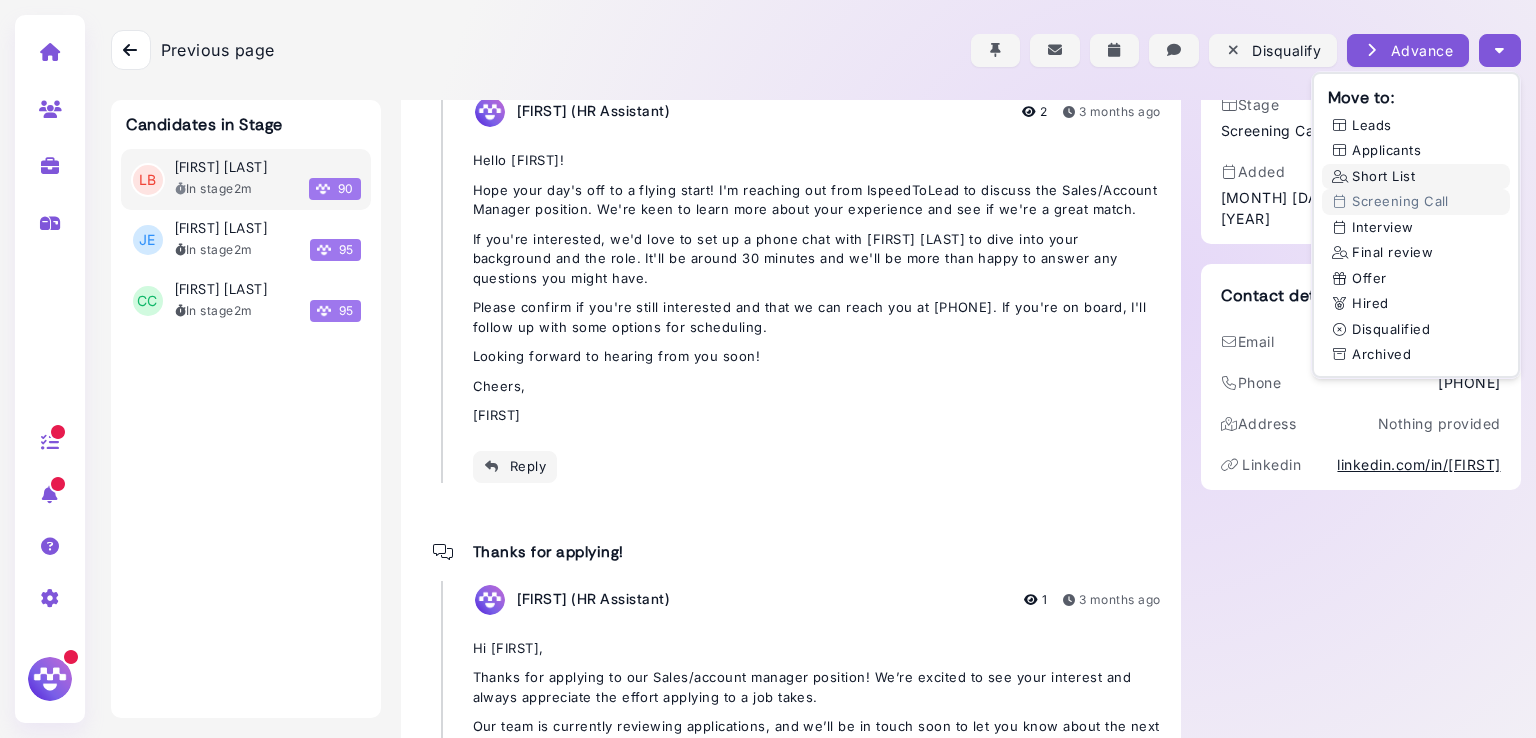 click on "Short List" at bounding box center (1416, 177) 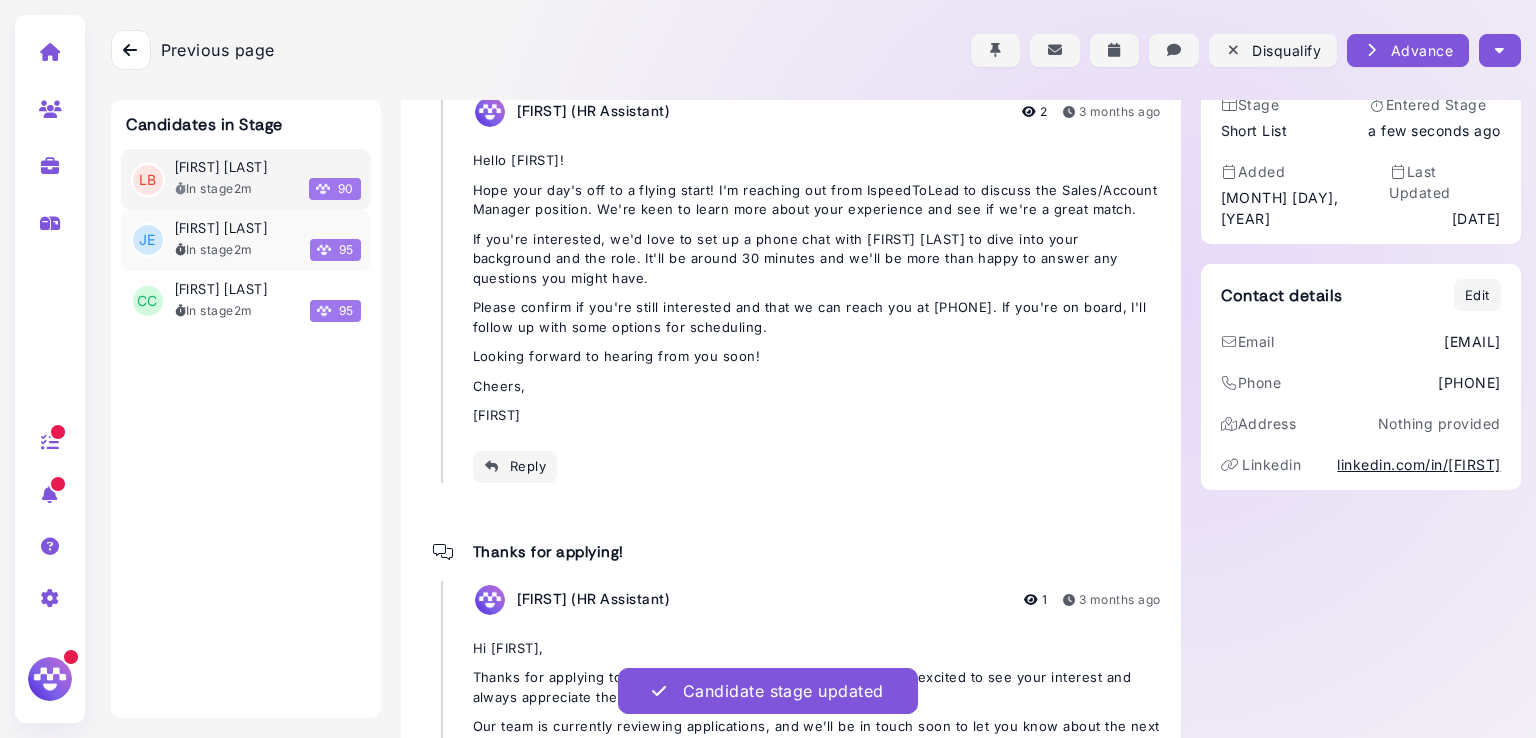 click on "[FIRST] [LAST]" at bounding box center (221, 228) 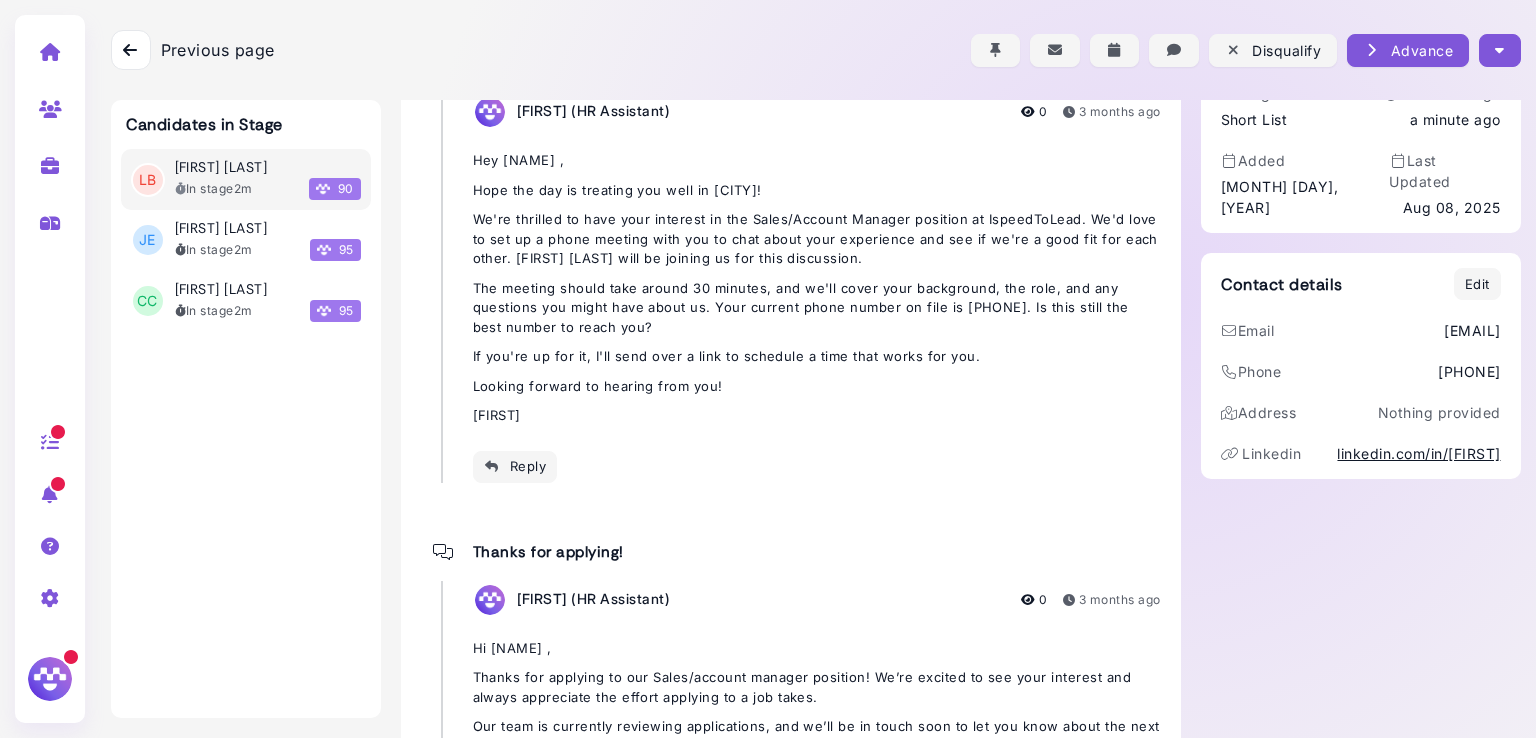 scroll, scrollTop: 0, scrollLeft: 0, axis: both 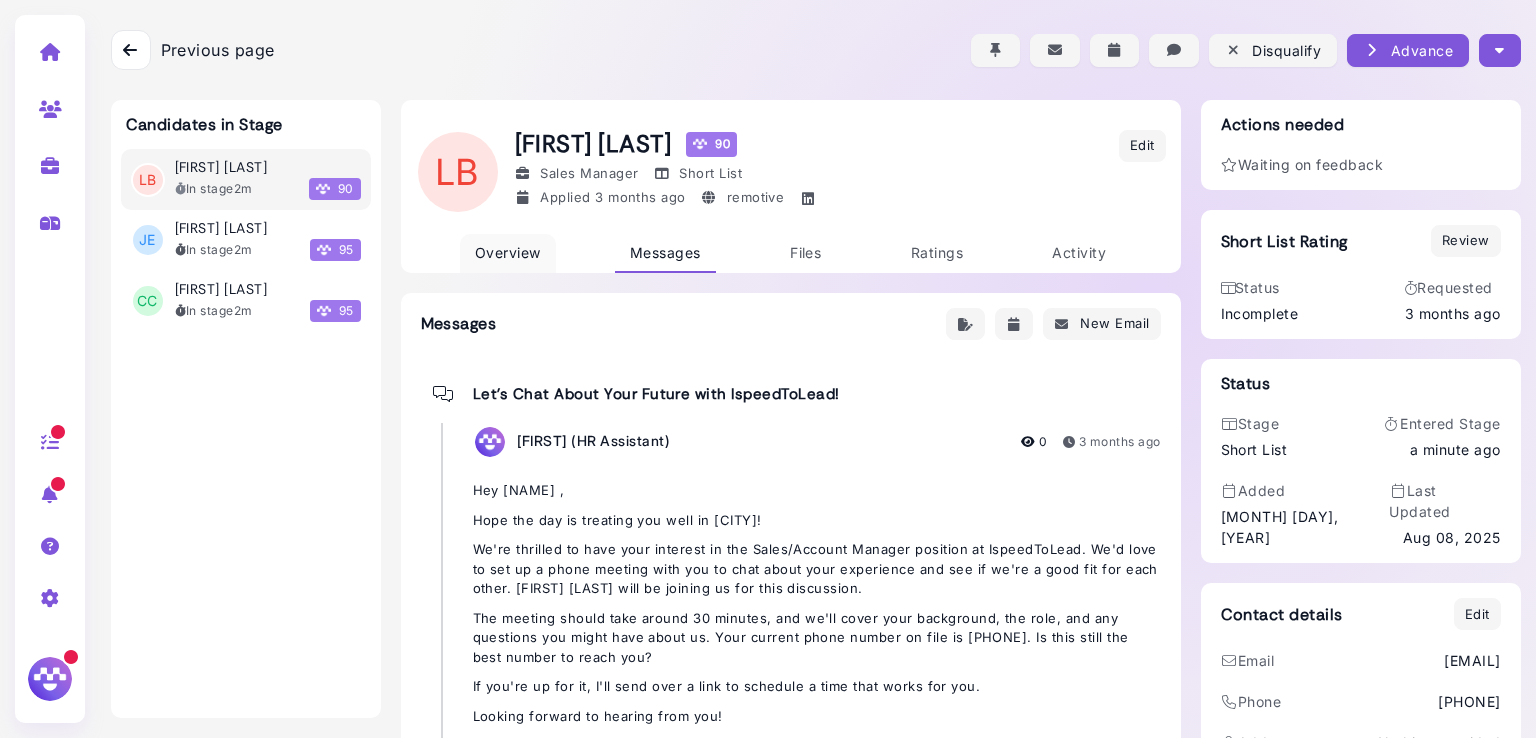 click on "Overview" at bounding box center [508, 253] 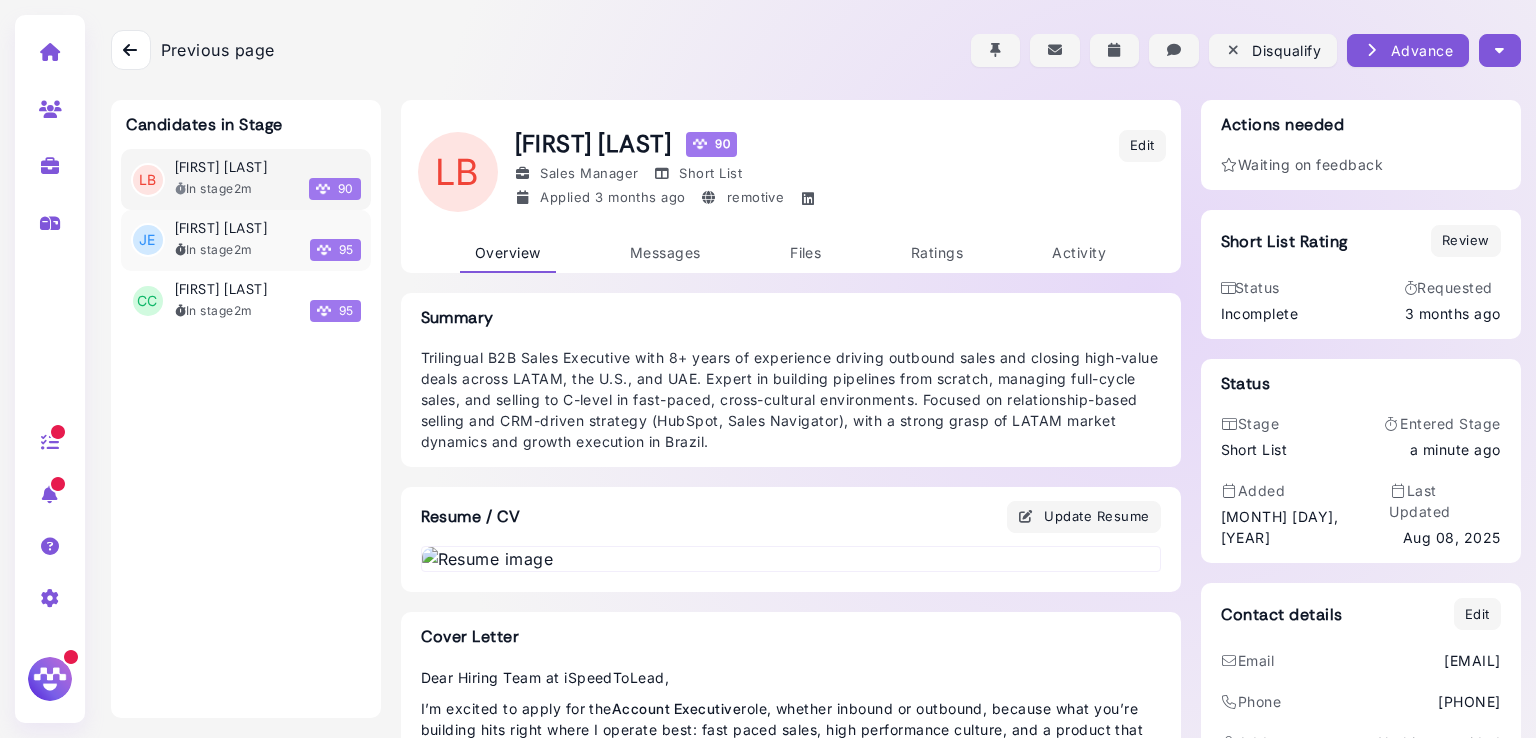 click on "Jude Enriquez
In stage
2m     95" at bounding box center (268, 240) 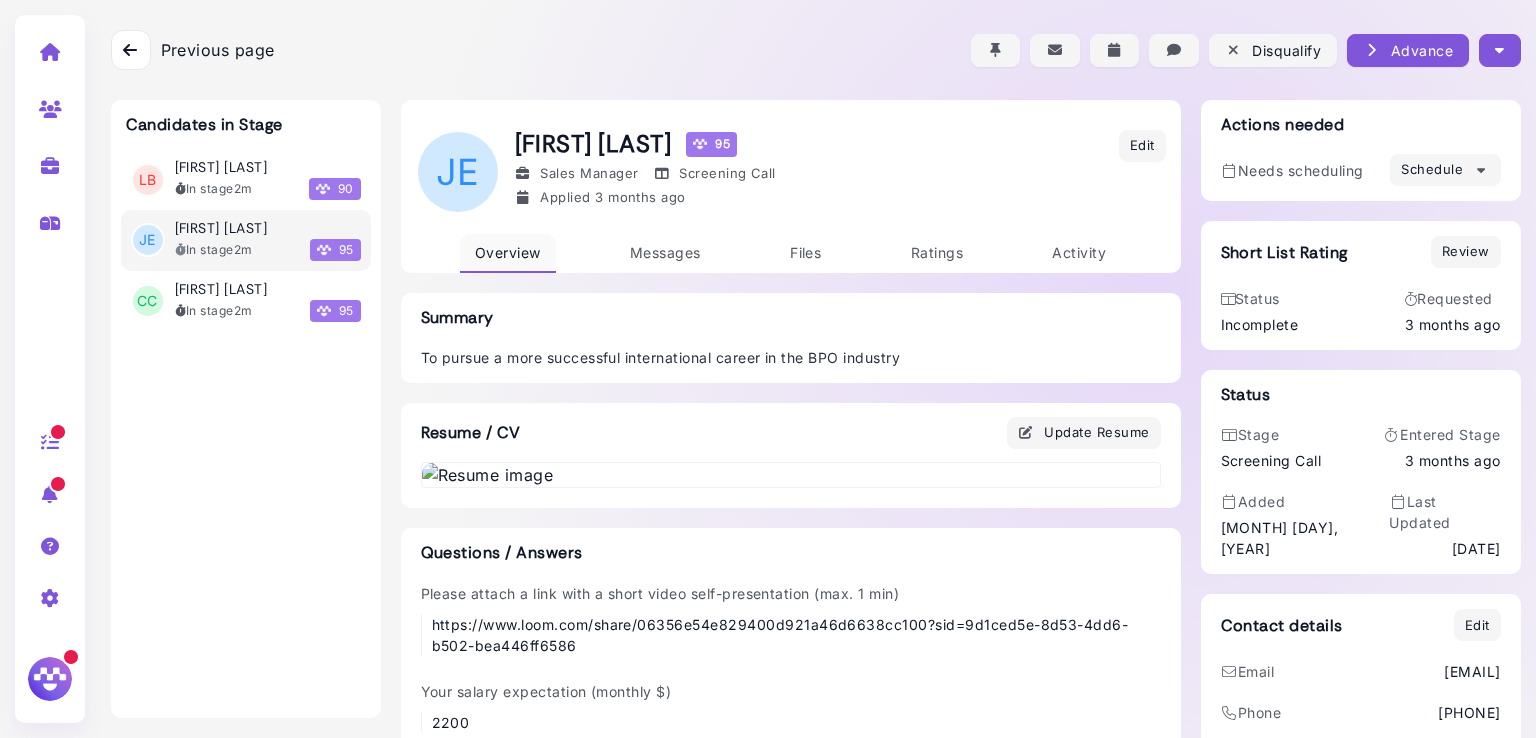 click on "Overview" at bounding box center (508, 252) 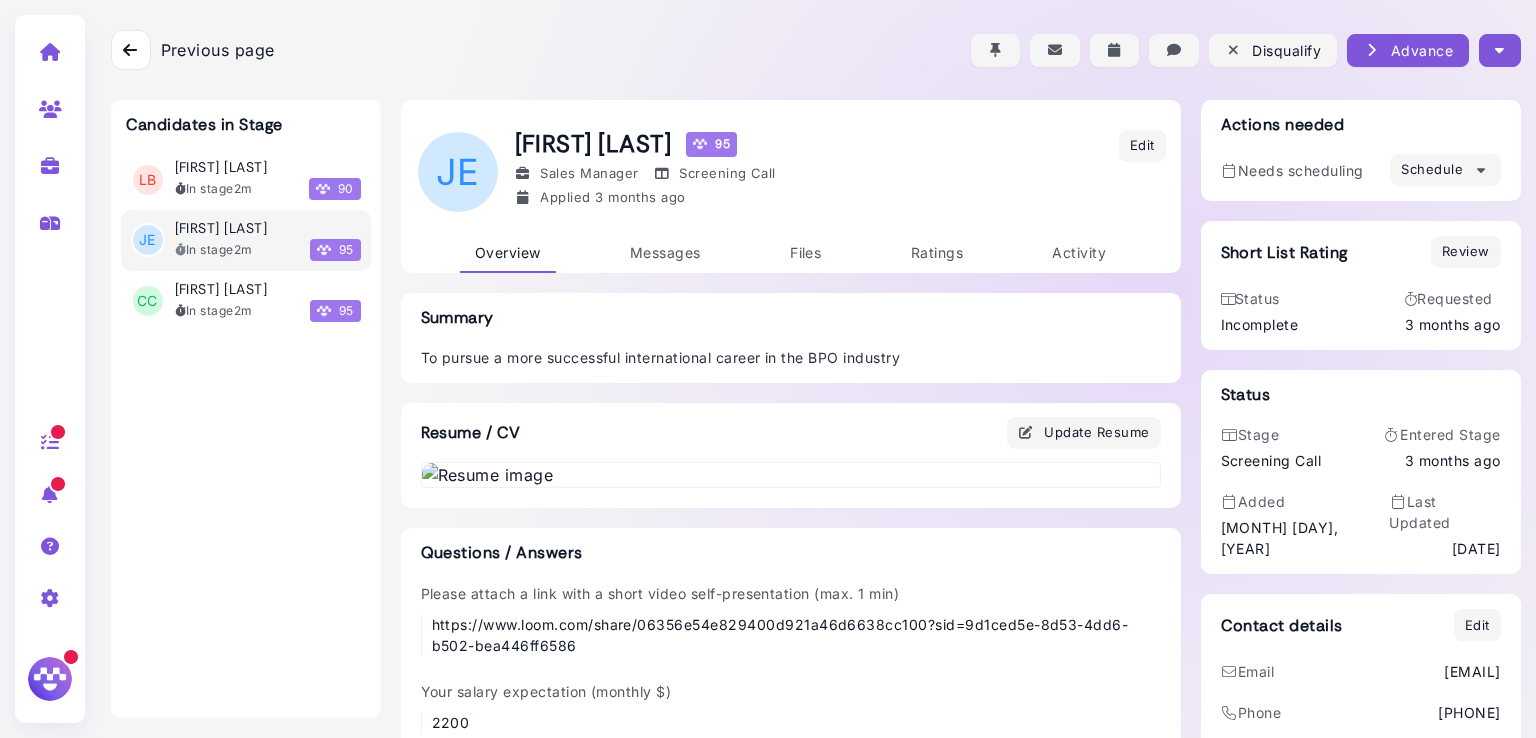 scroll, scrollTop: 960, scrollLeft: 0, axis: vertical 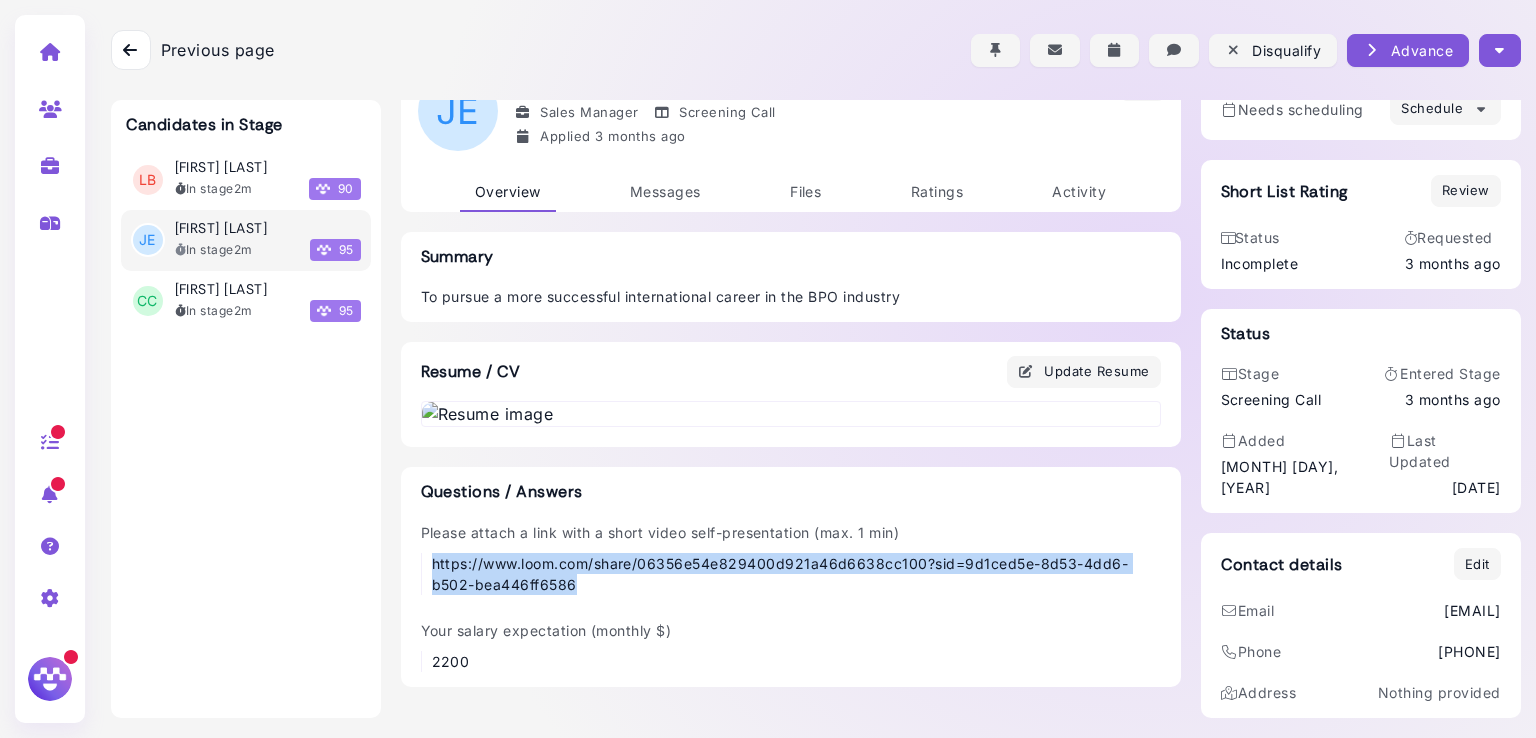 drag, startPoint x: 594, startPoint y: 619, endPoint x: 424, endPoint y: 601, distance: 170.95029 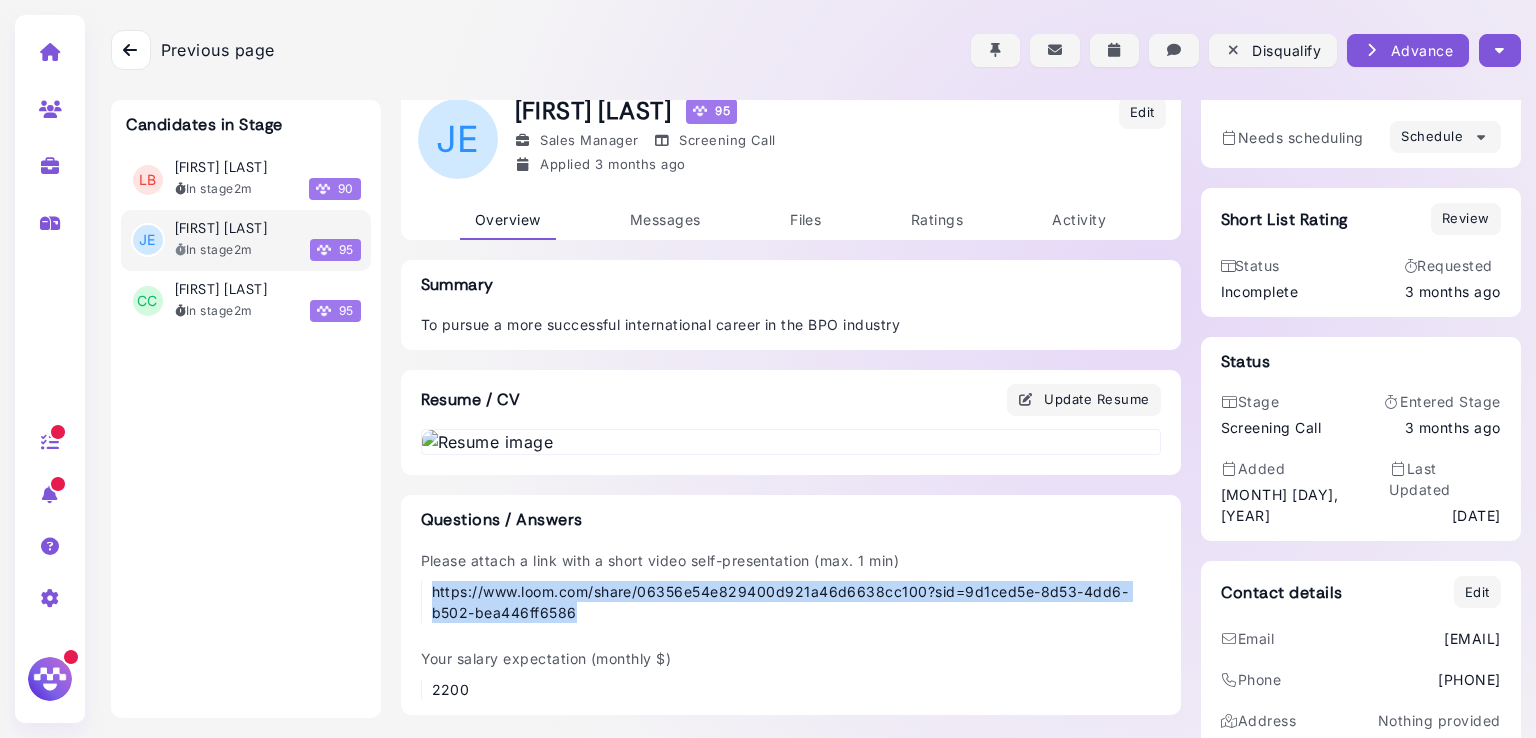 scroll, scrollTop: 0, scrollLeft: 0, axis: both 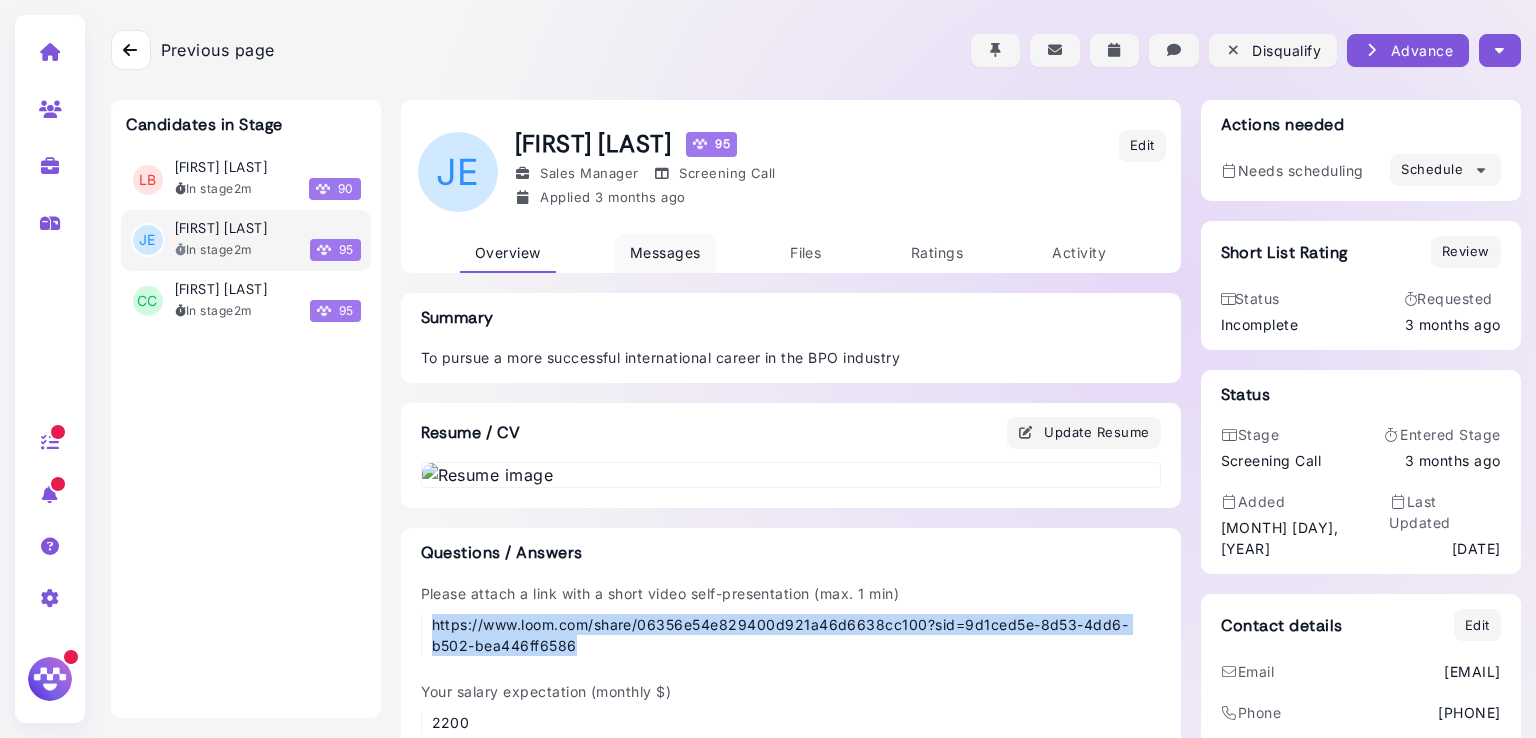 click on "Messages" at bounding box center [665, 252] 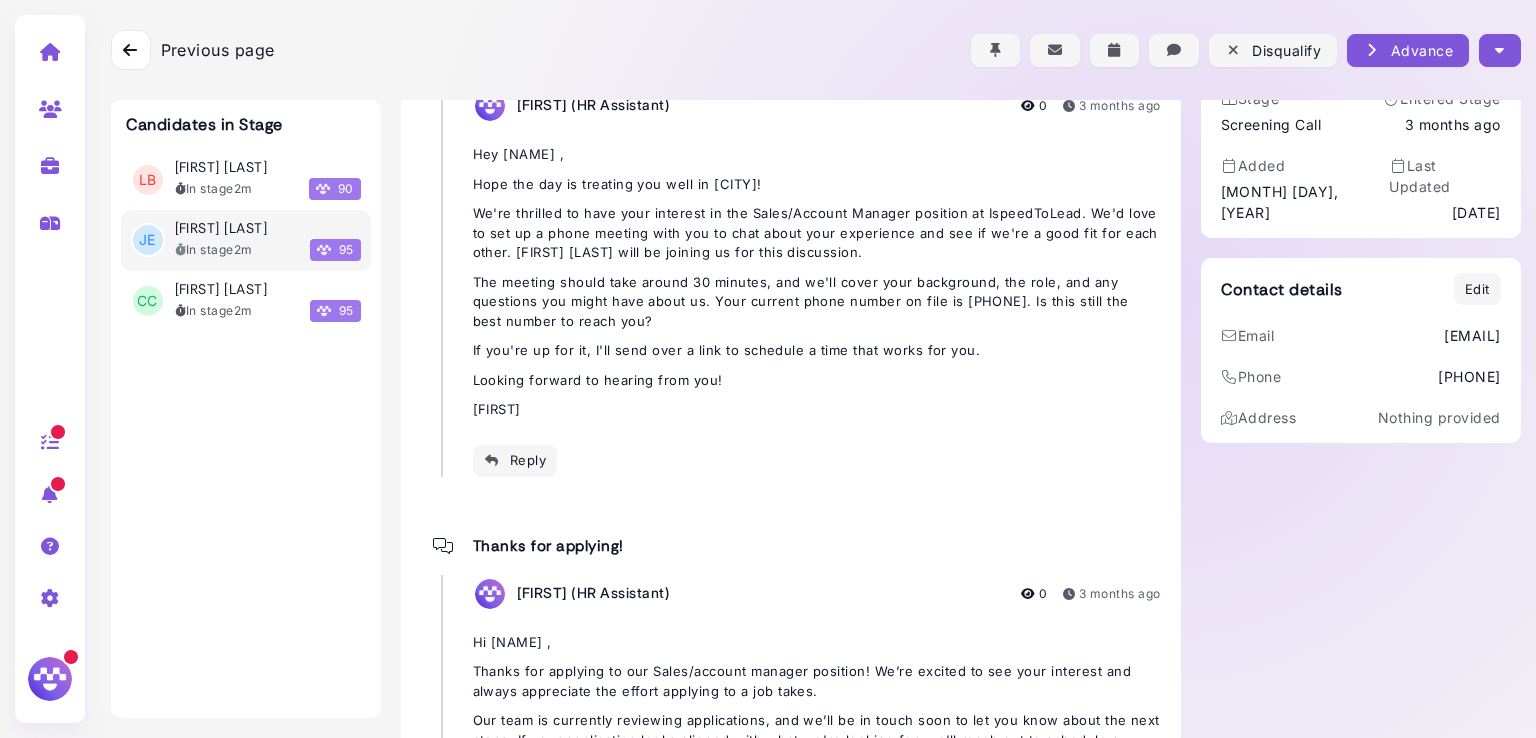 scroll, scrollTop: 572, scrollLeft: 0, axis: vertical 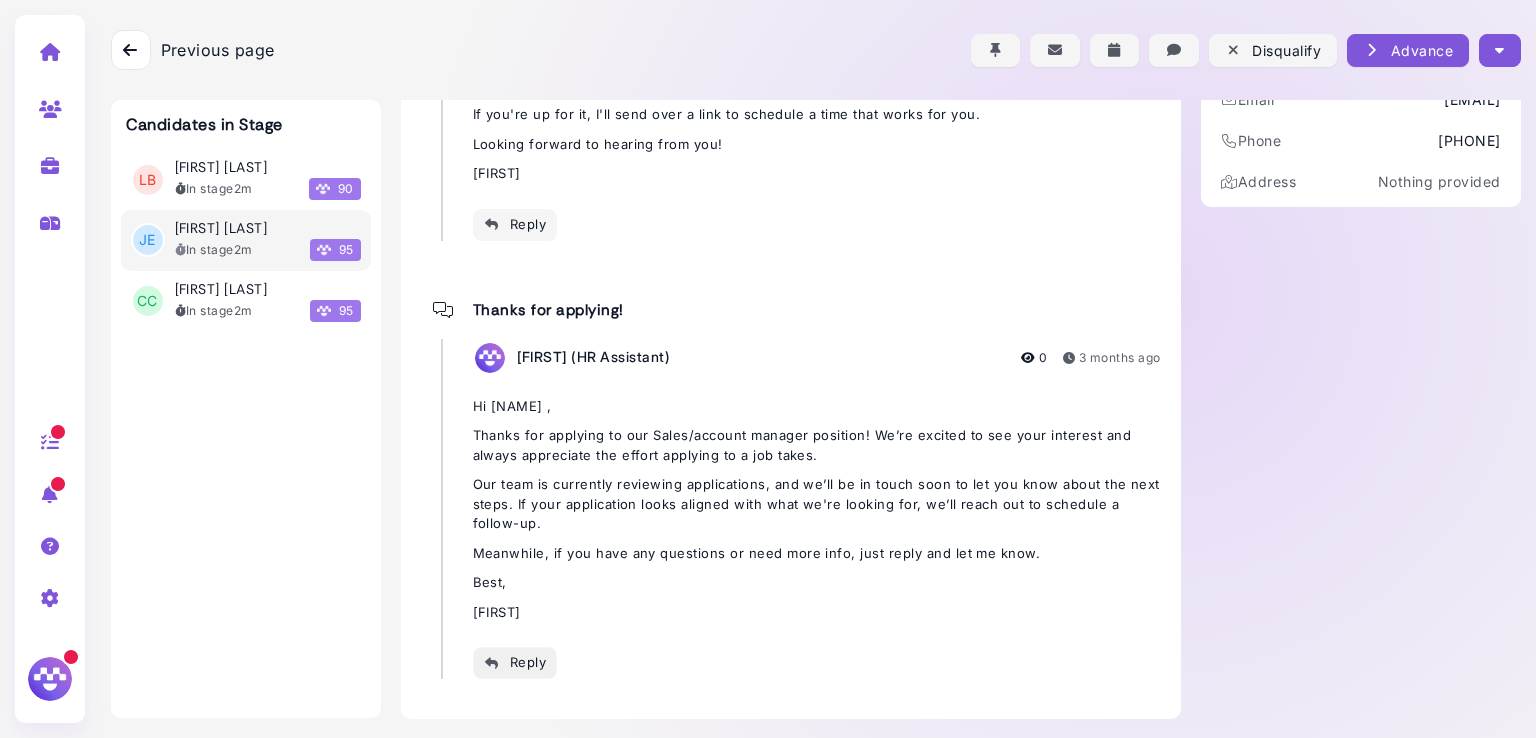 click at bounding box center [492, 663] 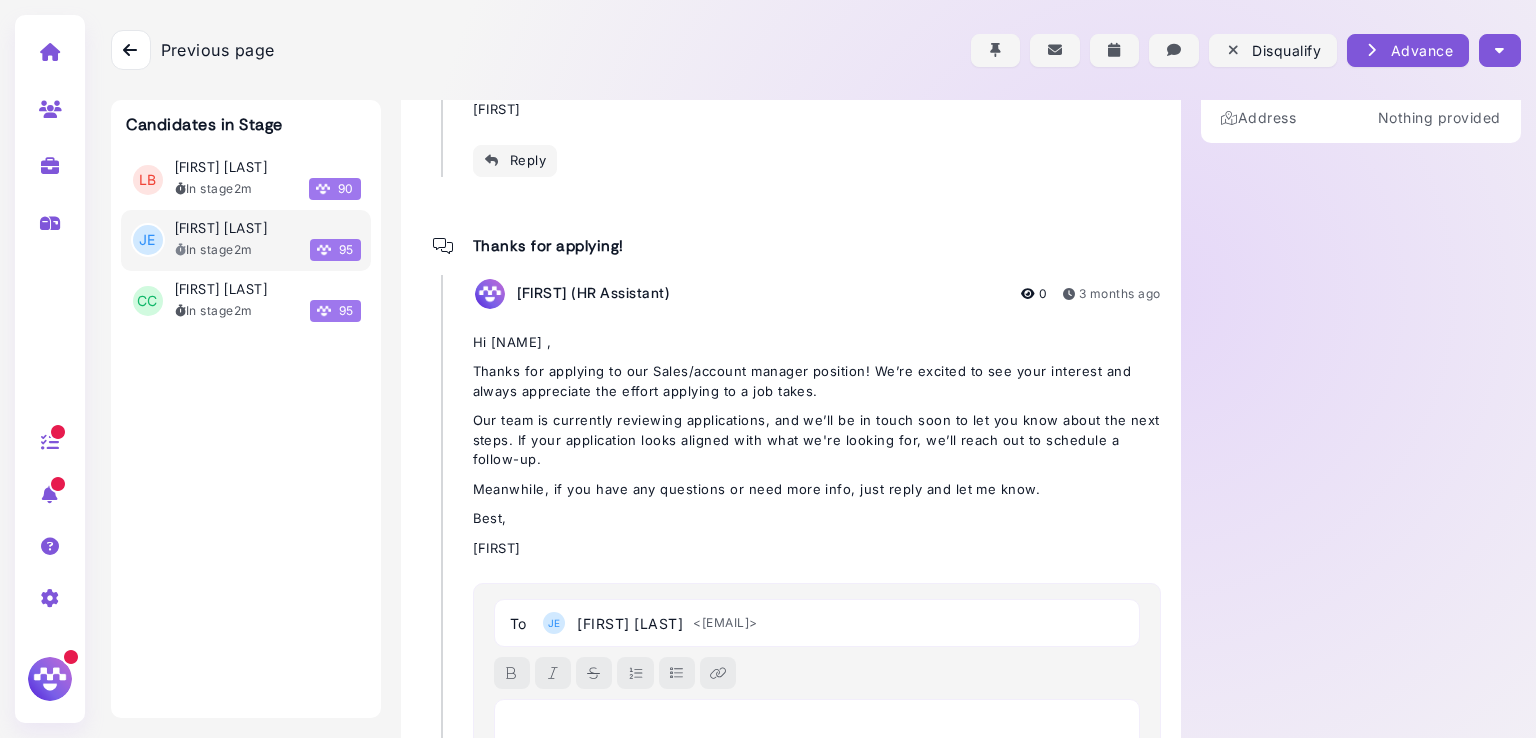 scroll, scrollTop: 38, scrollLeft: 0, axis: vertical 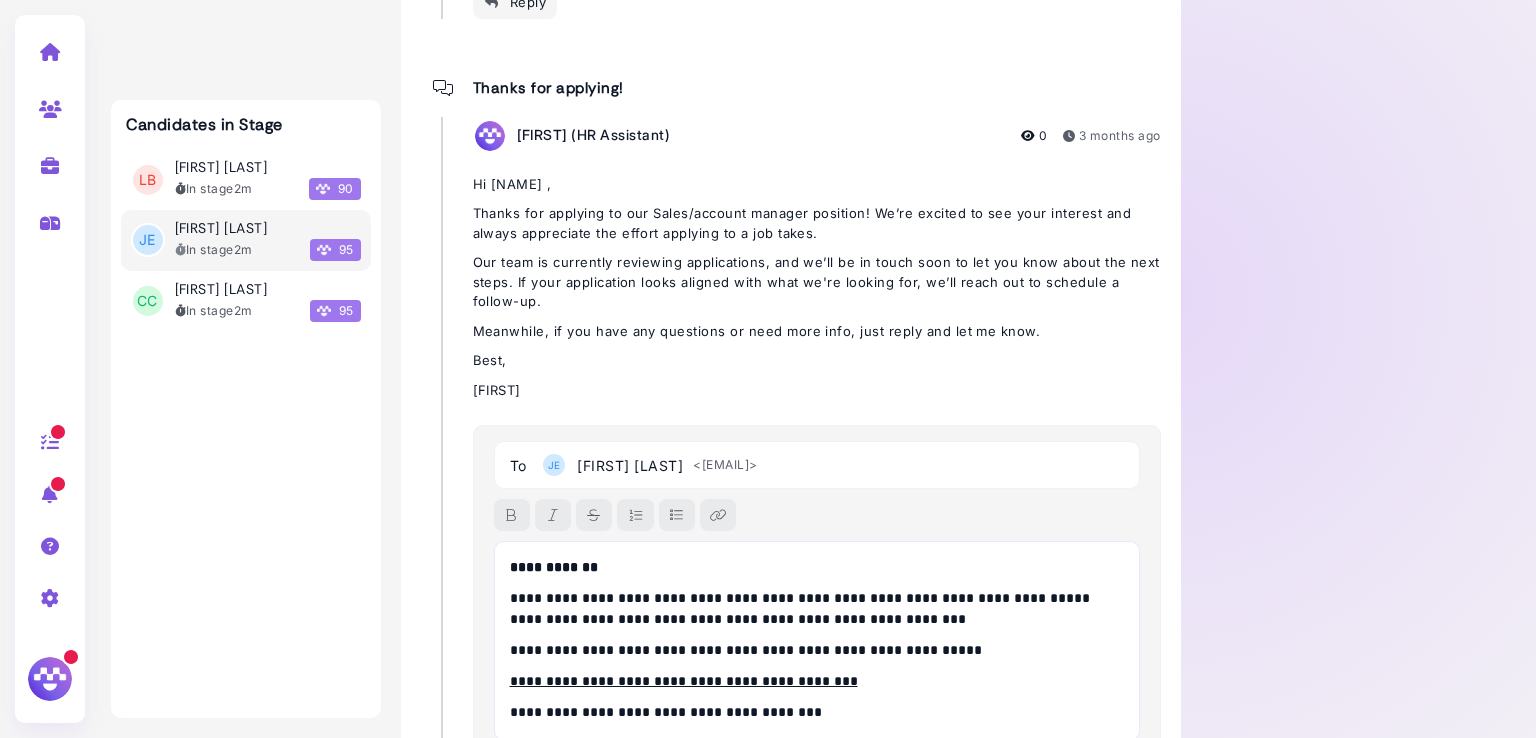 click on "**********" at bounding box center (554, 567) 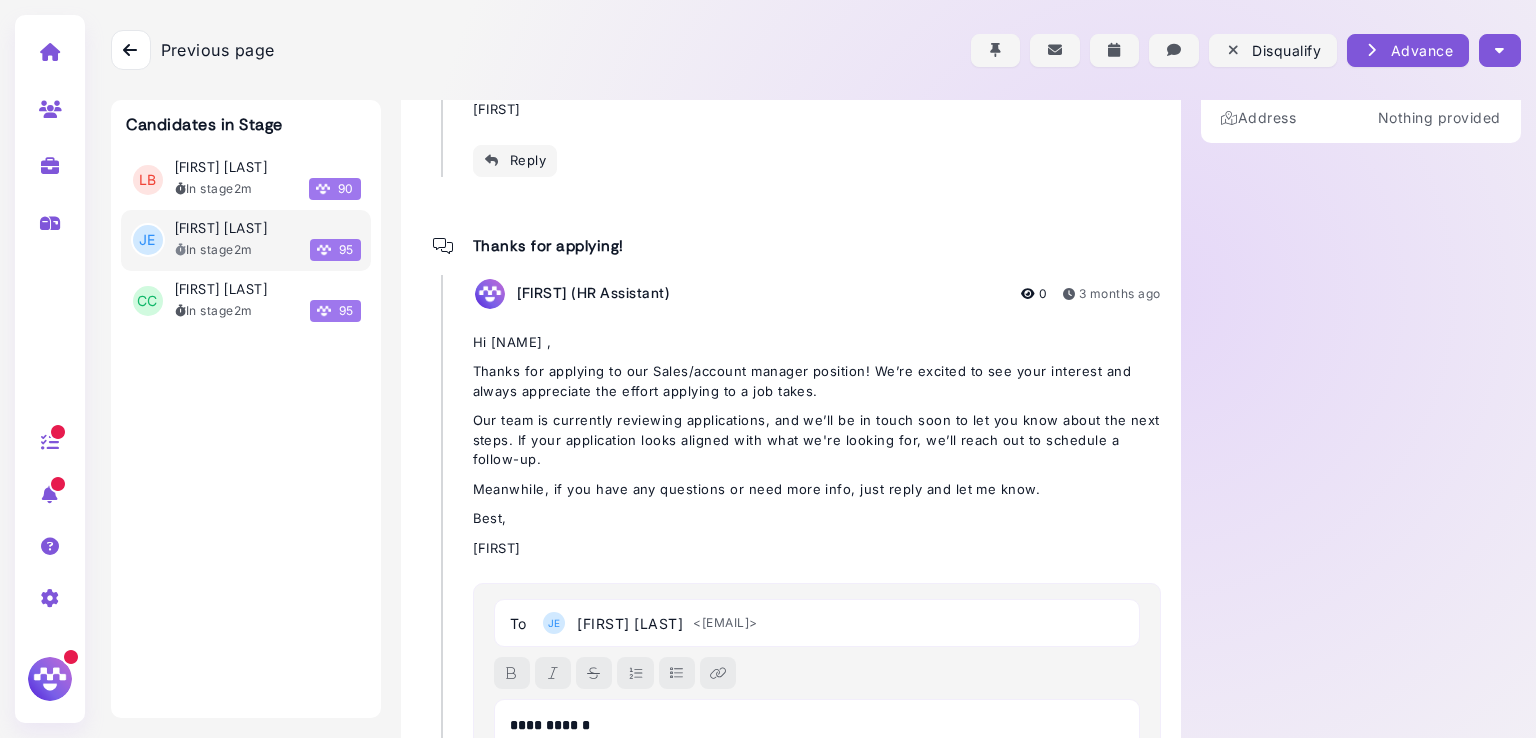 scroll, scrollTop: 952, scrollLeft: 0, axis: vertical 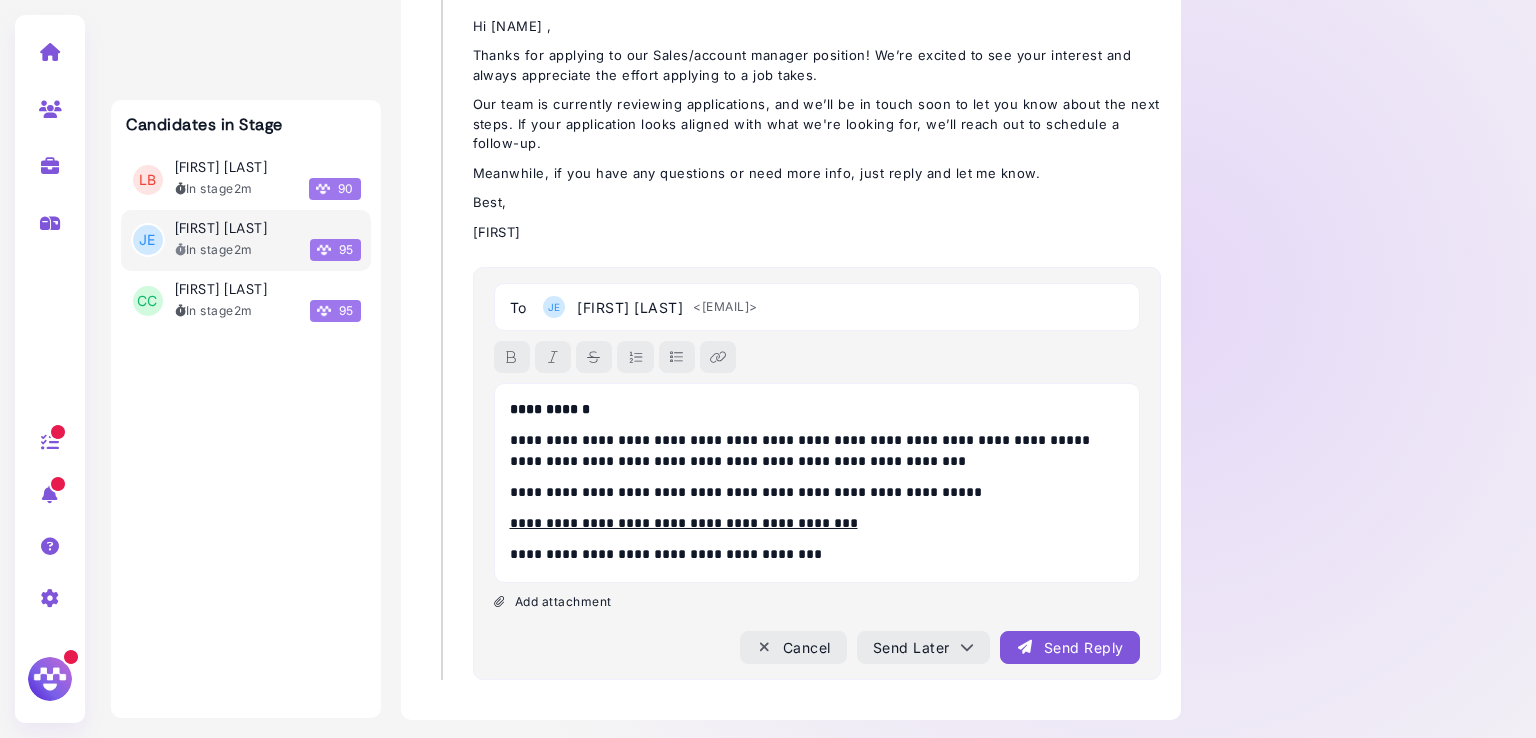click on "Send Reply" at bounding box center [1069, 647] 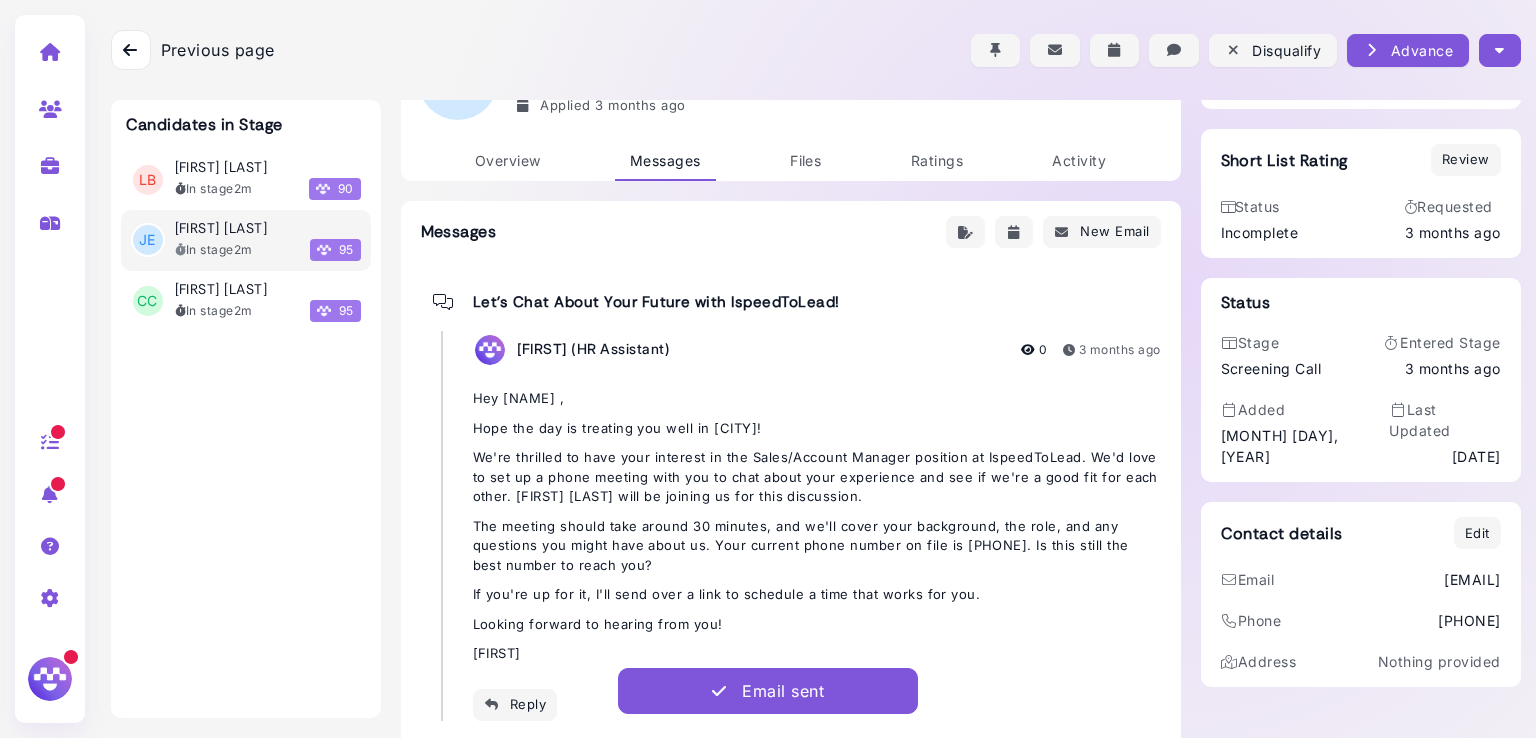 scroll, scrollTop: 0, scrollLeft: 0, axis: both 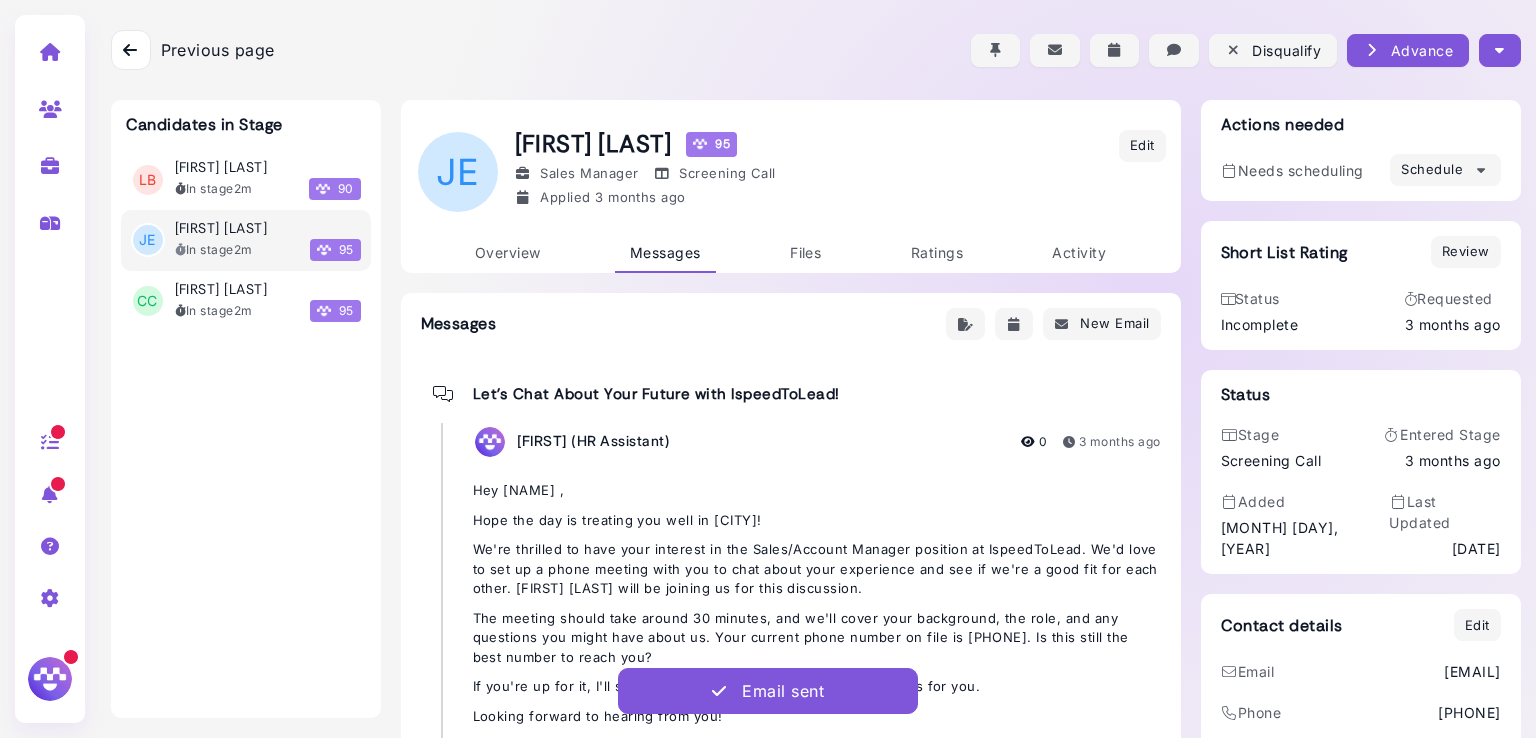 click at bounding box center [1499, 50] 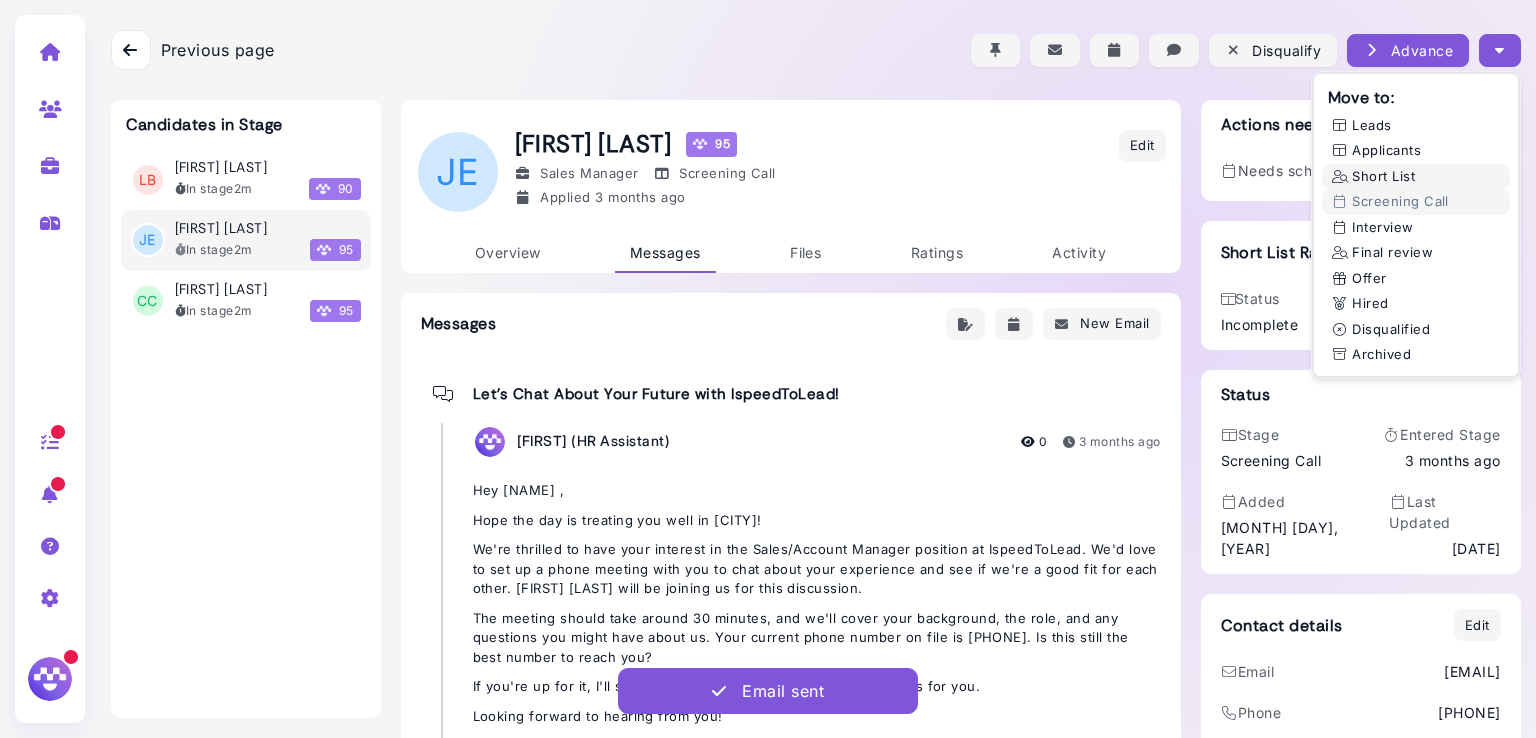 click on "Short List" at bounding box center [1416, 177] 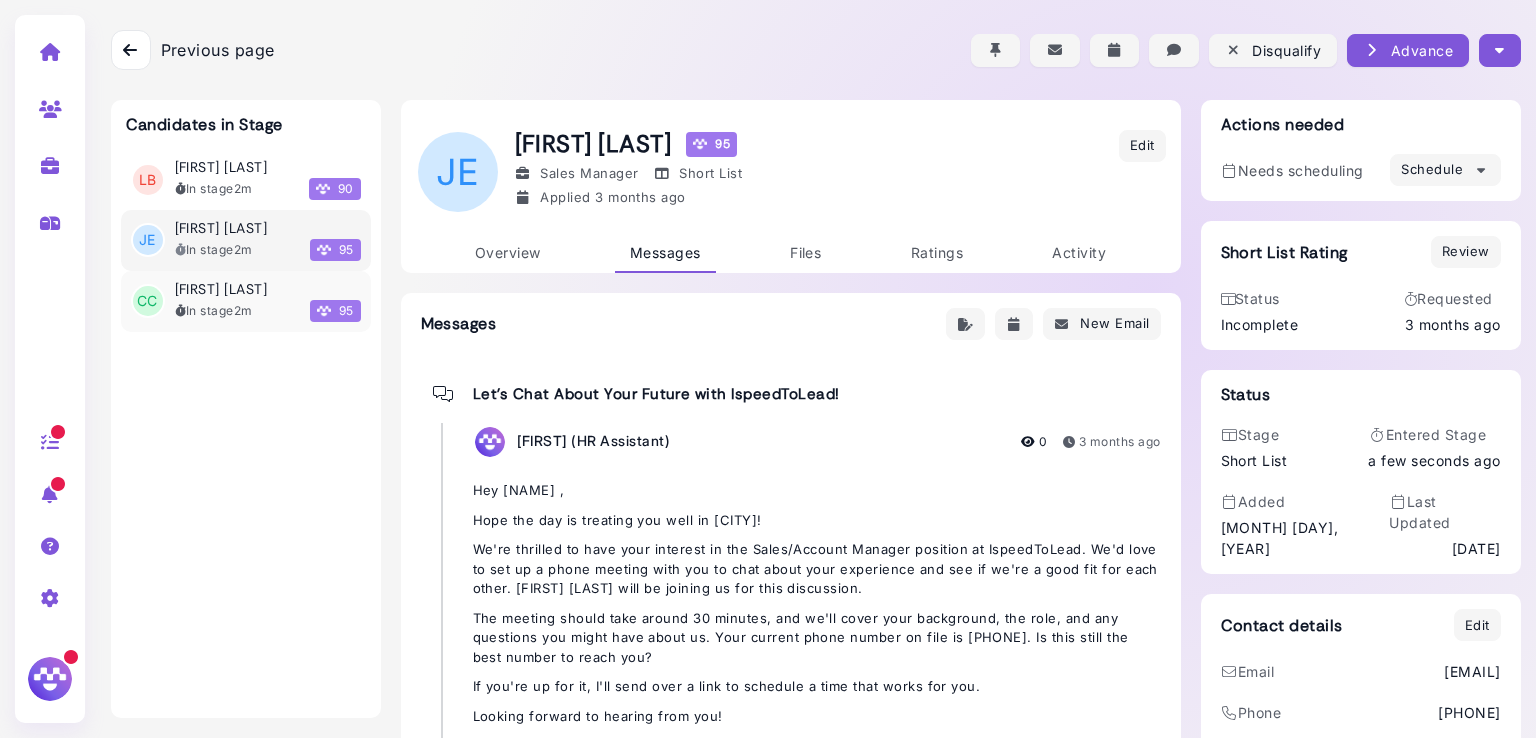 click on "Cody Cook
In stage
2m     95" at bounding box center (268, 301) 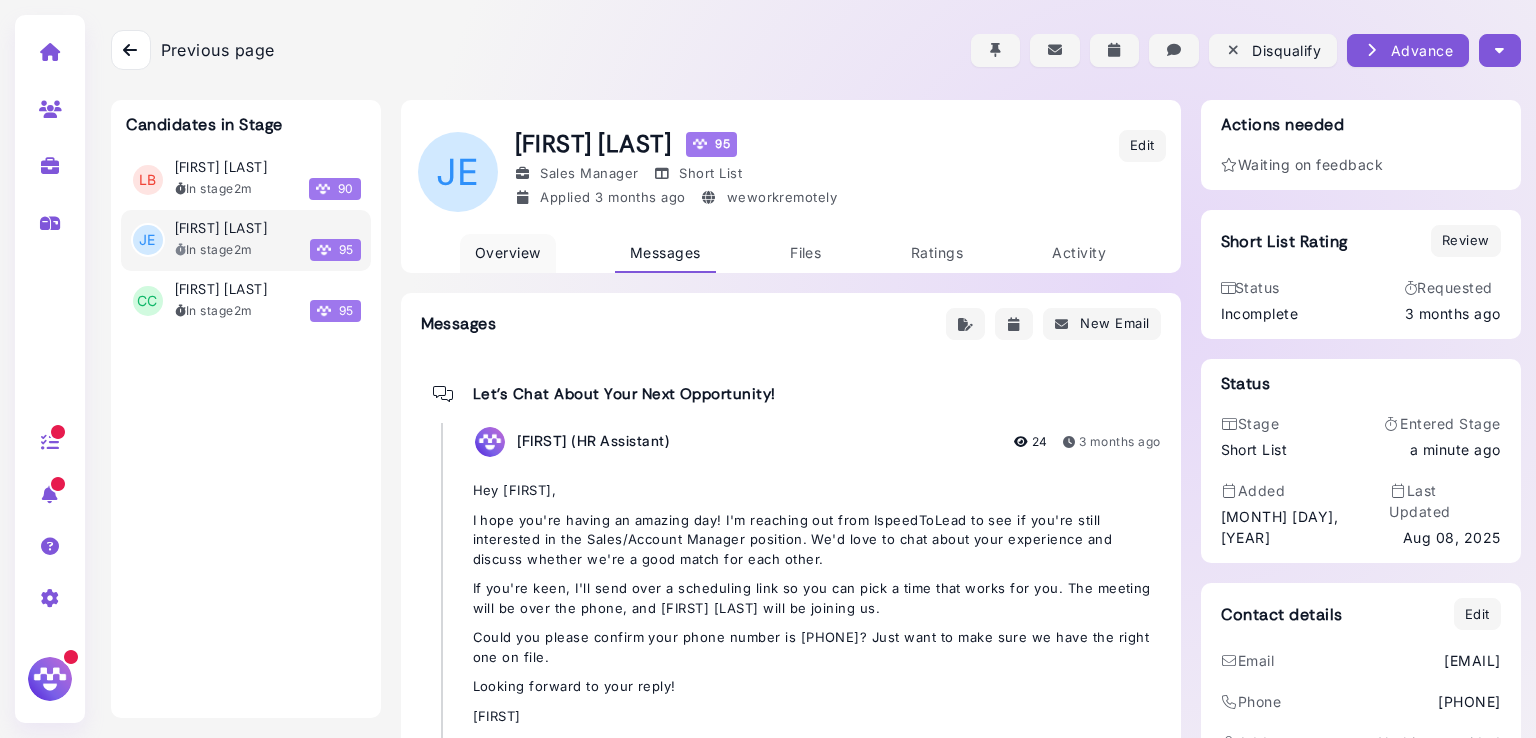 click on "Overview" at bounding box center (508, 252) 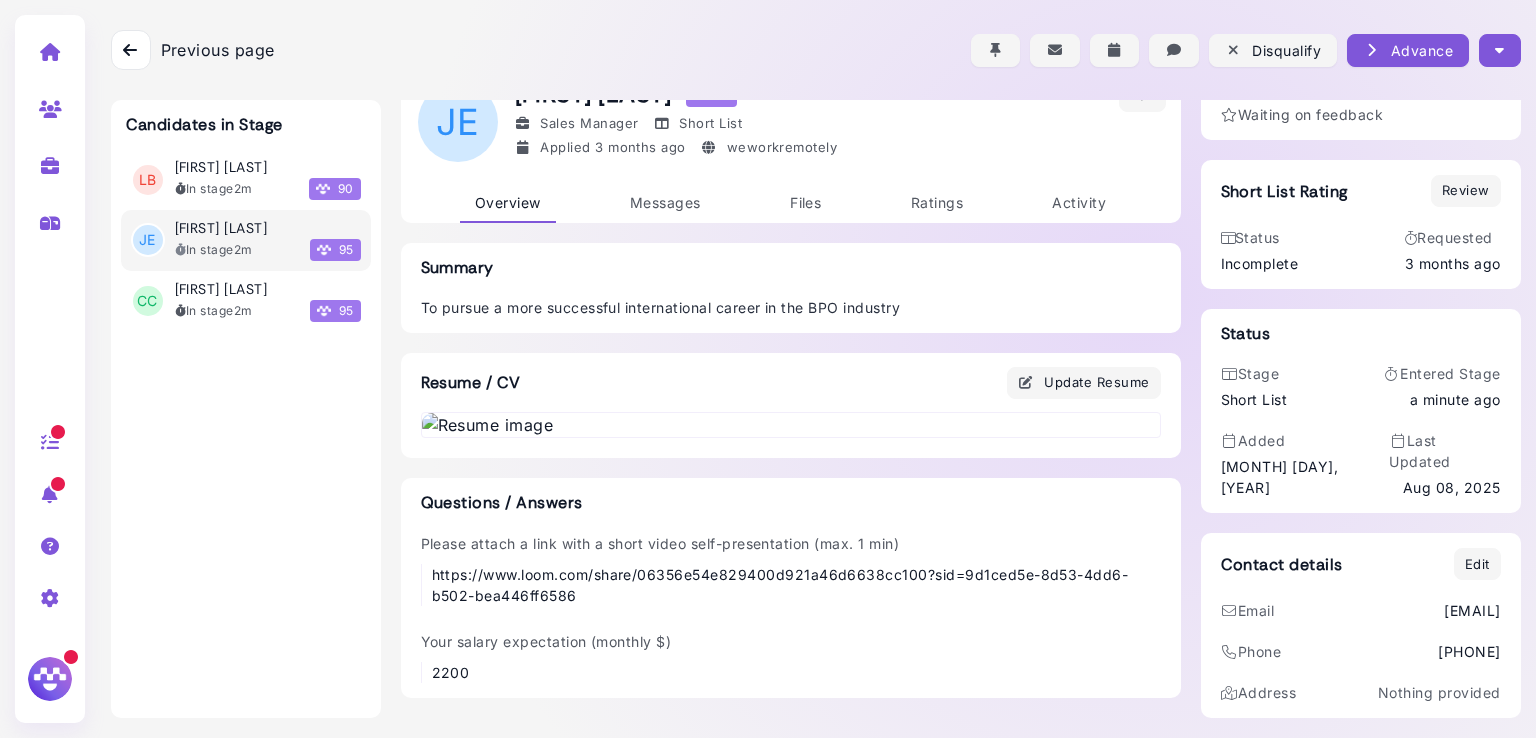scroll, scrollTop: 960, scrollLeft: 0, axis: vertical 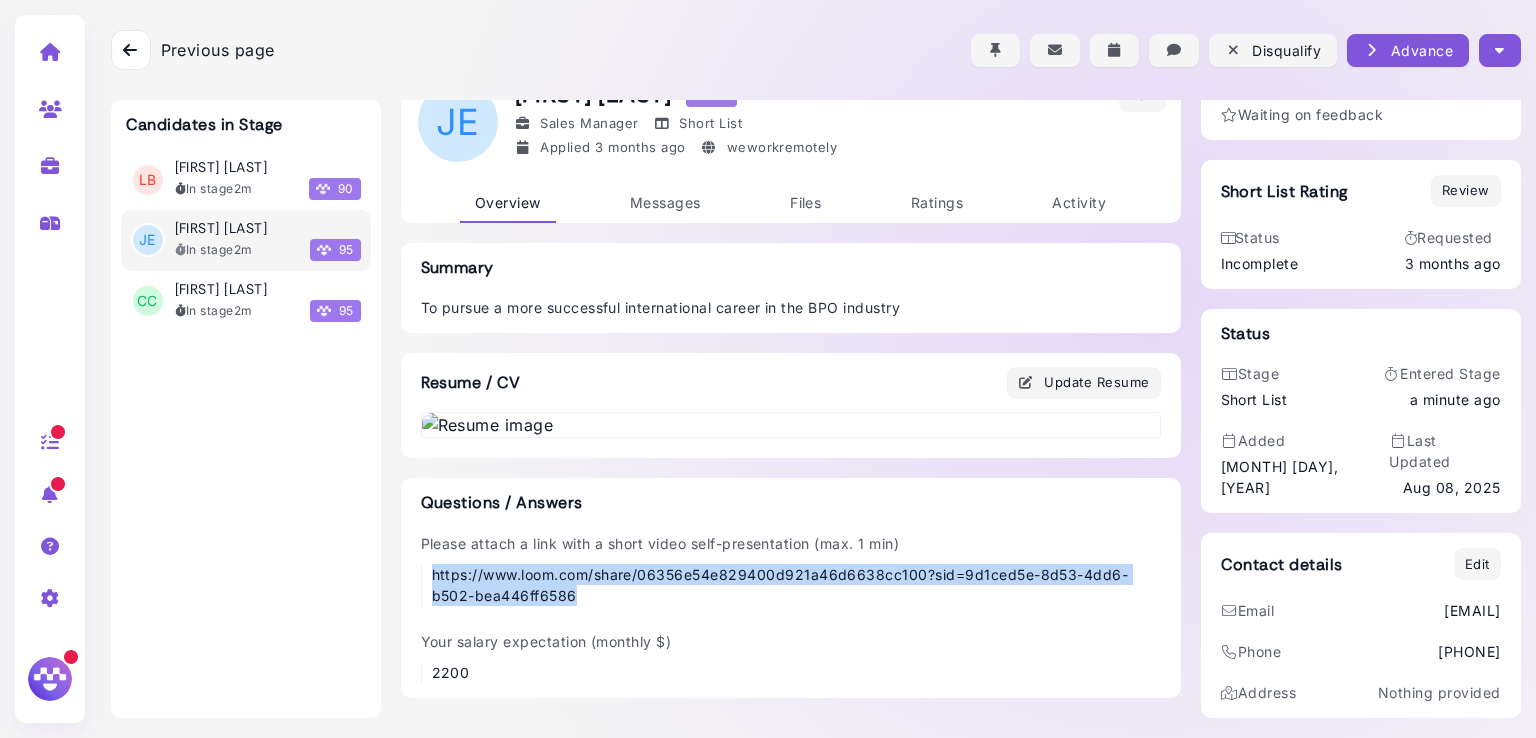 drag, startPoint x: 590, startPoint y: 621, endPoint x: 425, endPoint y: 598, distance: 166.59532 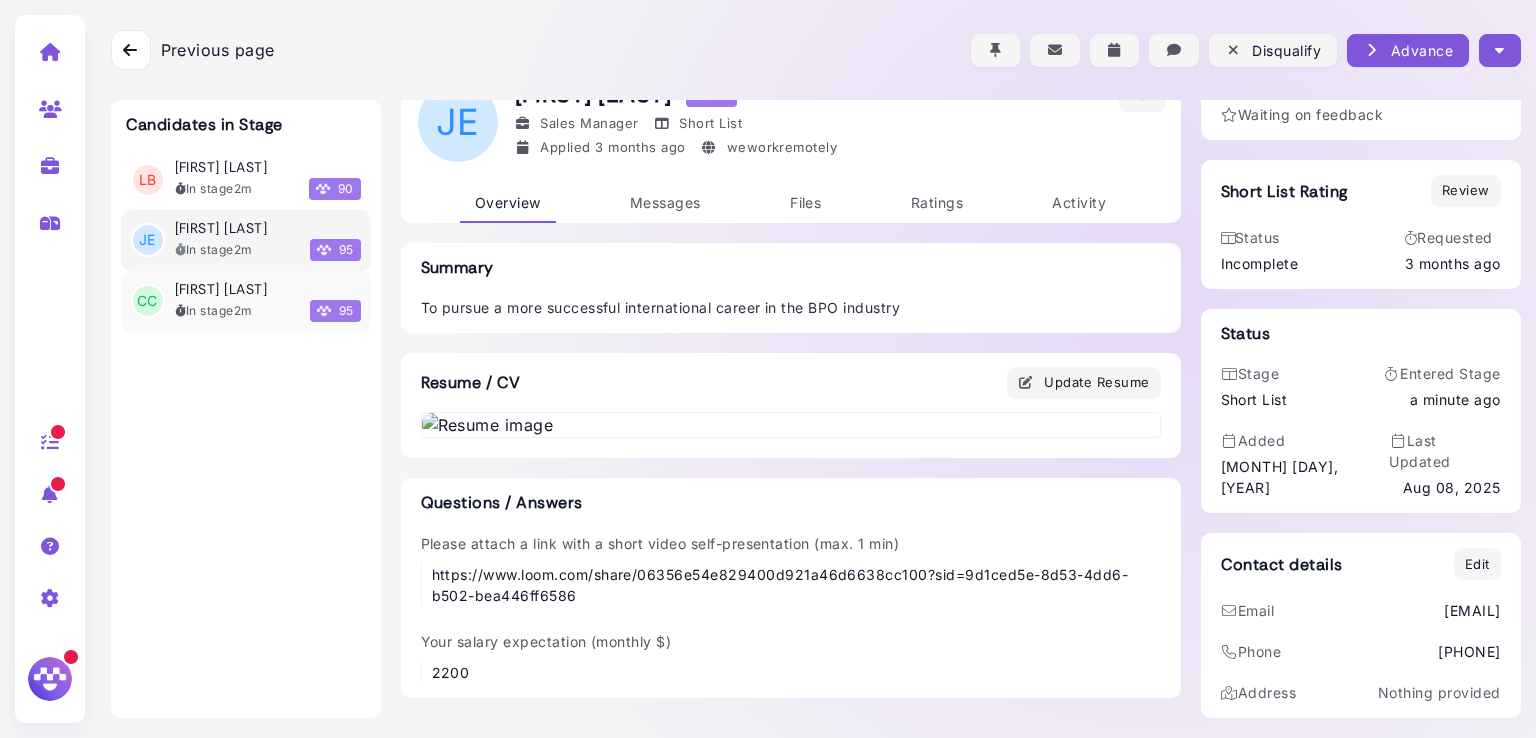 click on "In stage
2m" at bounding box center [214, 311] 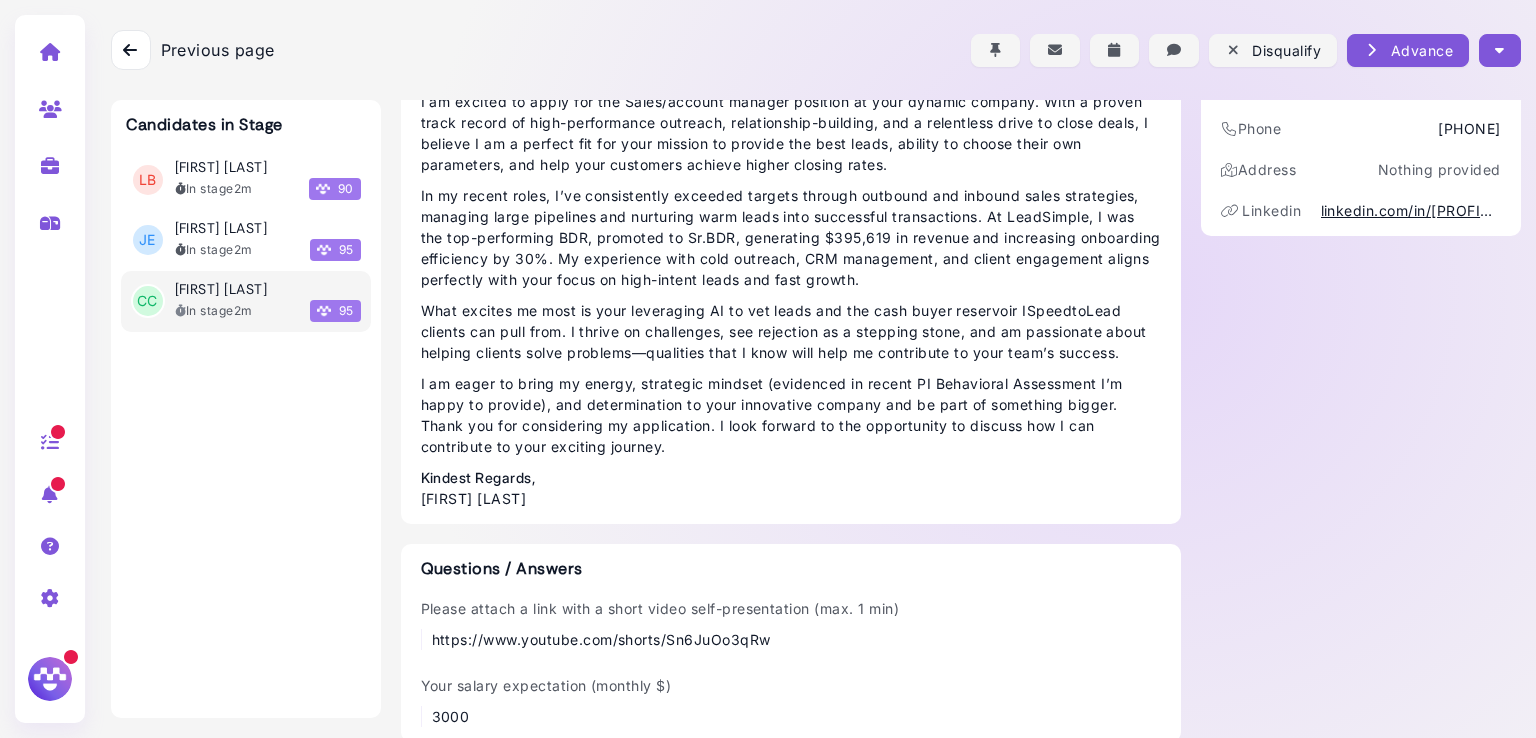 click on "2m" at bounding box center (243, 310) 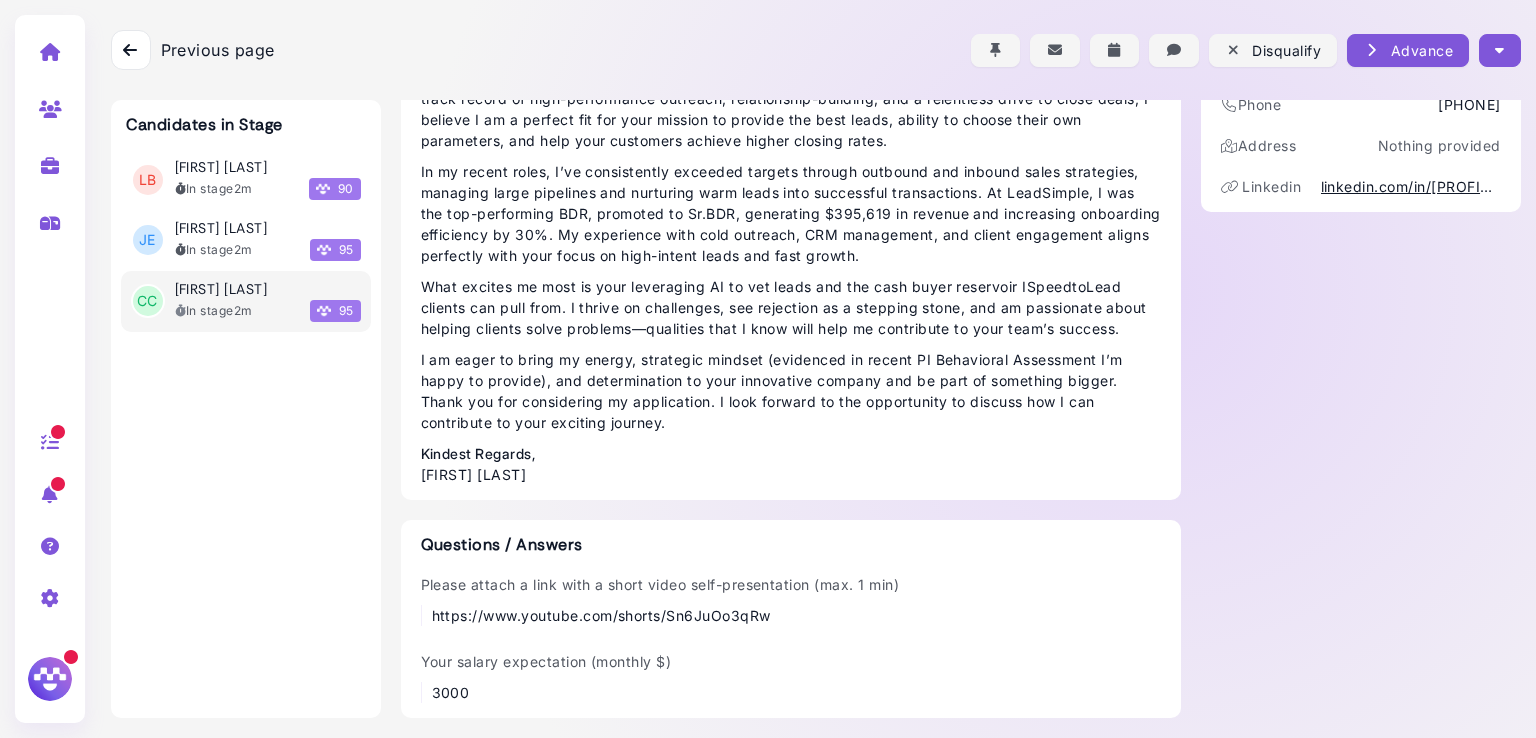 scroll, scrollTop: 1539, scrollLeft: 0, axis: vertical 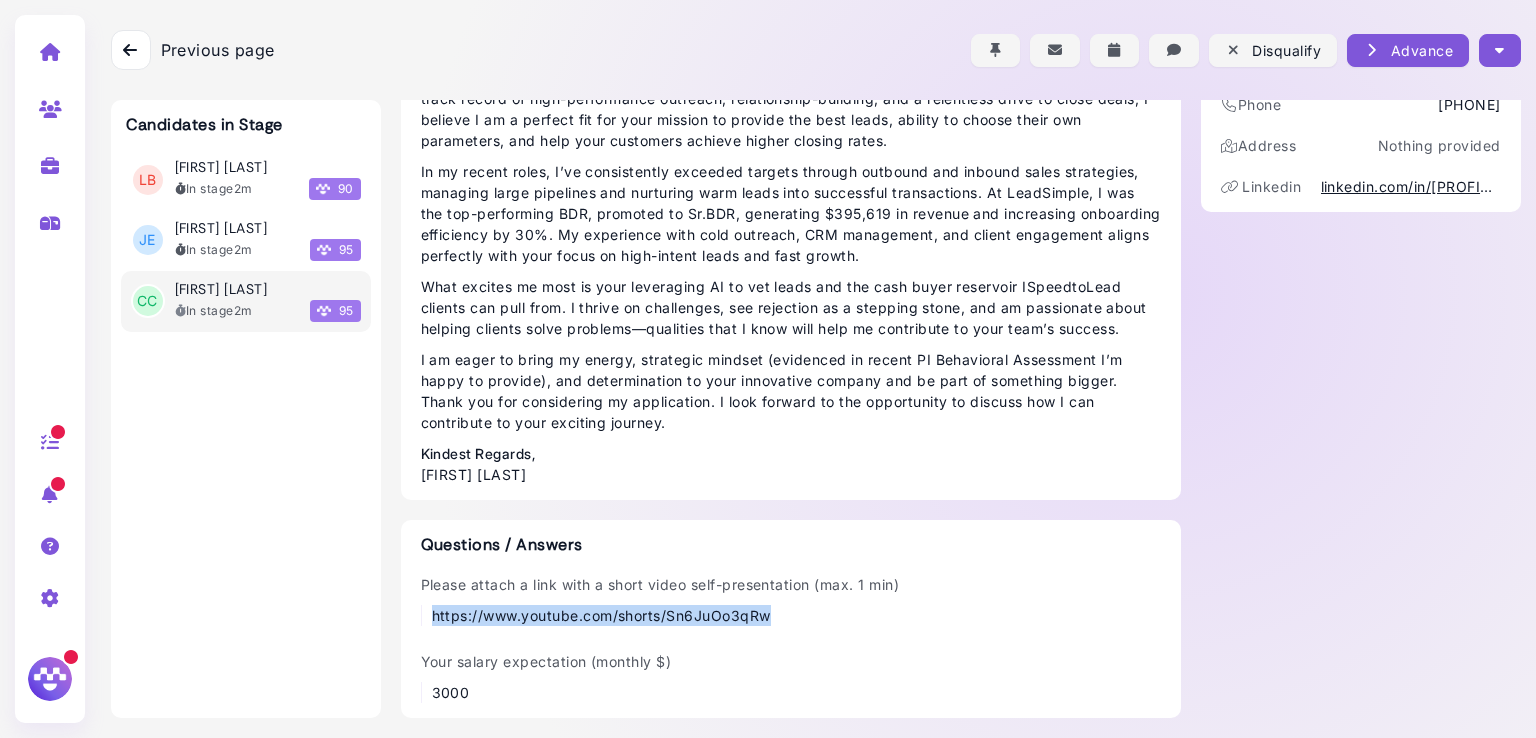 drag, startPoint x: 792, startPoint y: 621, endPoint x: 426, endPoint y: 632, distance: 366.16525 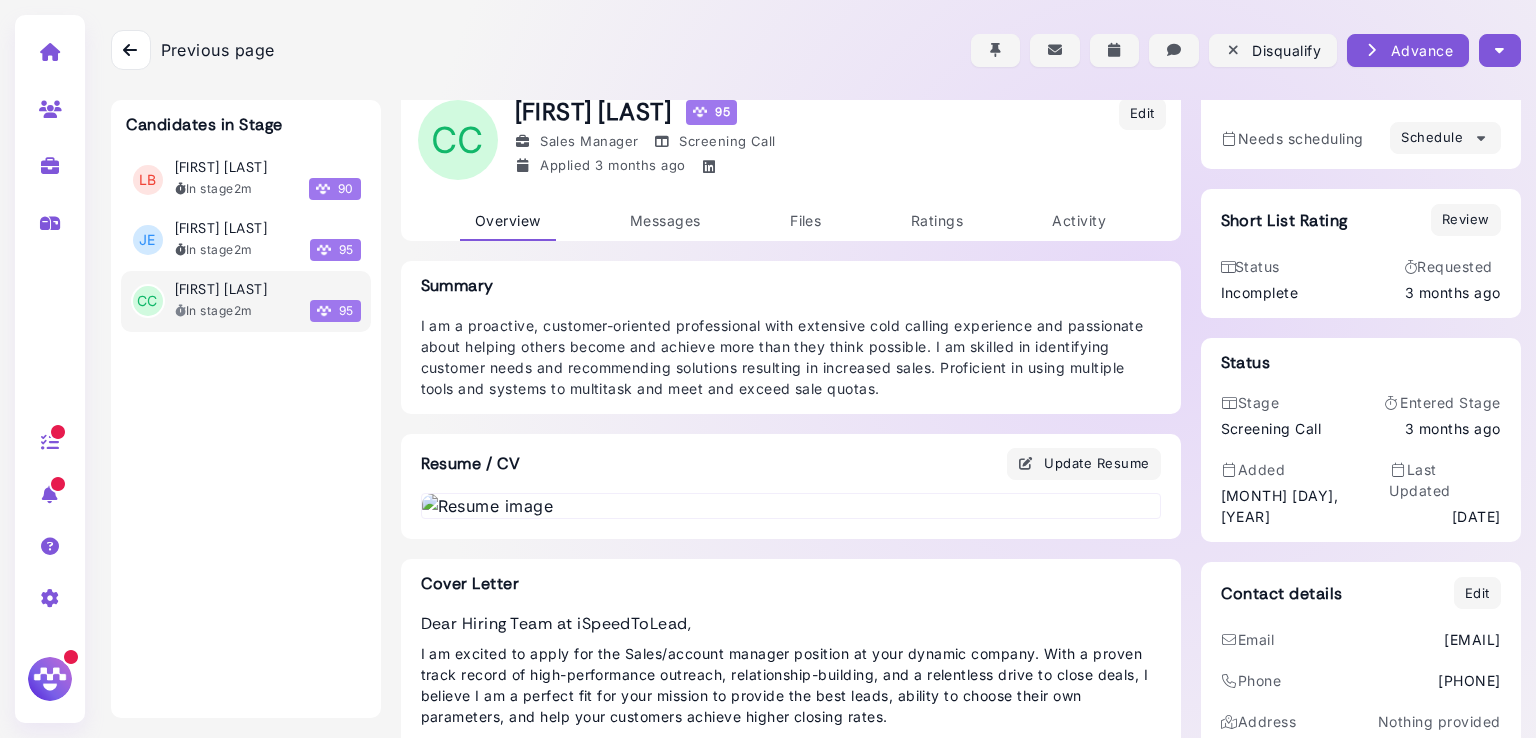 scroll, scrollTop: 0, scrollLeft: 0, axis: both 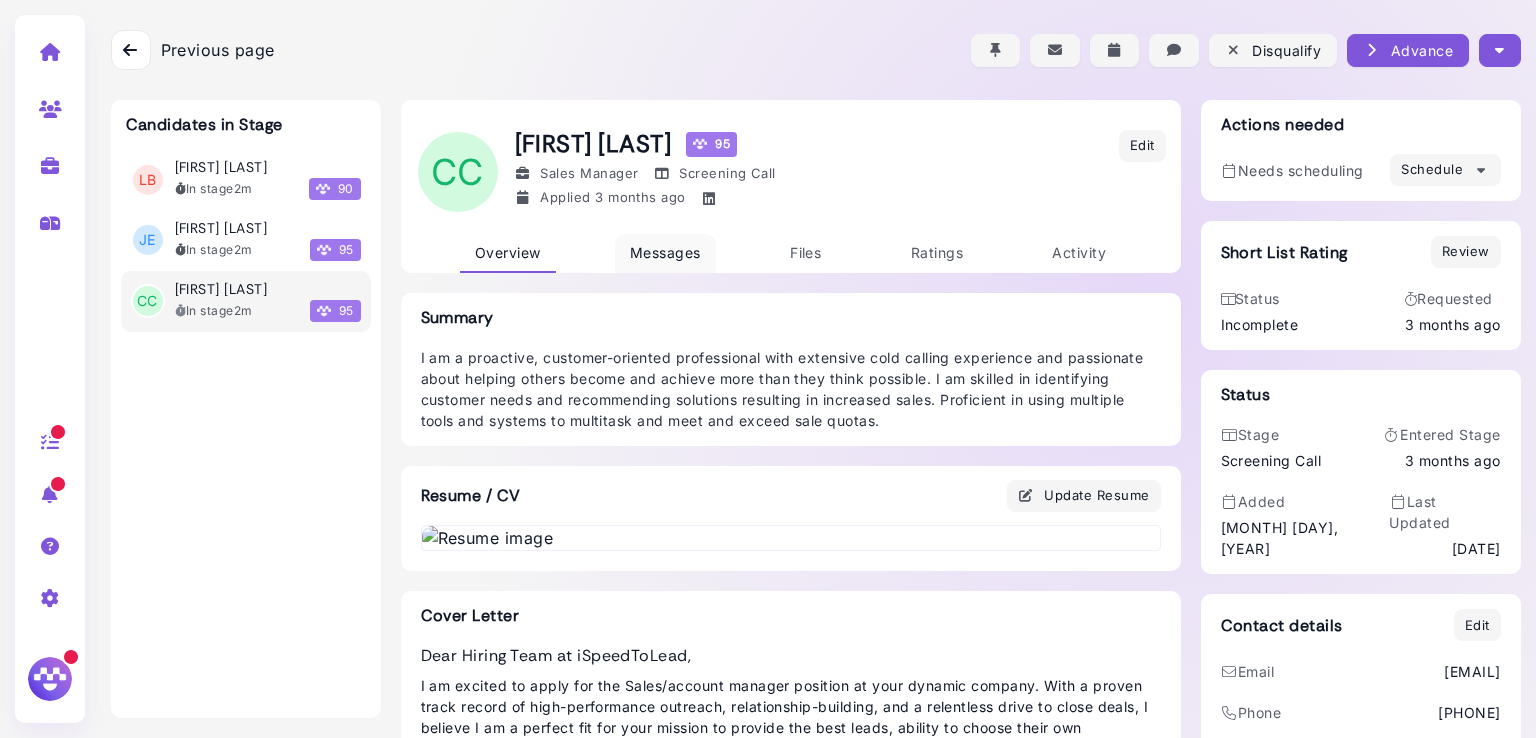 click on "Messages" at bounding box center (665, 253) 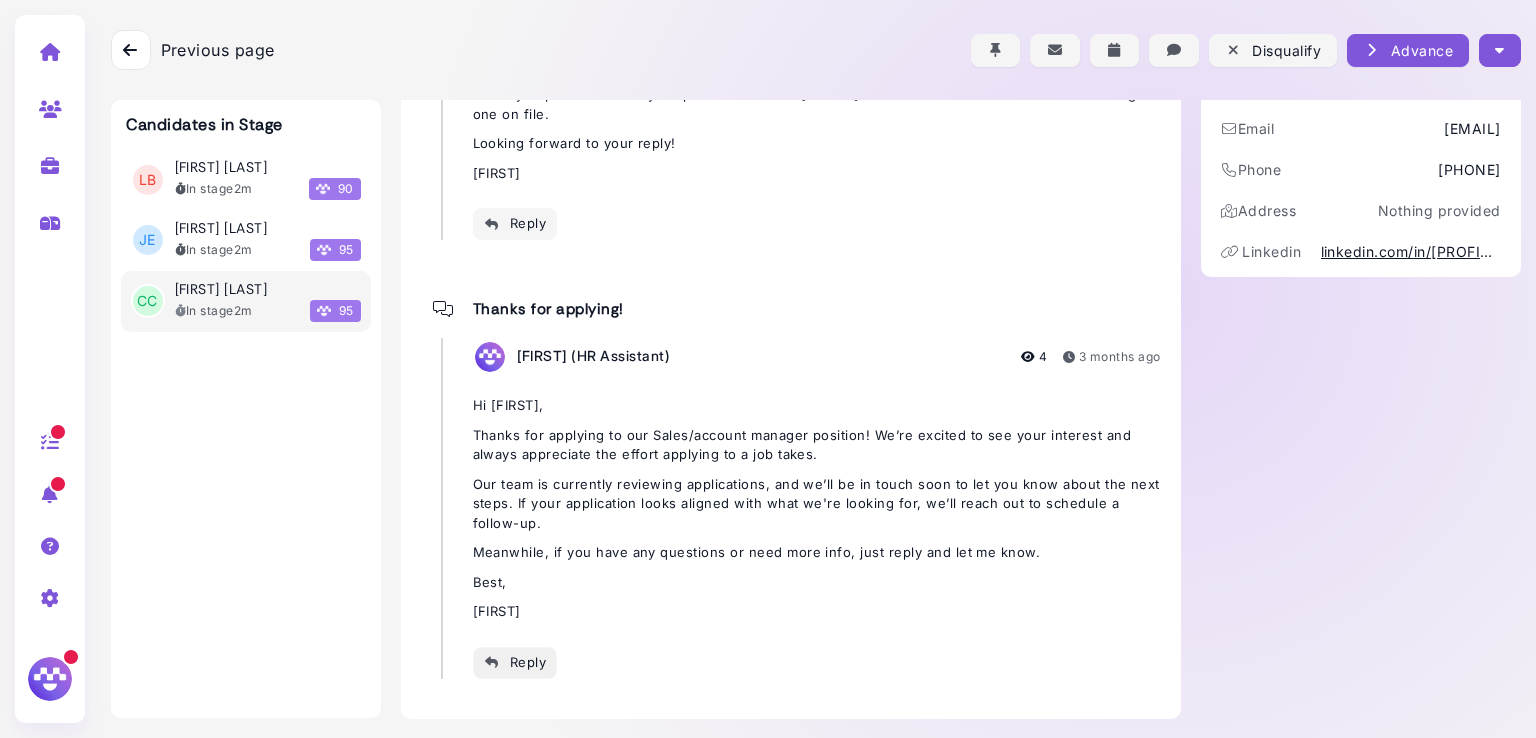 click on "Reply" at bounding box center [515, 662] 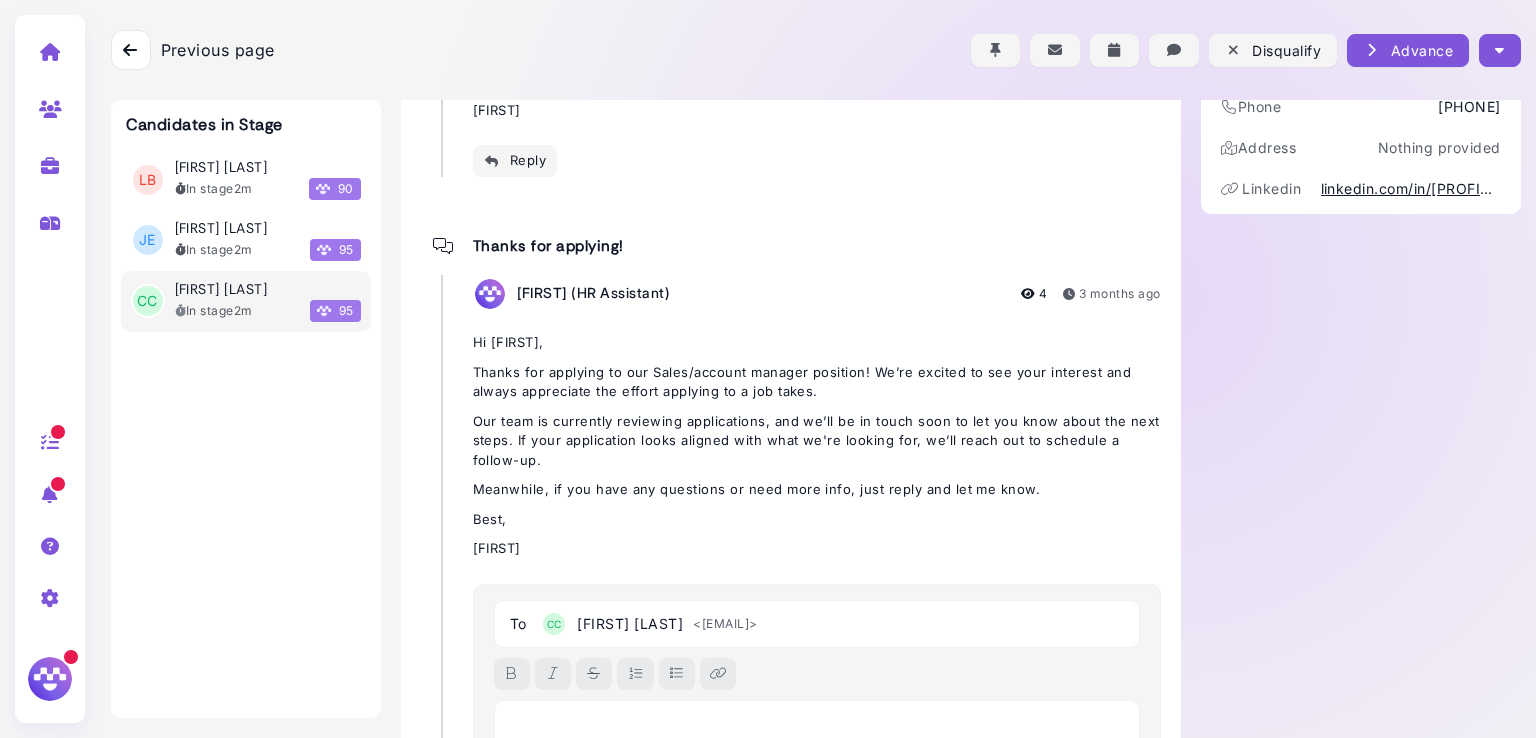 scroll, scrollTop: 628, scrollLeft: 0, axis: vertical 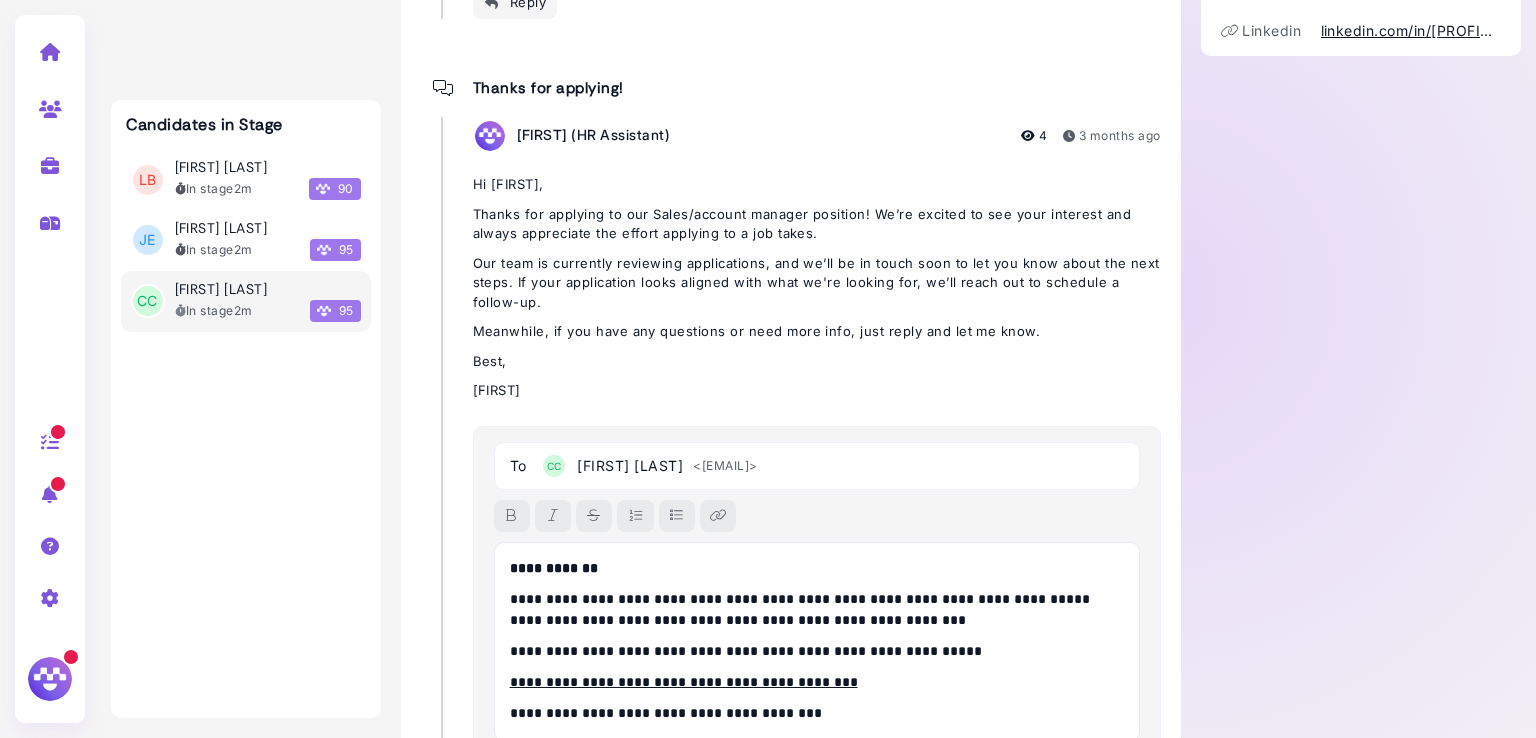 click on "**********" at bounding box center (554, 568) 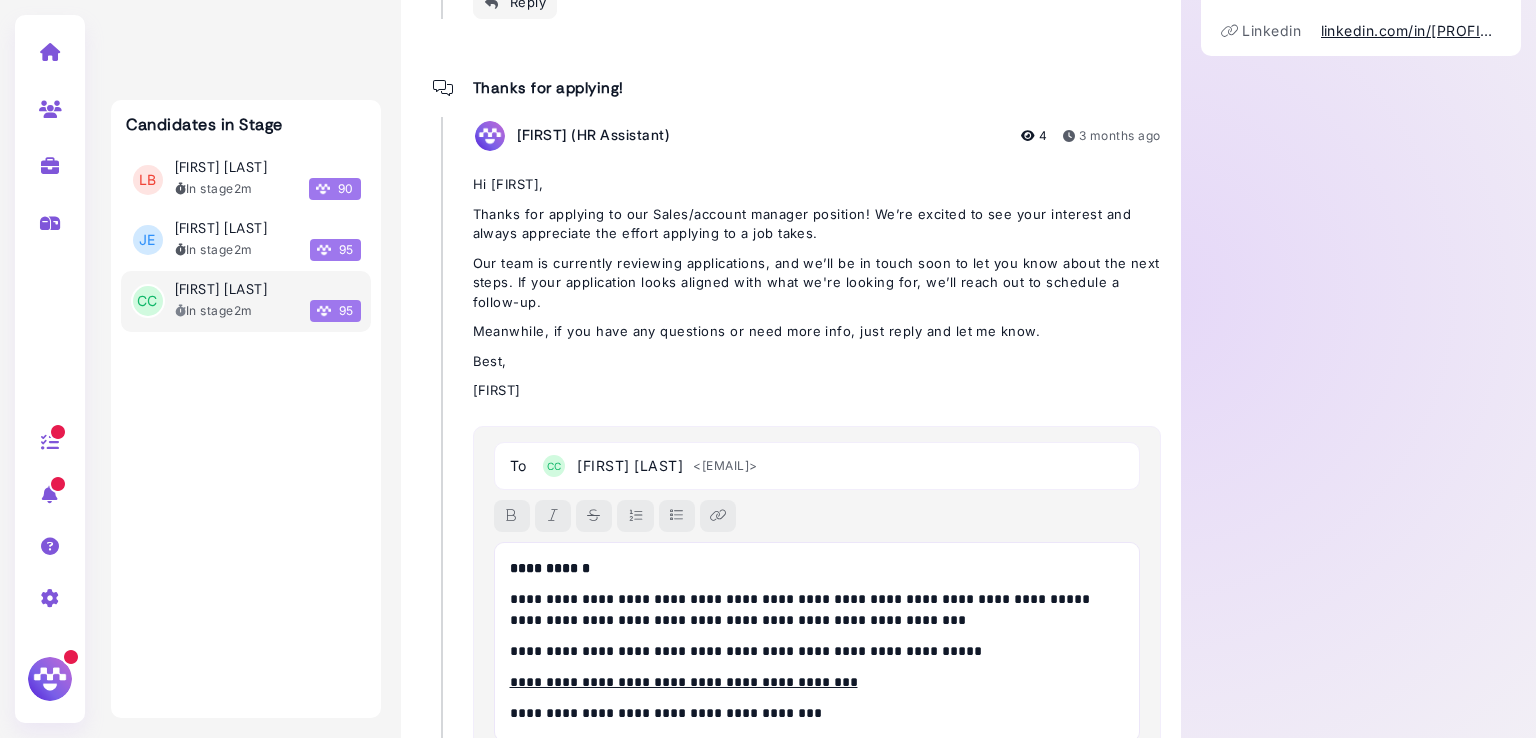 scroll, scrollTop: 38, scrollLeft: 0, axis: vertical 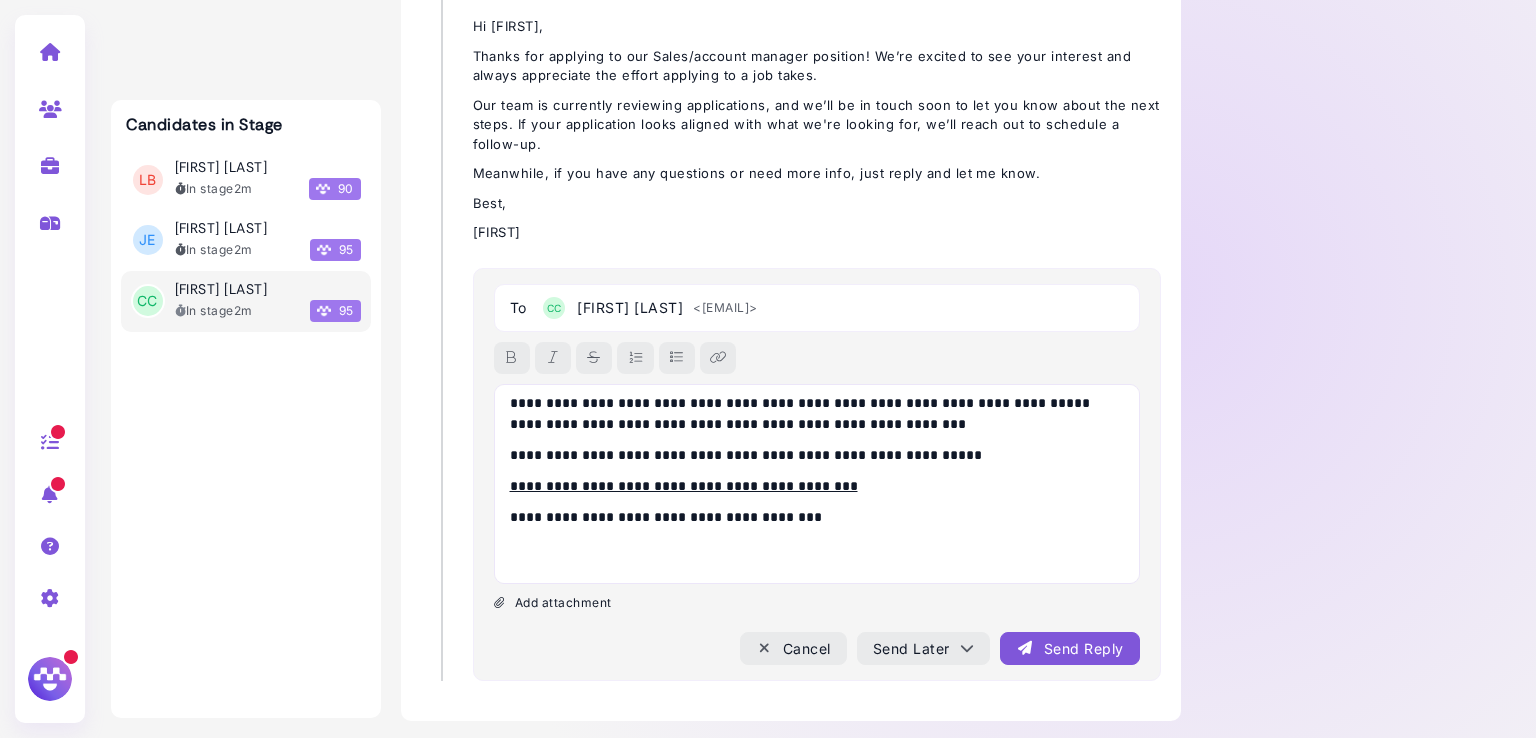click at bounding box center [817, 548] 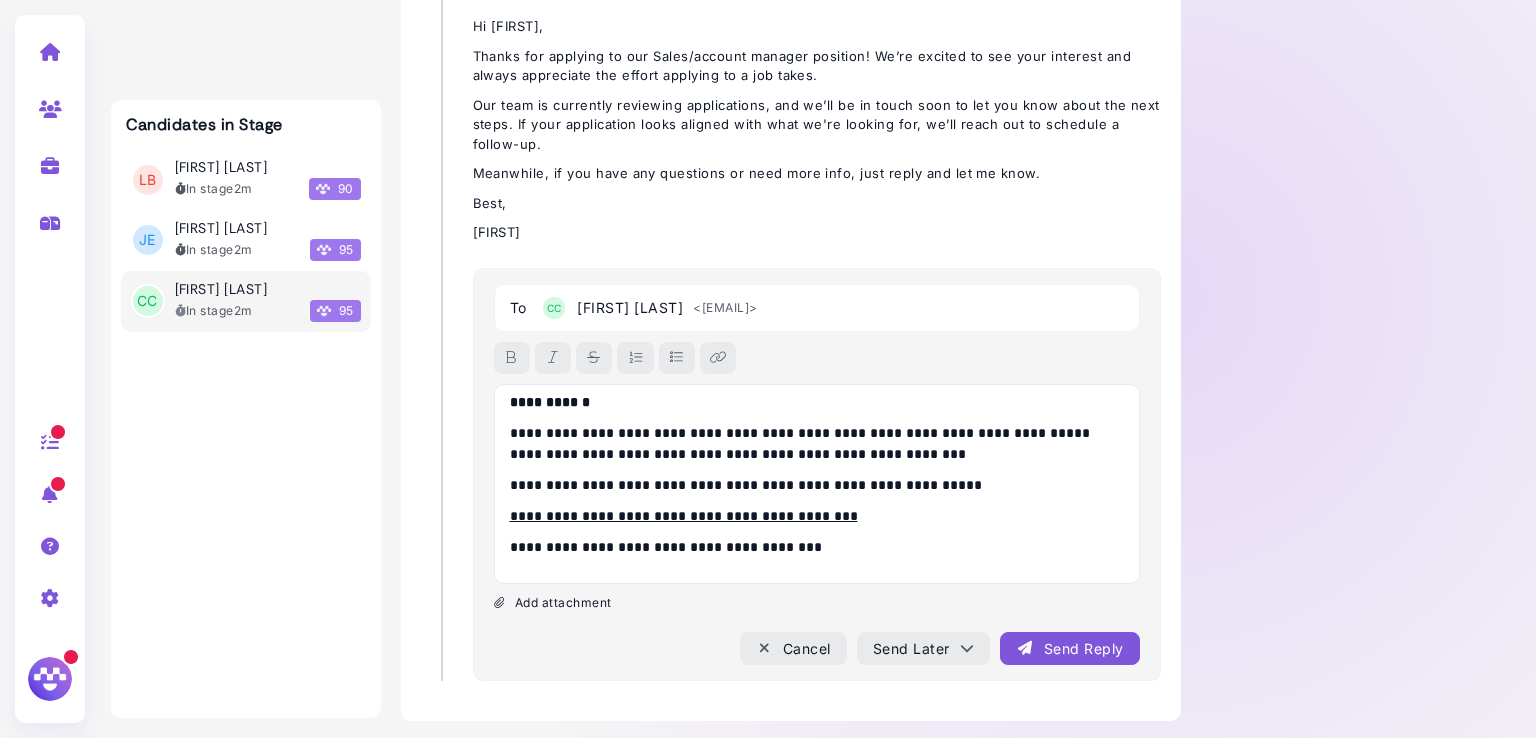 click on "Send Reply" at bounding box center (1069, 648) 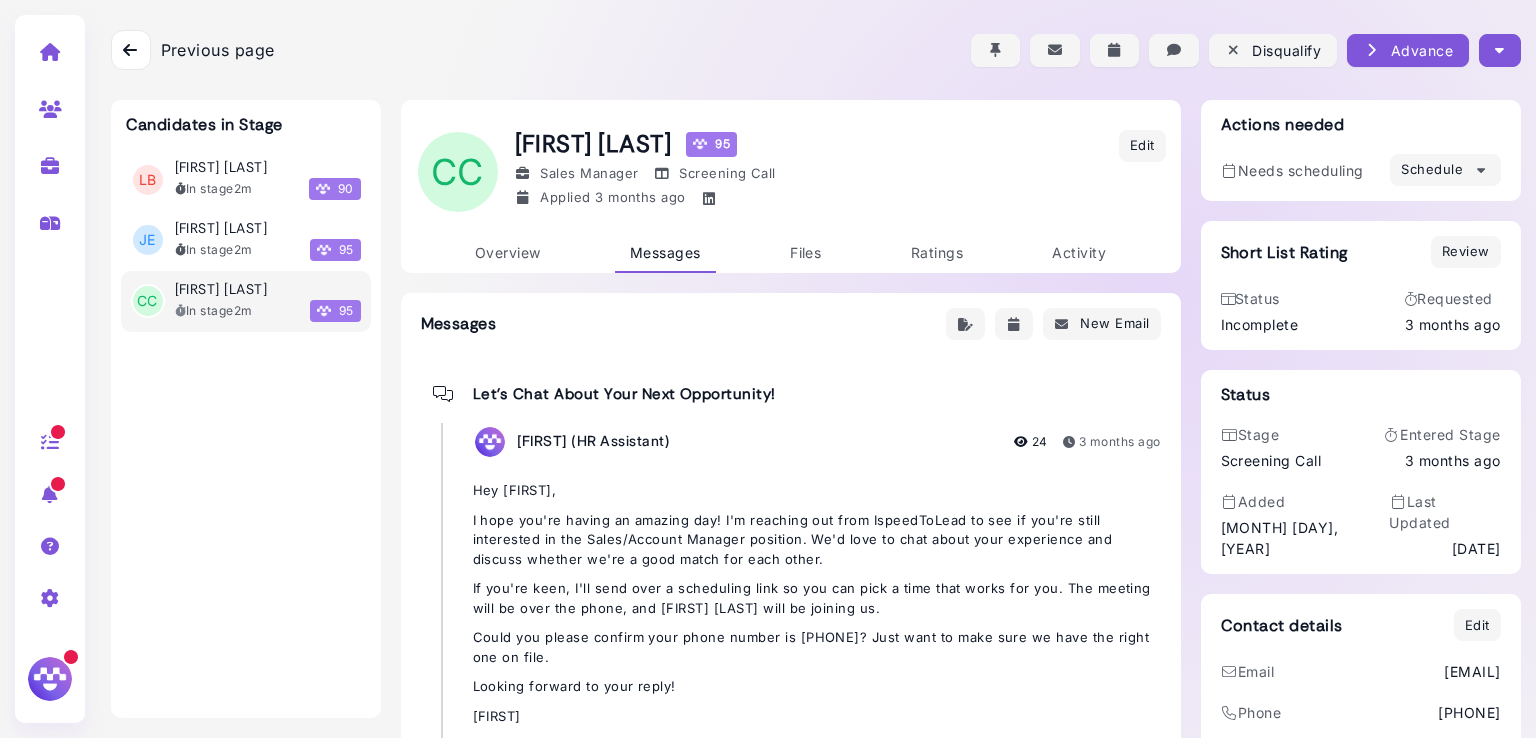 scroll, scrollTop: 0, scrollLeft: 0, axis: both 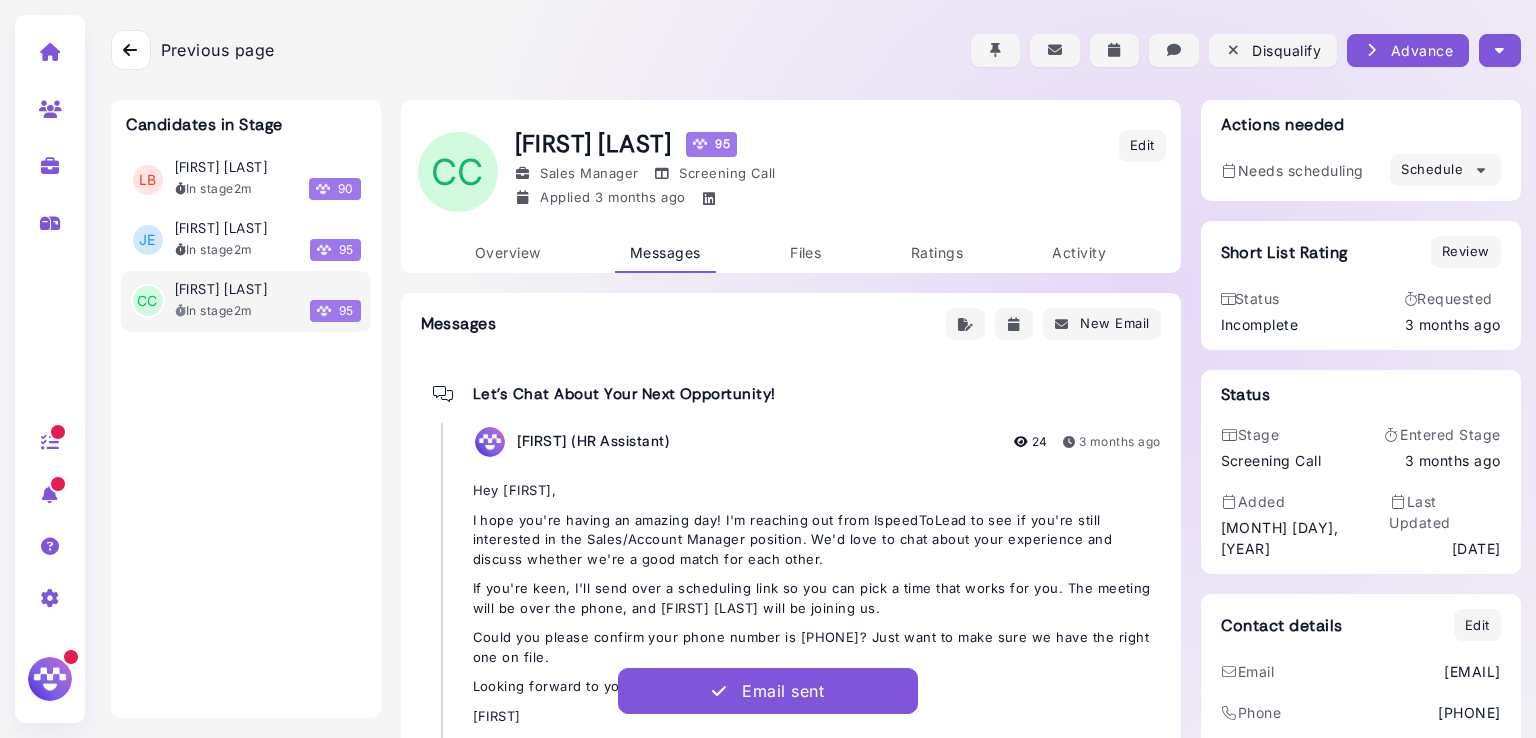 click at bounding box center [1499, 50] 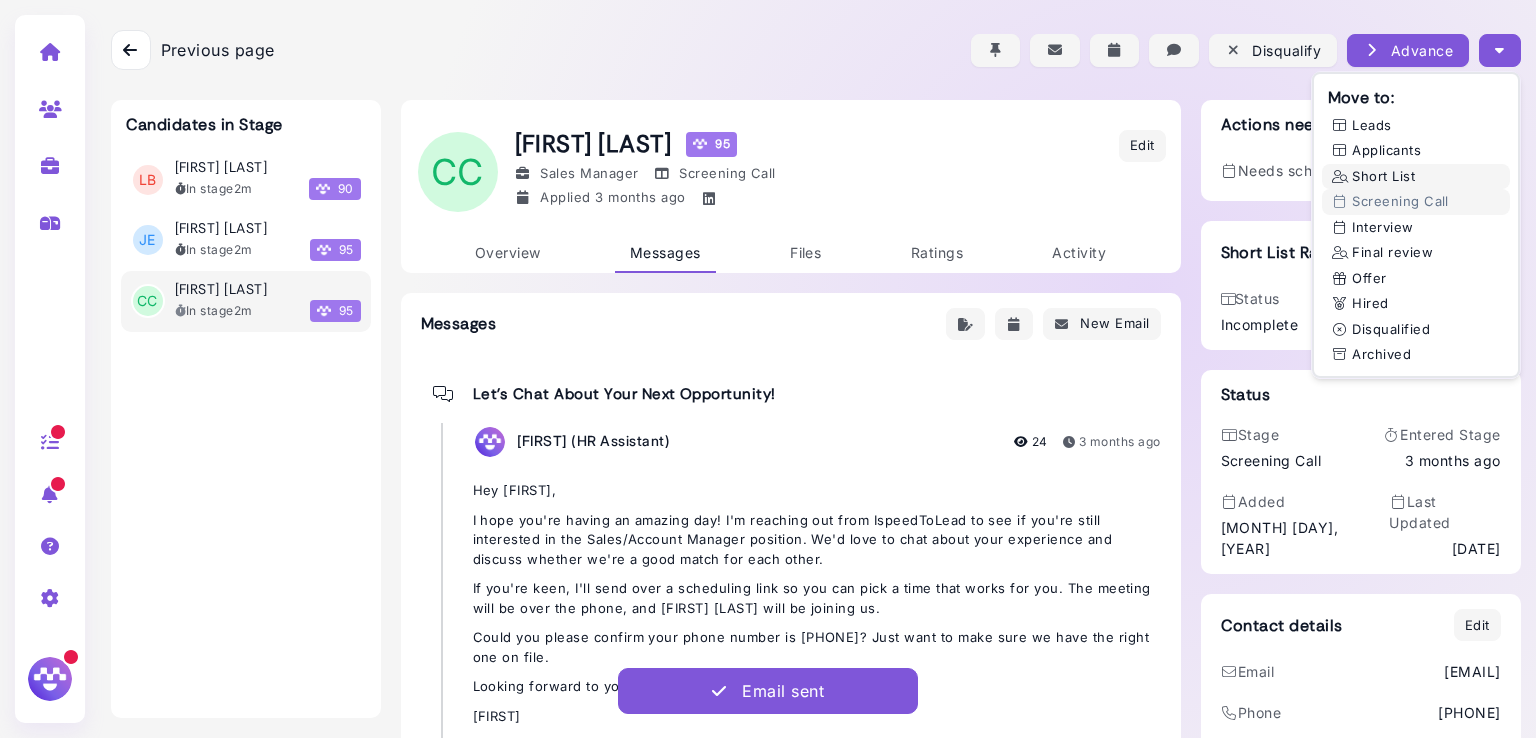 click on "Short List" at bounding box center (1416, 177) 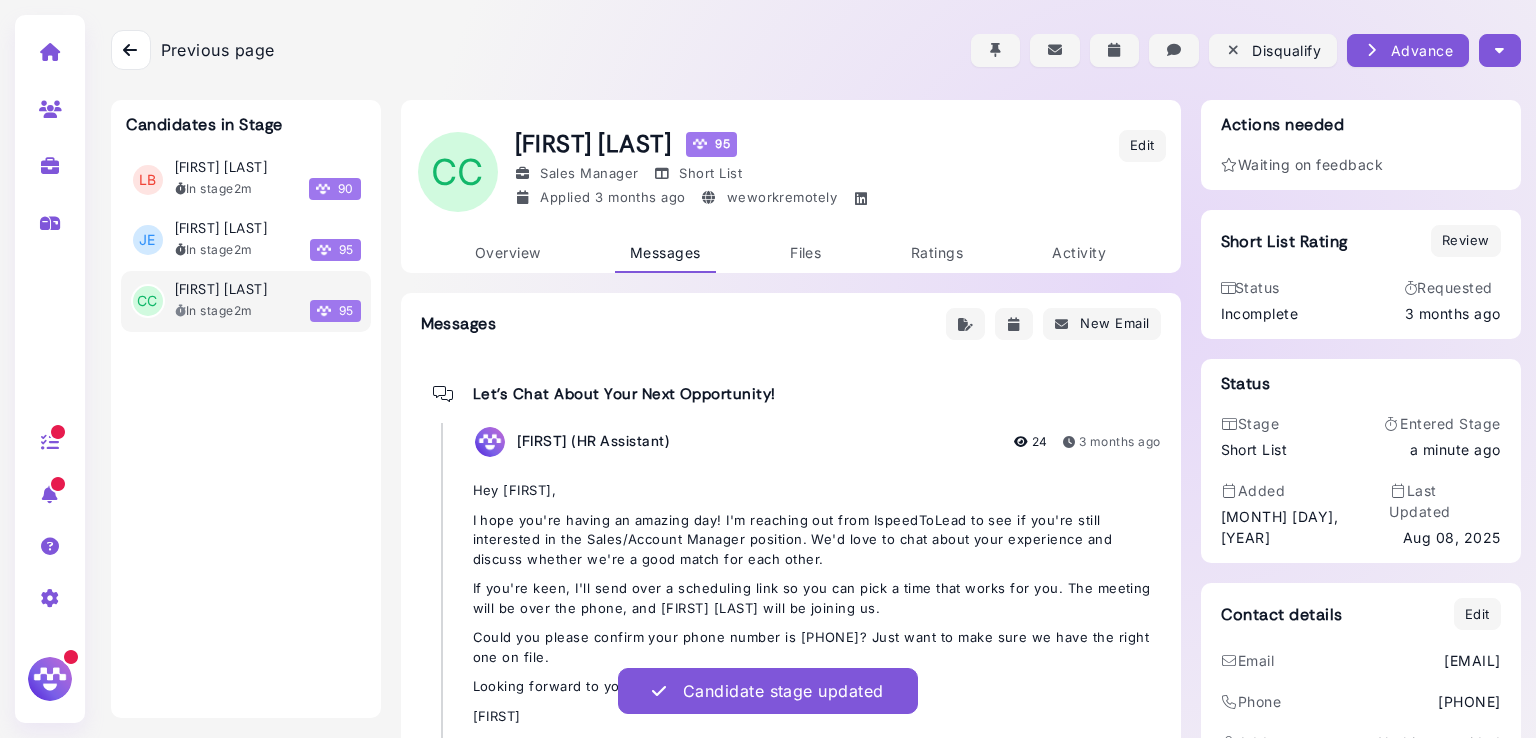 click at bounding box center [130, 50] 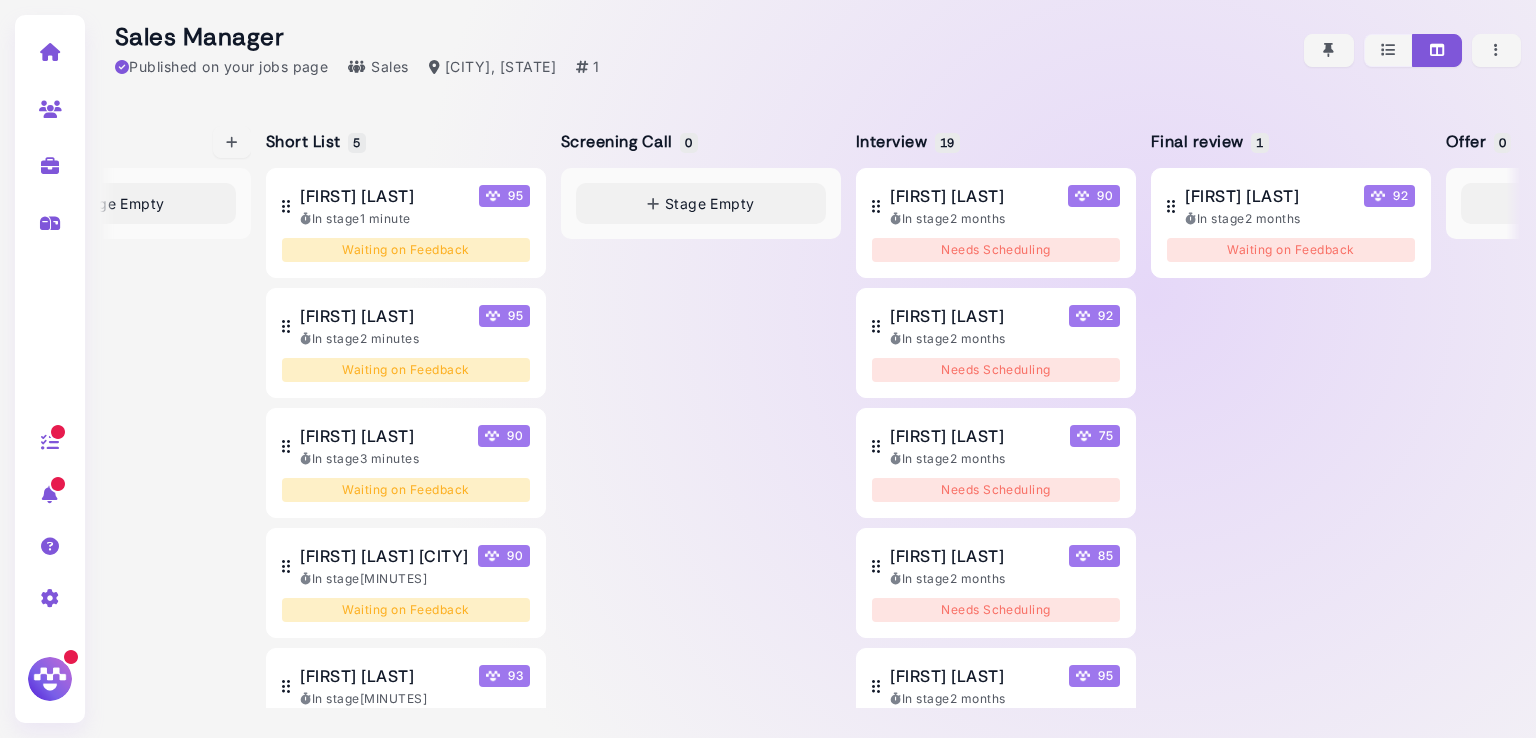 scroll, scrollTop: 0, scrollLeft: 599, axis: horizontal 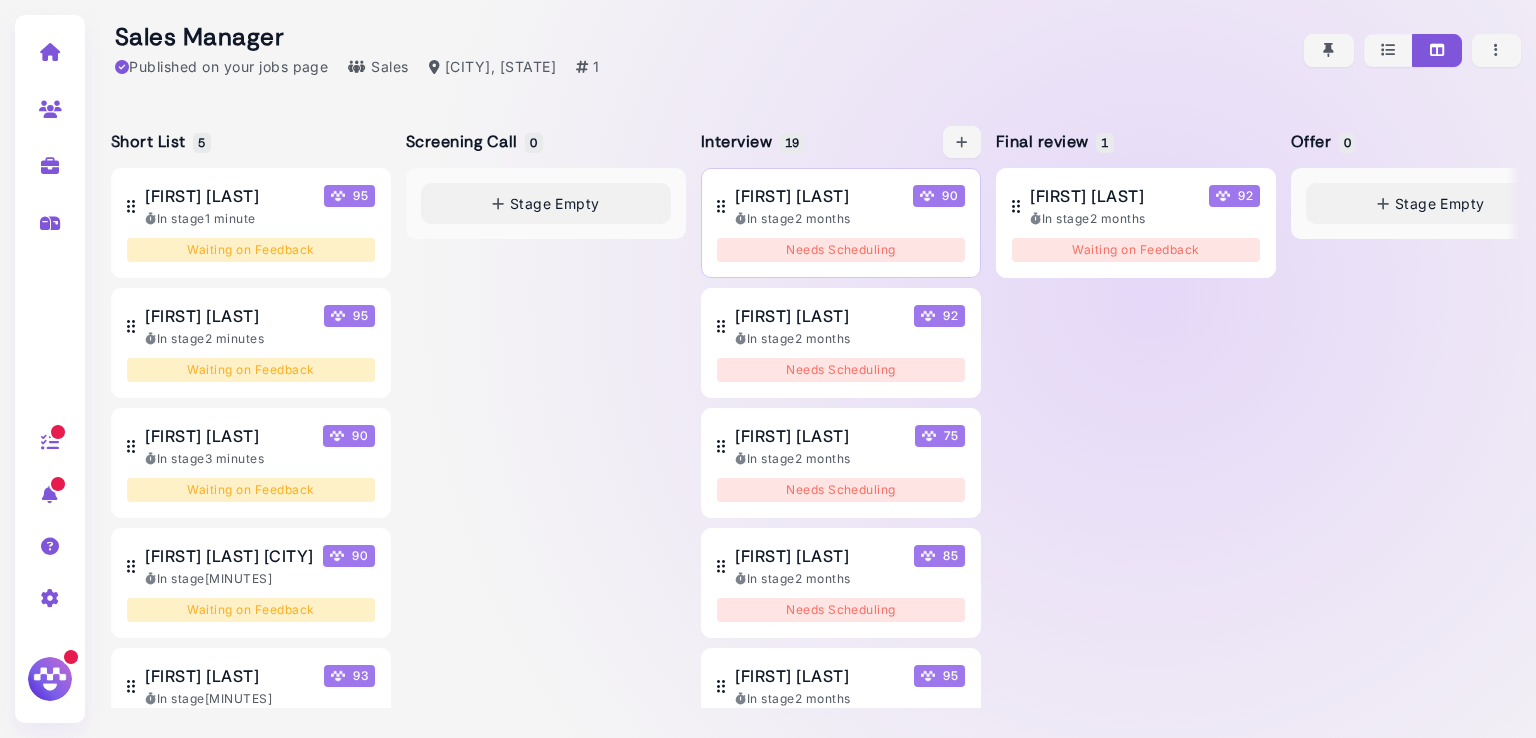click on "[FIRST] [LAST]" at bounding box center (792, 196) 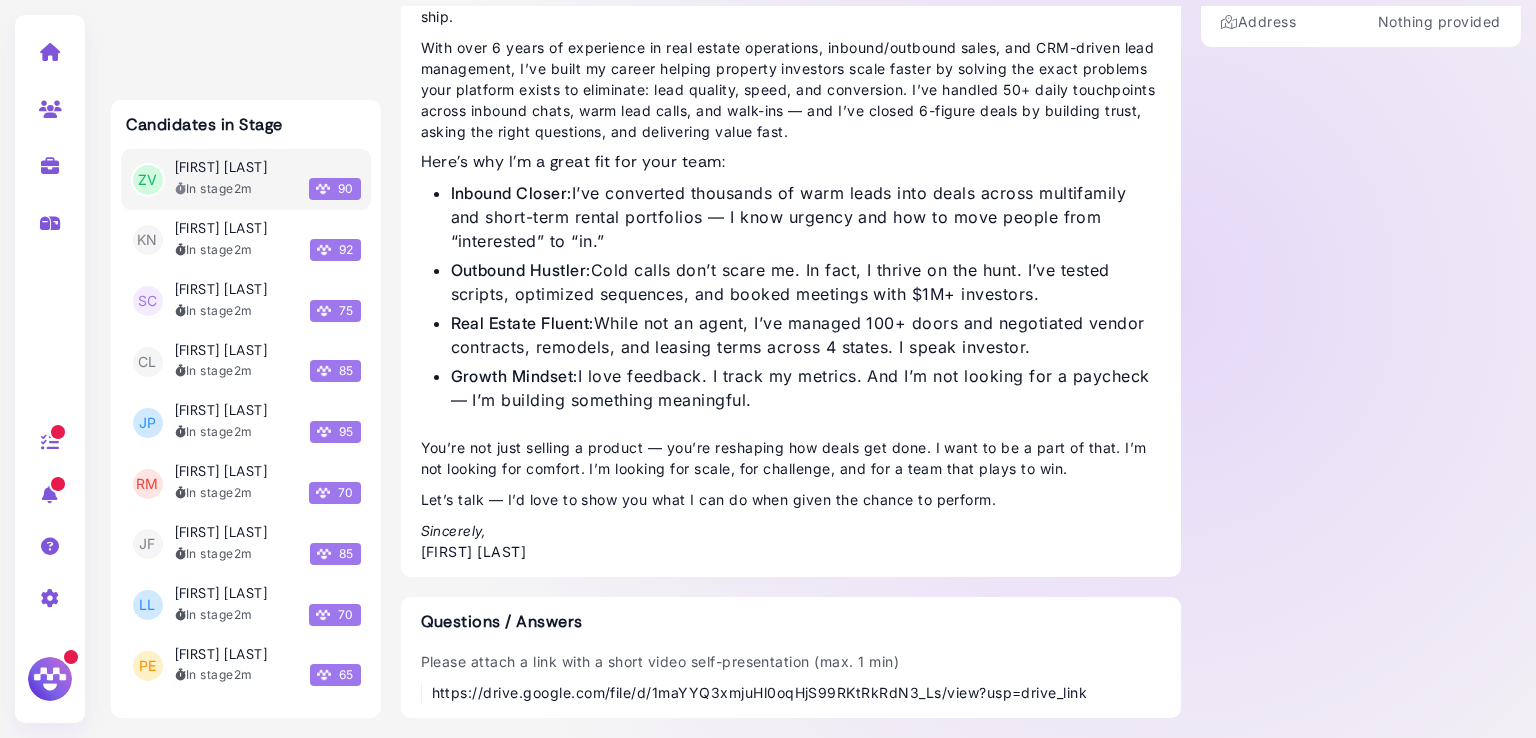 scroll, scrollTop: 1663, scrollLeft: 0, axis: vertical 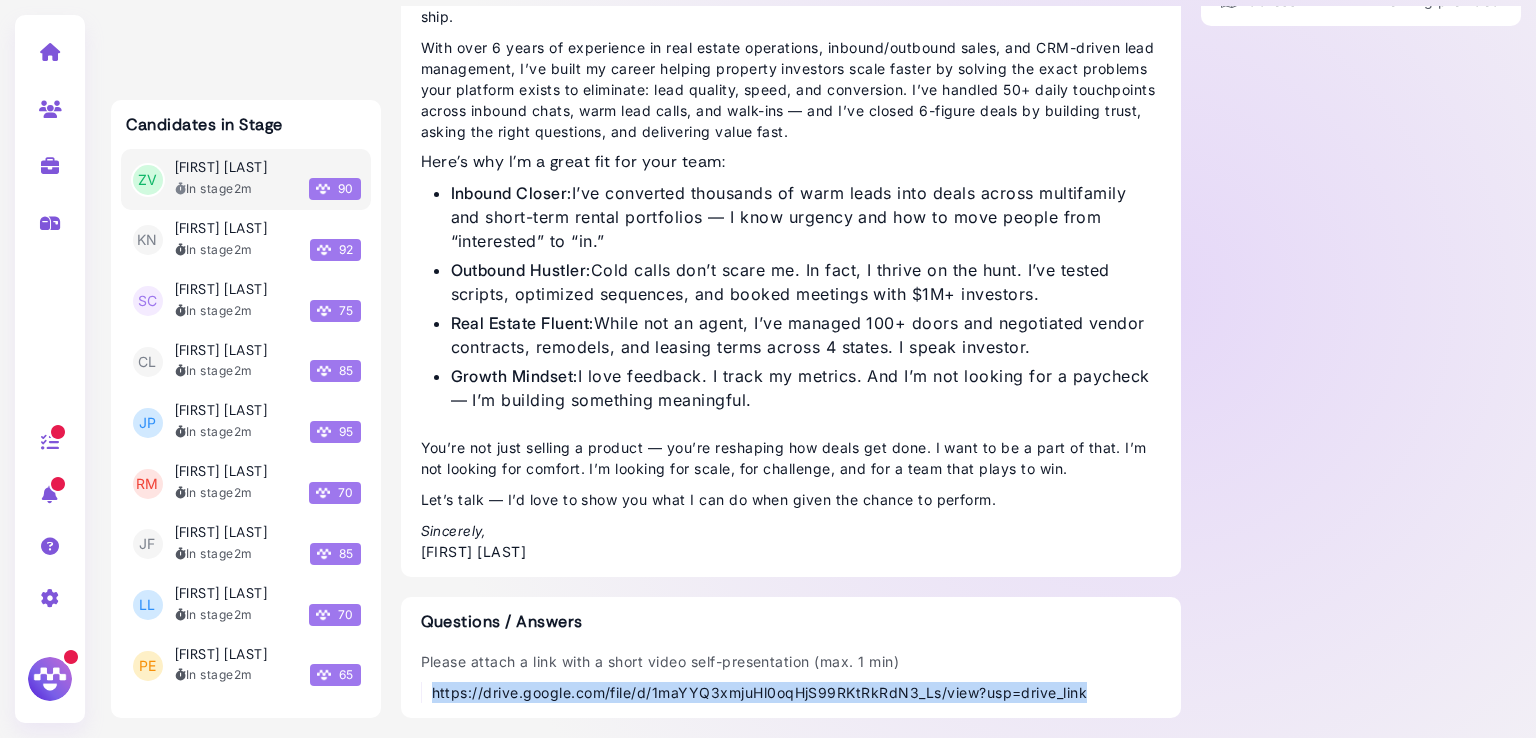 drag, startPoint x: 536, startPoint y: 677, endPoint x: 422, endPoint y: 688, distance: 114.52947 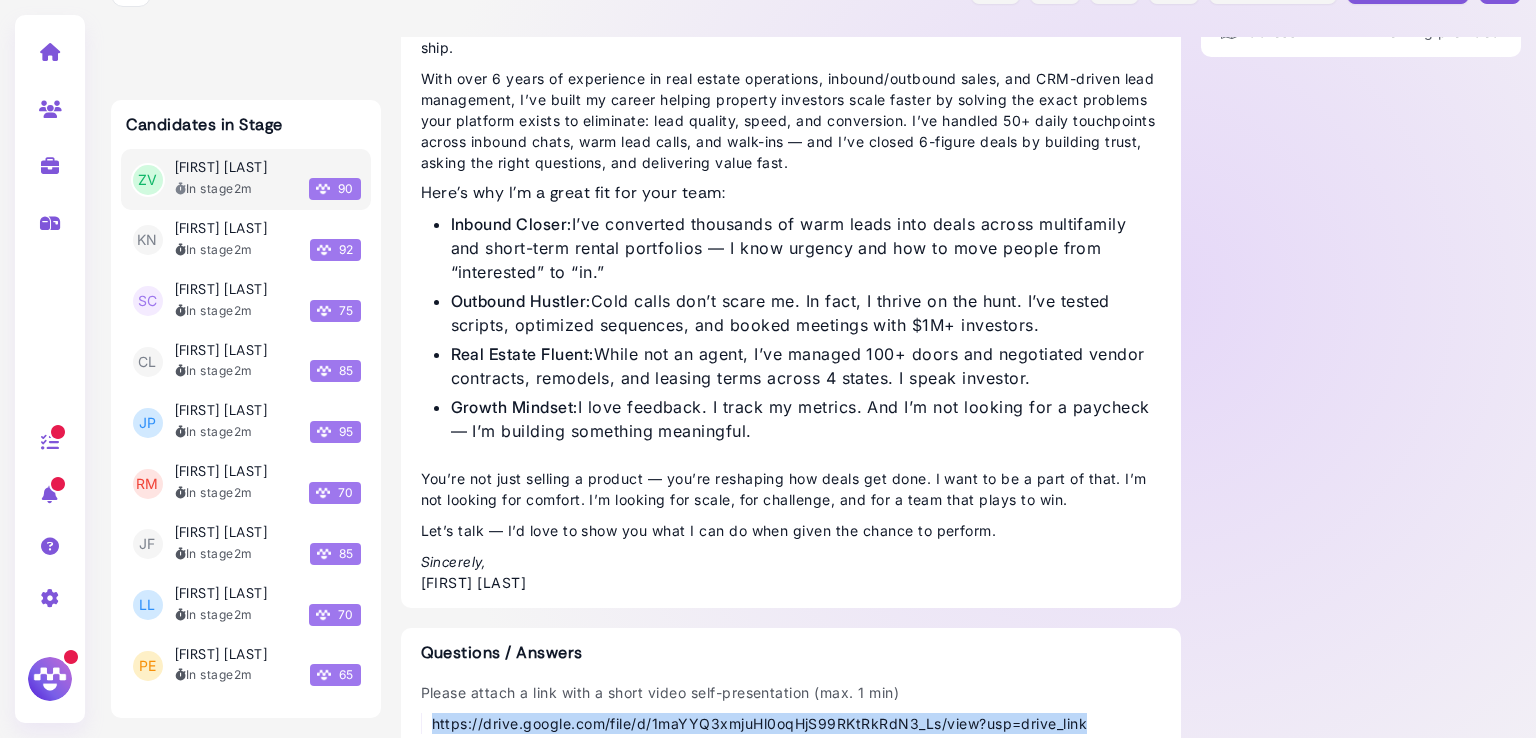 scroll, scrollTop: 0, scrollLeft: 0, axis: both 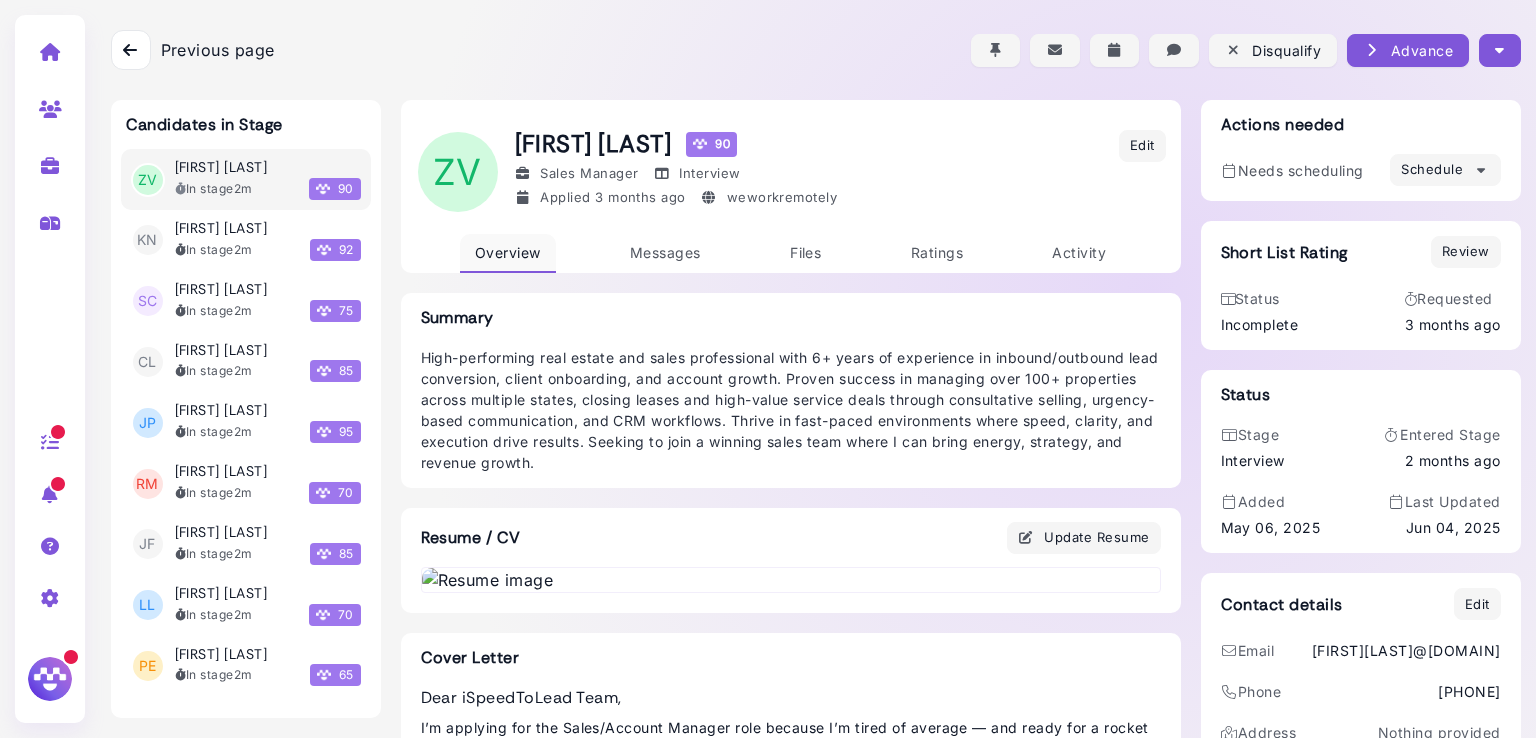 click on "Overview" at bounding box center (508, 252) 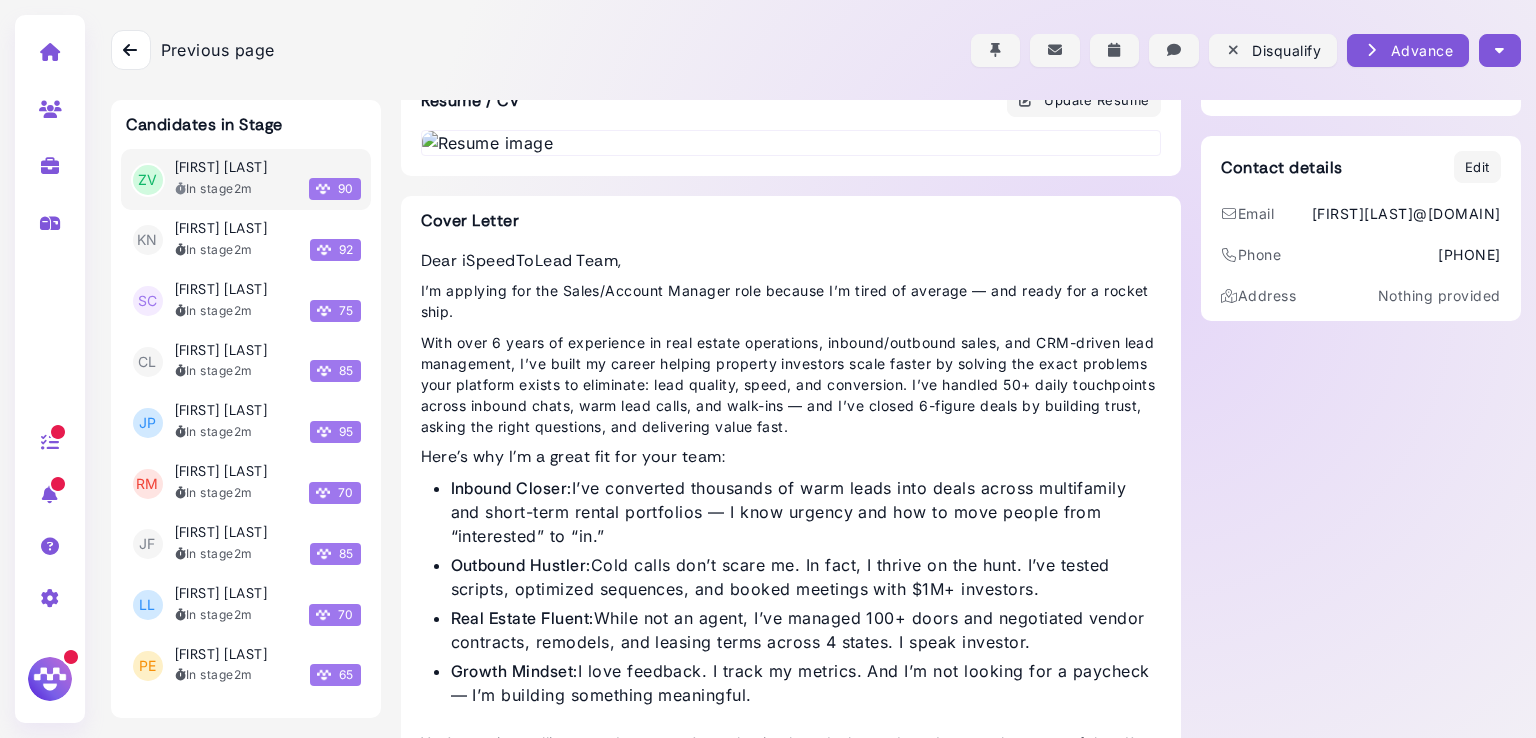 scroll, scrollTop: 0, scrollLeft: 0, axis: both 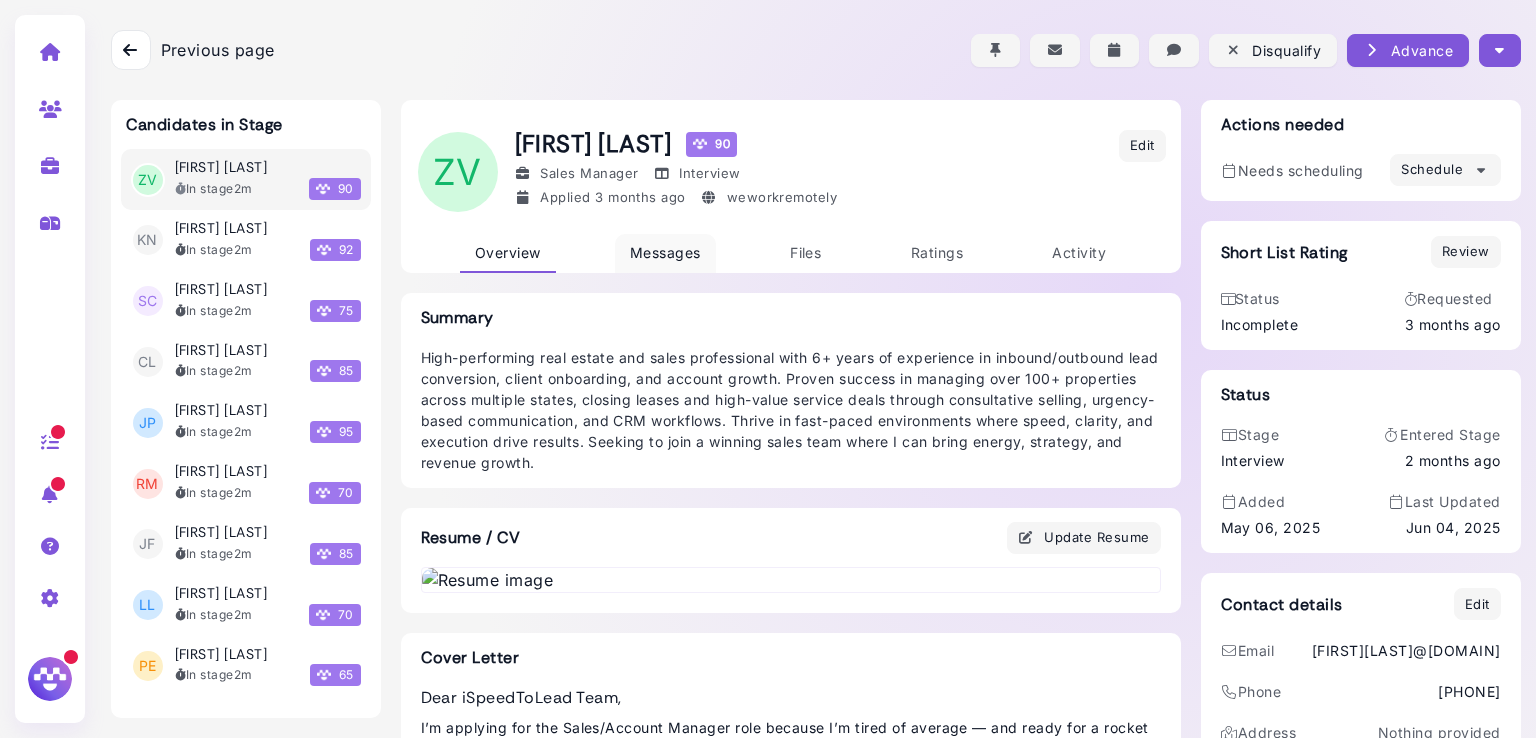 click on "Messages" at bounding box center (665, 252) 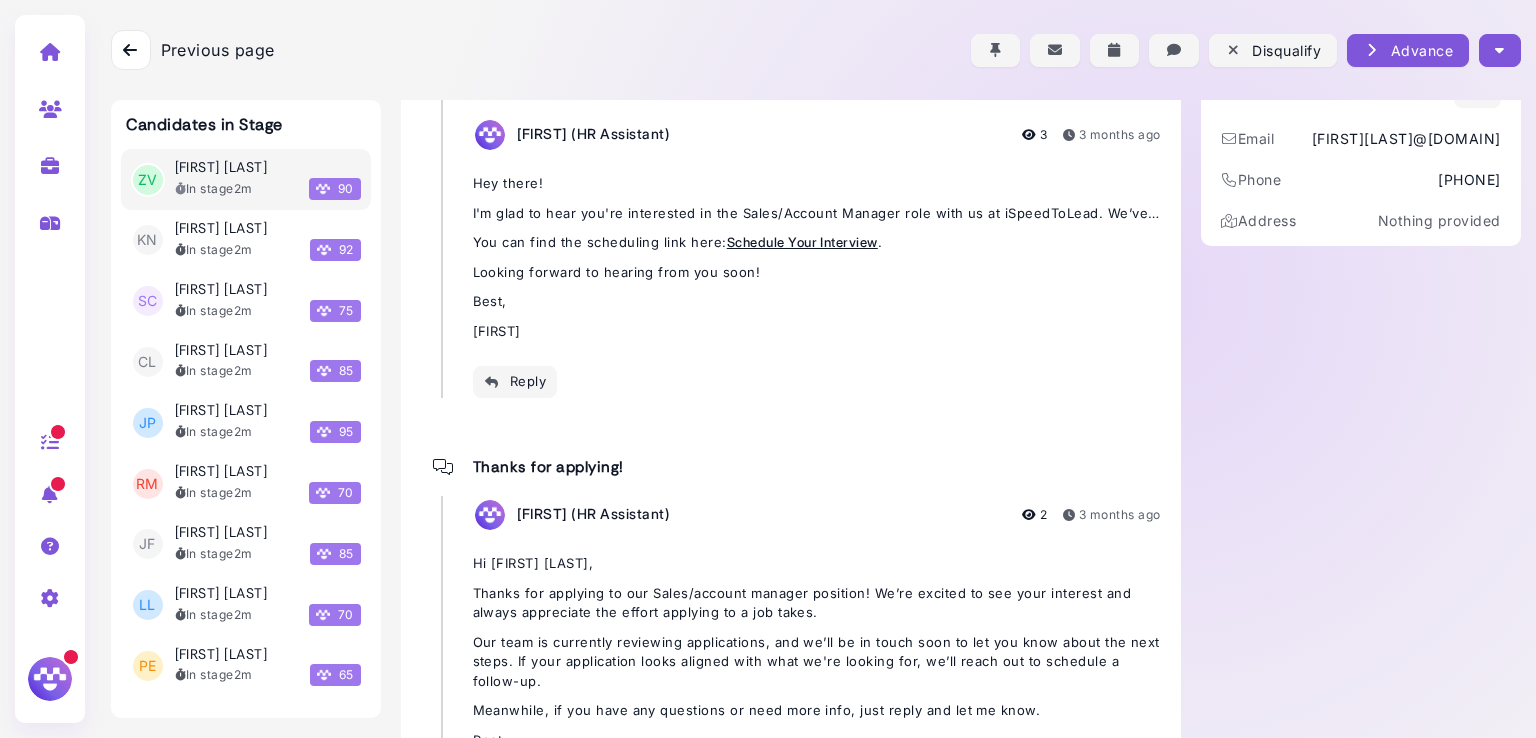 scroll, scrollTop: 670, scrollLeft: 0, axis: vertical 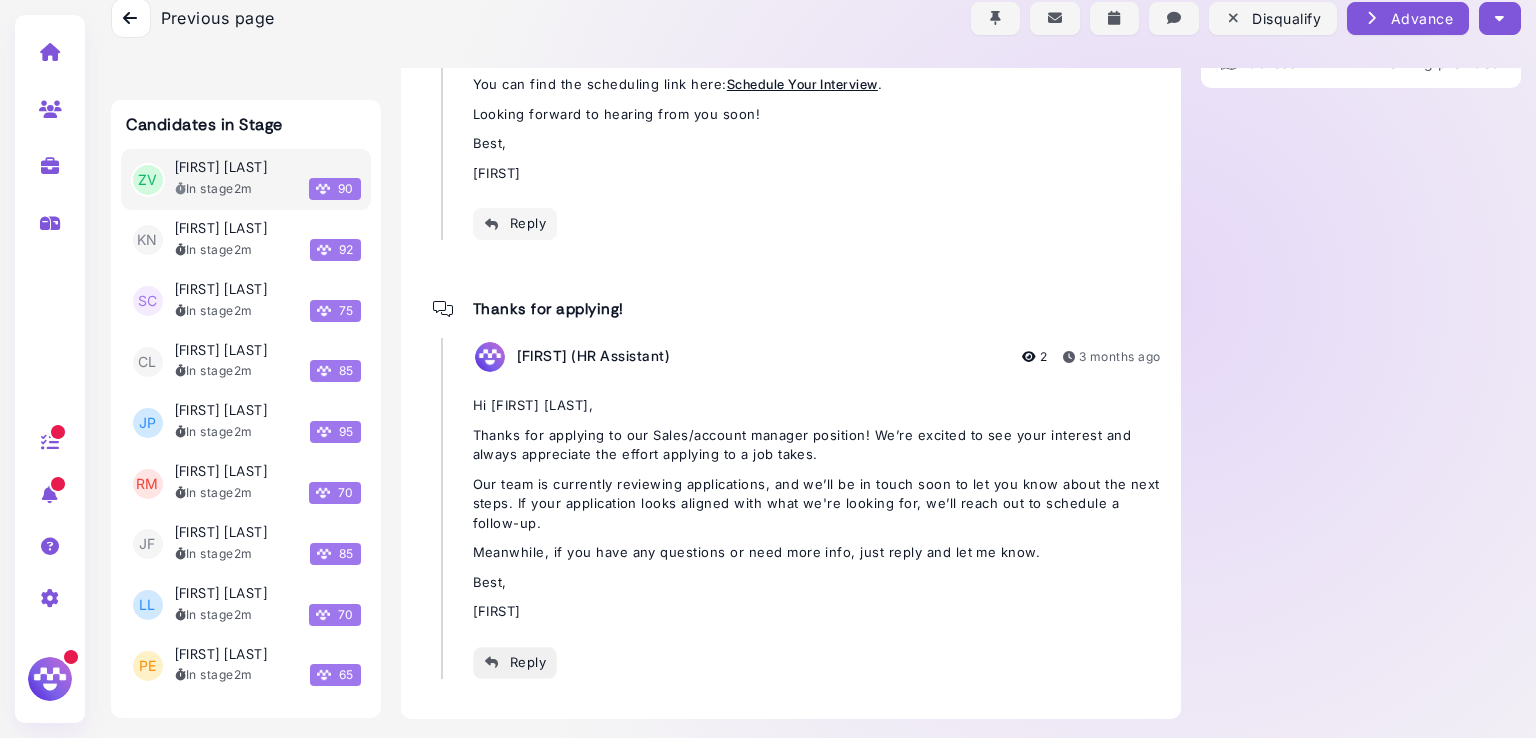 click on "Reply" at bounding box center (515, 662) 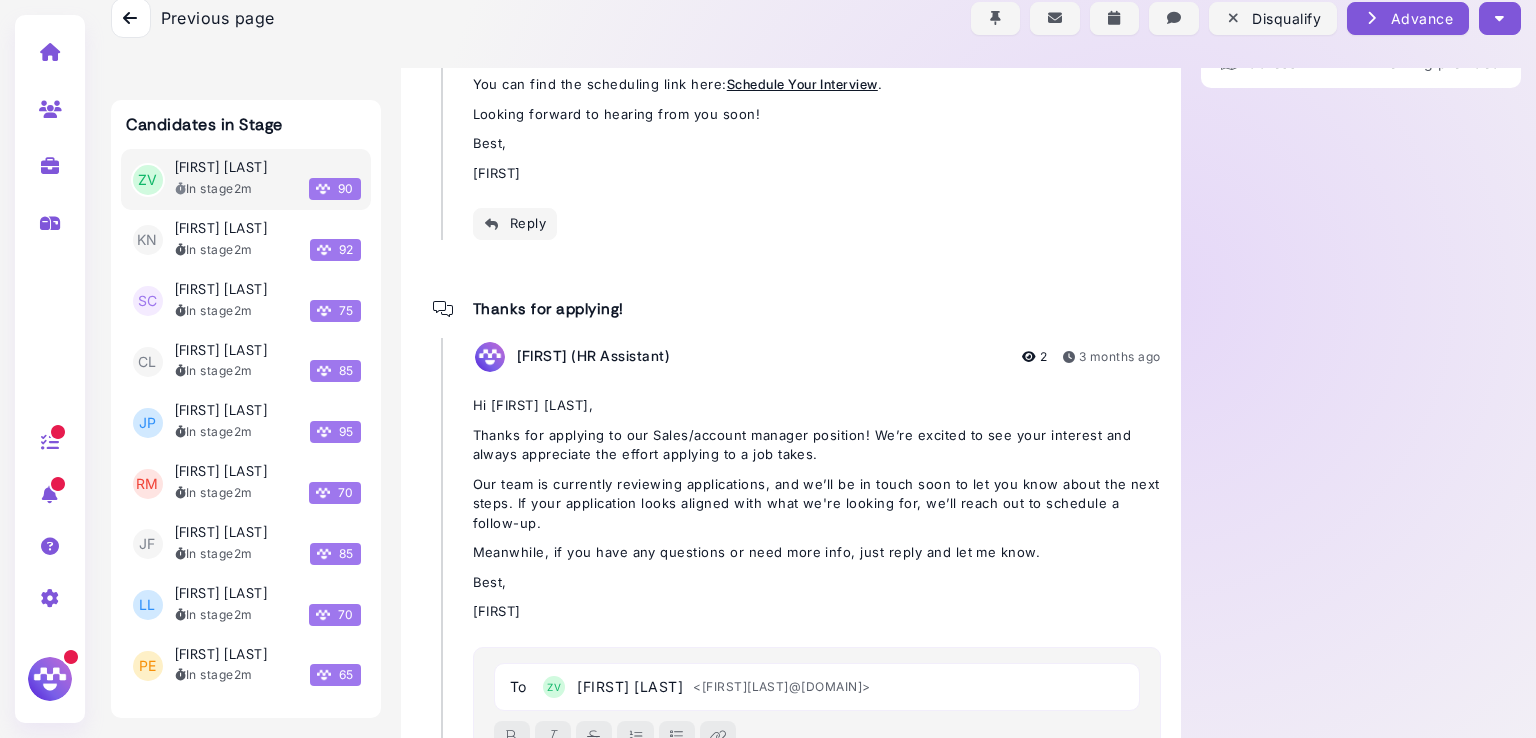 scroll, scrollTop: 732, scrollLeft: 0, axis: vertical 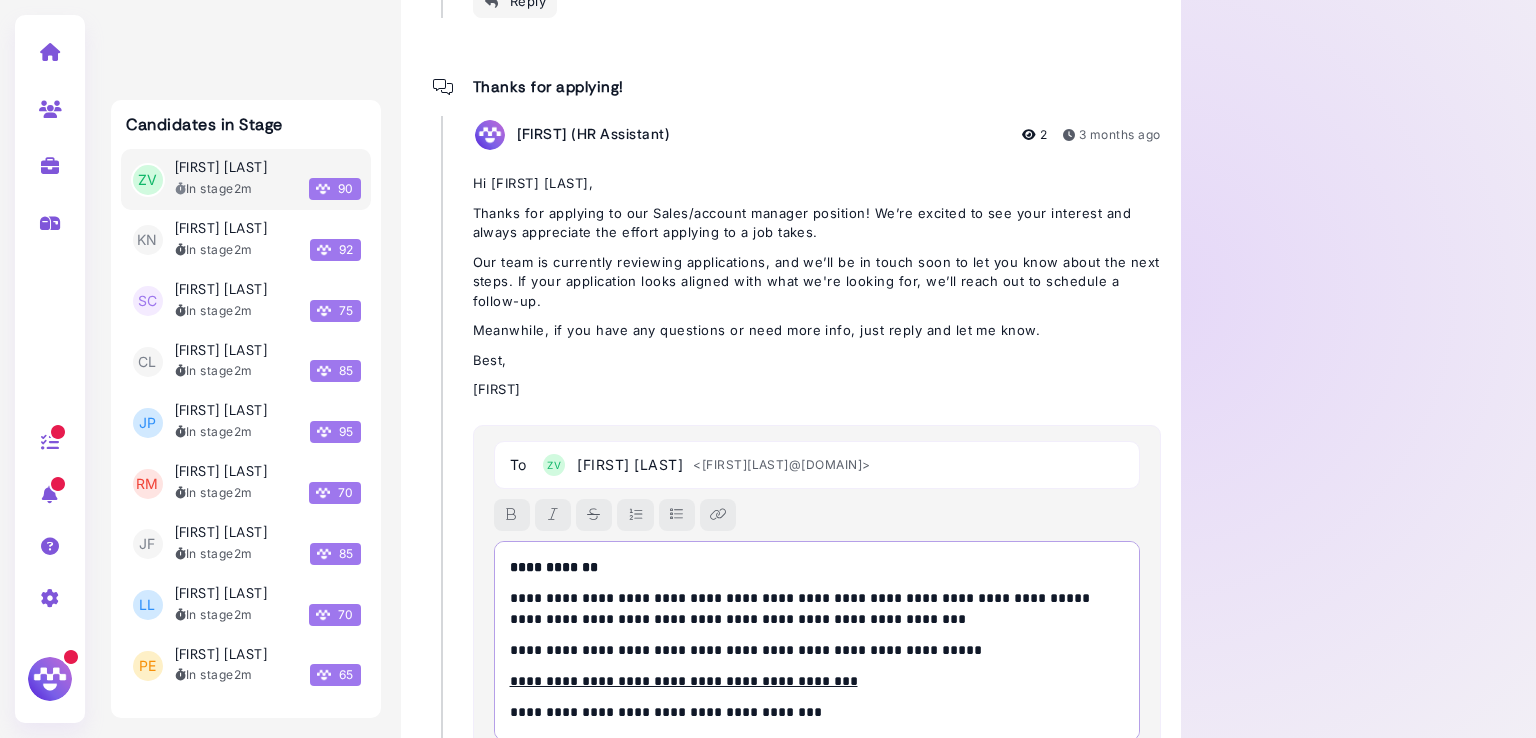 click on "**********" at bounding box center (554, 567) 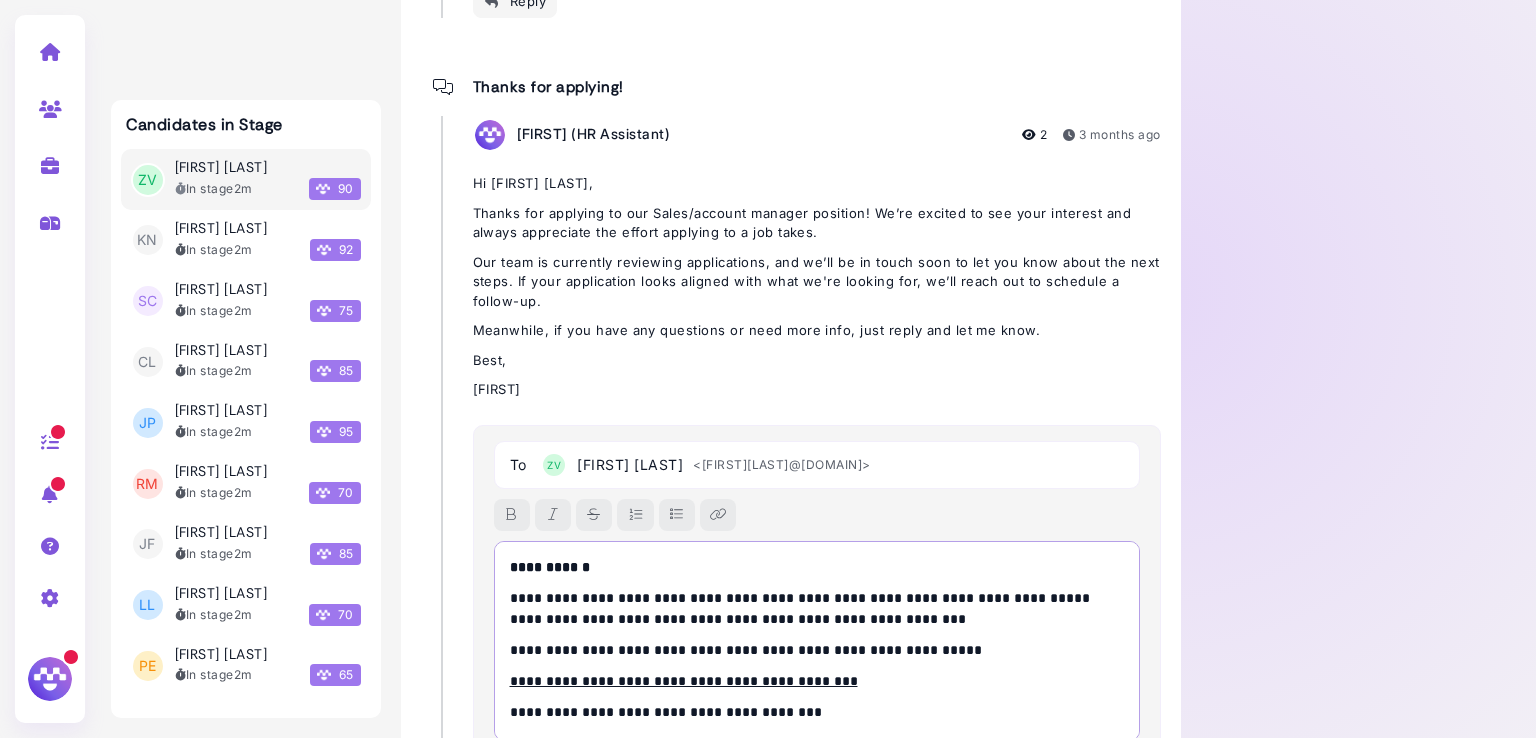 scroll, scrollTop: 8, scrollLeft: 0, axis: vertical 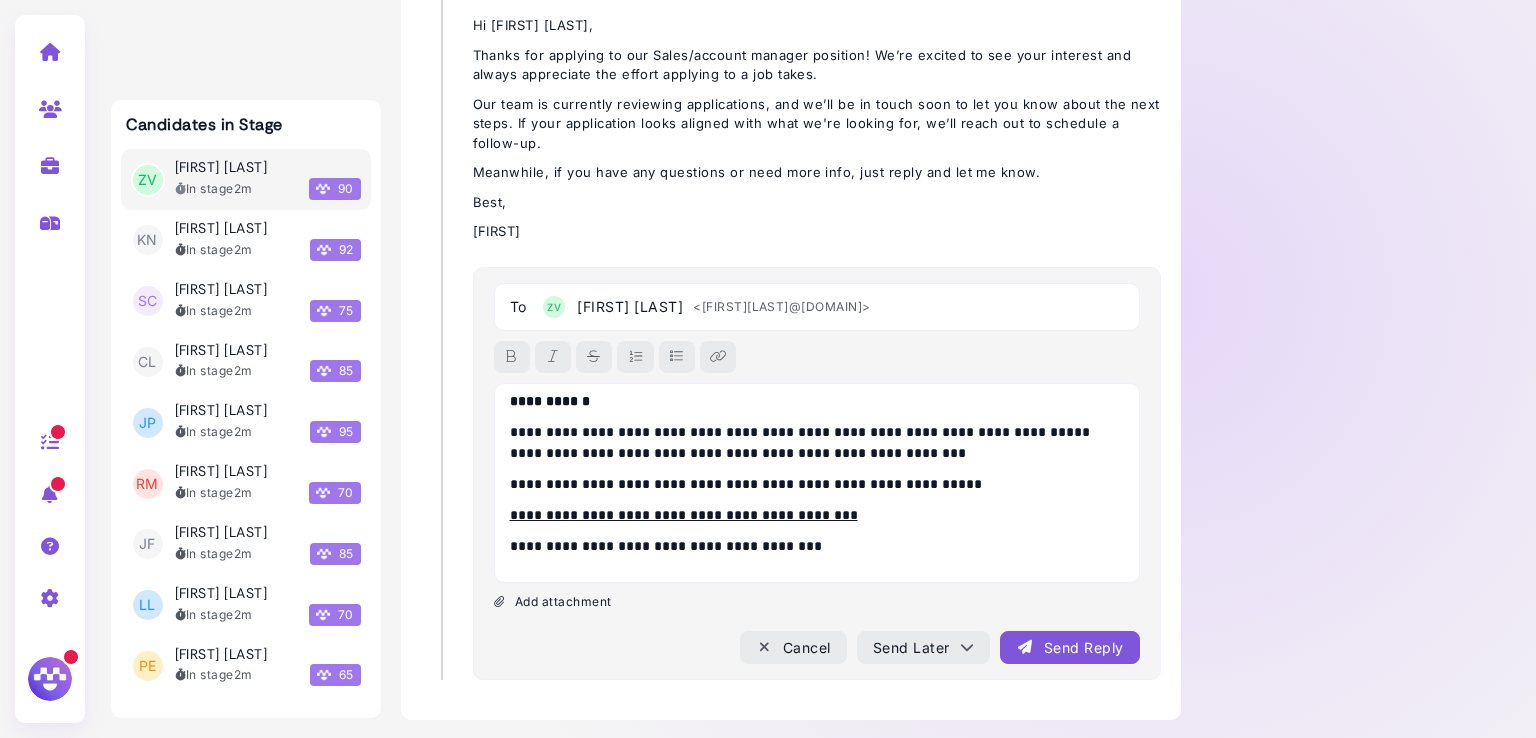 click on "**********" at bounding box center [817, 473] 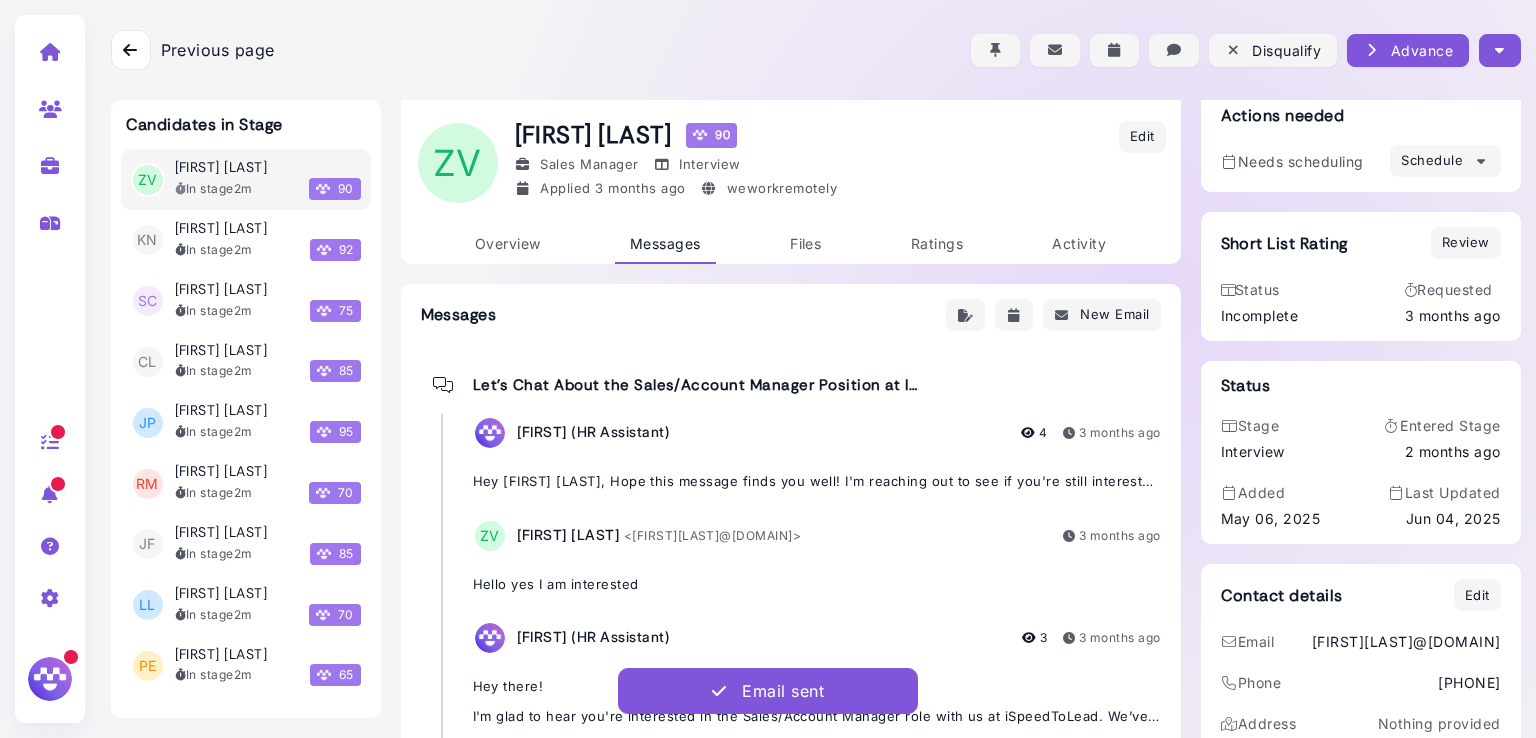 scroll, scrollTop: 0, scrollLeft: 0, axis: both 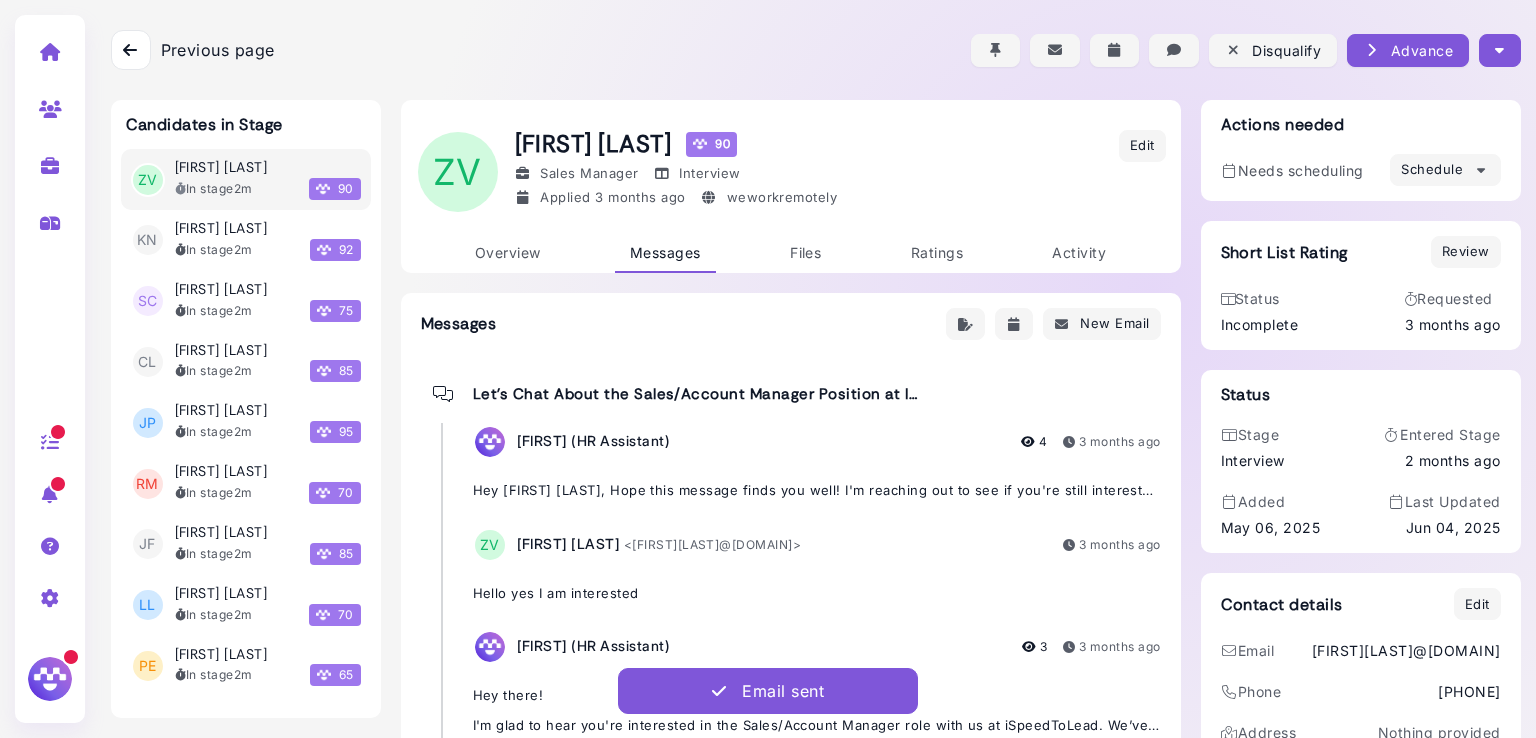 click at bounding box center (1499, 50) 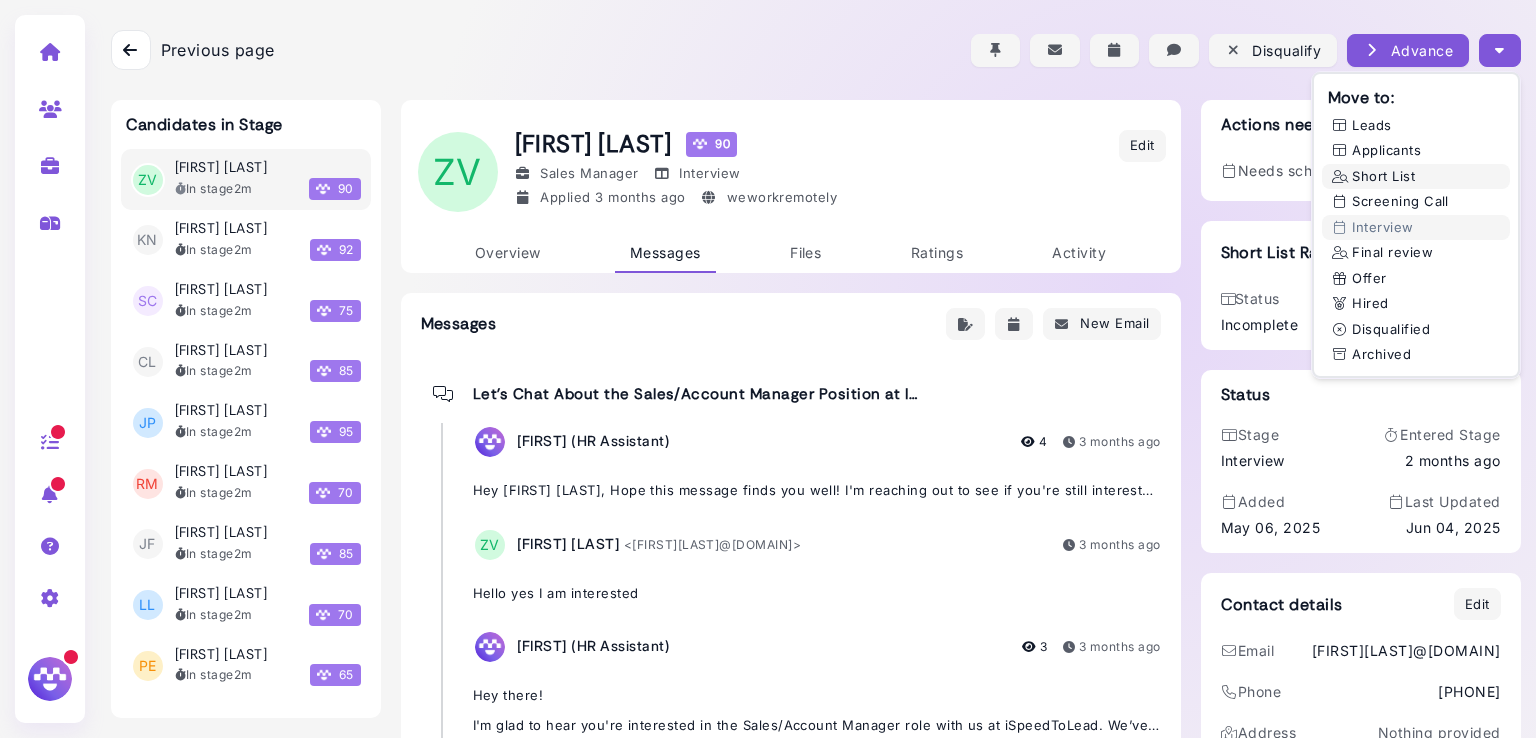 click on "Short List" at bounding box center [1416, 177] 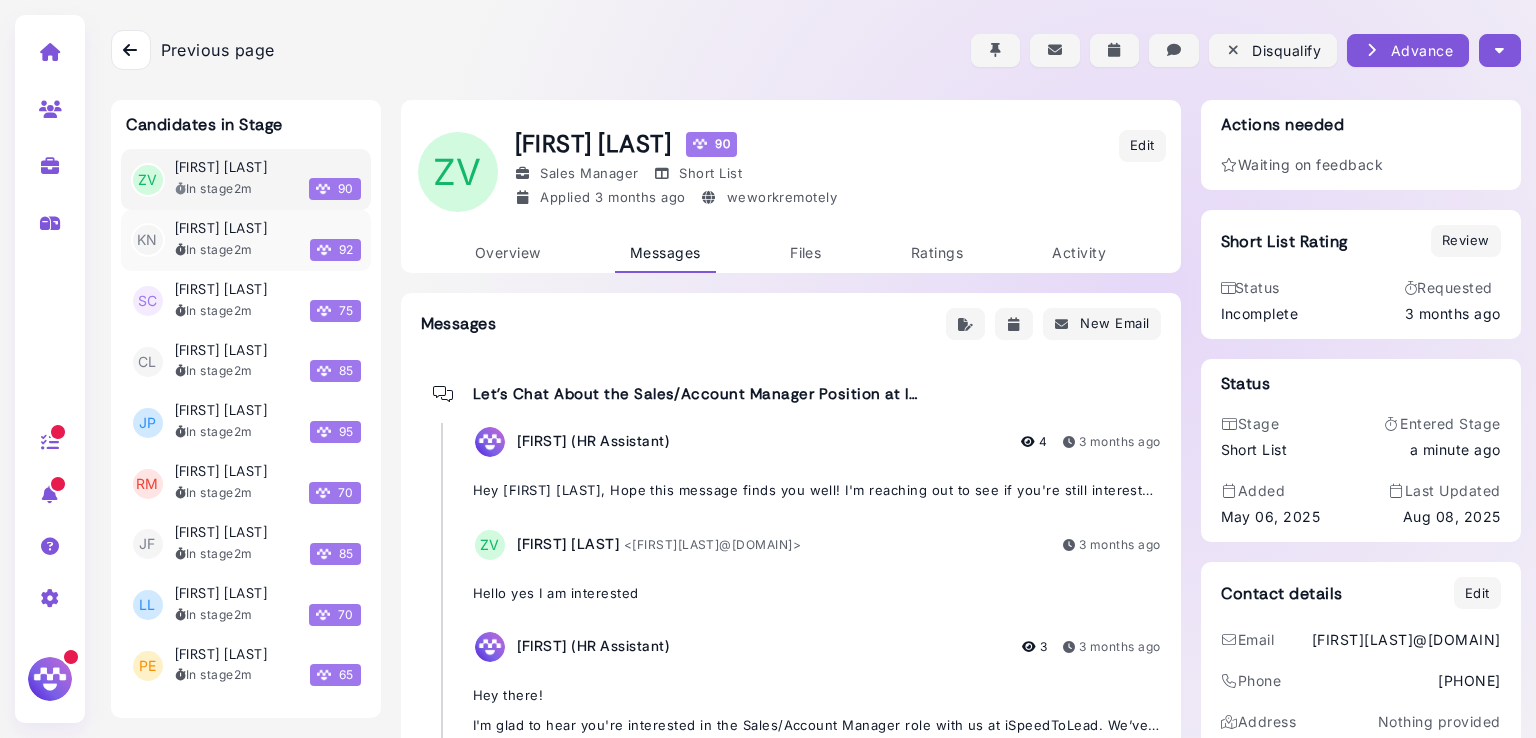 click on "Karani Niemczycki
In stage
2m     92" at bounding box center [268, 240] 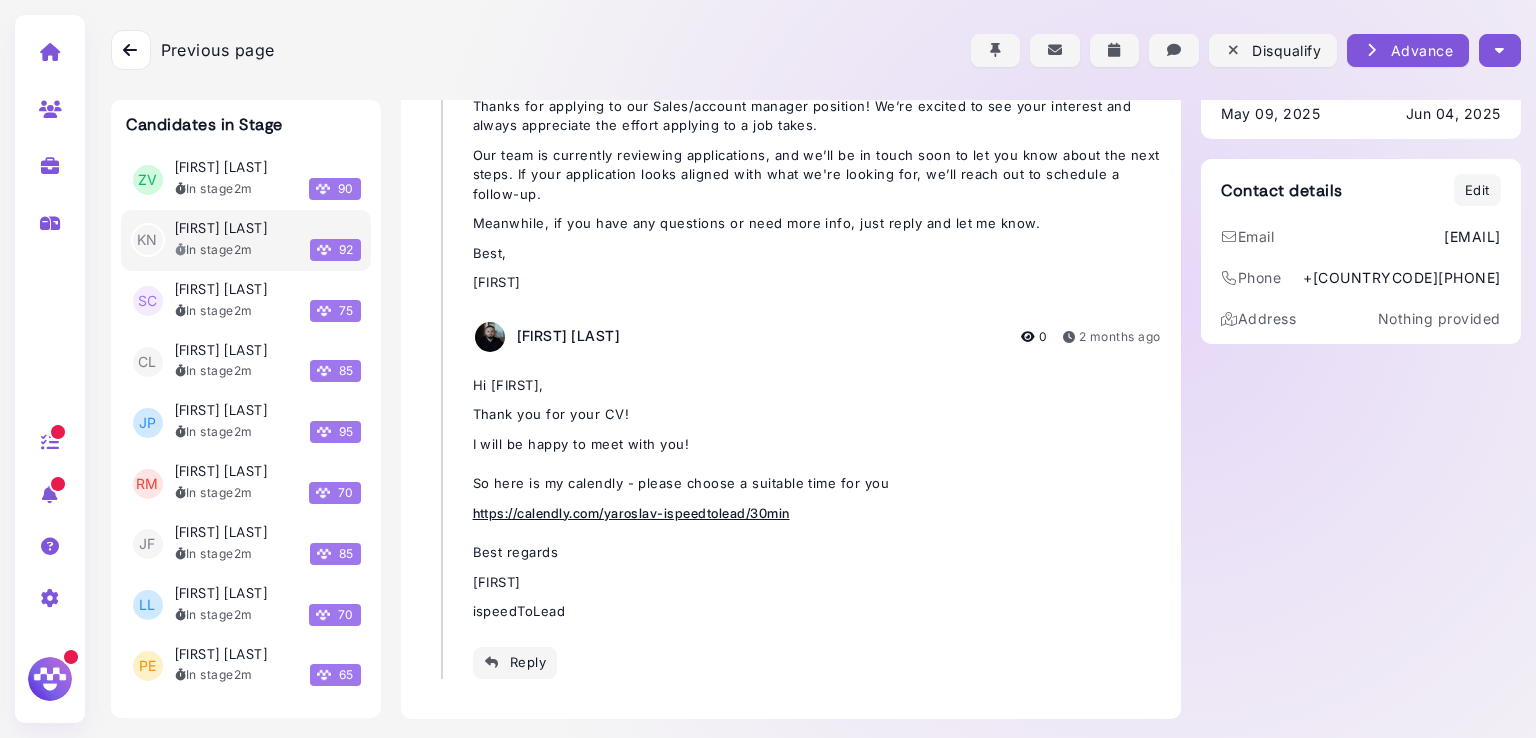 scroll, scrollTop: 0, scrollLeft: 0, axis: both 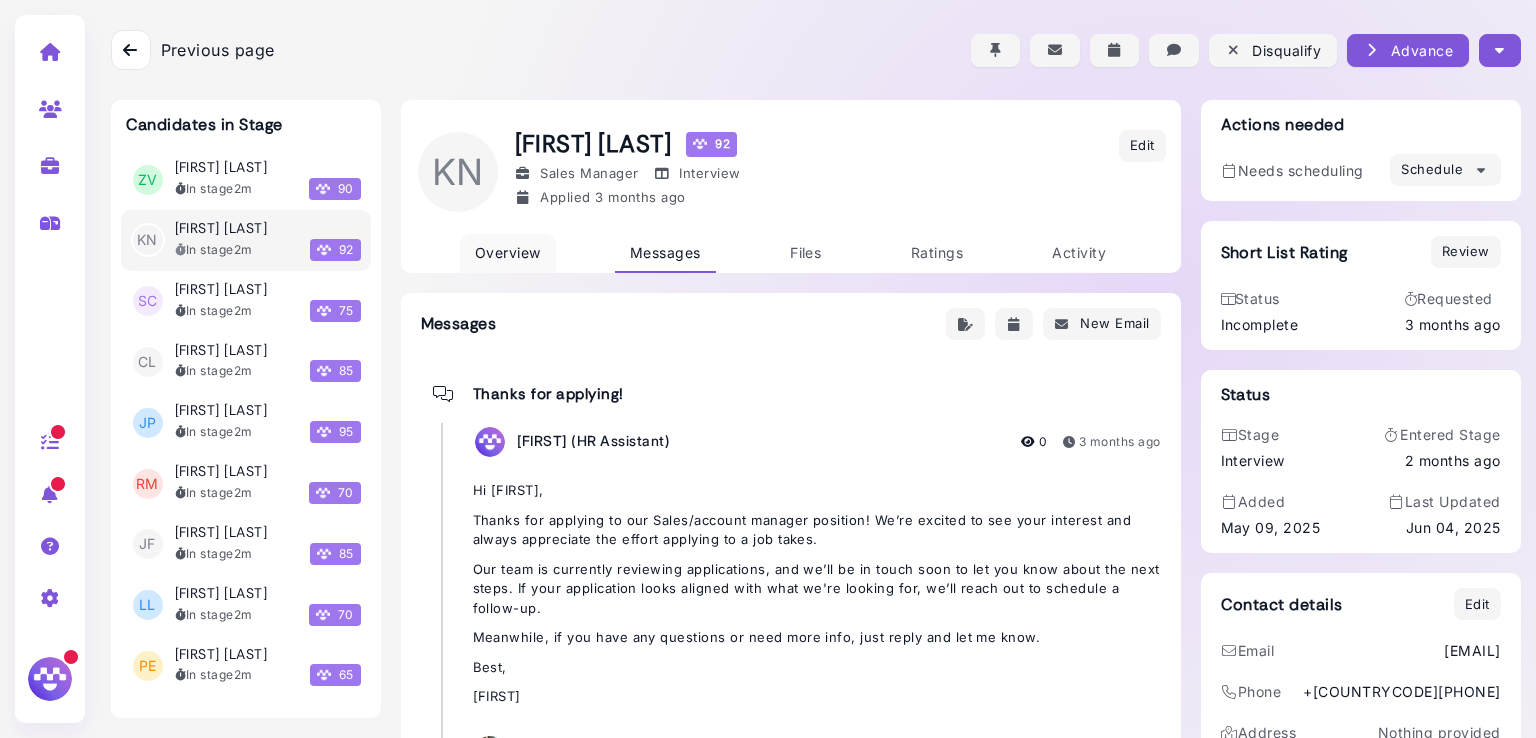 click on "Overview" at bounding box center [508, 252] 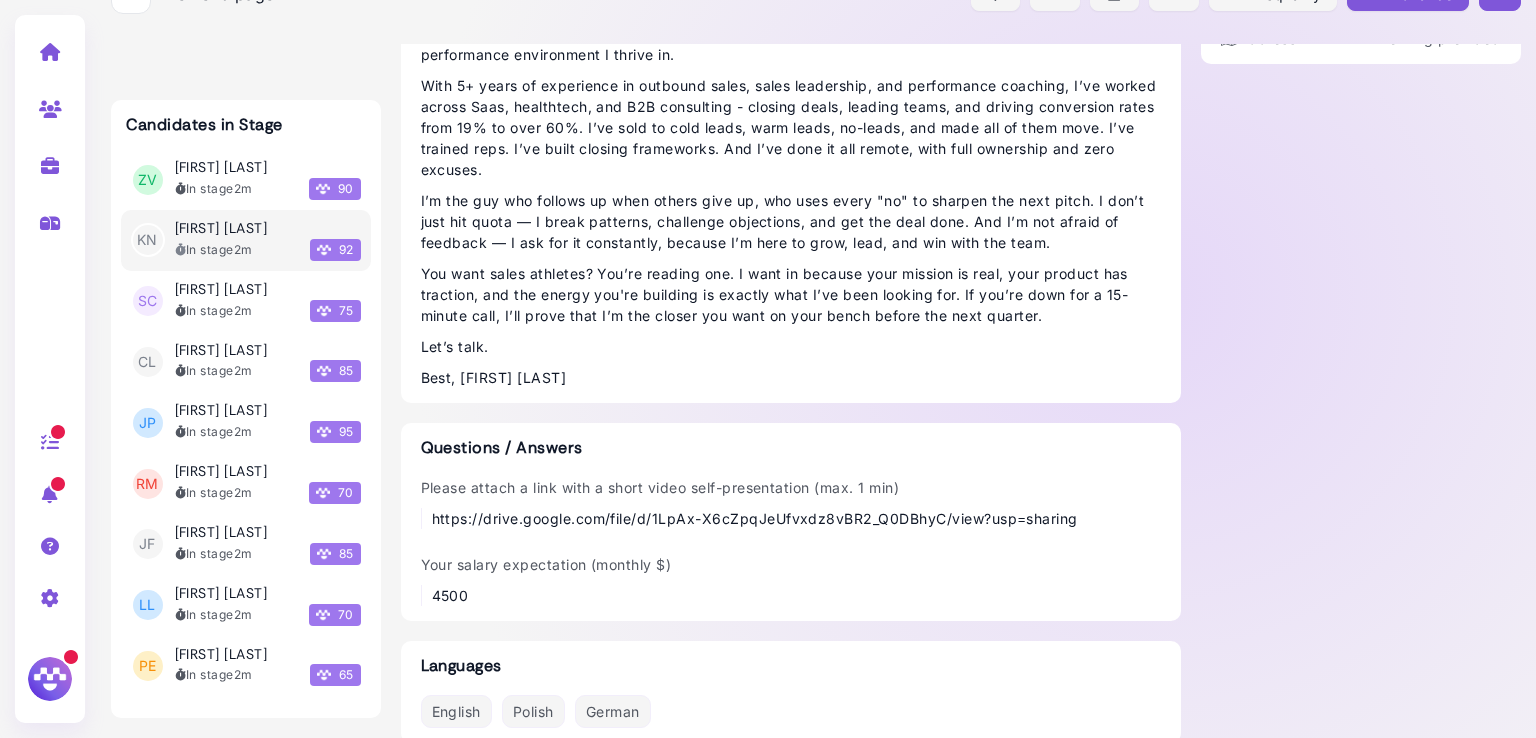 scroll, scrollTop: 1740, scrollLeft: 0, axis: vertical 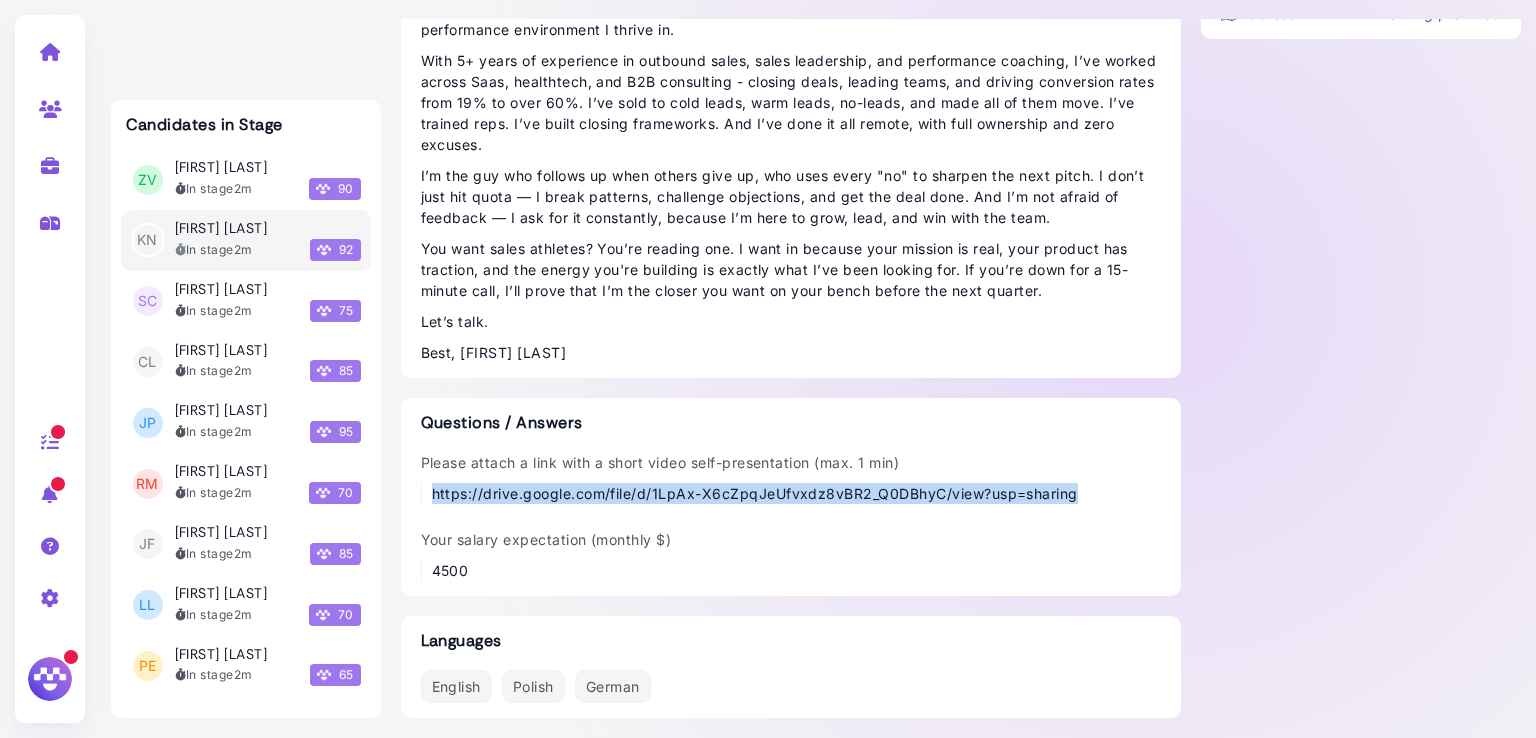 drag, startPoint x: 1088, startPoint y: 501, endPoint x: 421, endPoint y: 503, distance: 667.003 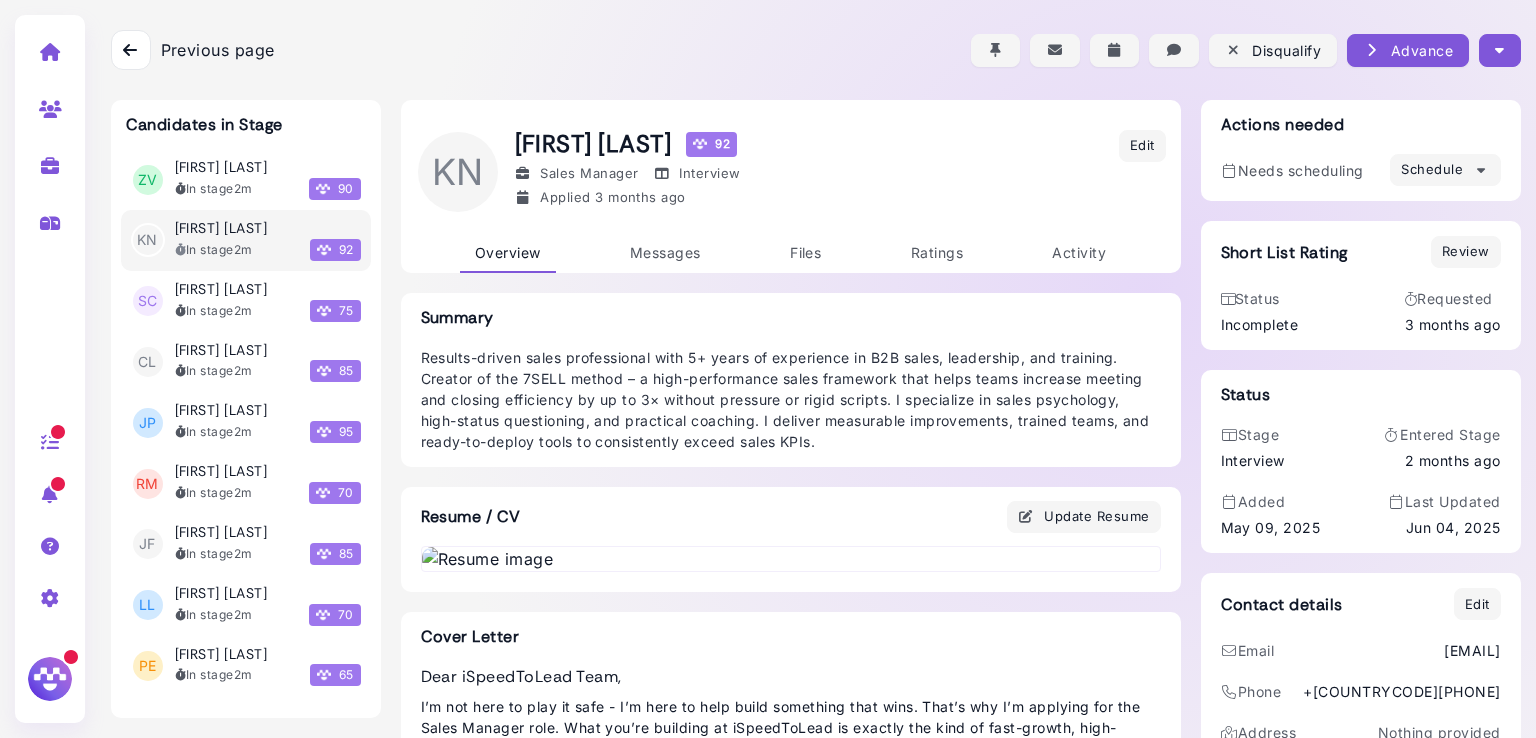 scroll, scrollTop: 0, scrollLeft: 0, axis: both 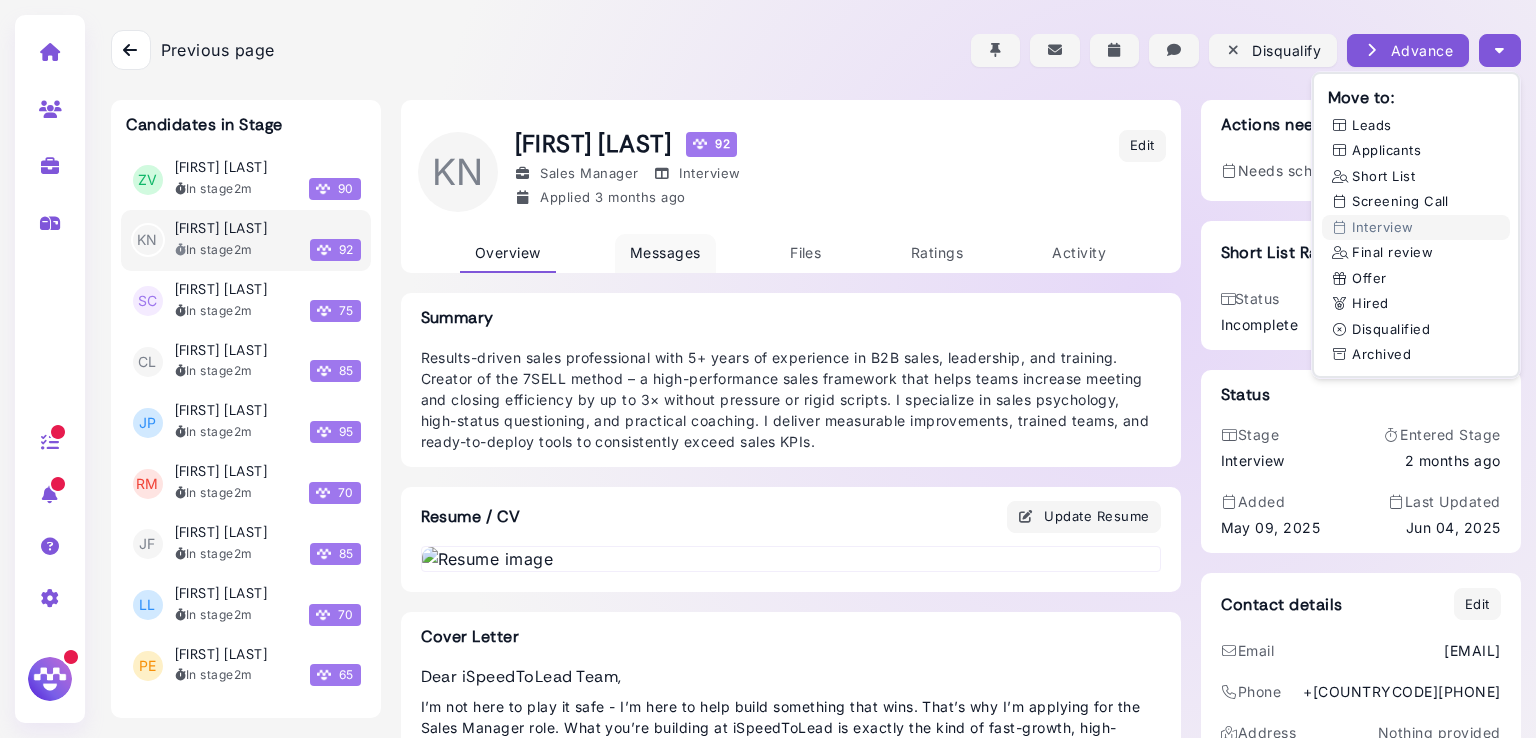 click on "Messages" at bounding box center (665, 252) 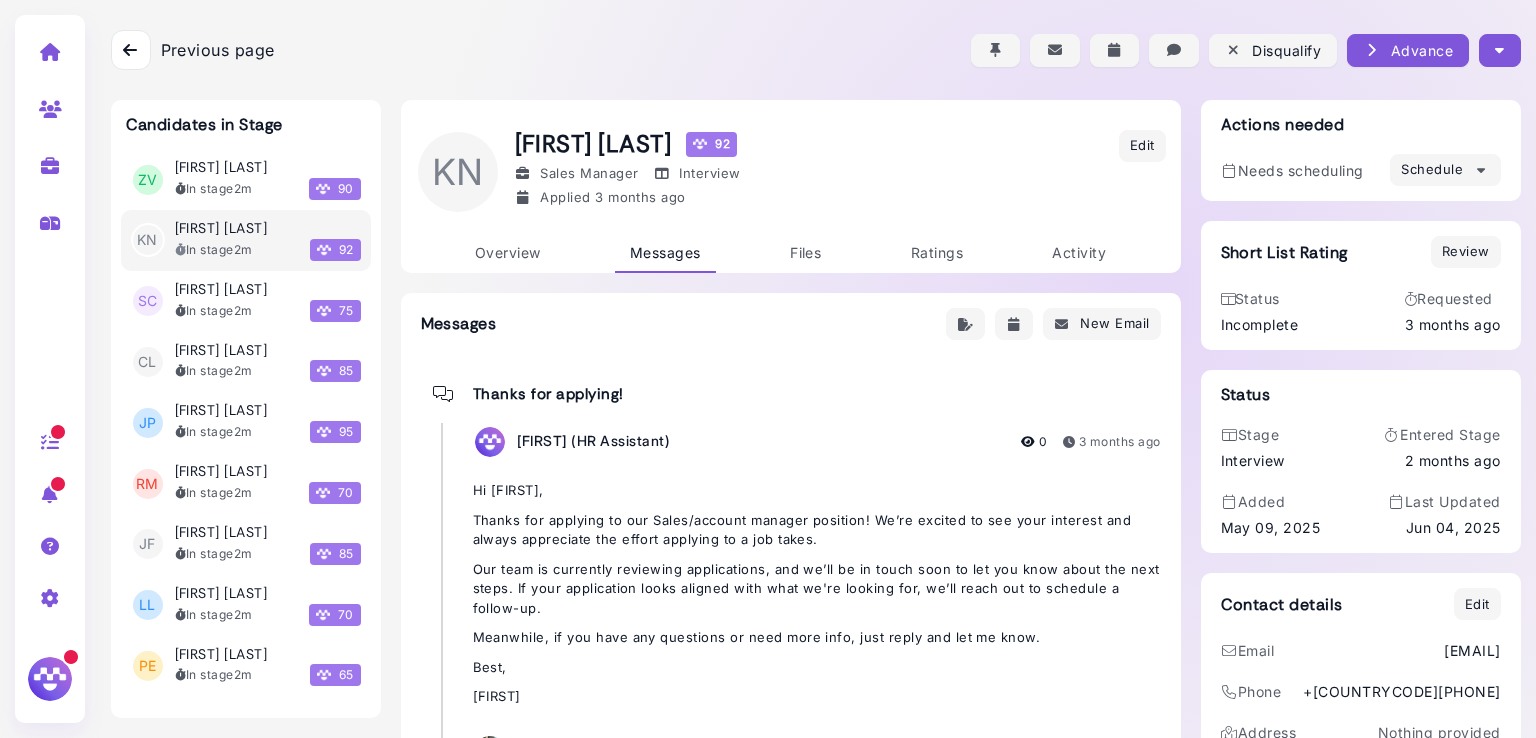 scroll, scrollTop: 414, scrollLeft: 0, axis: vertical 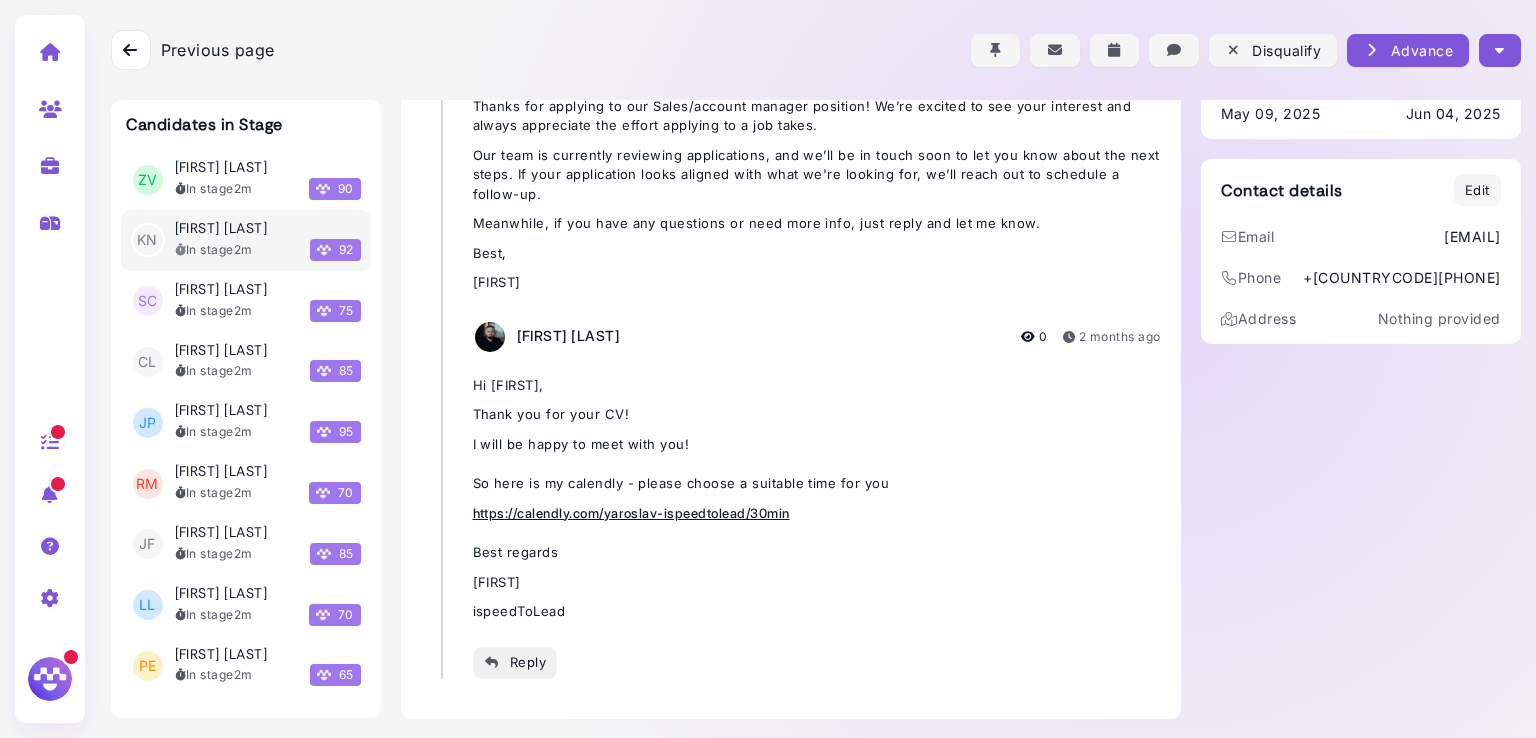 click on "Reply" at bounding box center [515, 662] 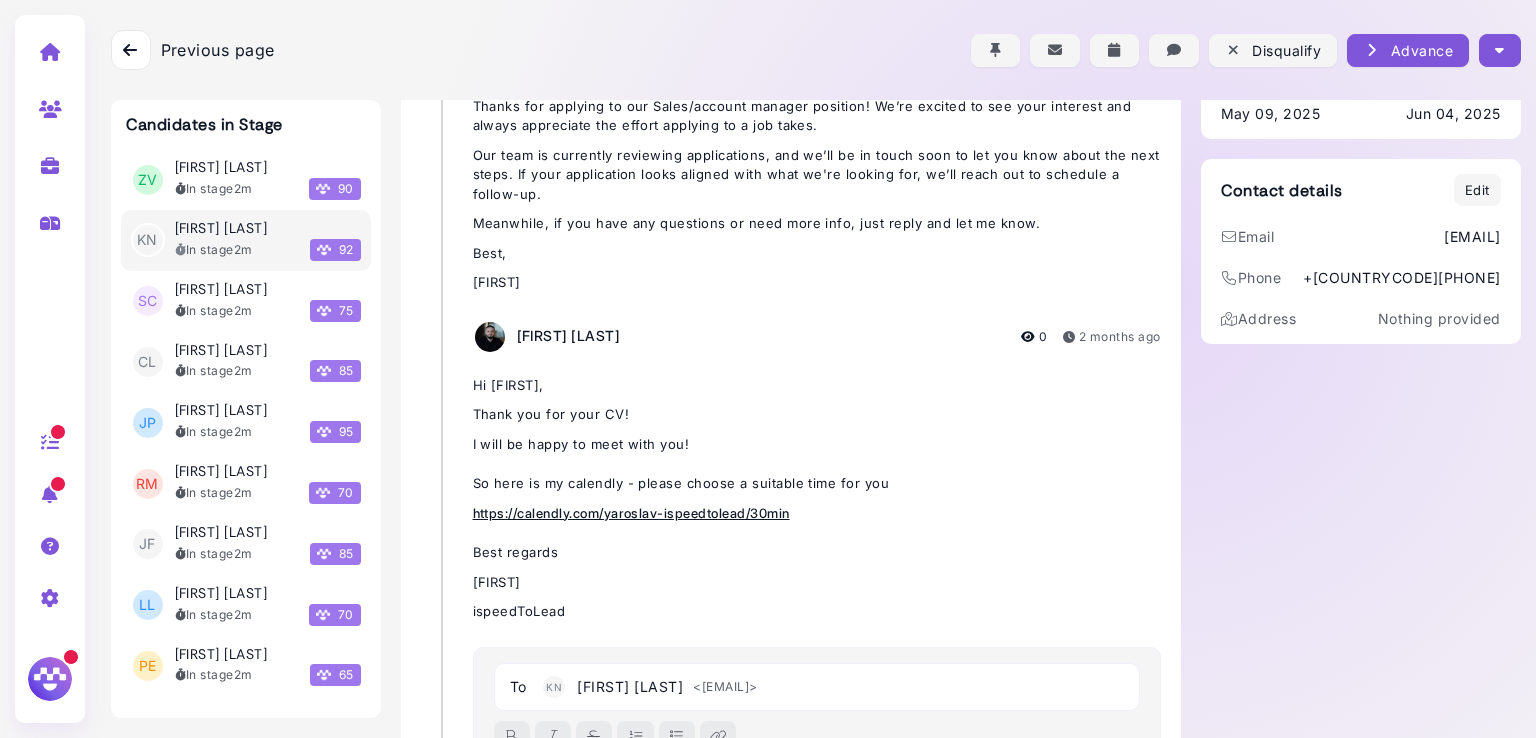 scroll, scrollTop: 476, scrollLeft: 0, axis: vertical 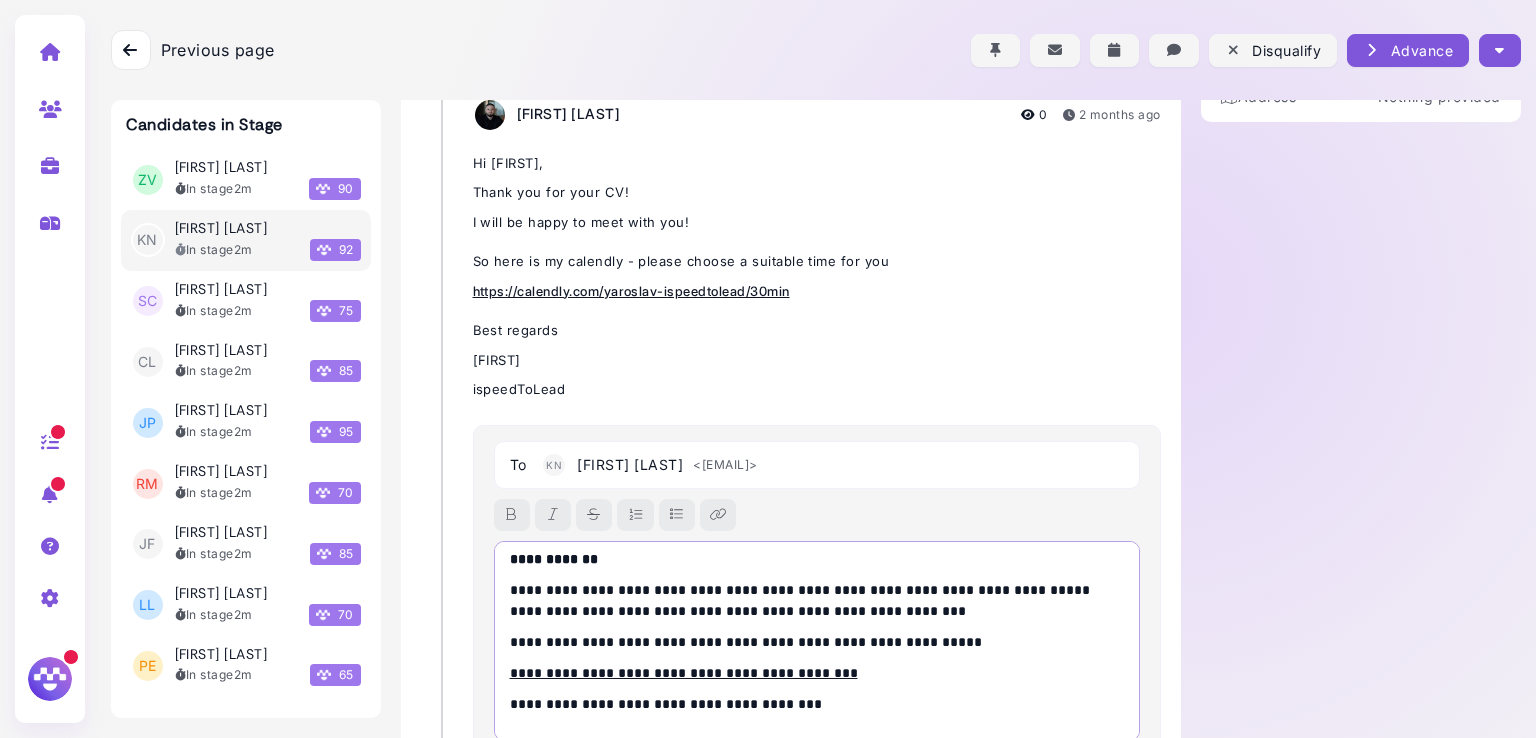 click on "**********" at bounding box center (554, 559) 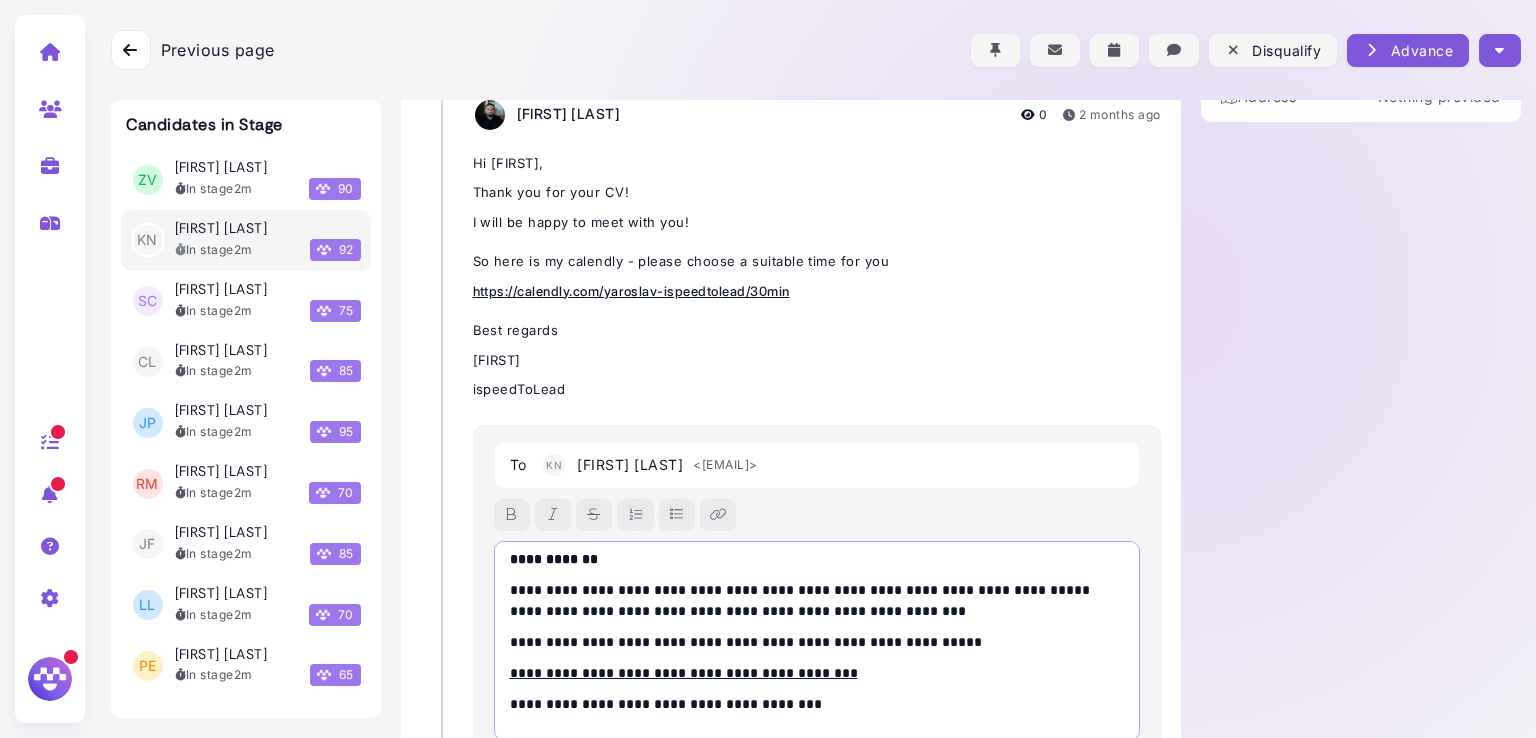 type 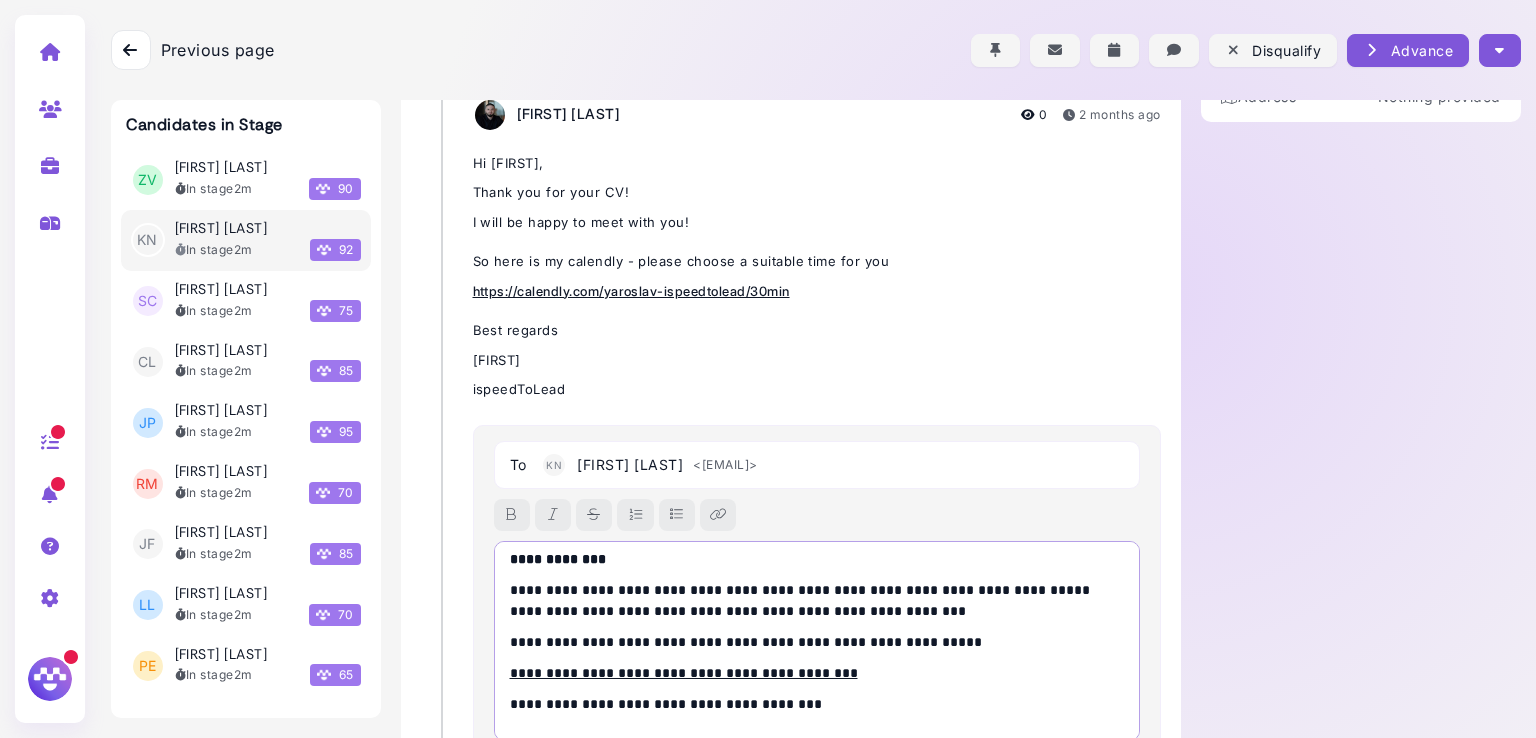scroll, scrollTop: 794, scrollLeft: 0, axis: vertical 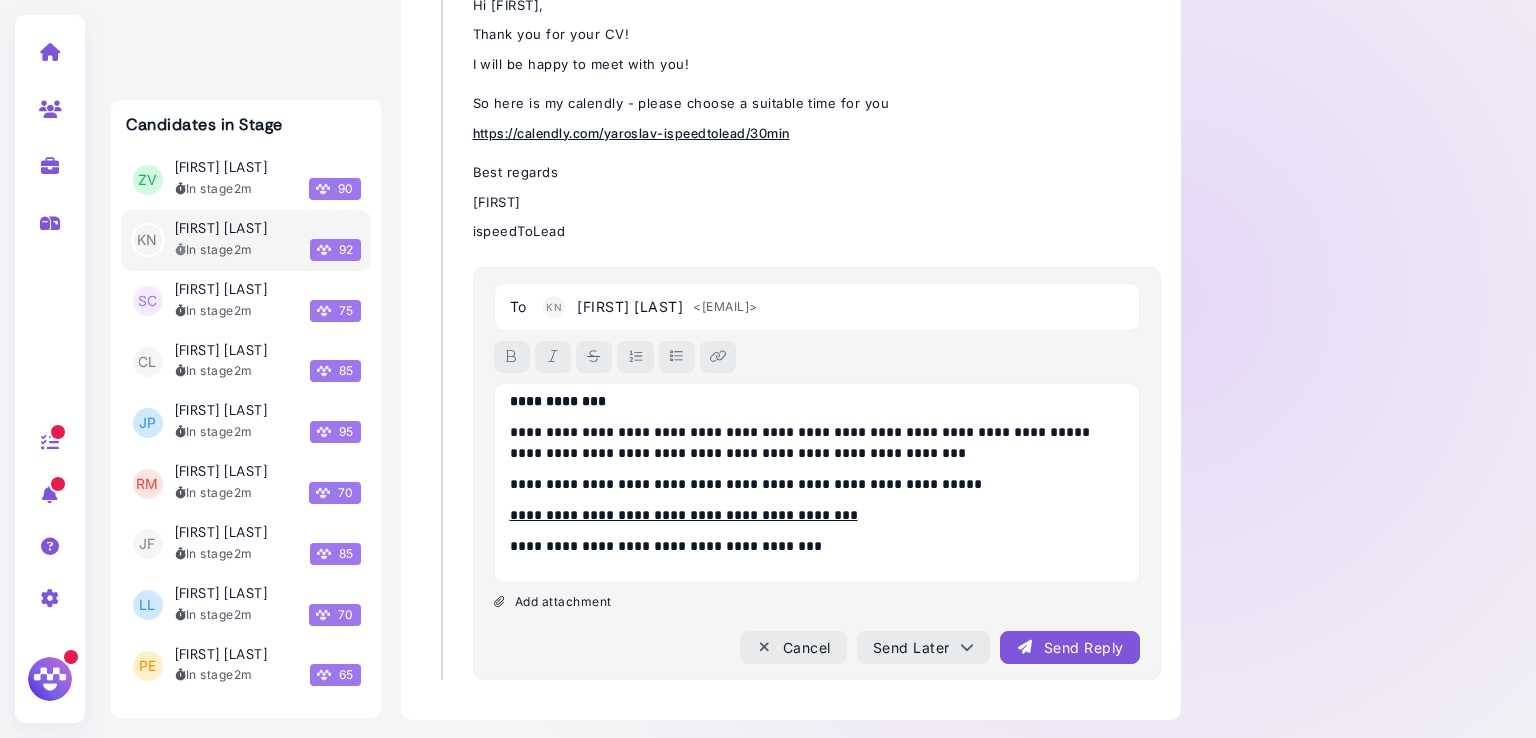 click on "Send Reply" at bounding box center [1069, 647] 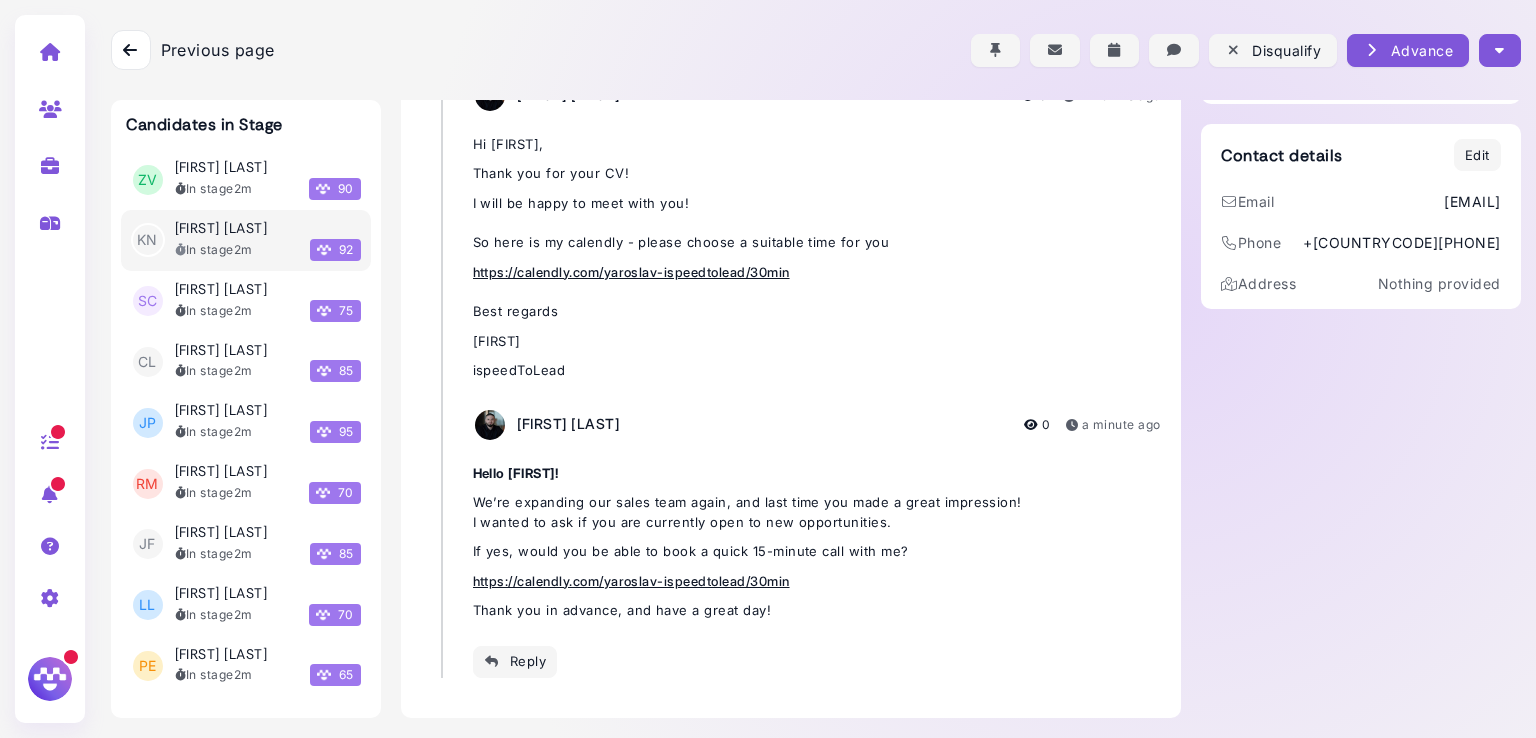 scroll, scrollTop: 448, scrollLeft: 0, axis: vertical 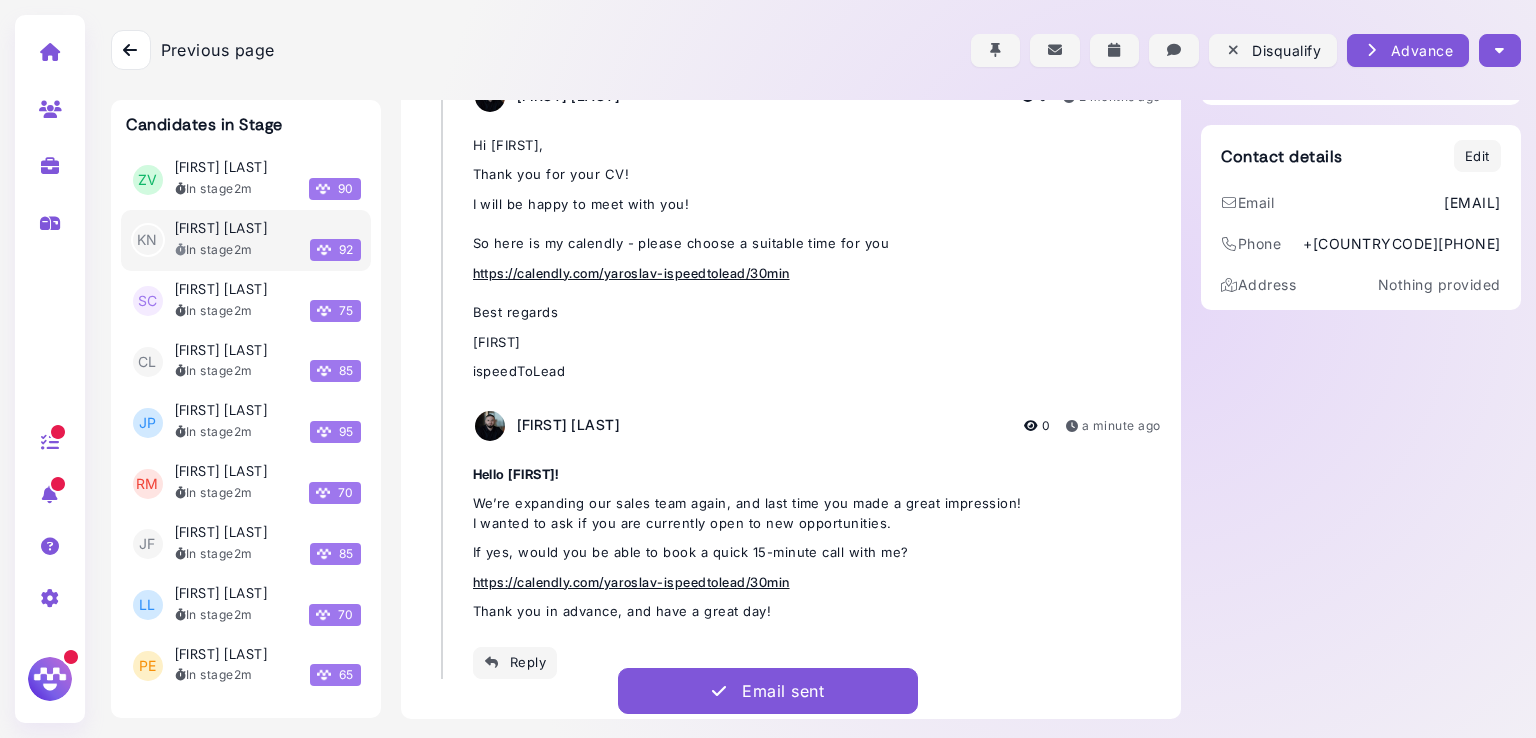 click at bounding box center [1499, 50] 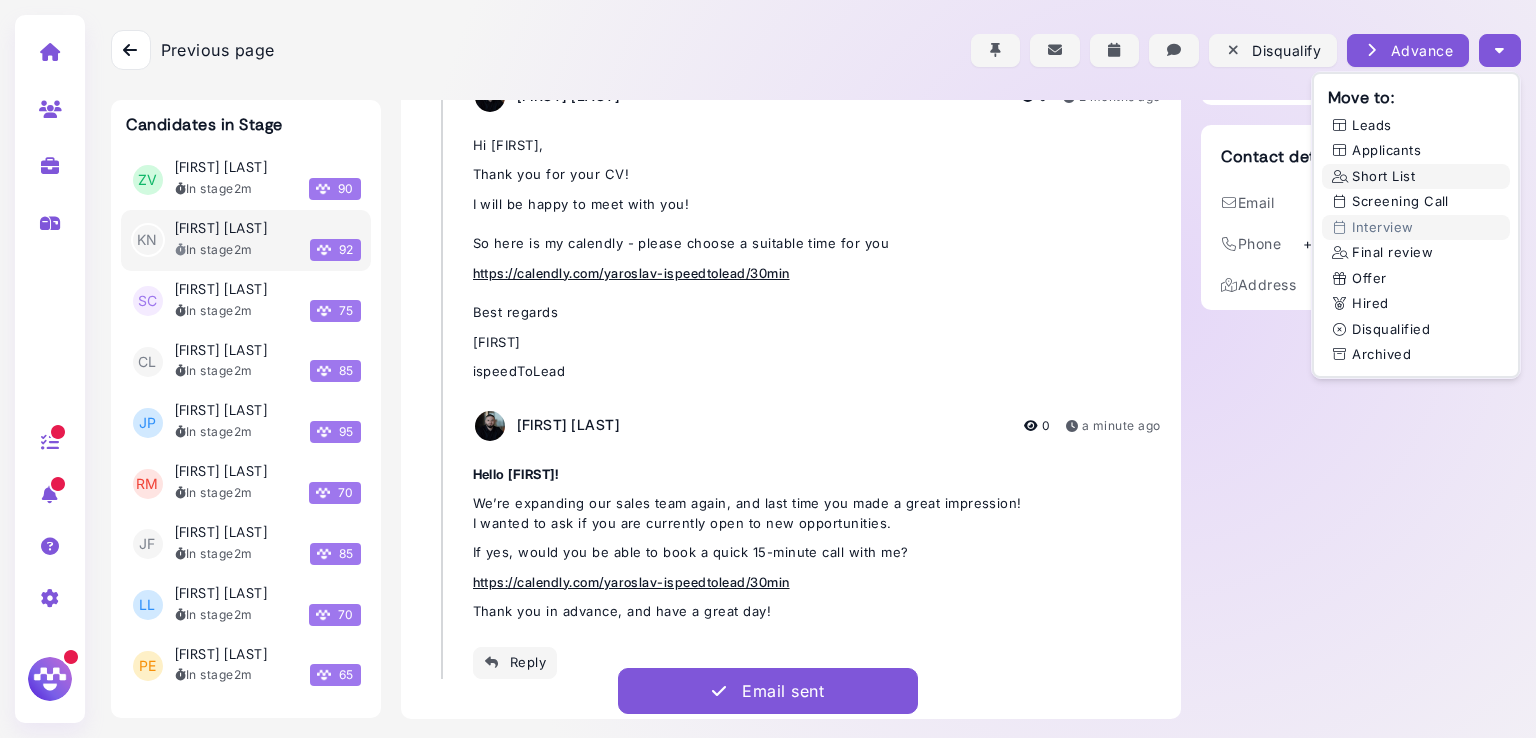 click on "Short List" at bounding box center [1416, 177] 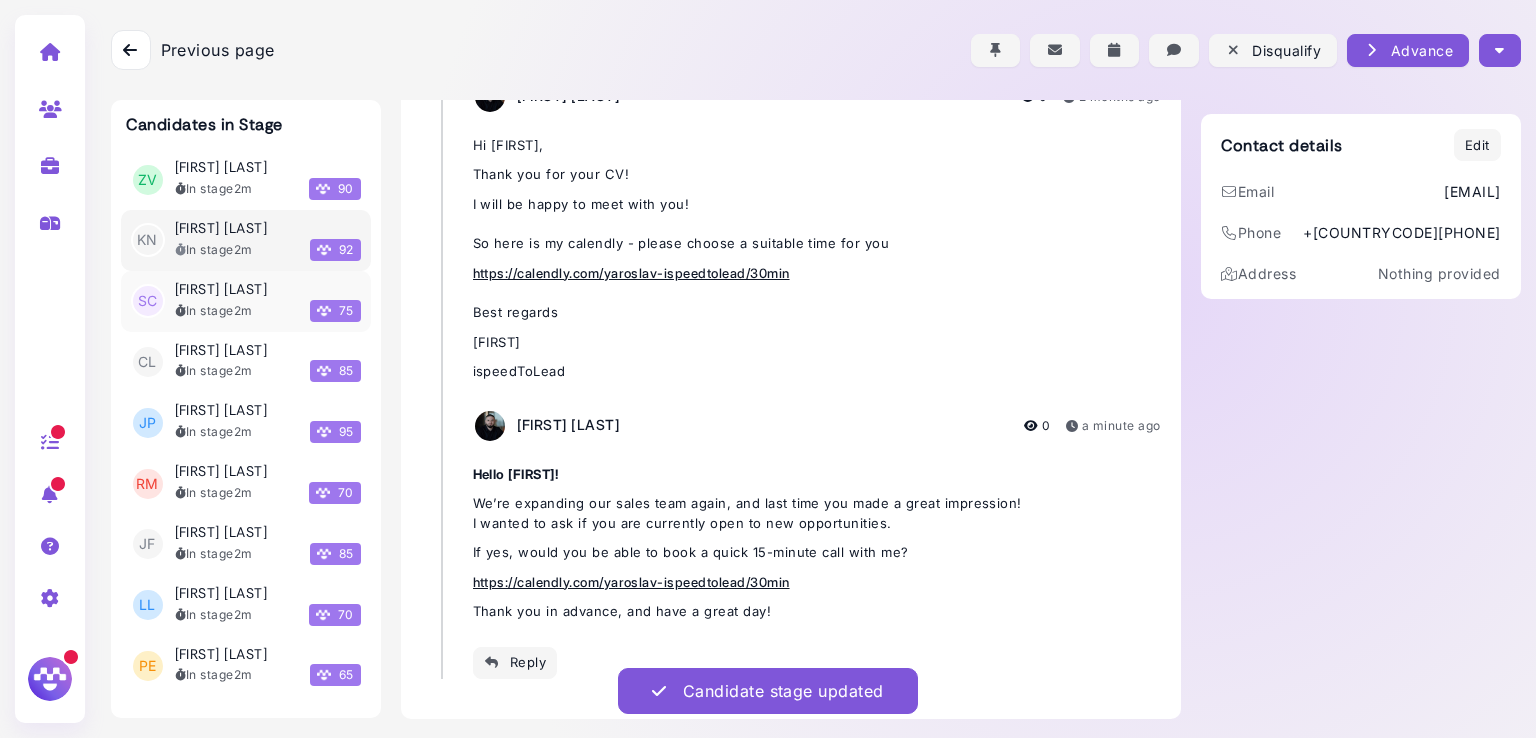 click on "2m" at bounding box center (243, 310) 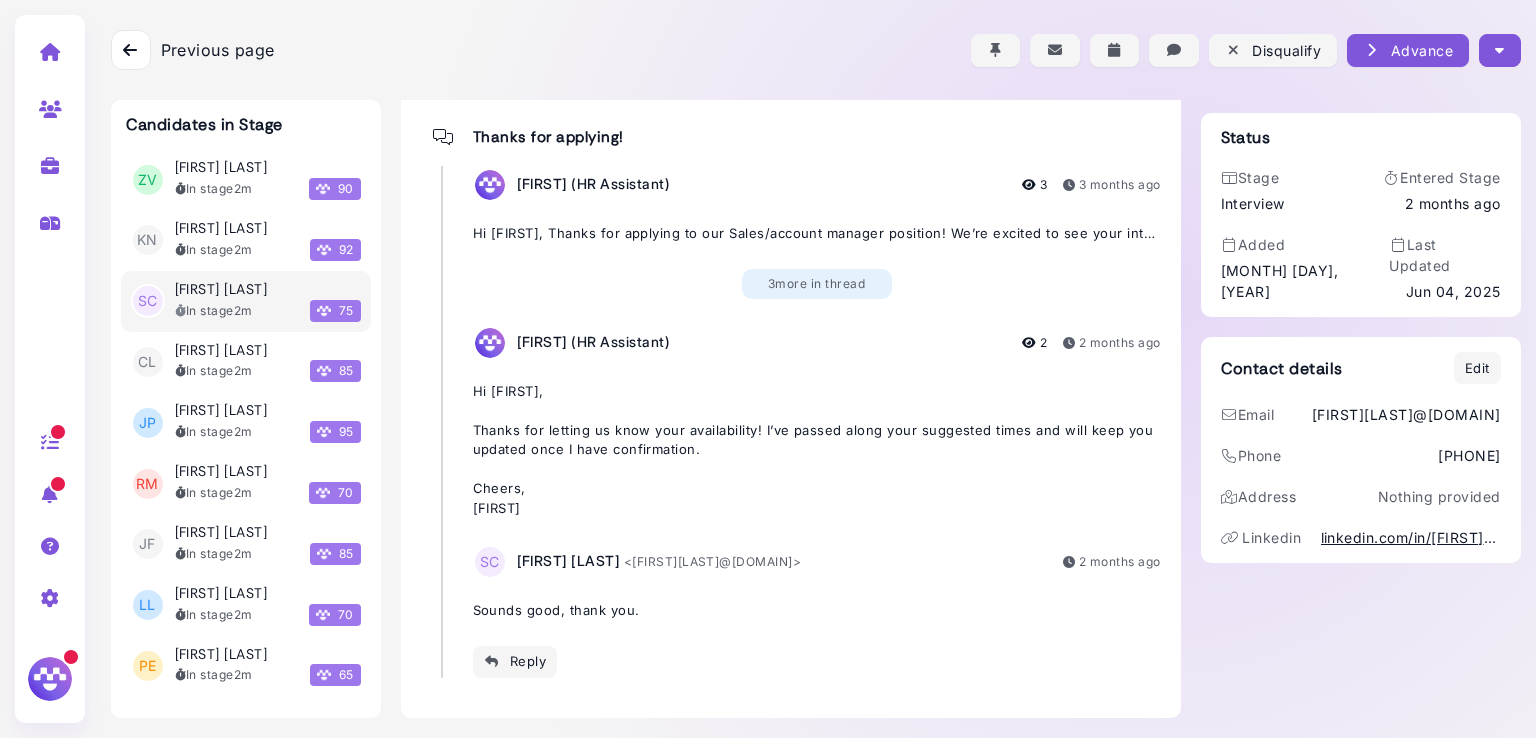 scroll, scrollTop: 256, scrollLeft: 0, axis: vertical 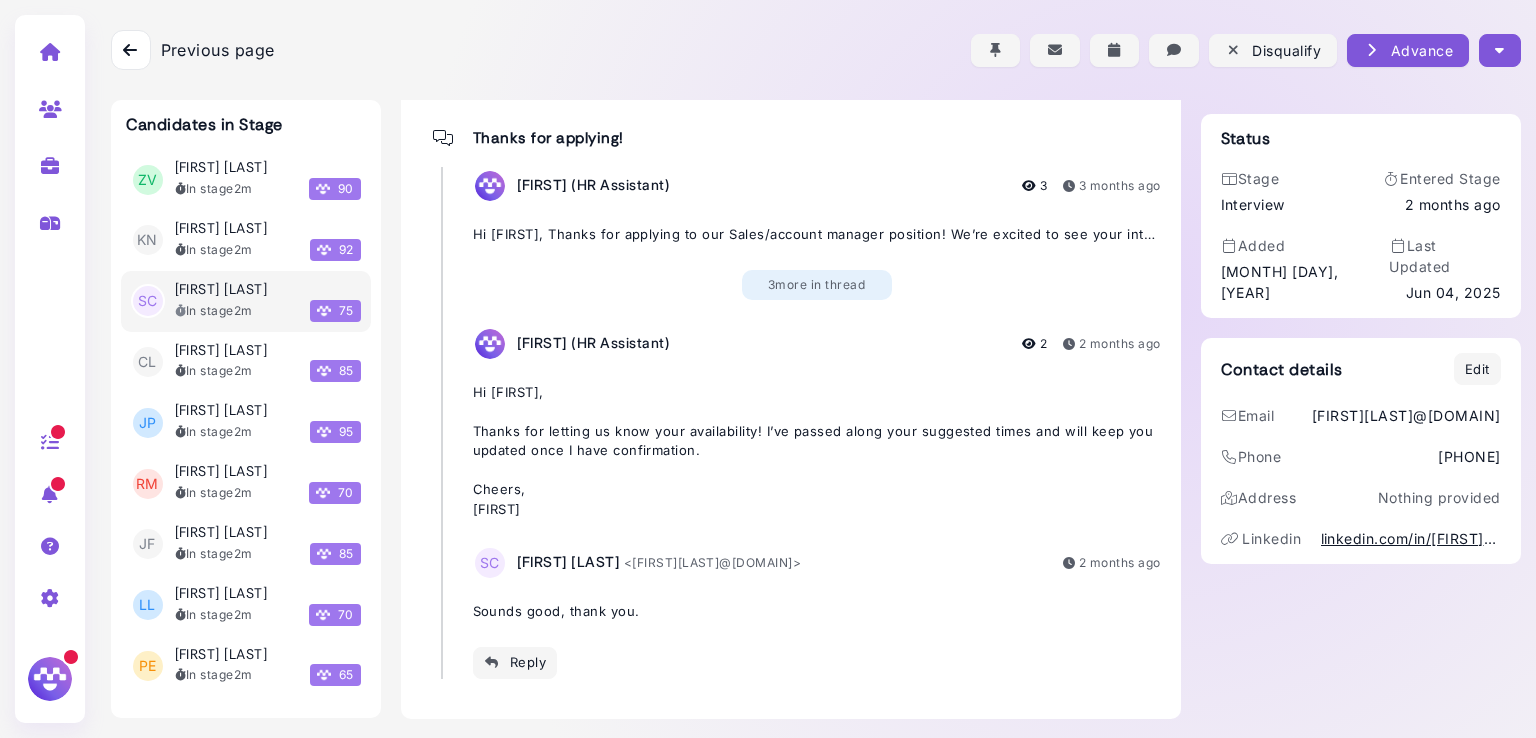 click on "In stage
2m" at bounding box center (214, 311) 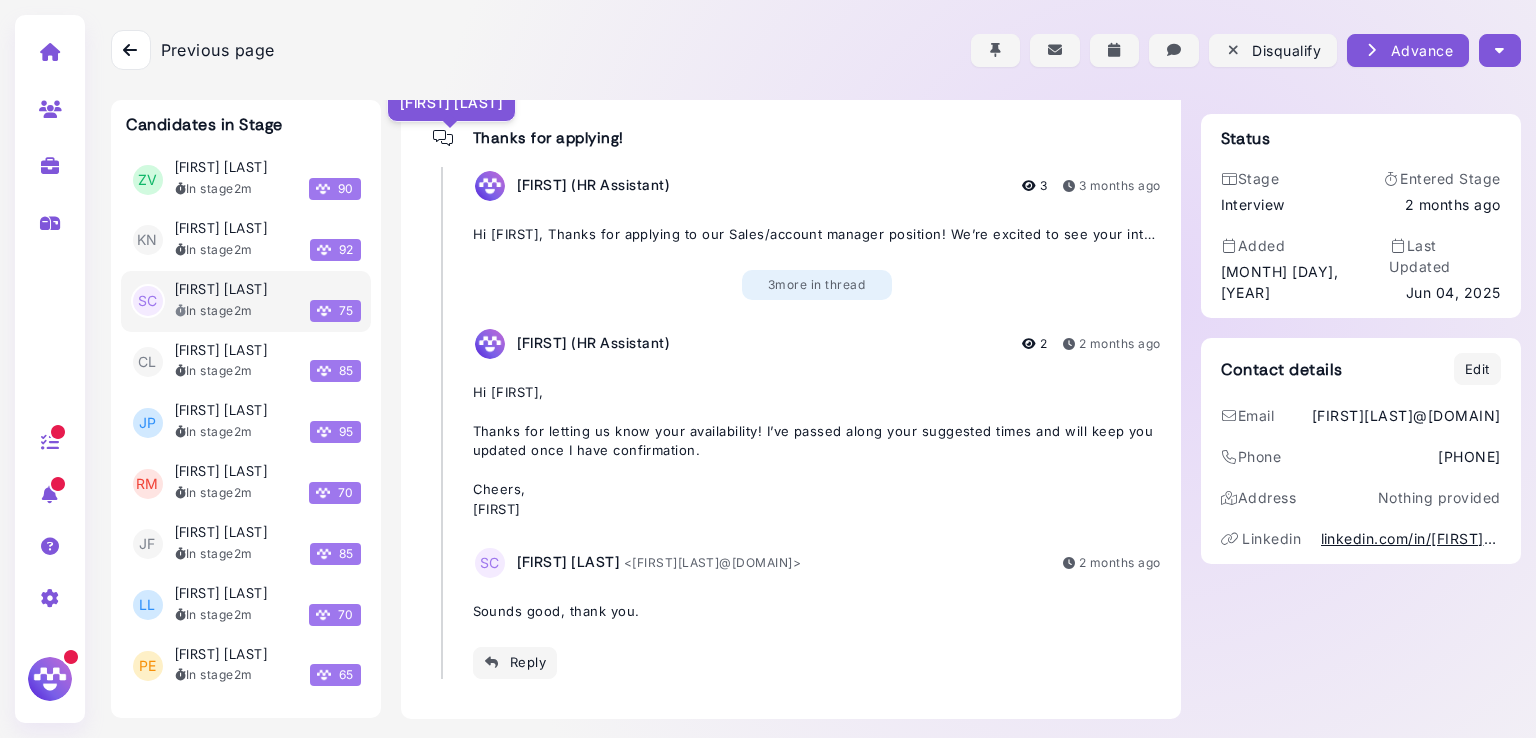 scroll, scrollTop: 0, scrollLeft: 0, axis: both 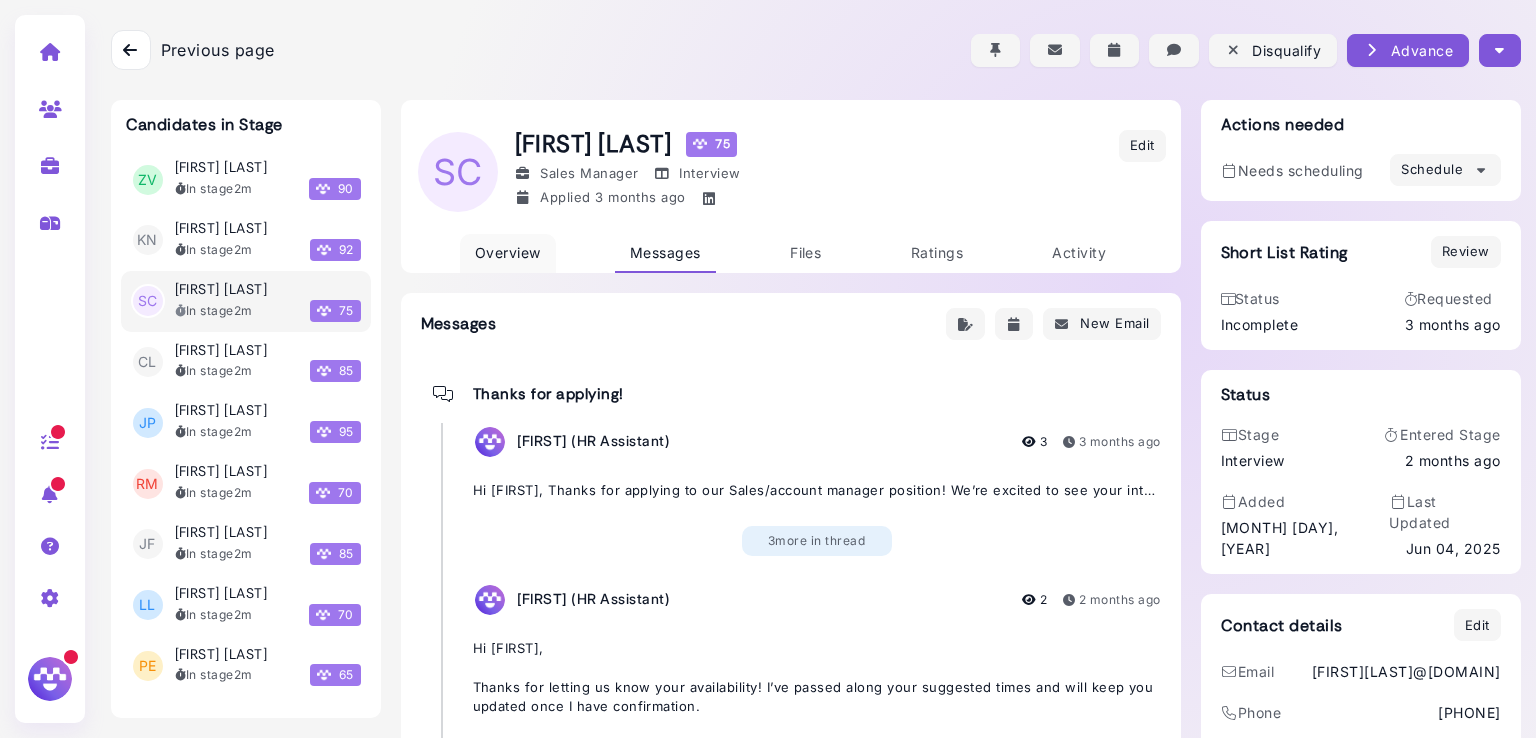 click on "Overview" at bounding box center [508, 253] 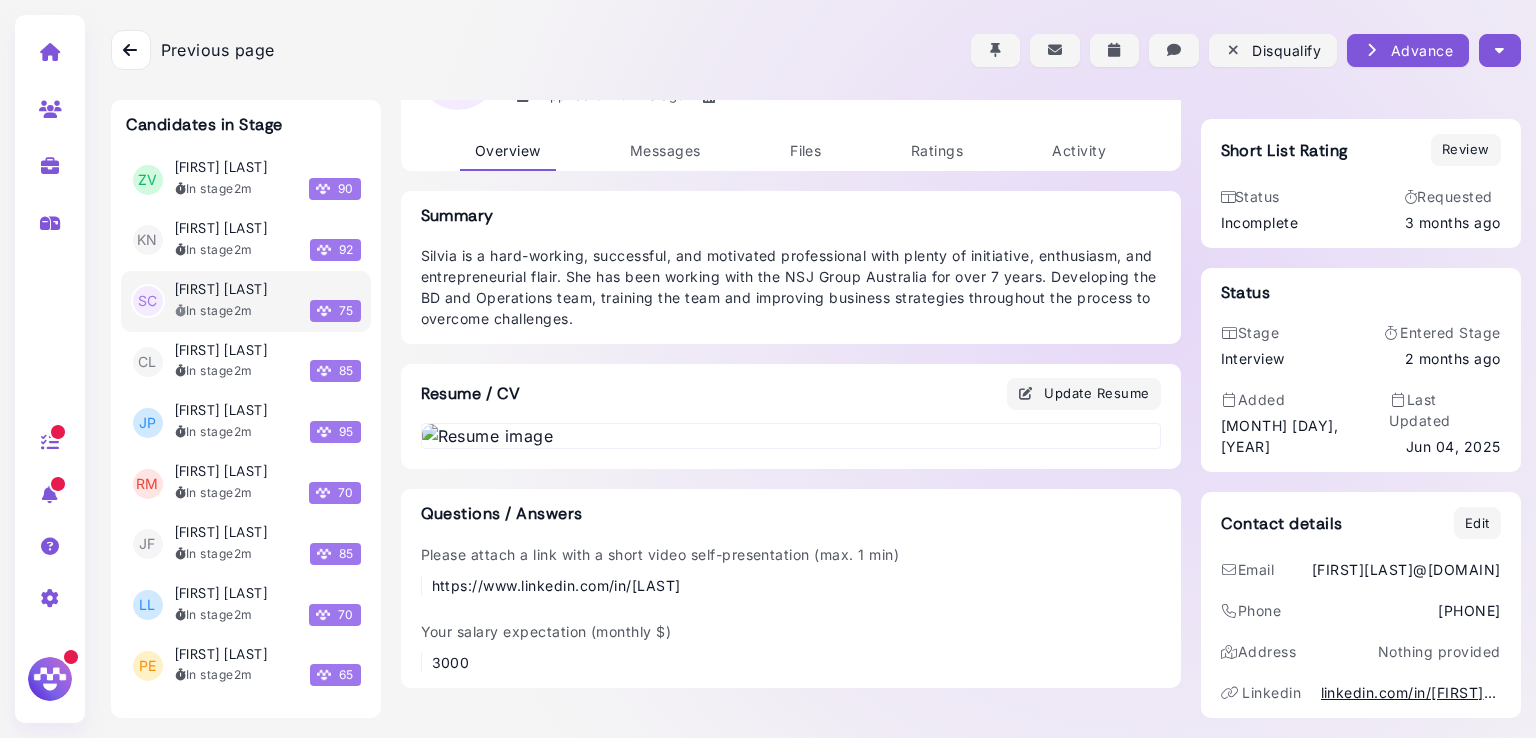 scroll, scrollTop: 1003, scrollLeft: 0, axis: vertical 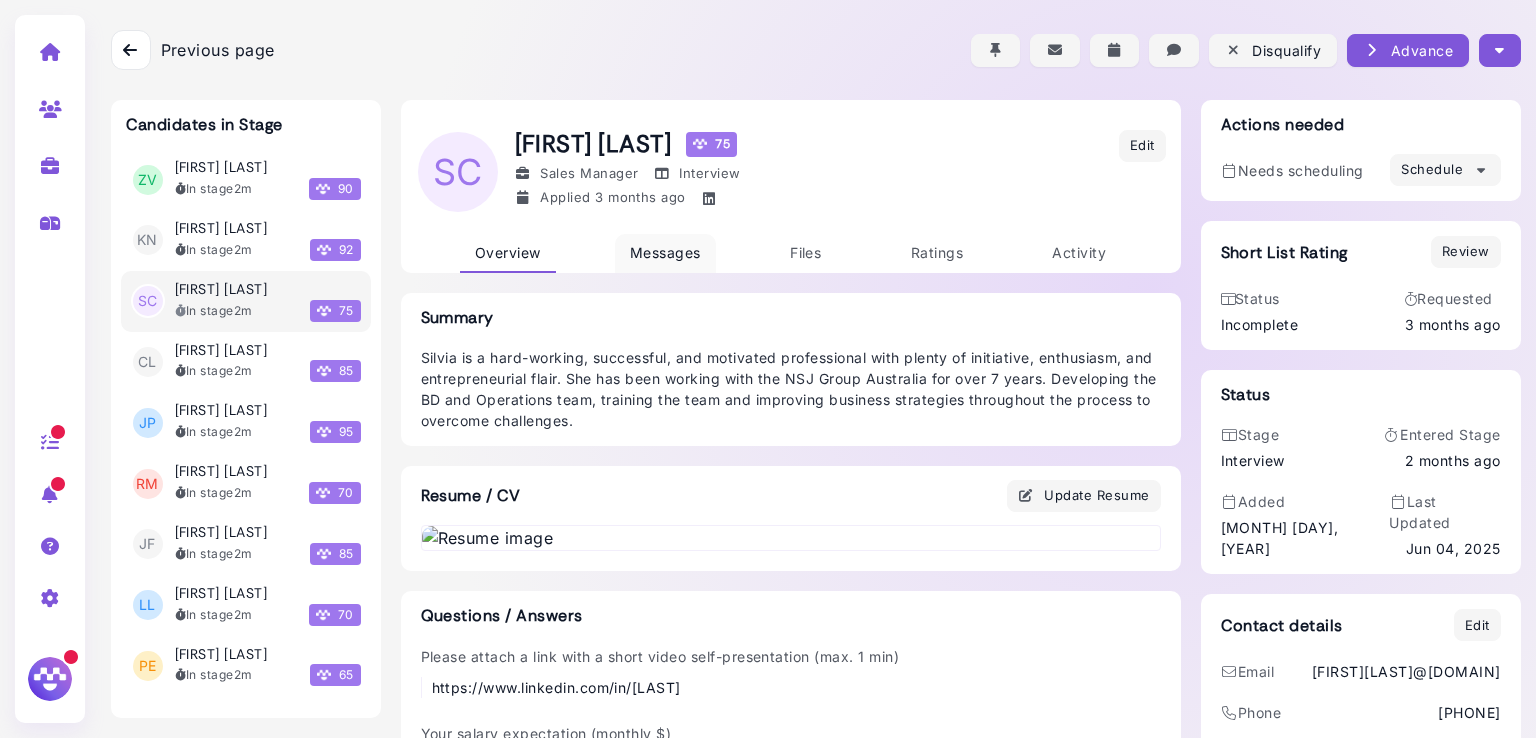 click on "Messages" at bounding box center [665, 253] 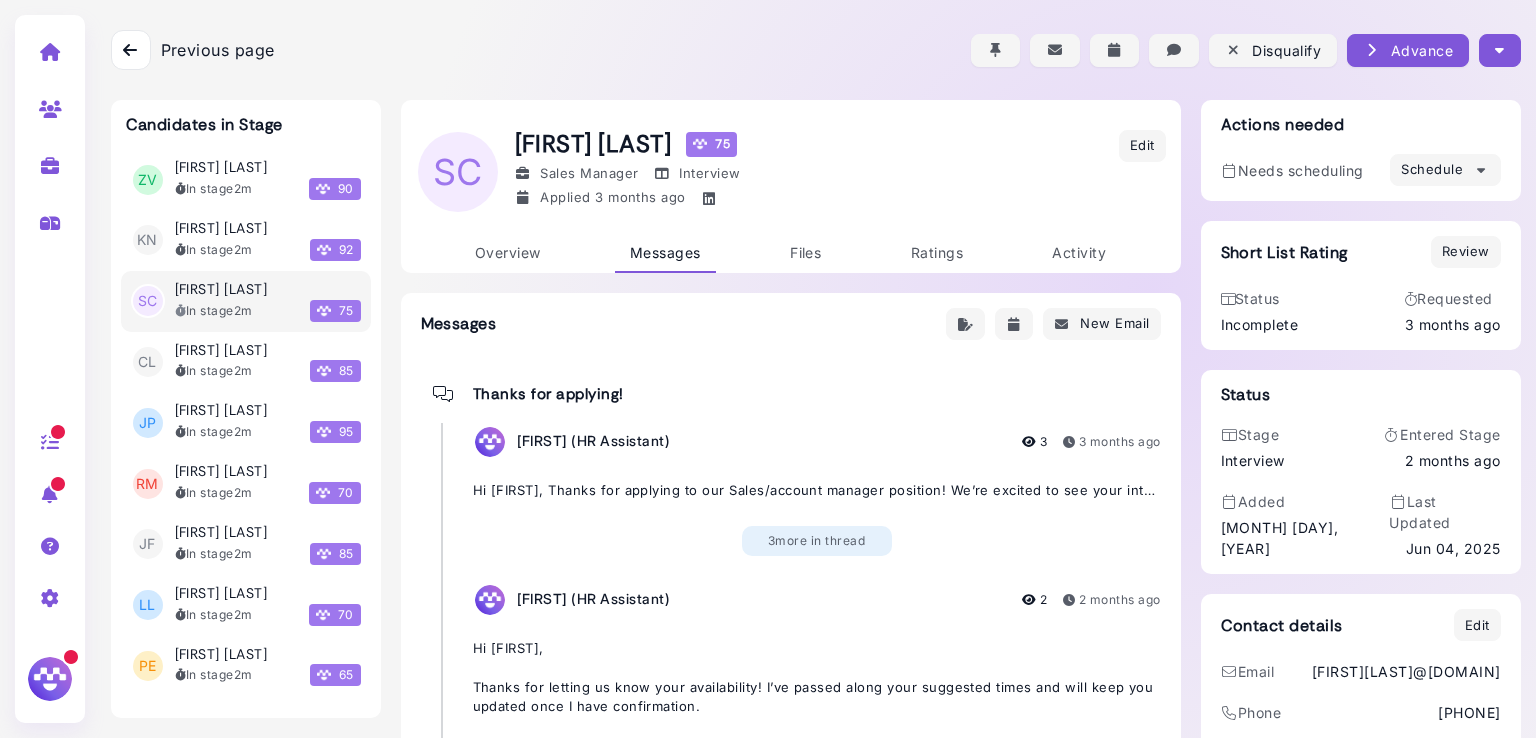 scroll, scrollTop: 256, scrollLeft: 0, axis: vertical 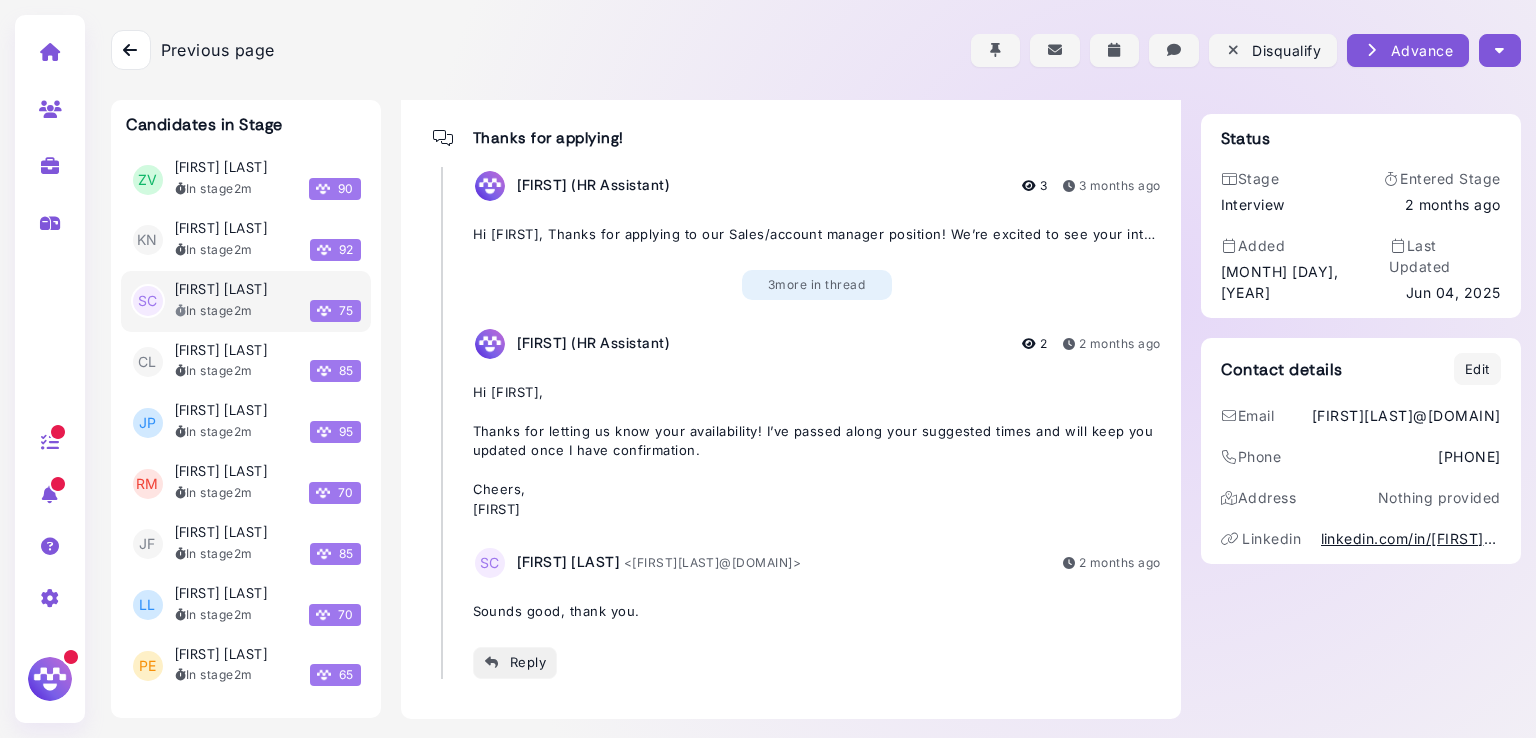 click on "Reply" at bounding box center (515, 662) 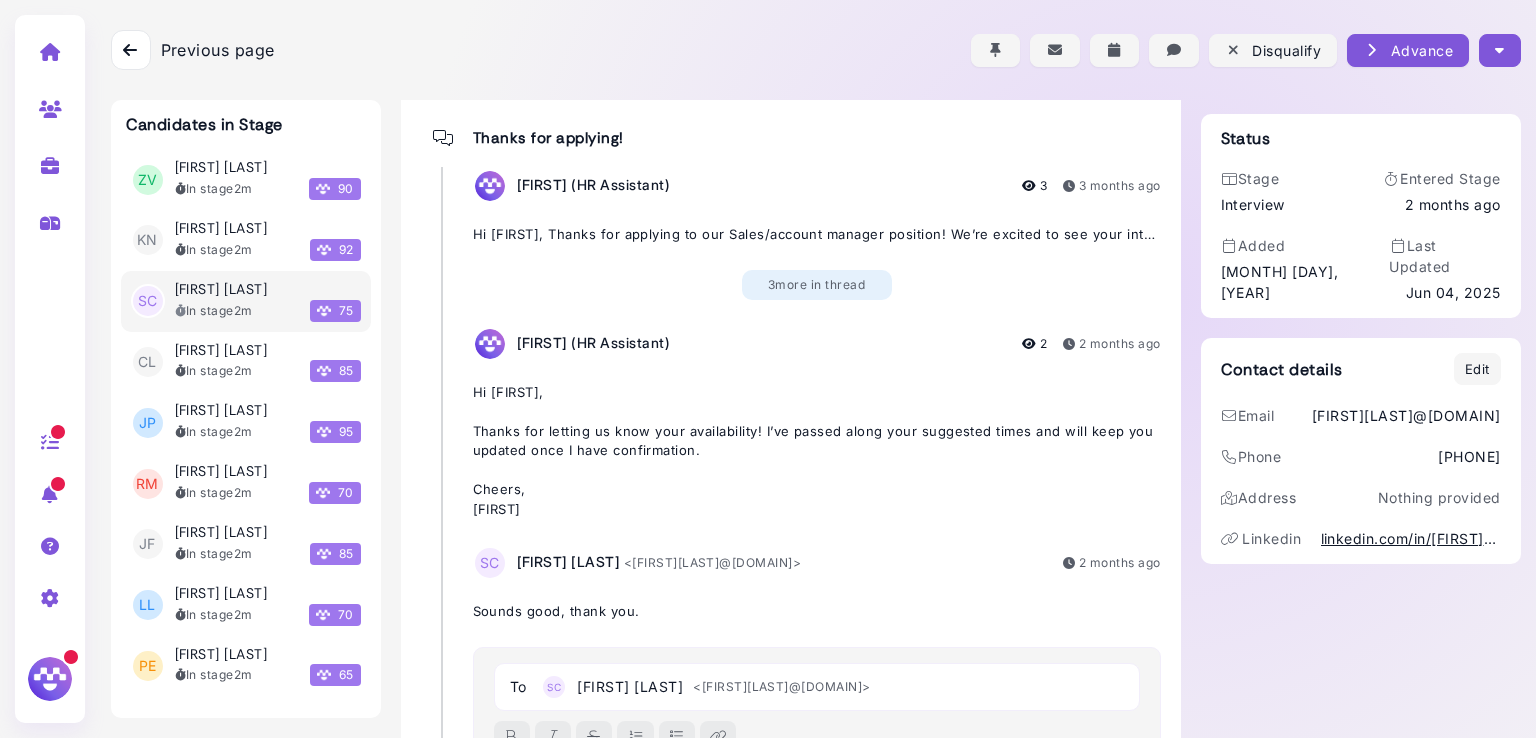scroll, scrollTop: 319, scrollLeft: 0, axis: vertical 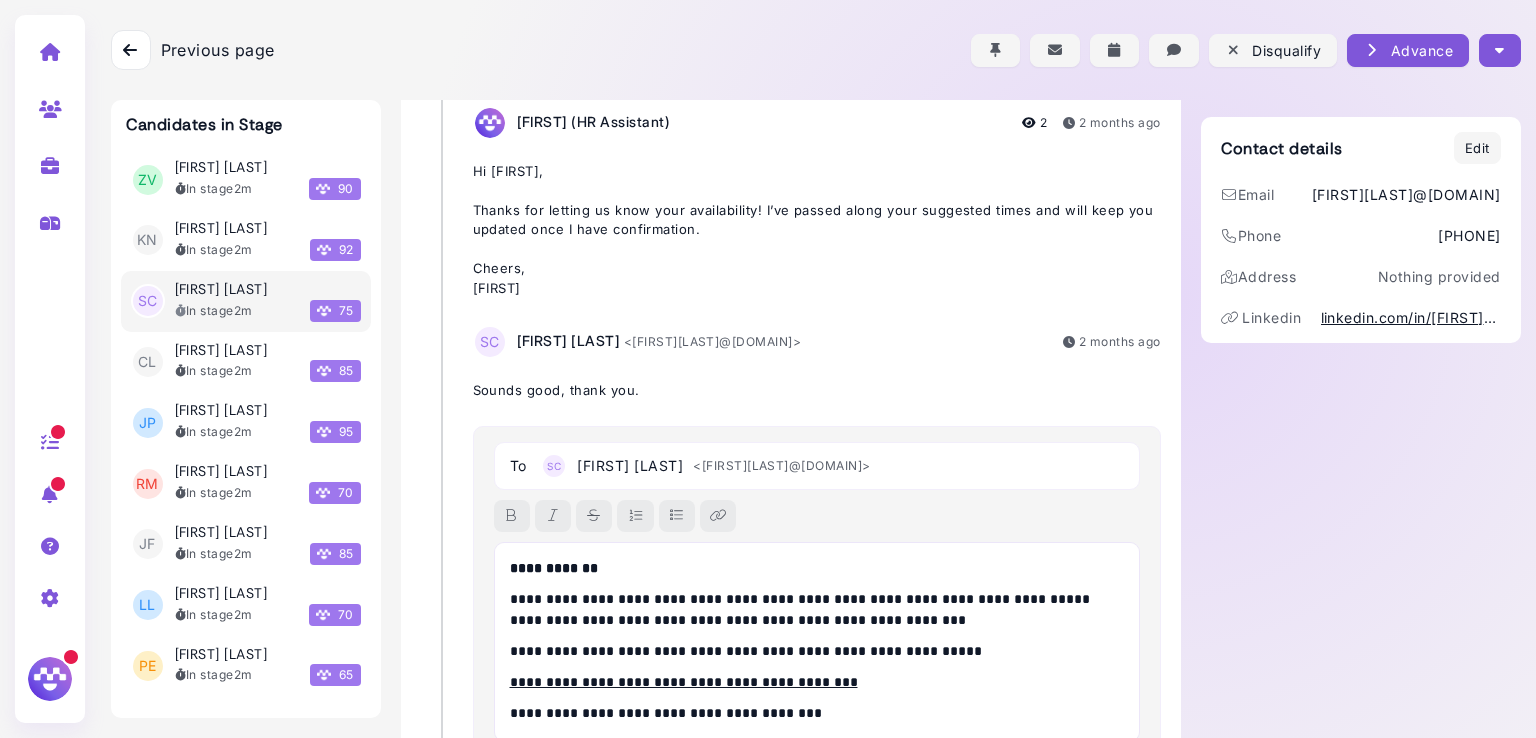 click on "**********" at bounding box center [554, 568] 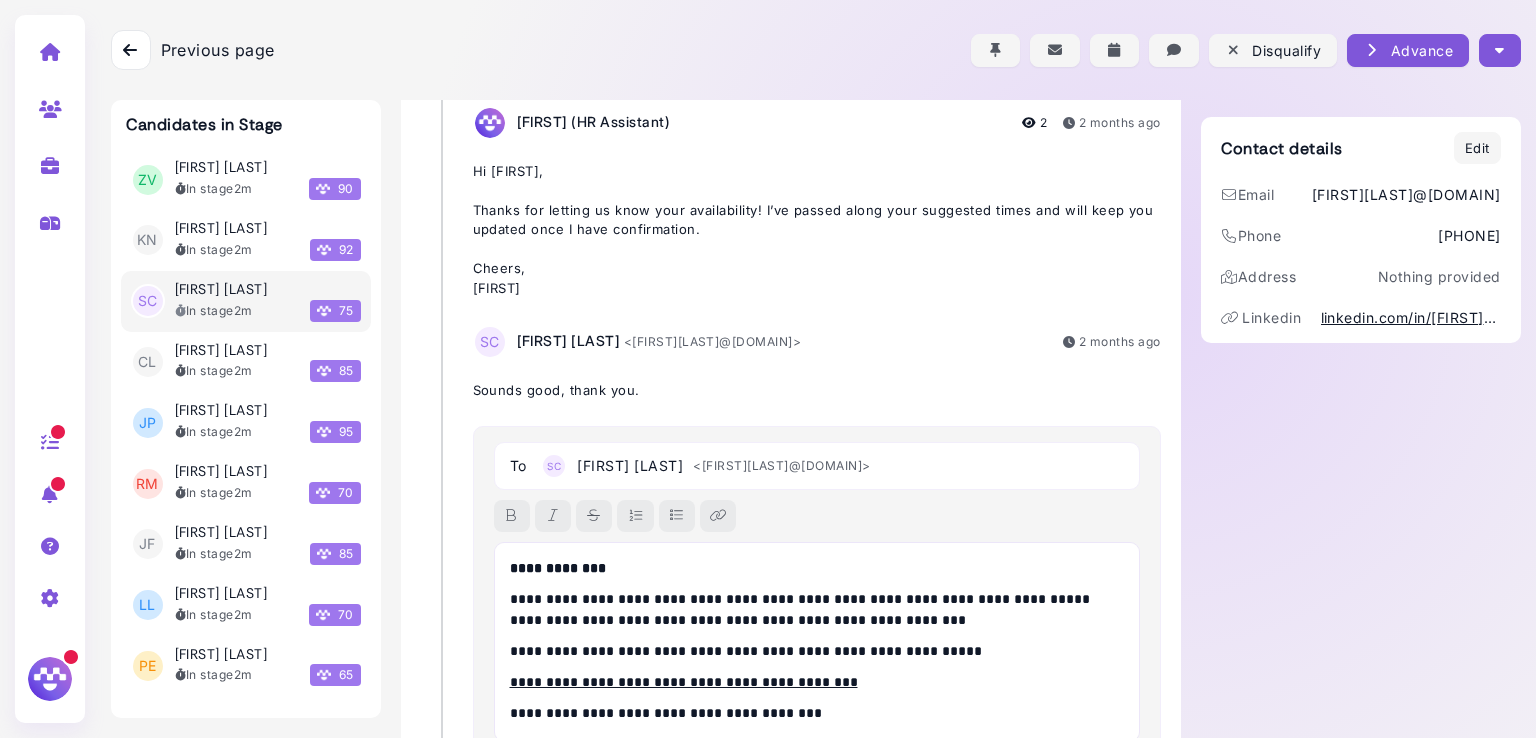 scroll, scrollTop: 7, scrollLeft: 0, axis: vertical 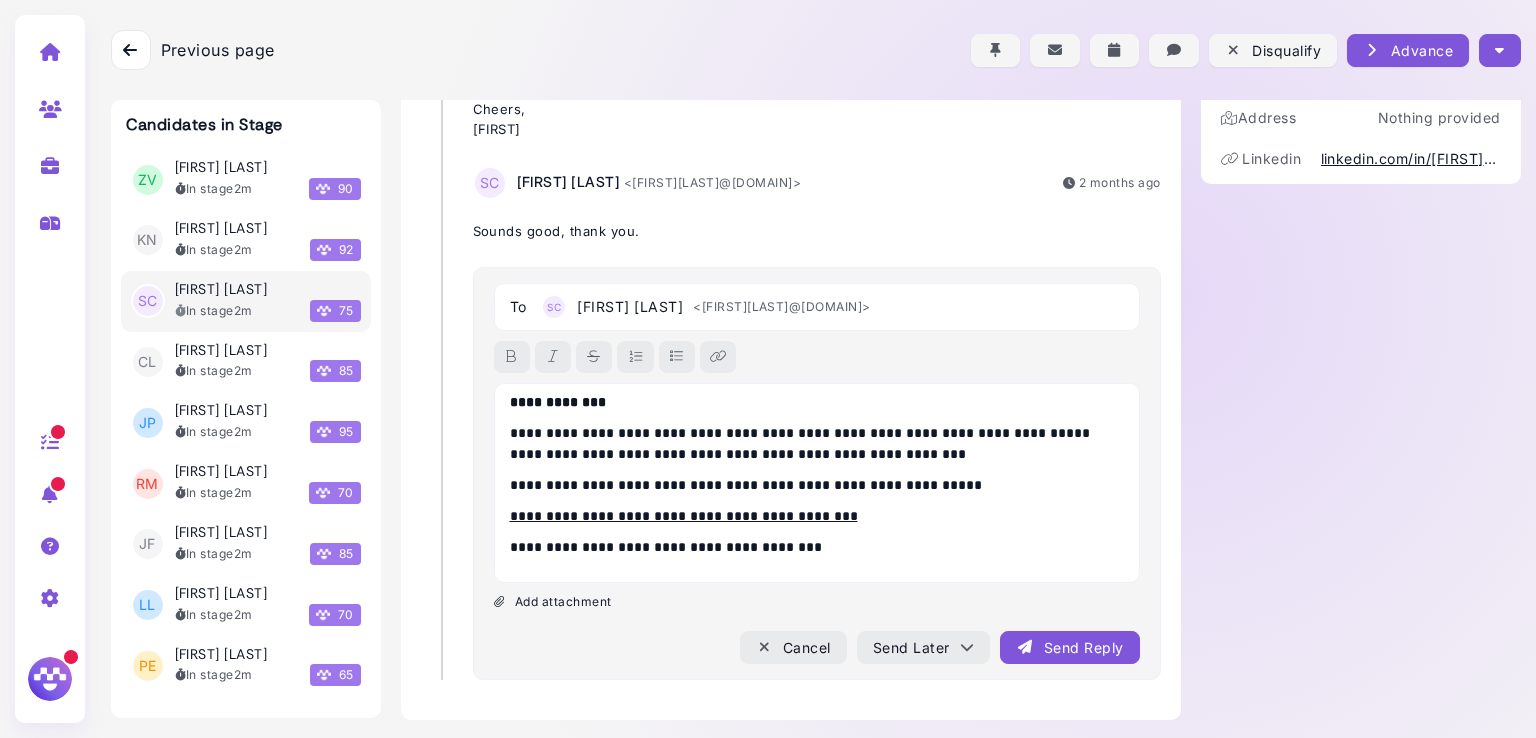 click on "Send Reply" at bounding box center (1069, 647) 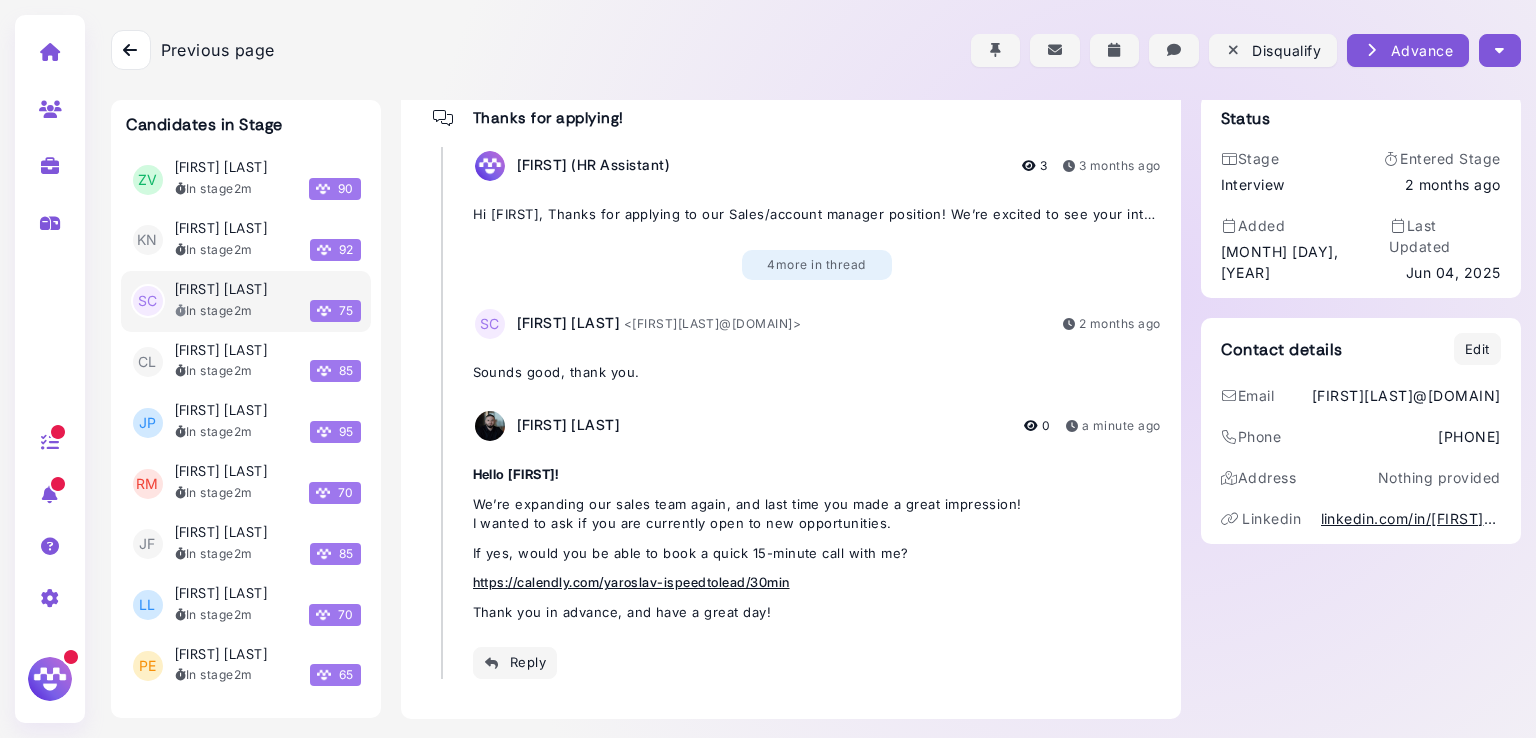 scroll, scrollTop: 0, scrollLeft: 0, axis: both 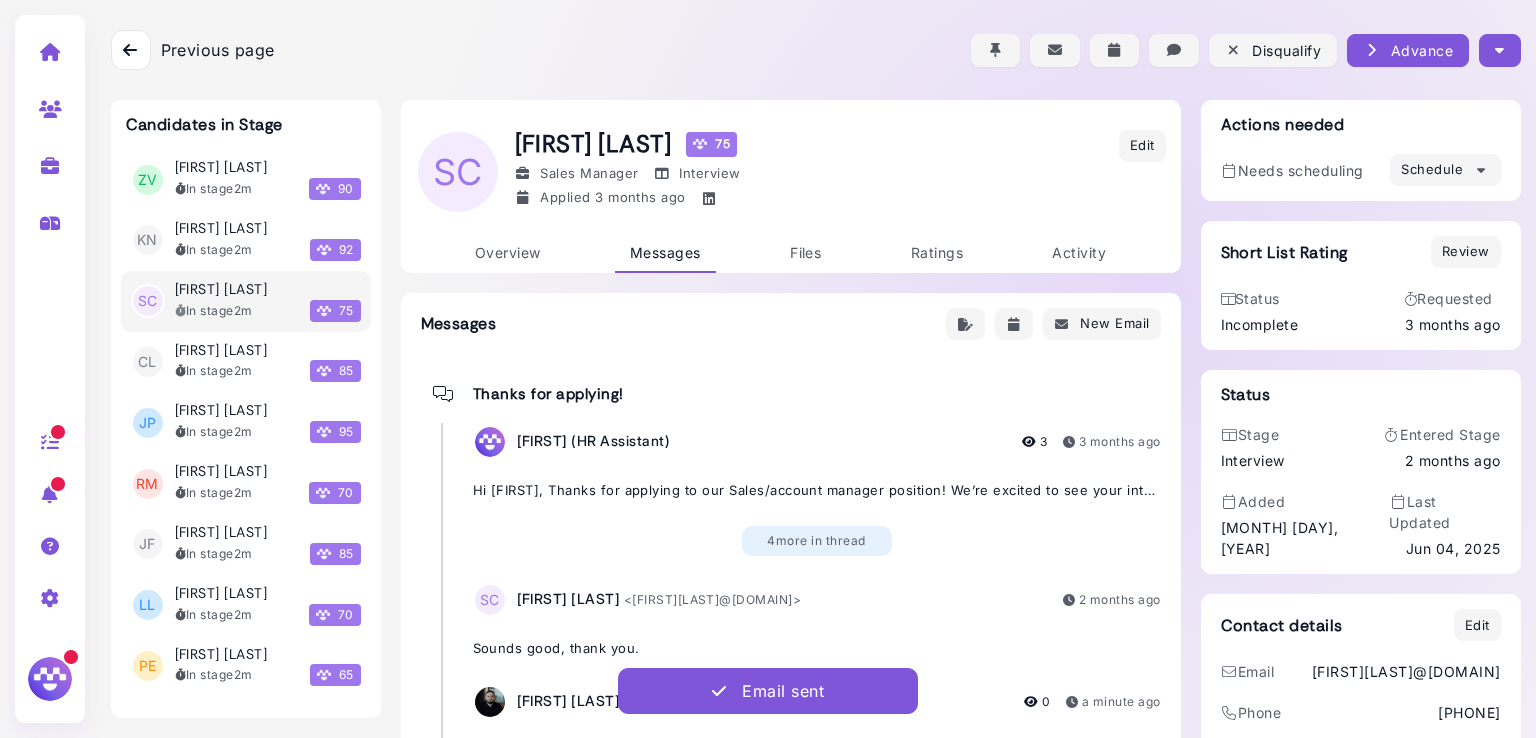 click at bounding box center [1499, 50] 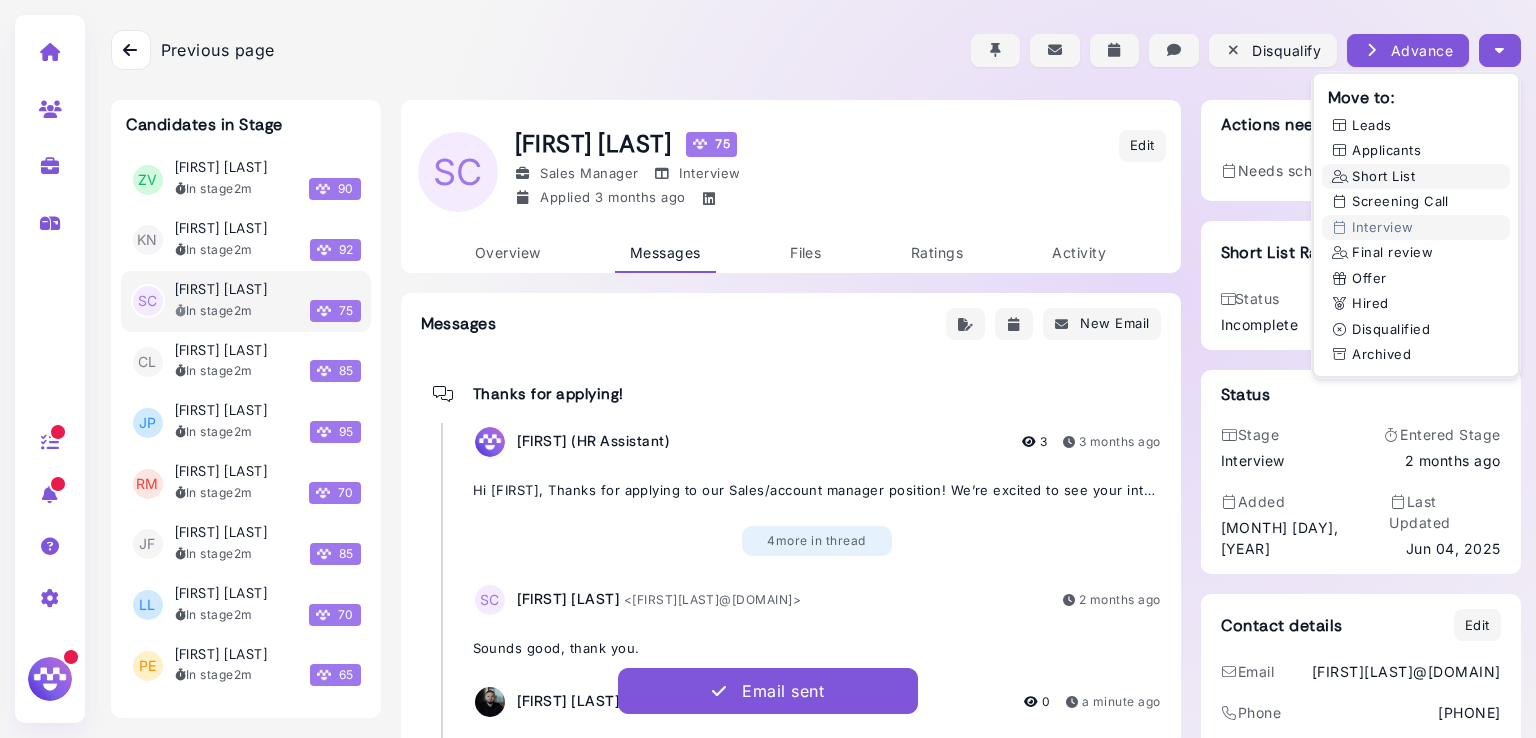 click on "Short List" at bounding box center (1416, 177) 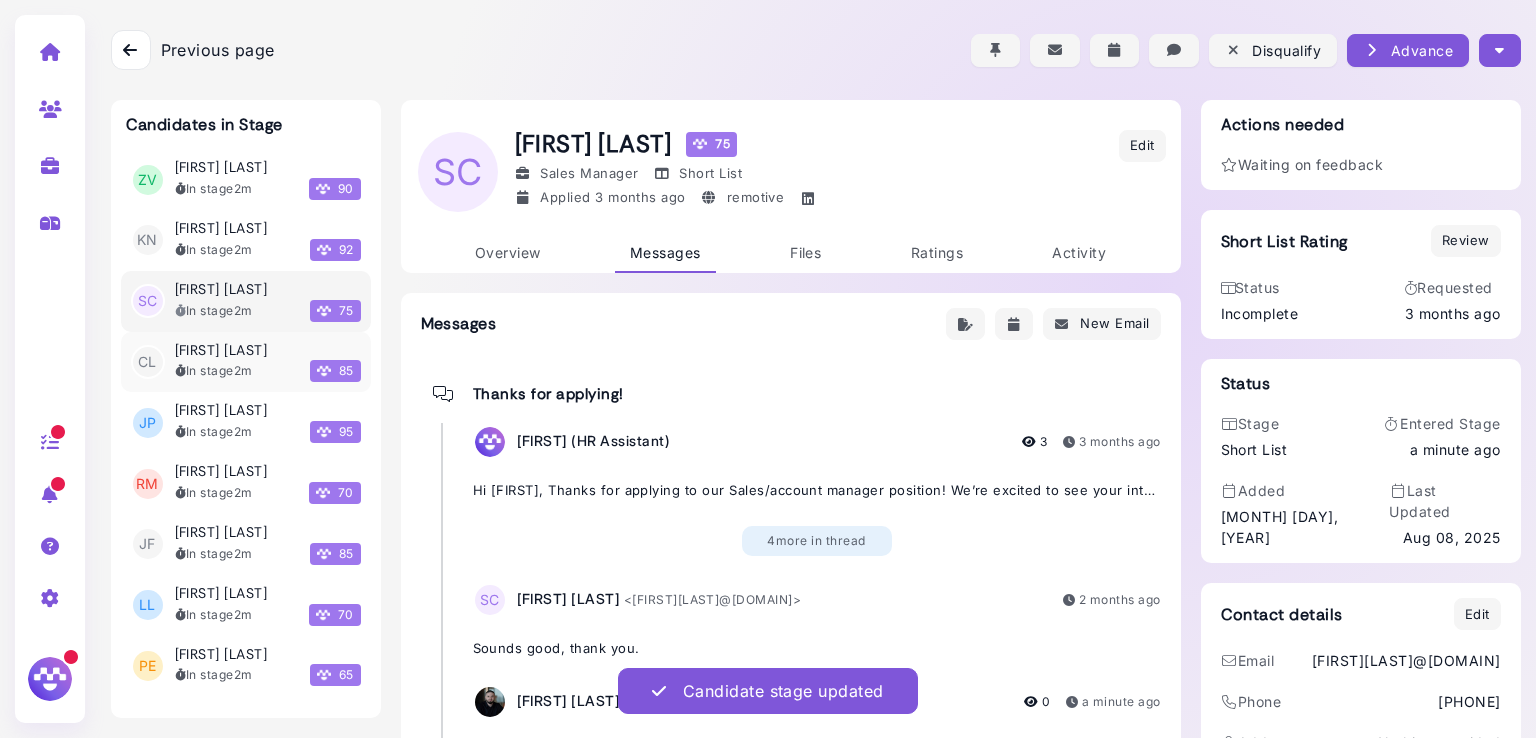 click on "Camila Leite" at bounding box center [221, 350] 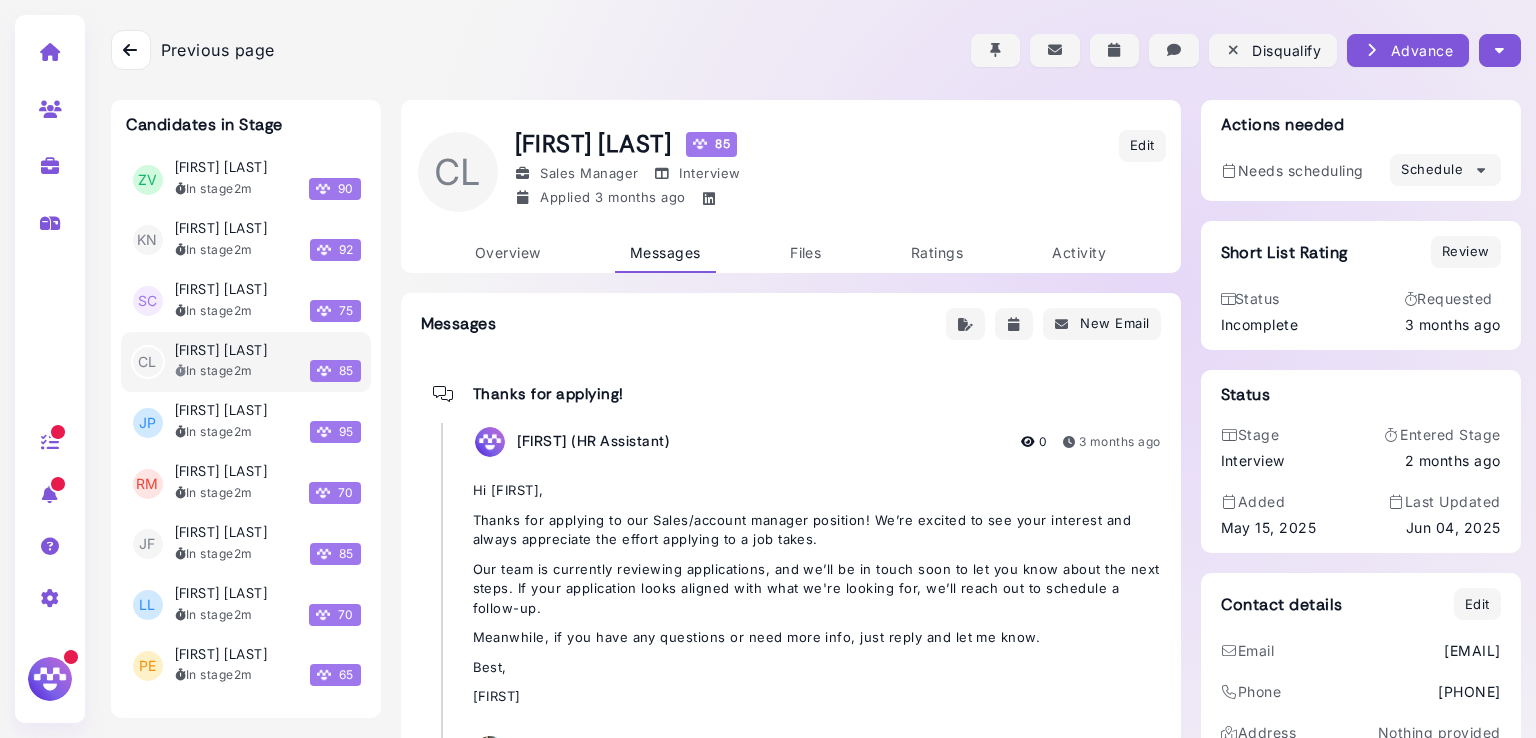 click on "CL       Camila Leite     85             Sales Manager     Interview     Applied     3 months ago           Edit           Overview     Messages     Files     Ratings     Activity   Messages                           New Email             Thanks for applying!           Megan (HR Assistant)       0       3 months ago   Hi Camila,
Thanks for applying to our Sales/account manager position! We’re excited to see your interest and always appreciate the effort applying to a job takes.
Our team is currently reviewing applications, and we’ll be in touch soon to let you know about the next steps. If your application looks aligned with what we're looking for, we’ll reach out to schedule a follow-up.
Meanwhile, if you have any questions or need more info, just reply and let me know.
Best,
Megan           Yaroslav Prytykyn       6       2 months ago   Hi Camila, Thank you for your CV! I will be happy to meet with you! https://calendly.com/yaroslav-ispeedtolead/30min Yaroslav" at bounding box center [791, 616] 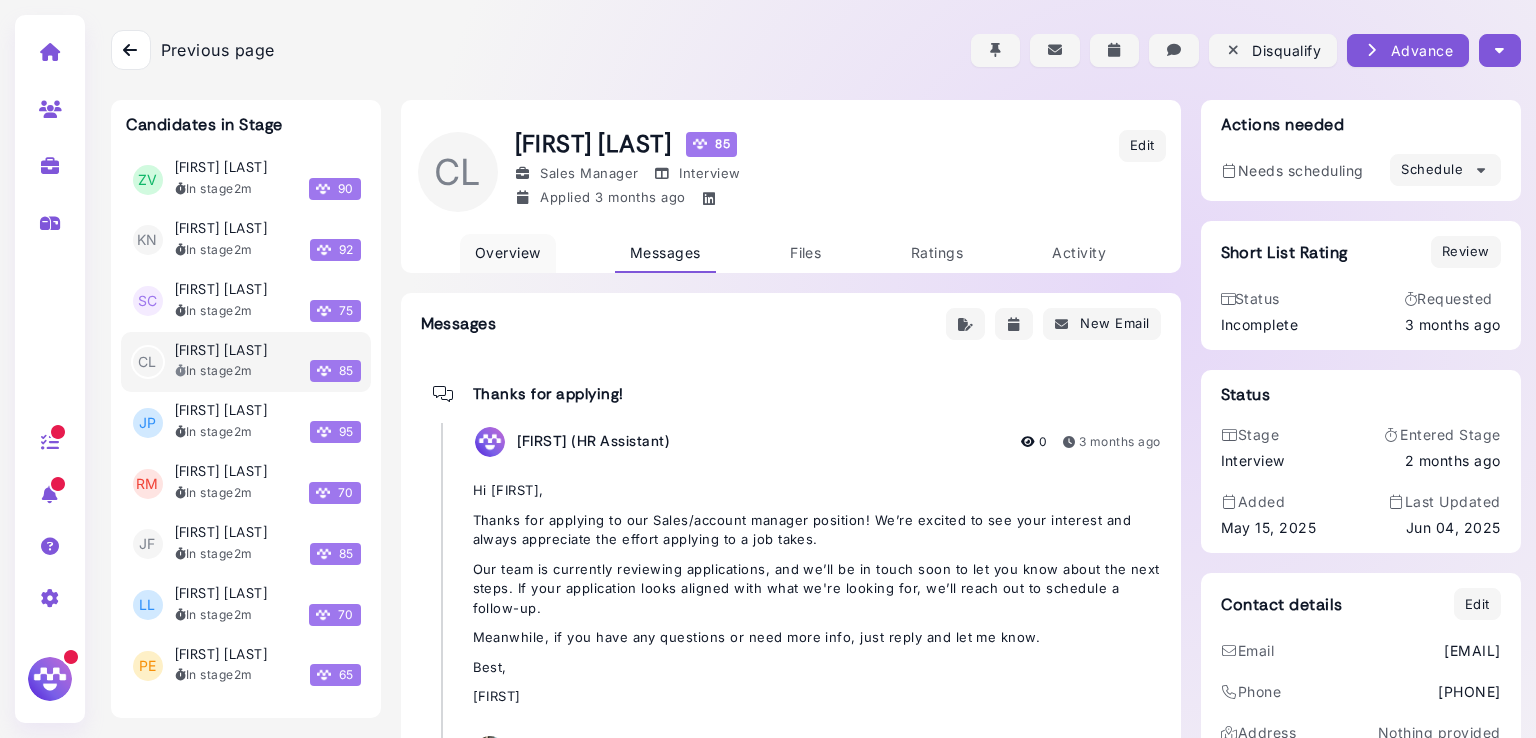 click on "Overview" at bounding box center (508, 252) 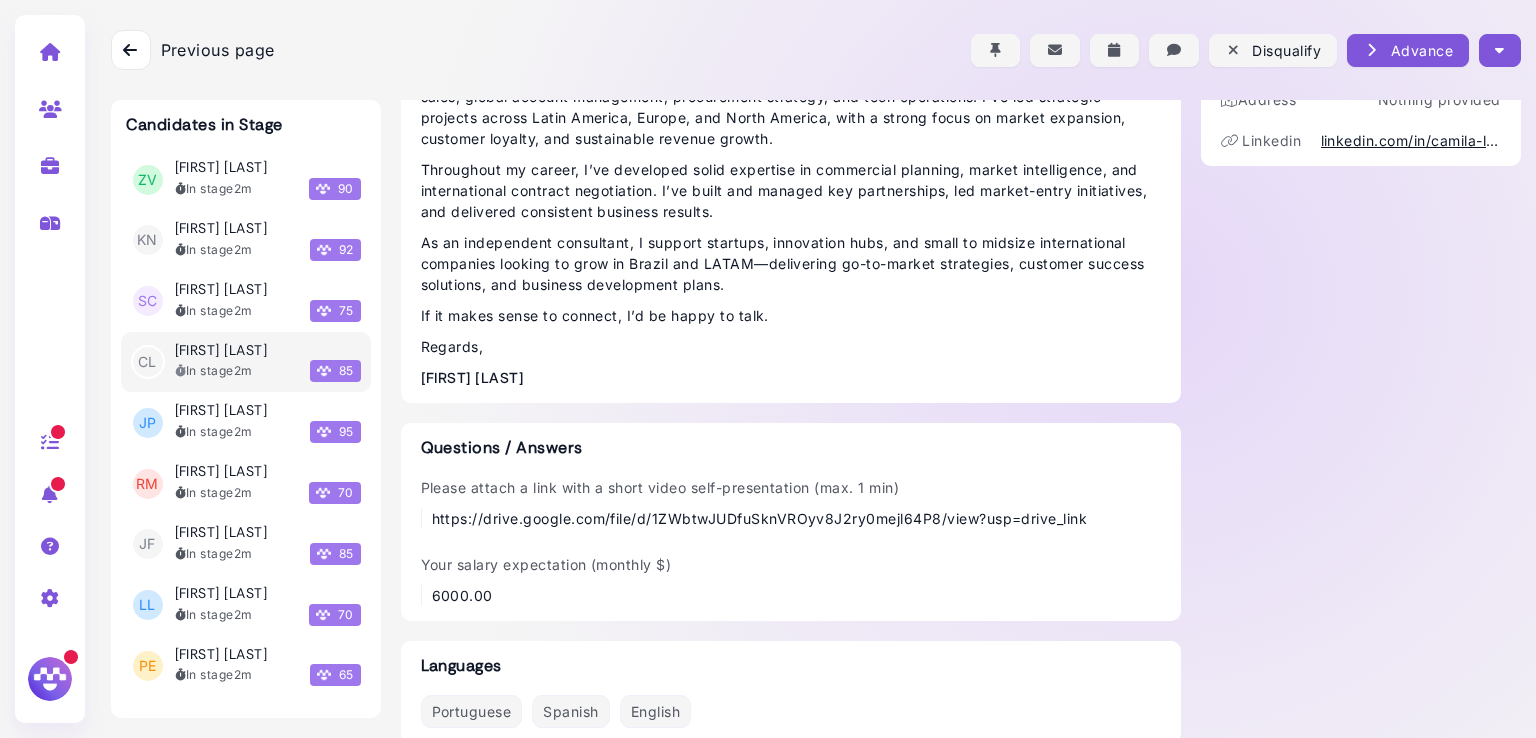 scroll, scrollTop: 1738, scrollLeft: 0, axis: vertical 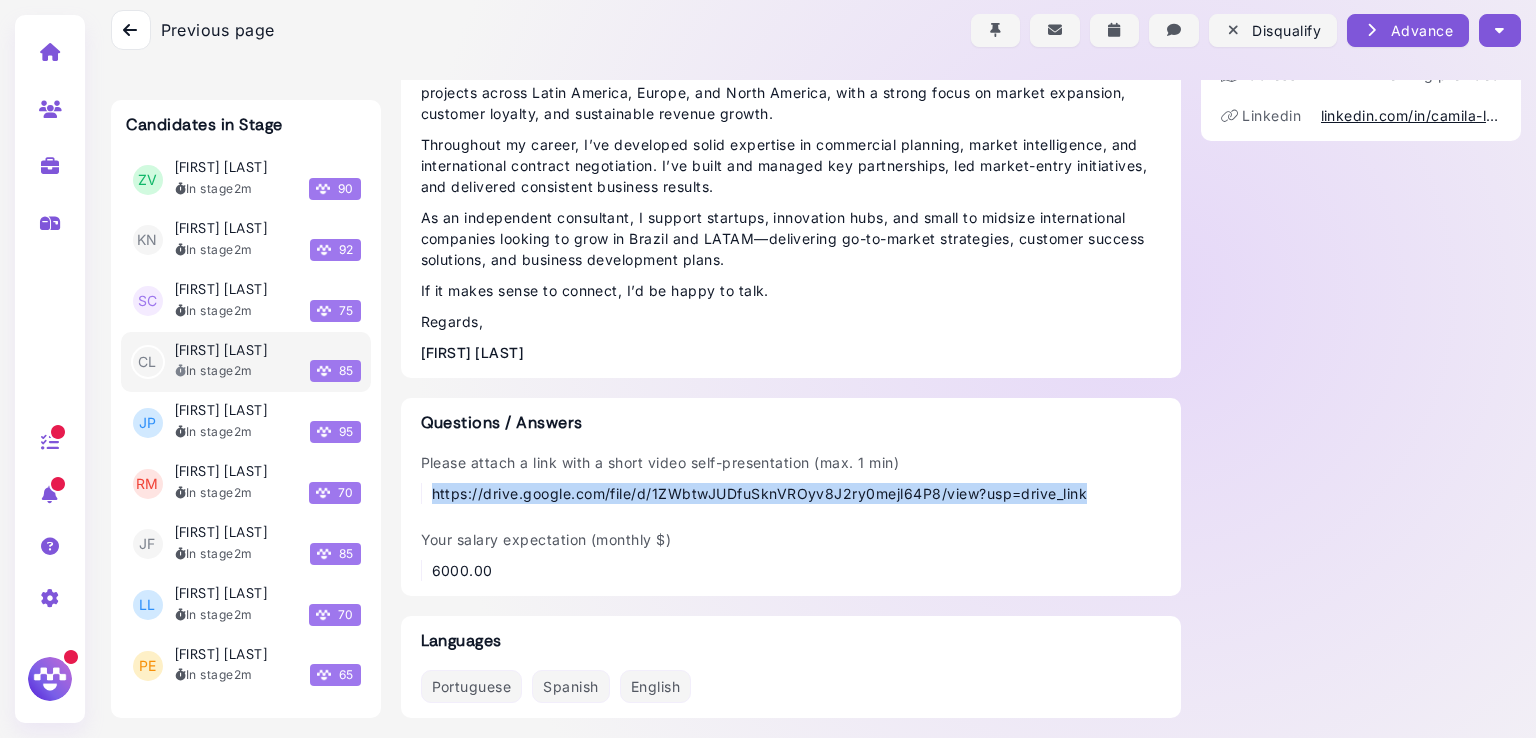drag, startPoint x: 1104, startPoint y: 499, endPoint x: 424, endPoint y: 489, distance: 680.07355 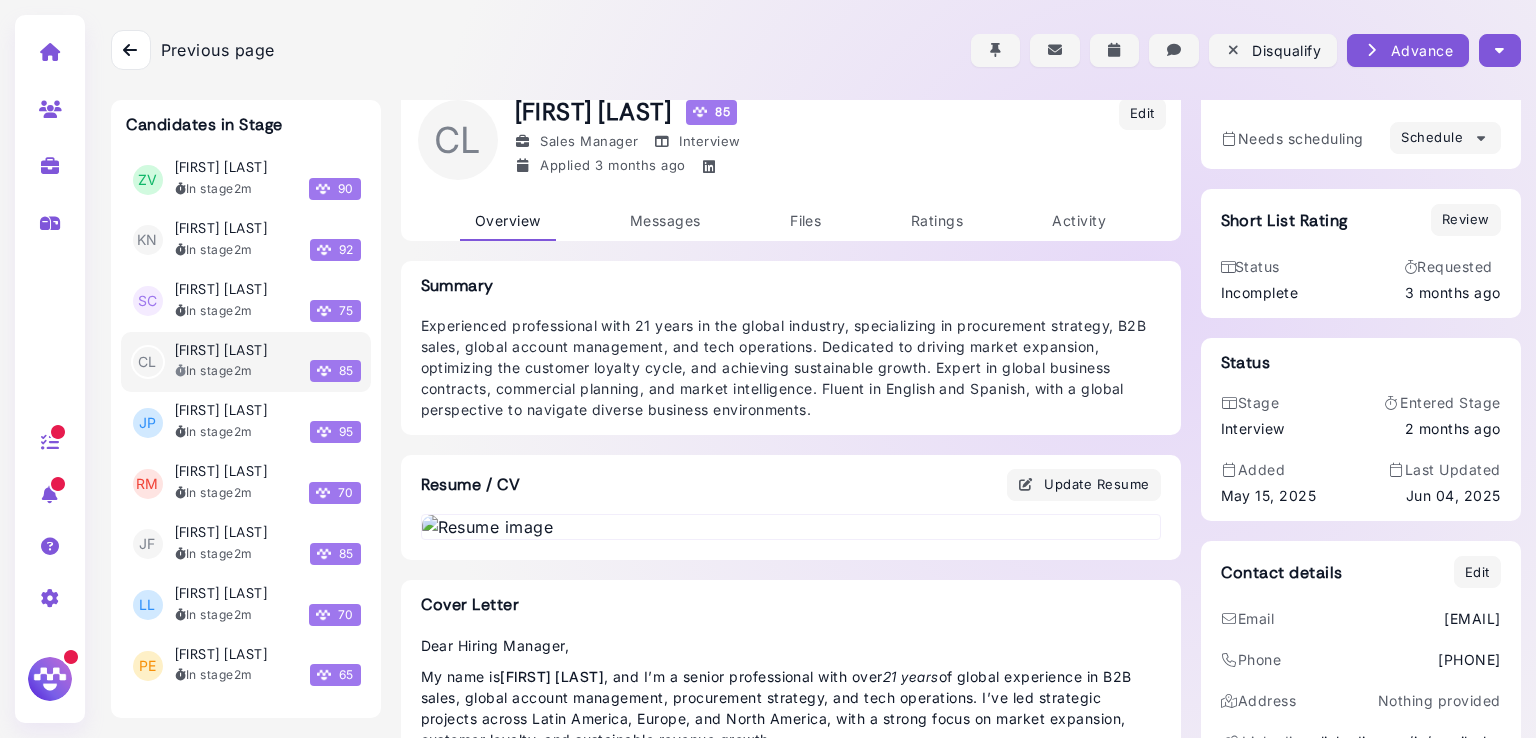 scroll, scrollTop: 0, scrollLeft: 0, axis: both 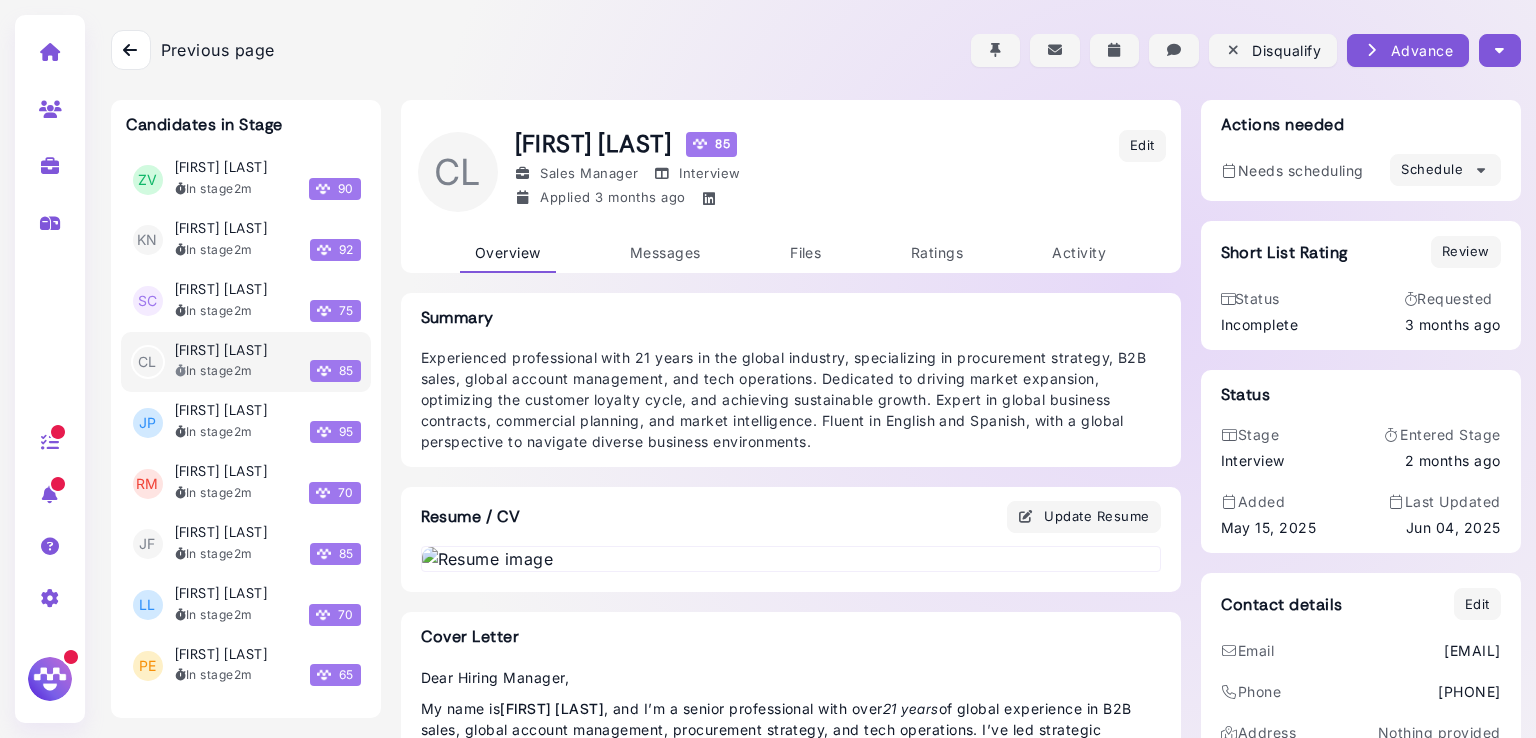 click at bounding box center (816, 50) 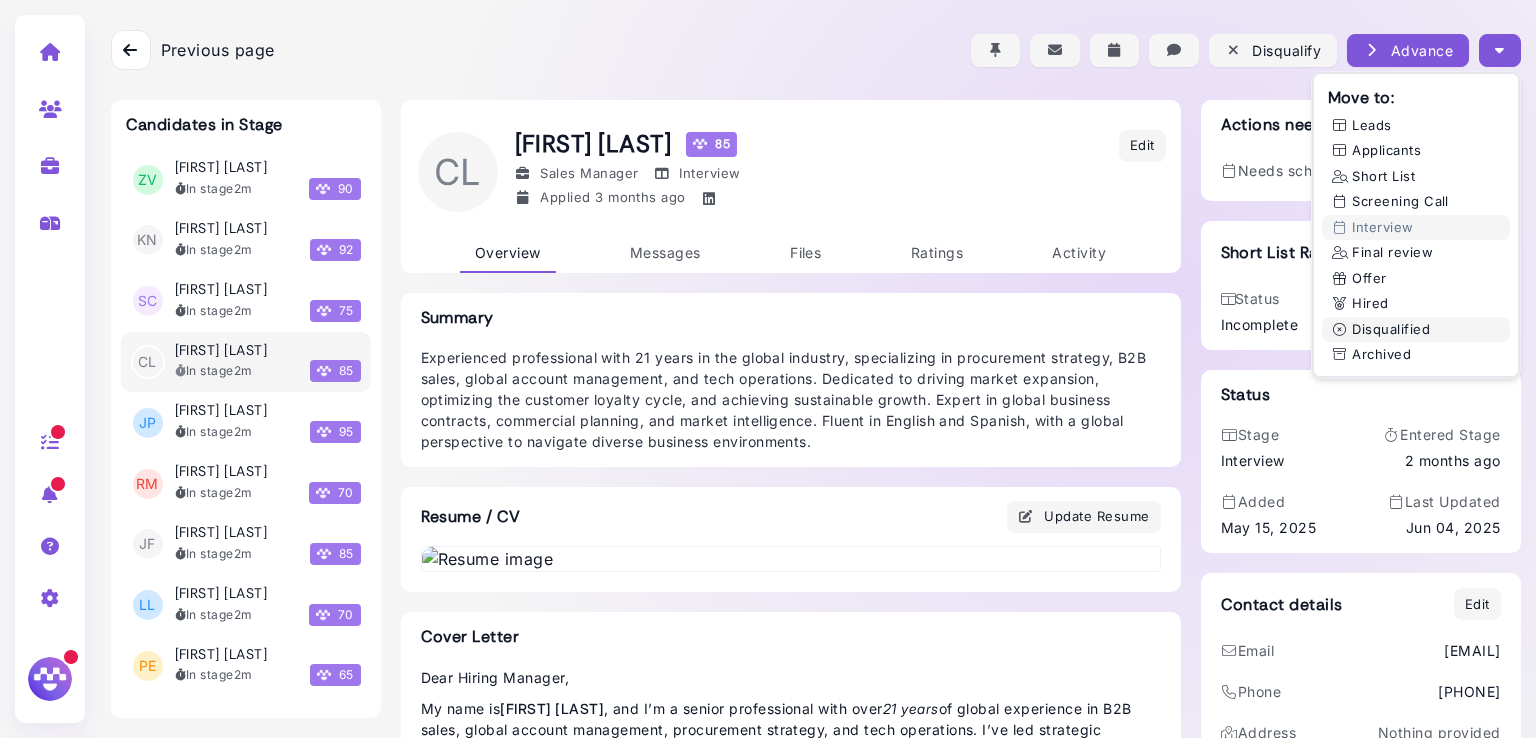 click on "Disqualified" at bounding box center (1416, 330) 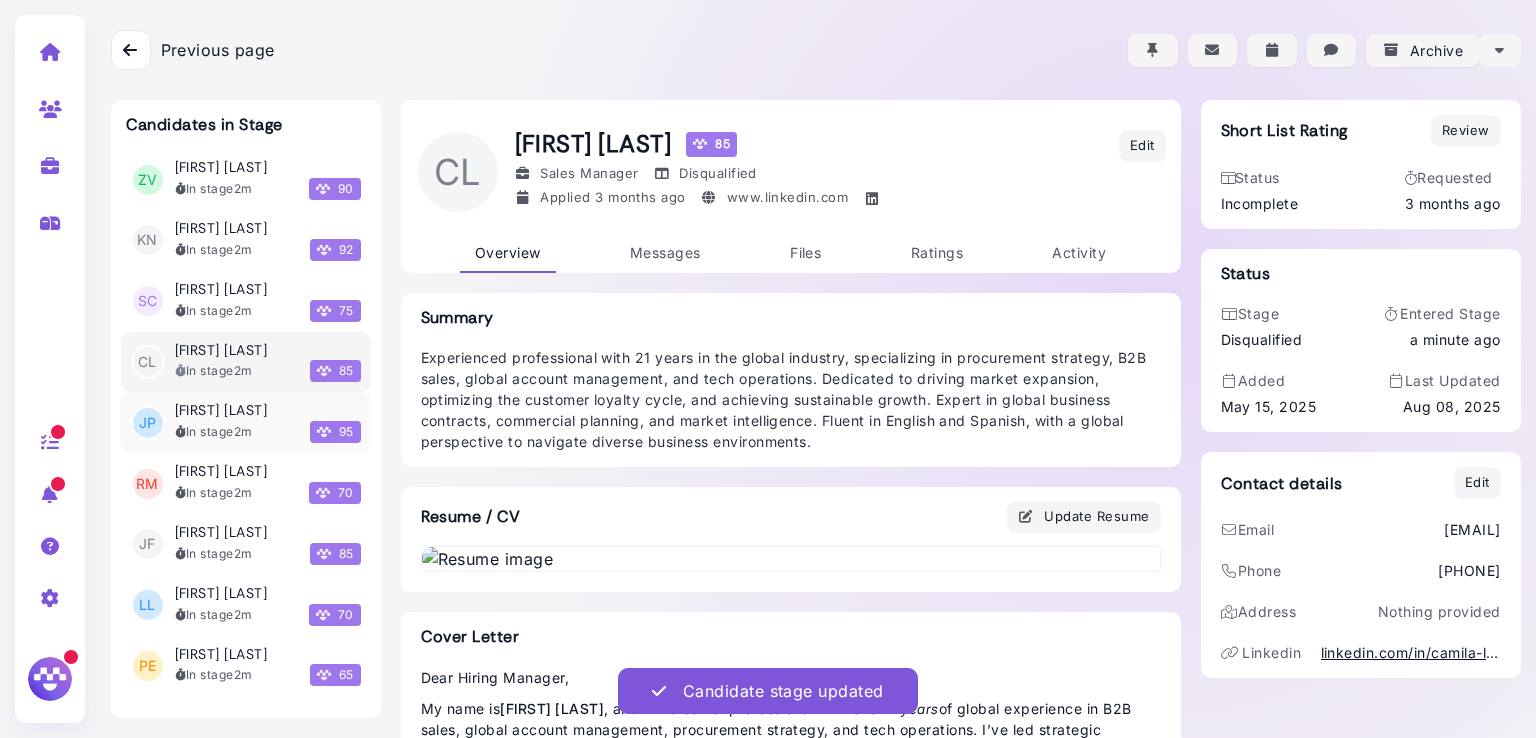 click on "In stage
2m" at bounding box center (214, 432) 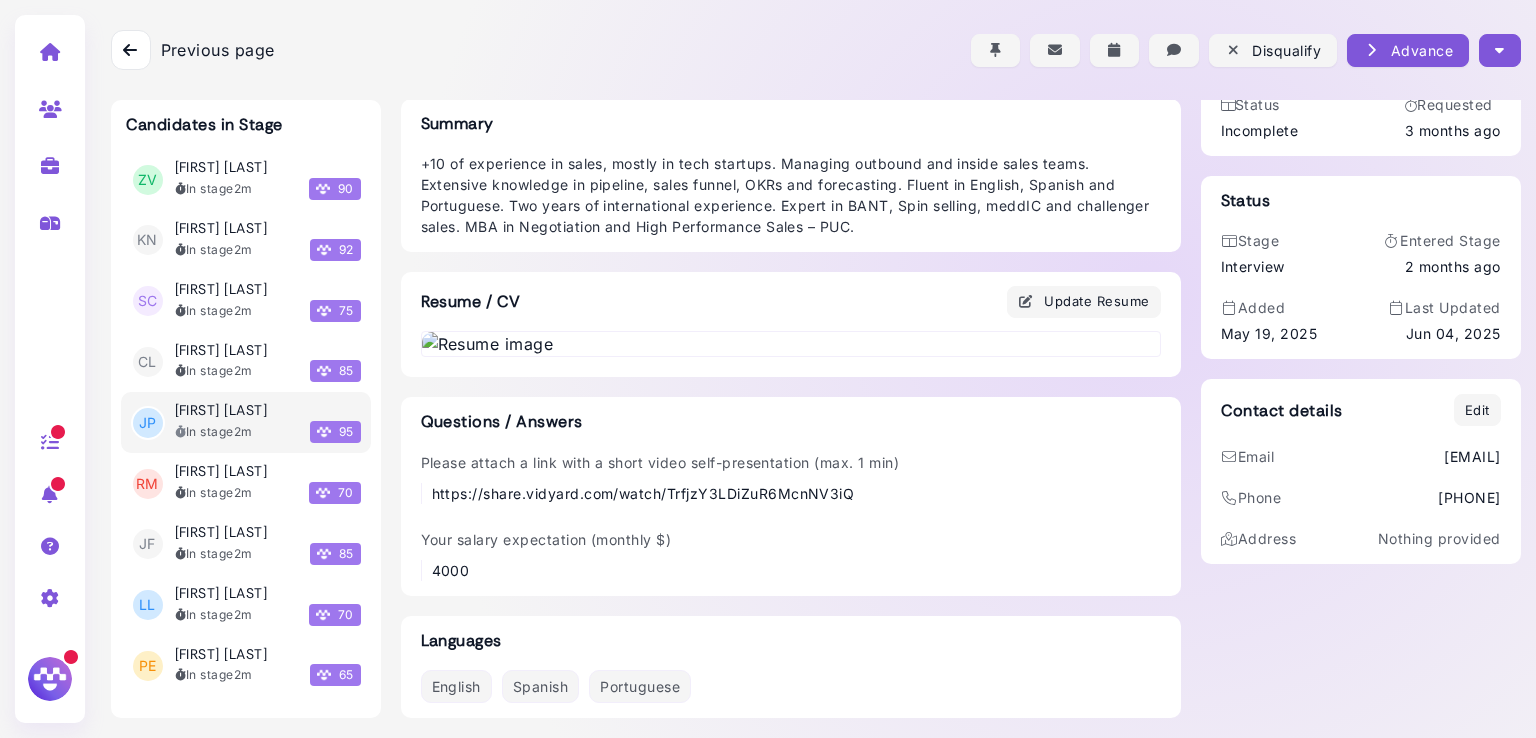 scroll, scrollTop: 1124, scrollLeft: 0, axis: vertical 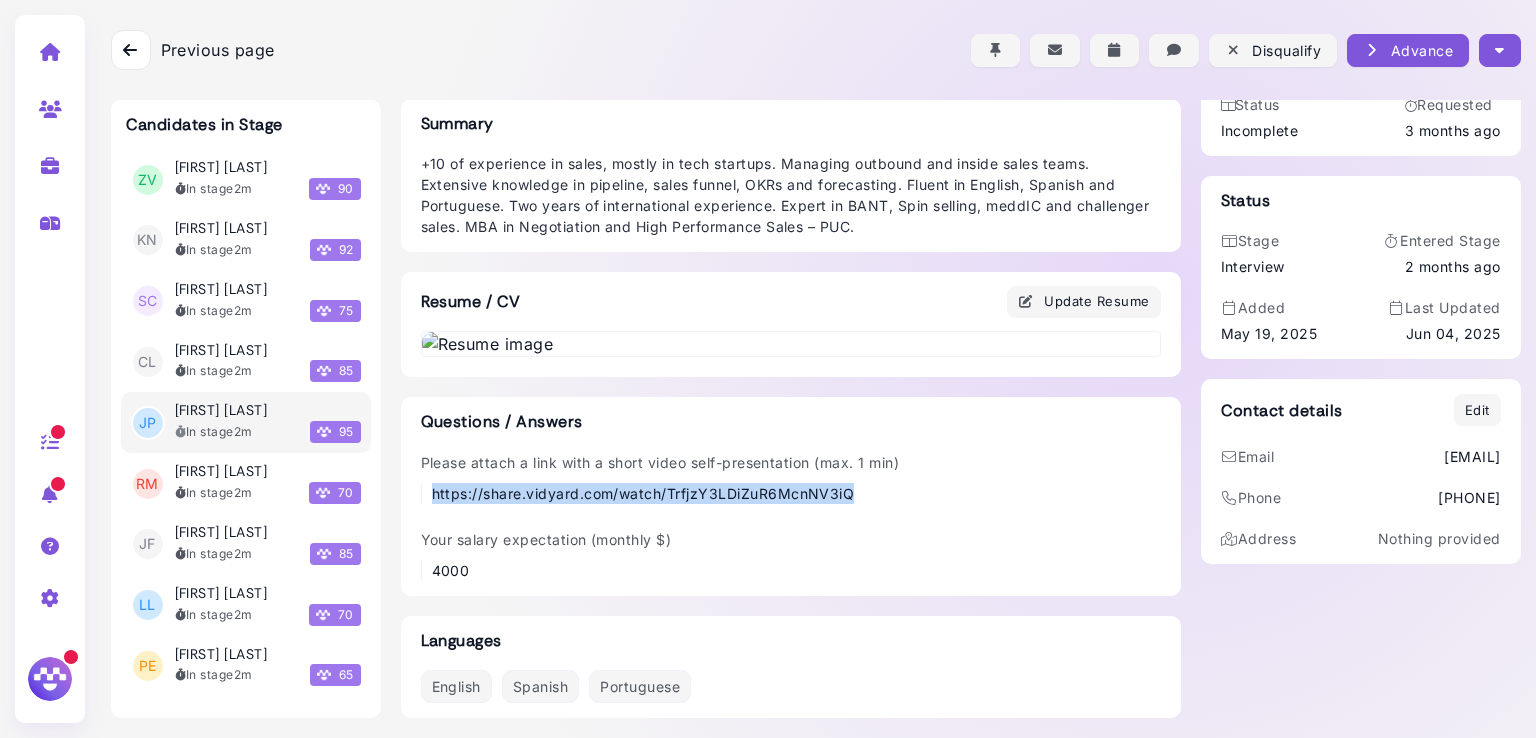 drag, startPoint x: 864, startPoint y: 494, endPoint x: 423, endPoint y: 501, distance: 441.05554 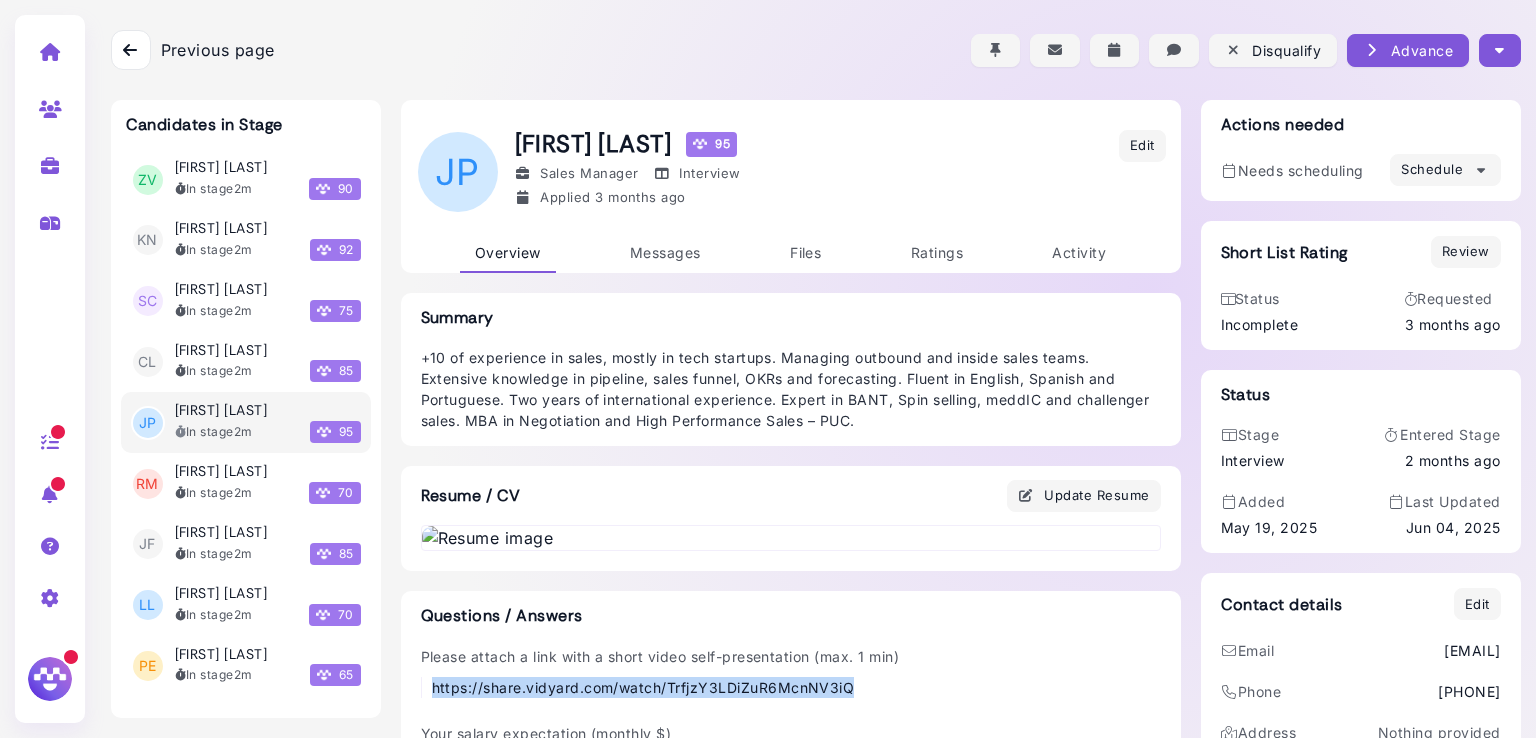 click at bounding box center [1499, 50] 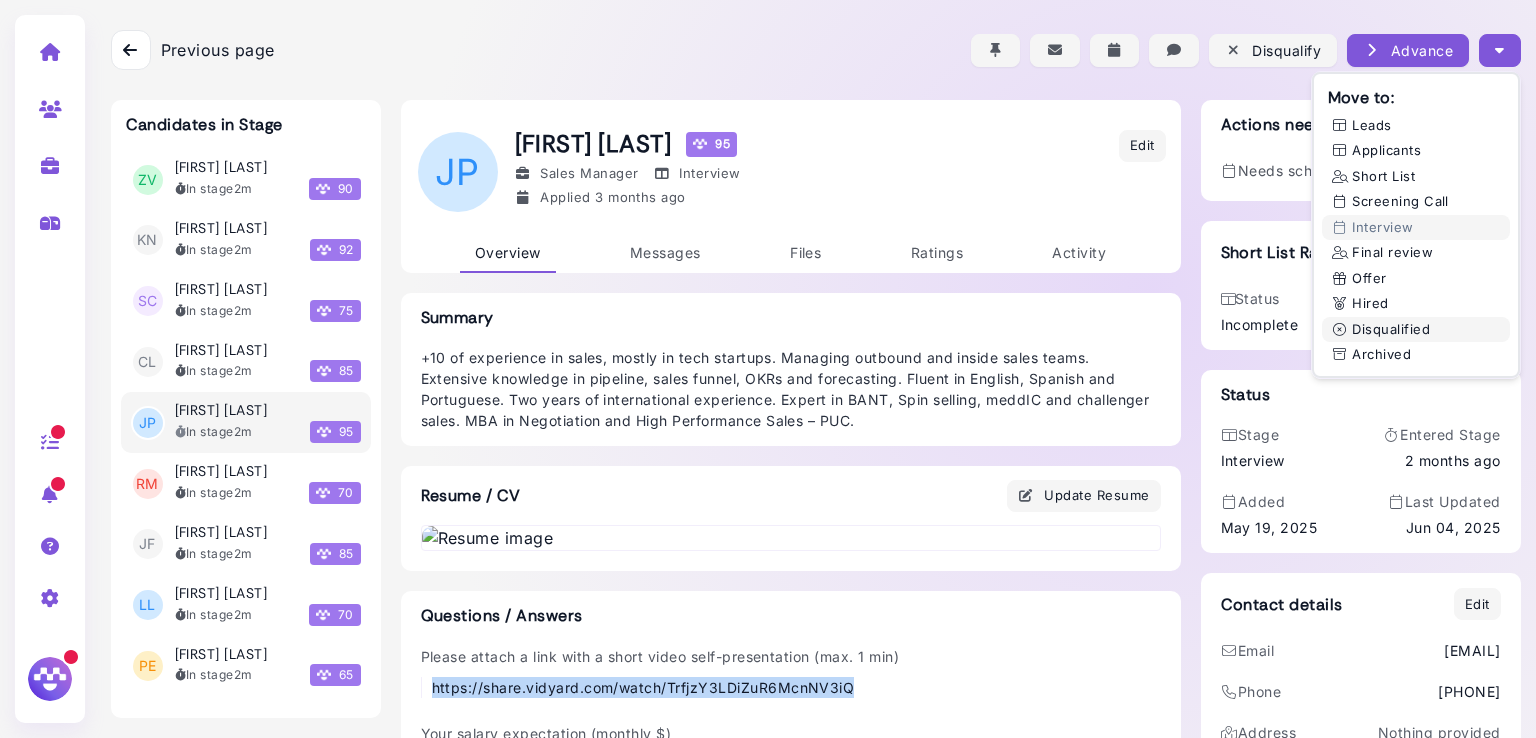 click on "Disqualified" at bounding box center [1416, 330] 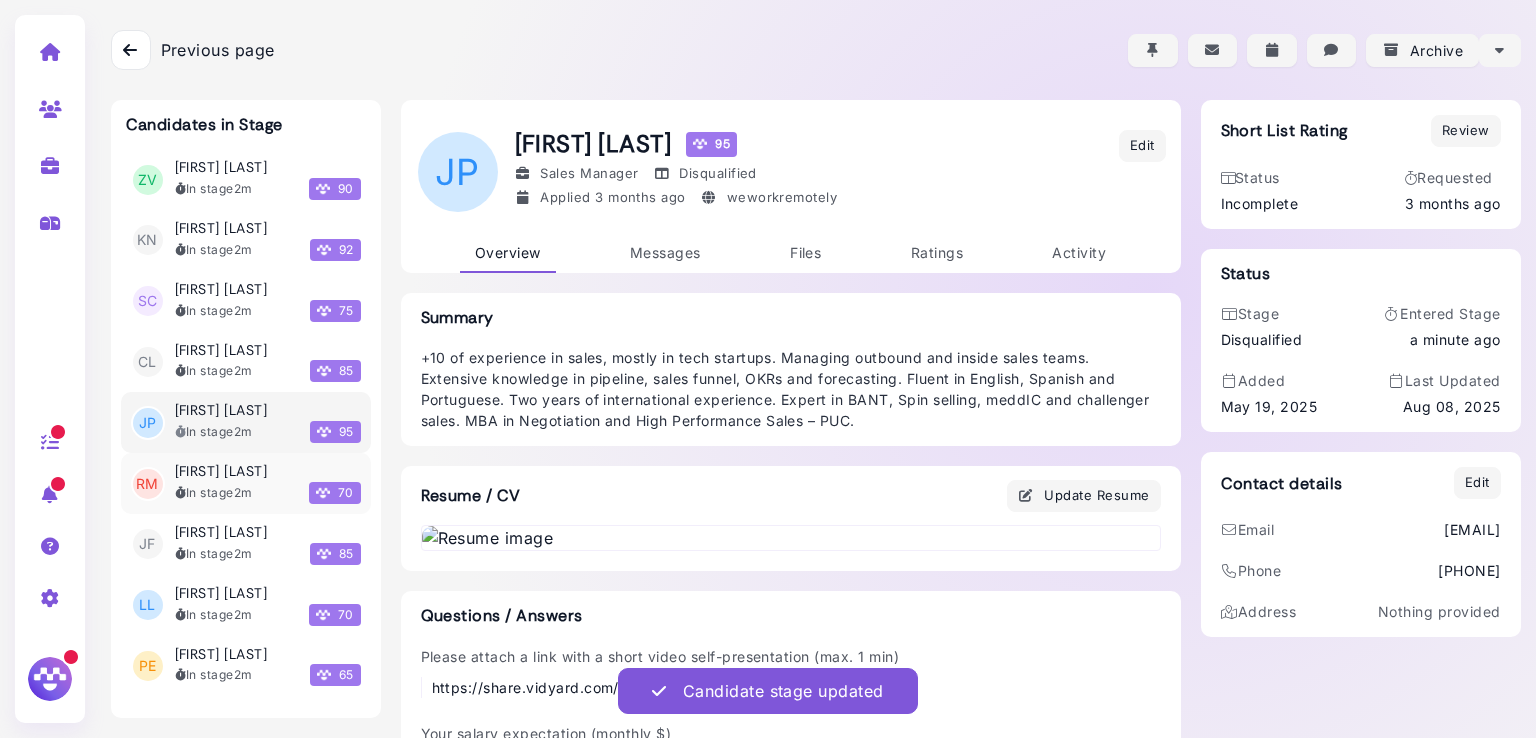 click on "In stage
2m" at bounding box center (214, 493) 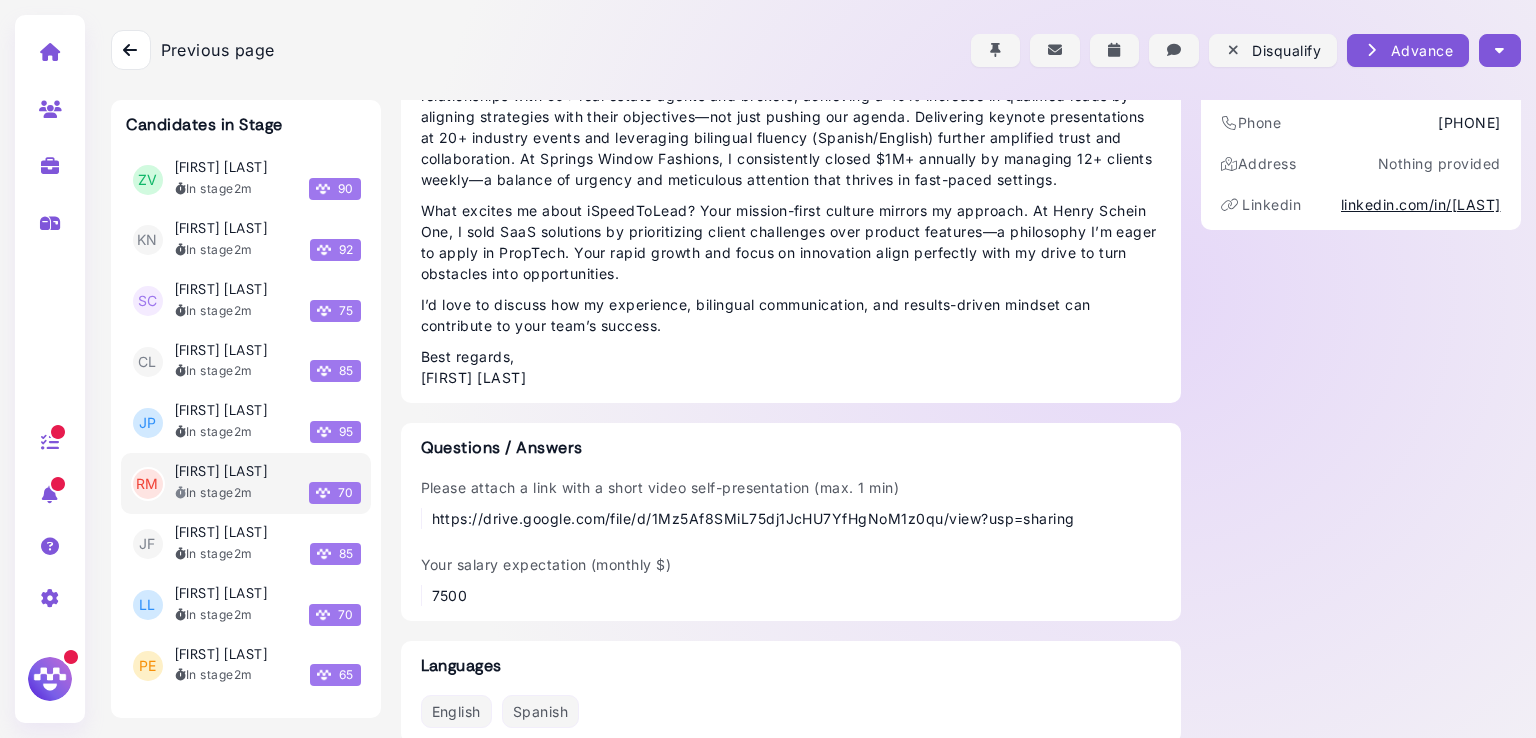 scroll, scrollTop: 1524, scrollLeft: 0, axis: vertical 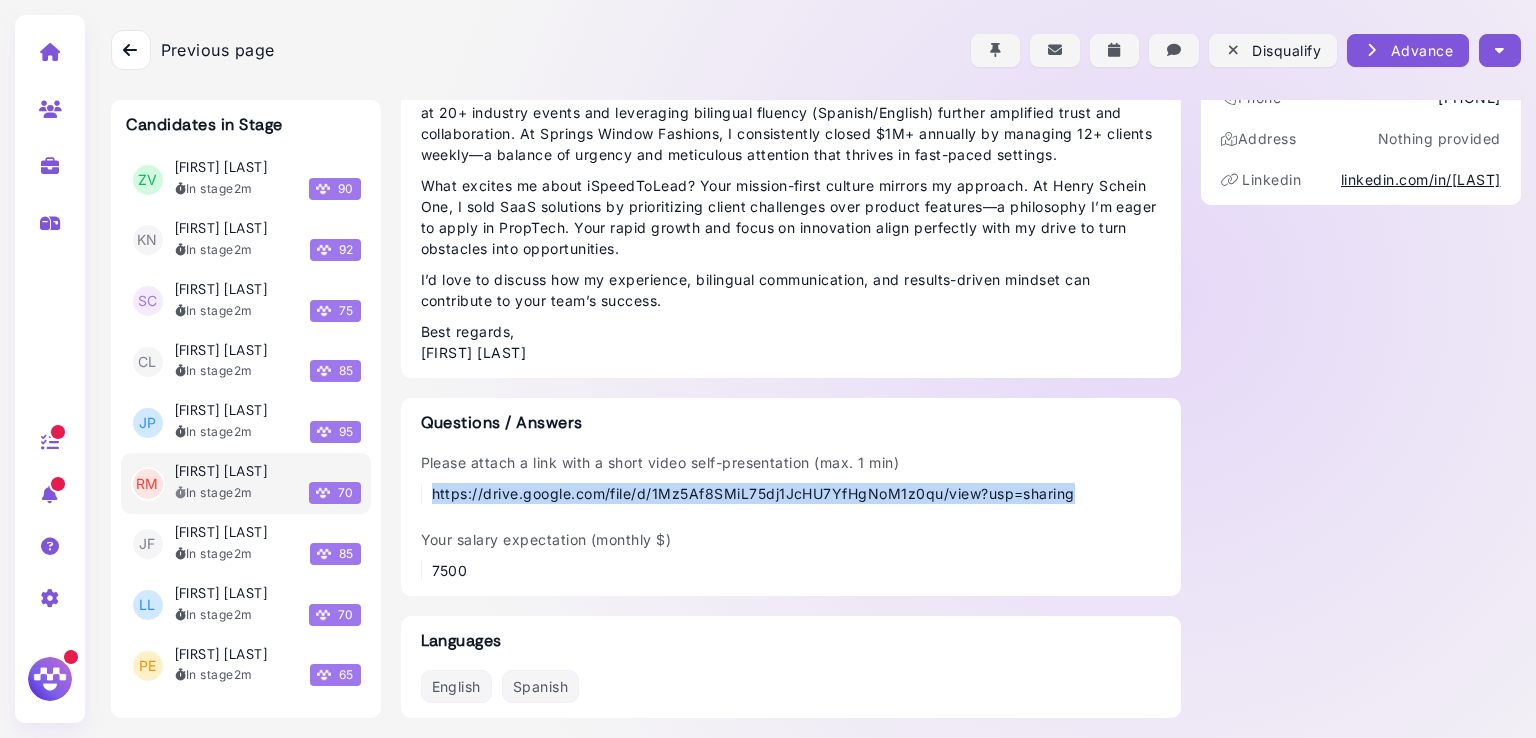 drag, startPoint x: 796, startPoint y: 498, endPoint x: 422, endPoint y: 498, distance: 374 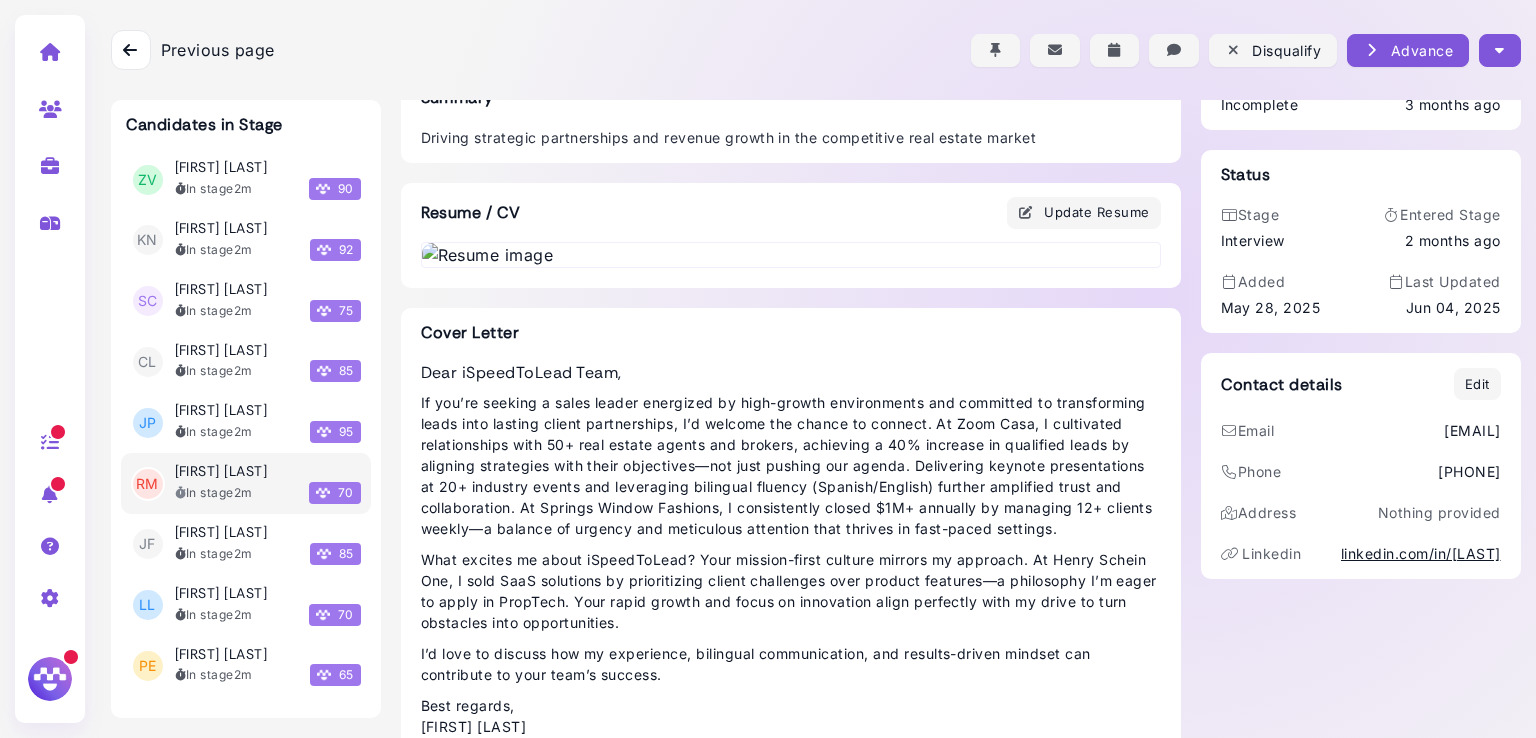 click at bounding box center (1499, 50) 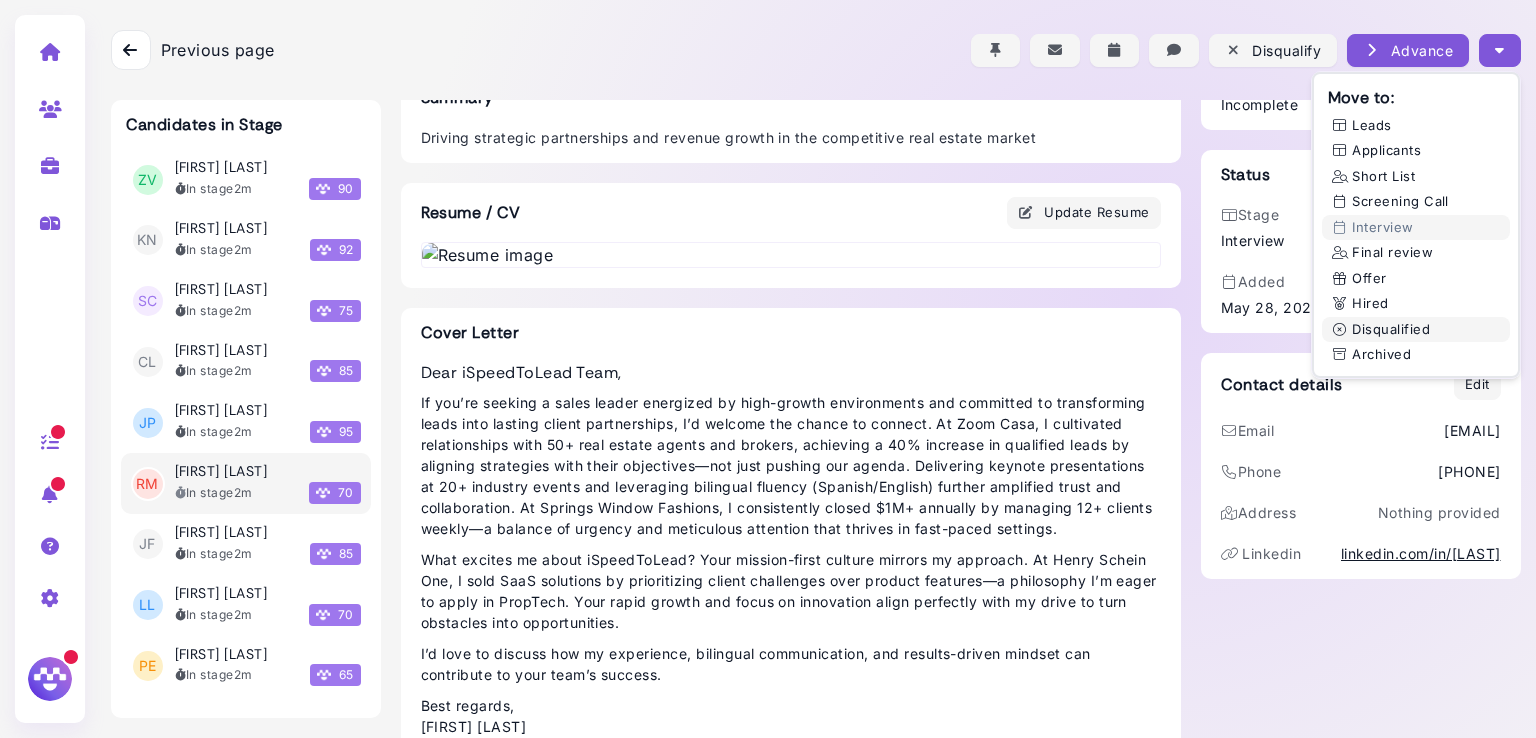 click on "Disqualified" at bounding box center [1416, 330] 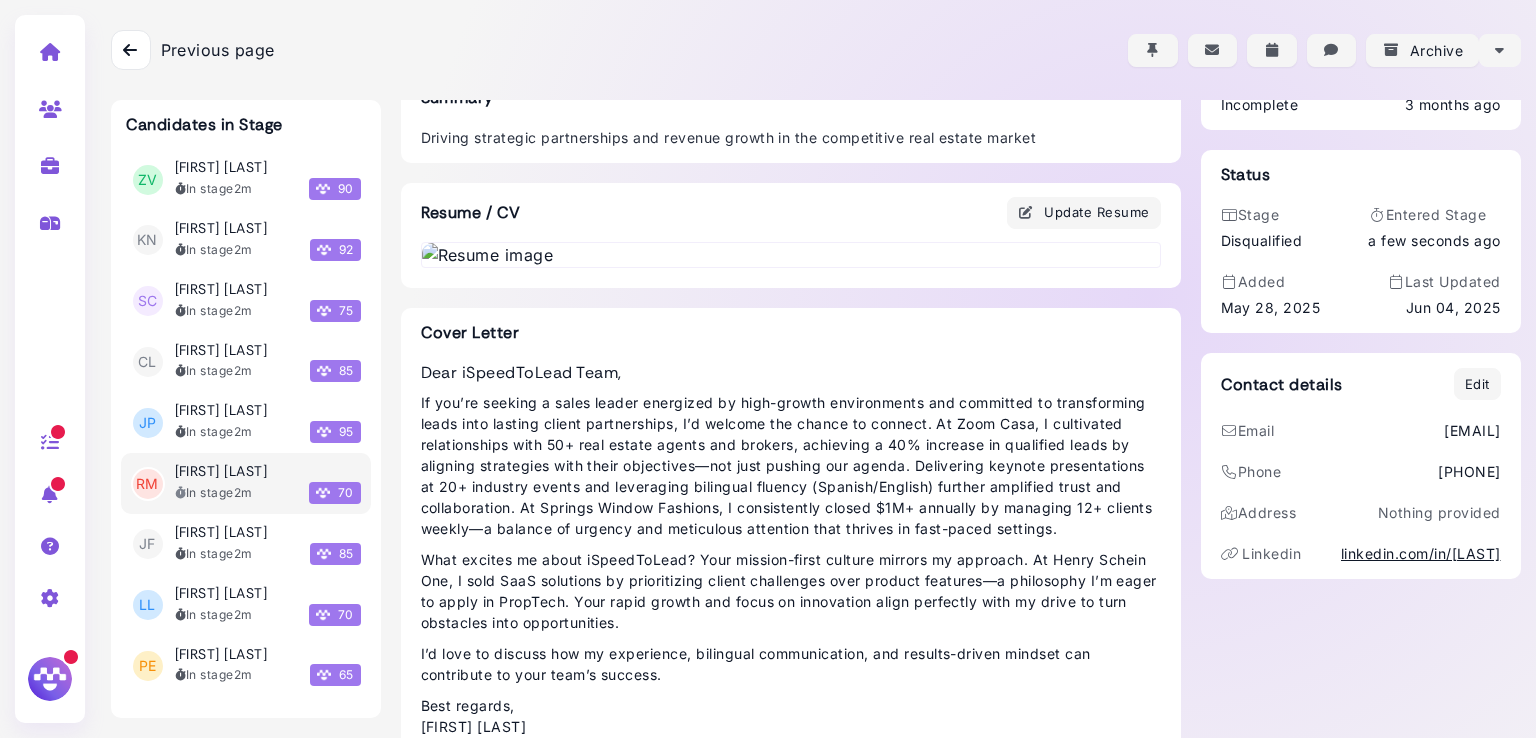 click on "2m" at bounding box center [243, 492] 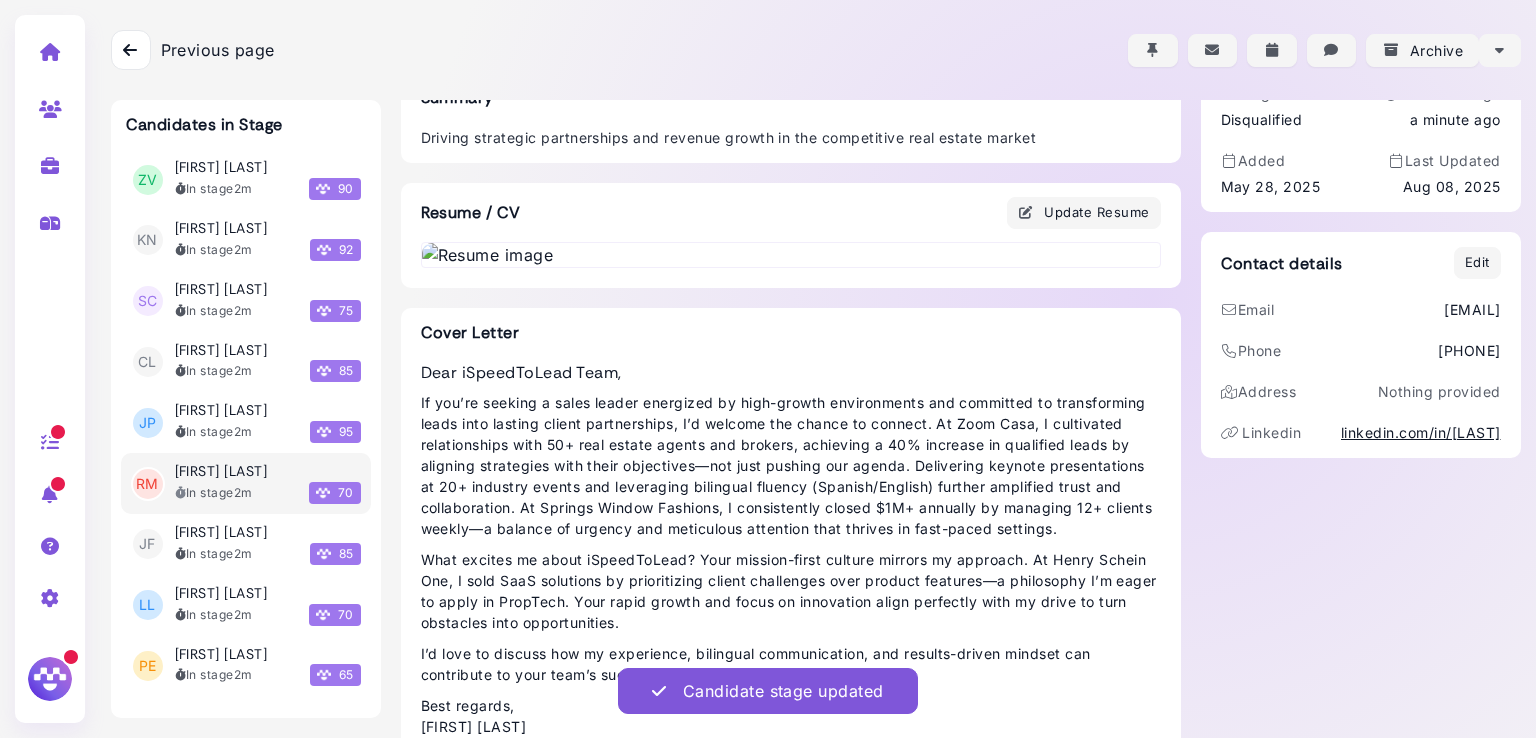click on "2m" at bounding box center [243, 492] 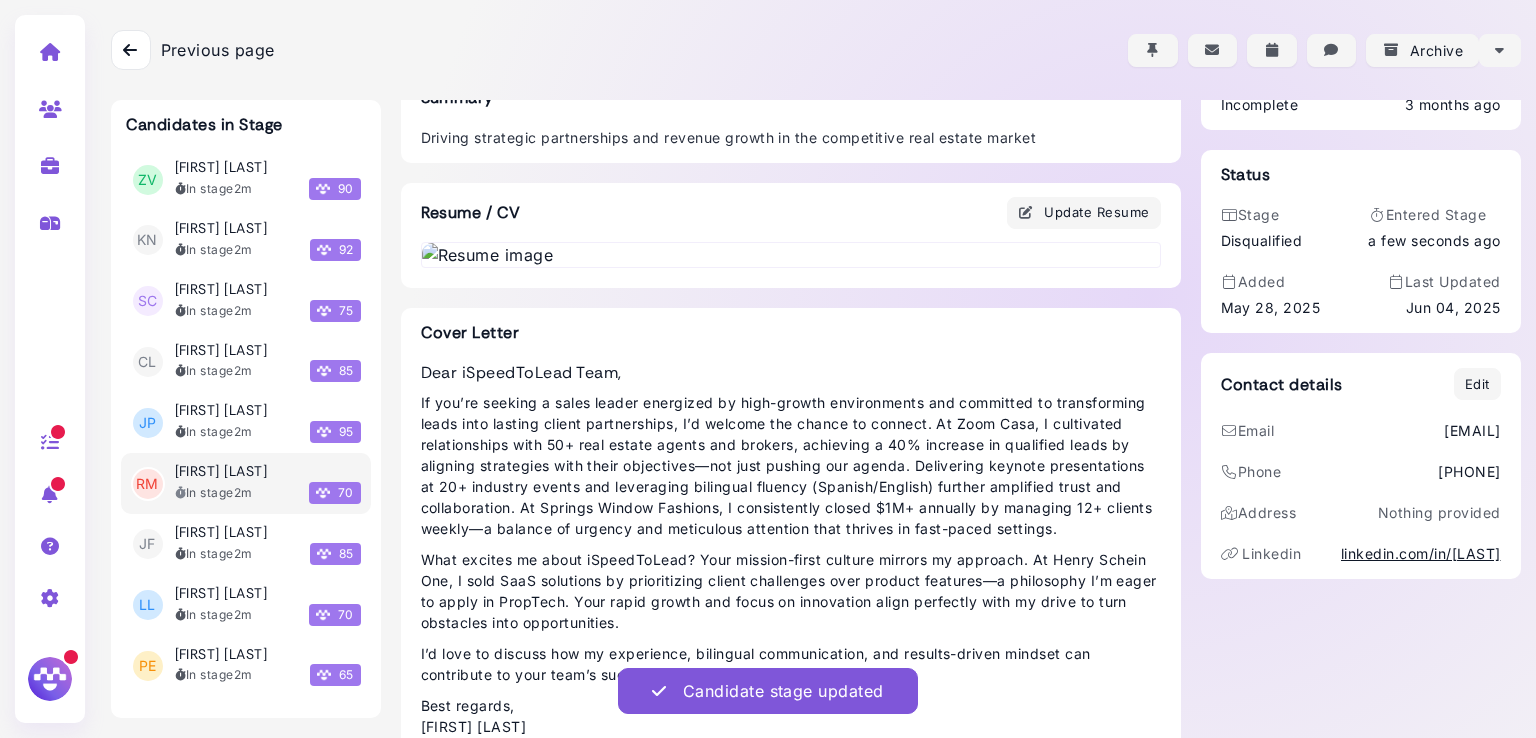 click on "2m" at bounding box center [243, 492] 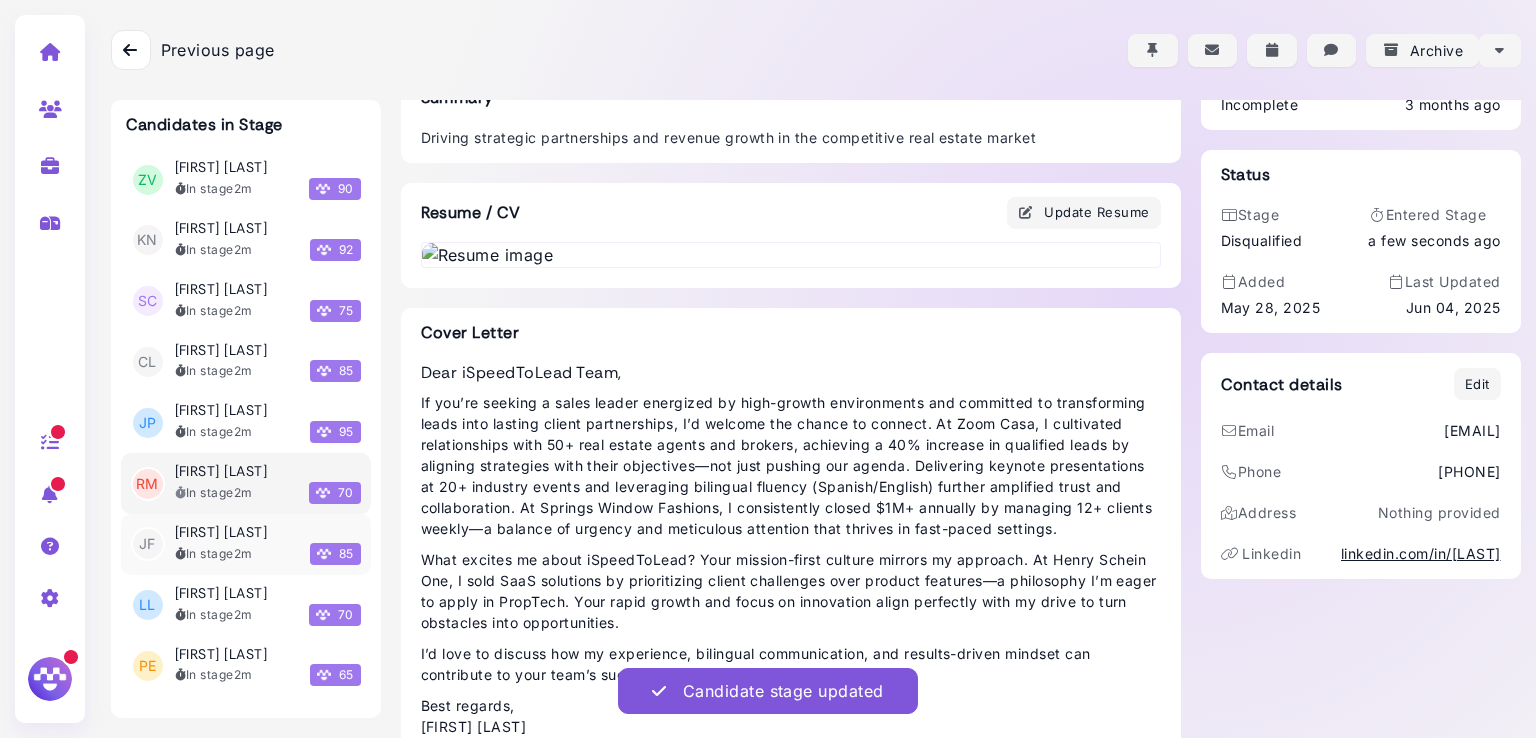 click on "In stage
2m" at bounding box center (214, 554) 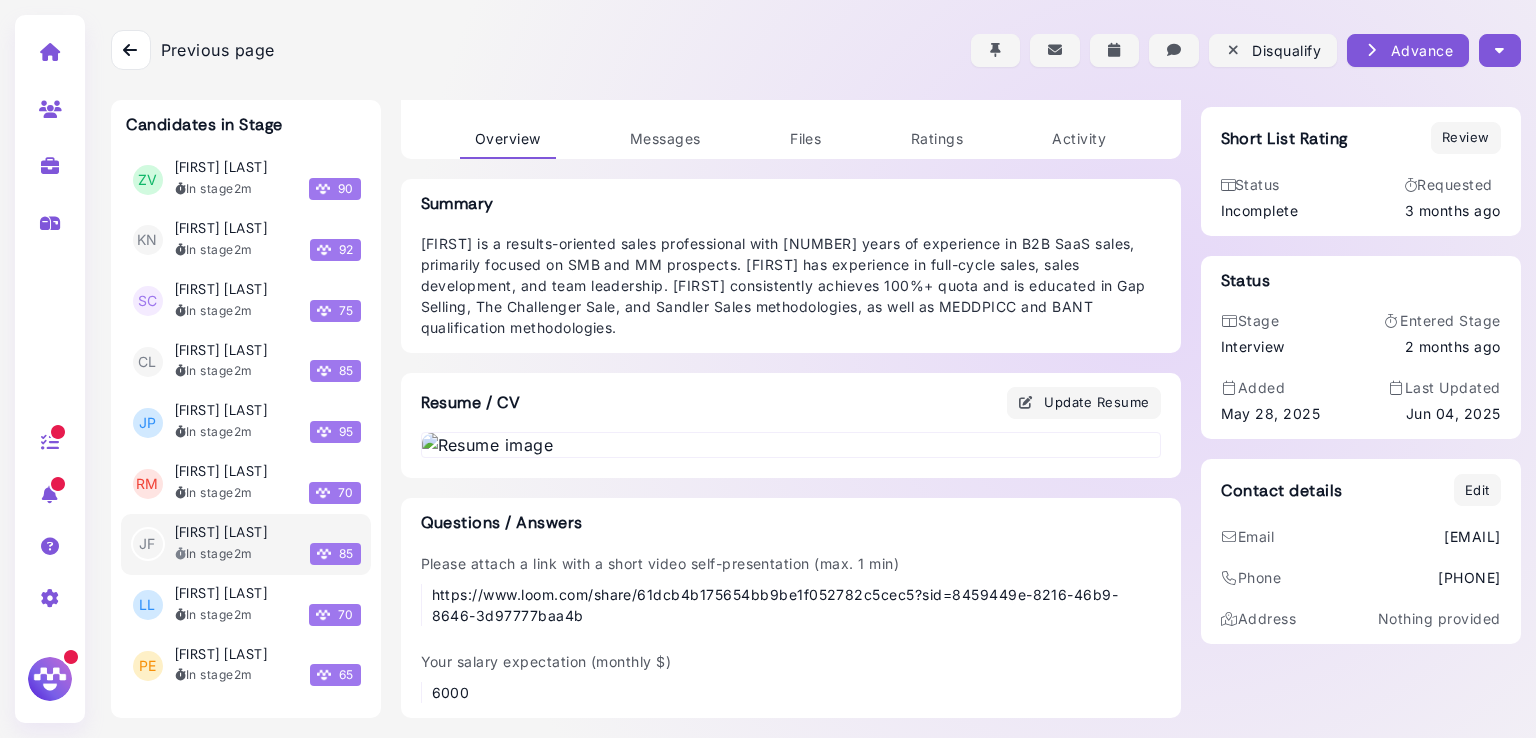 scroll, scrollTop: 1044, scrollLeft: 0, axis: vertical 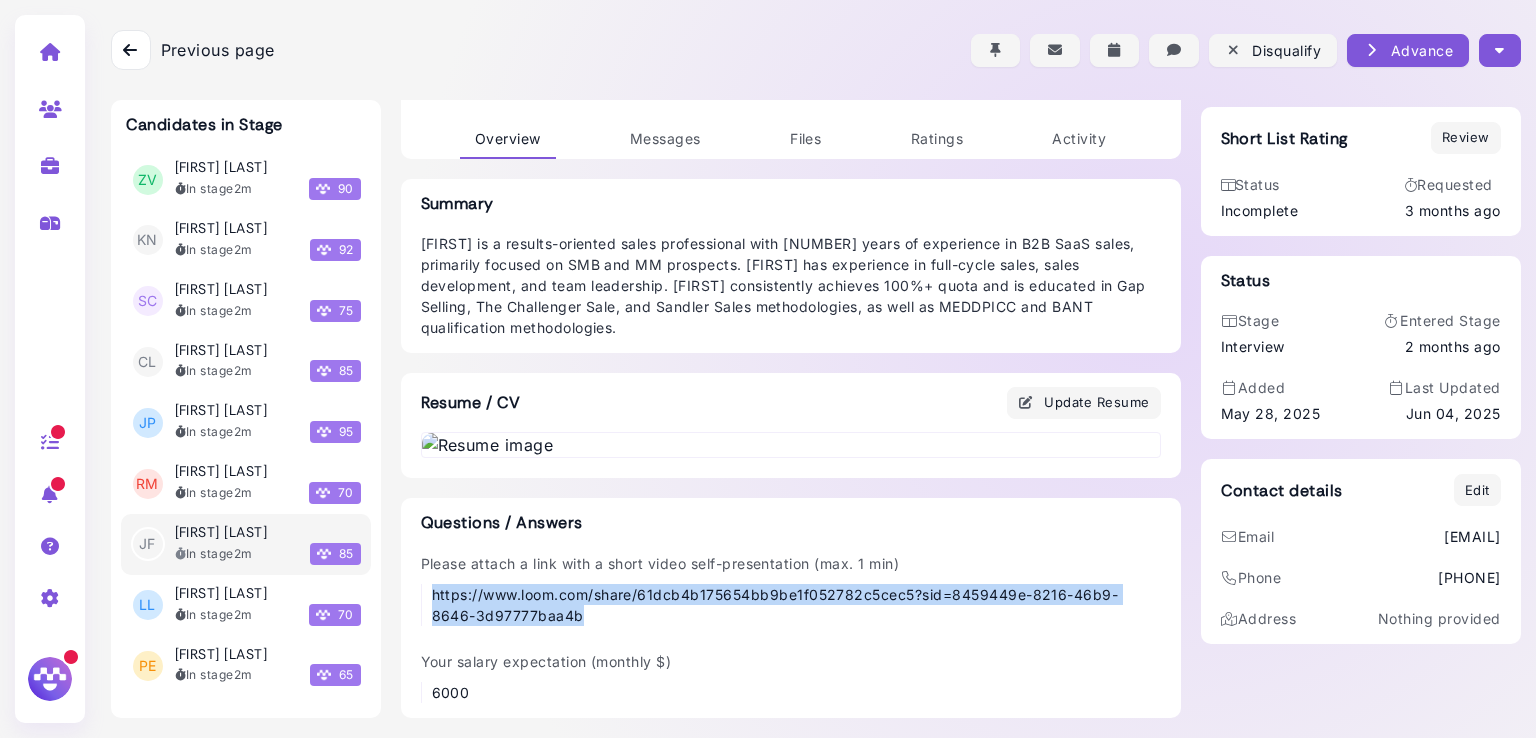 drag, startPoint x: 563, startPoint y: 622, endPoint x: 420, endPoint y: 597, distance: 145.16887 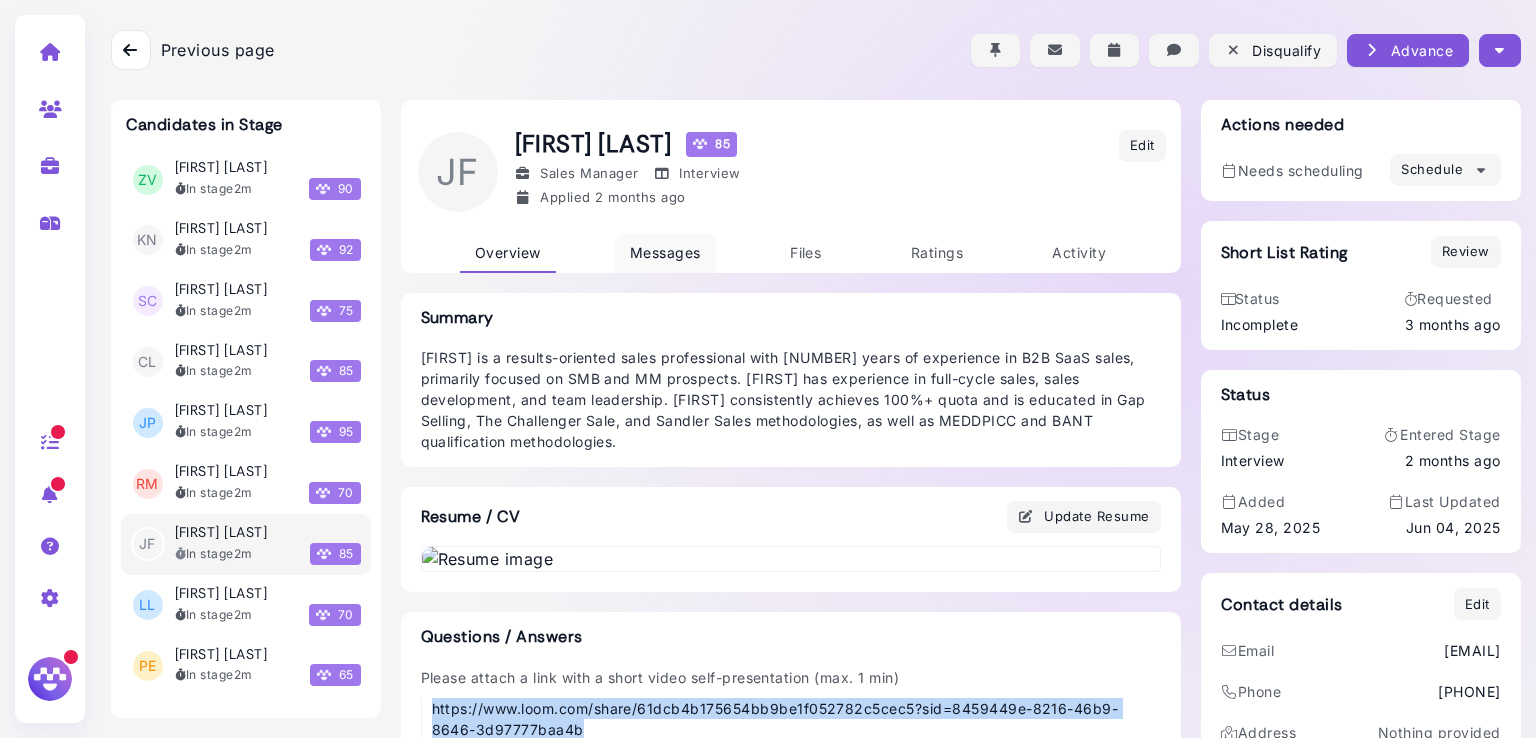 click on "Messages" at bounding box center [665, 252] 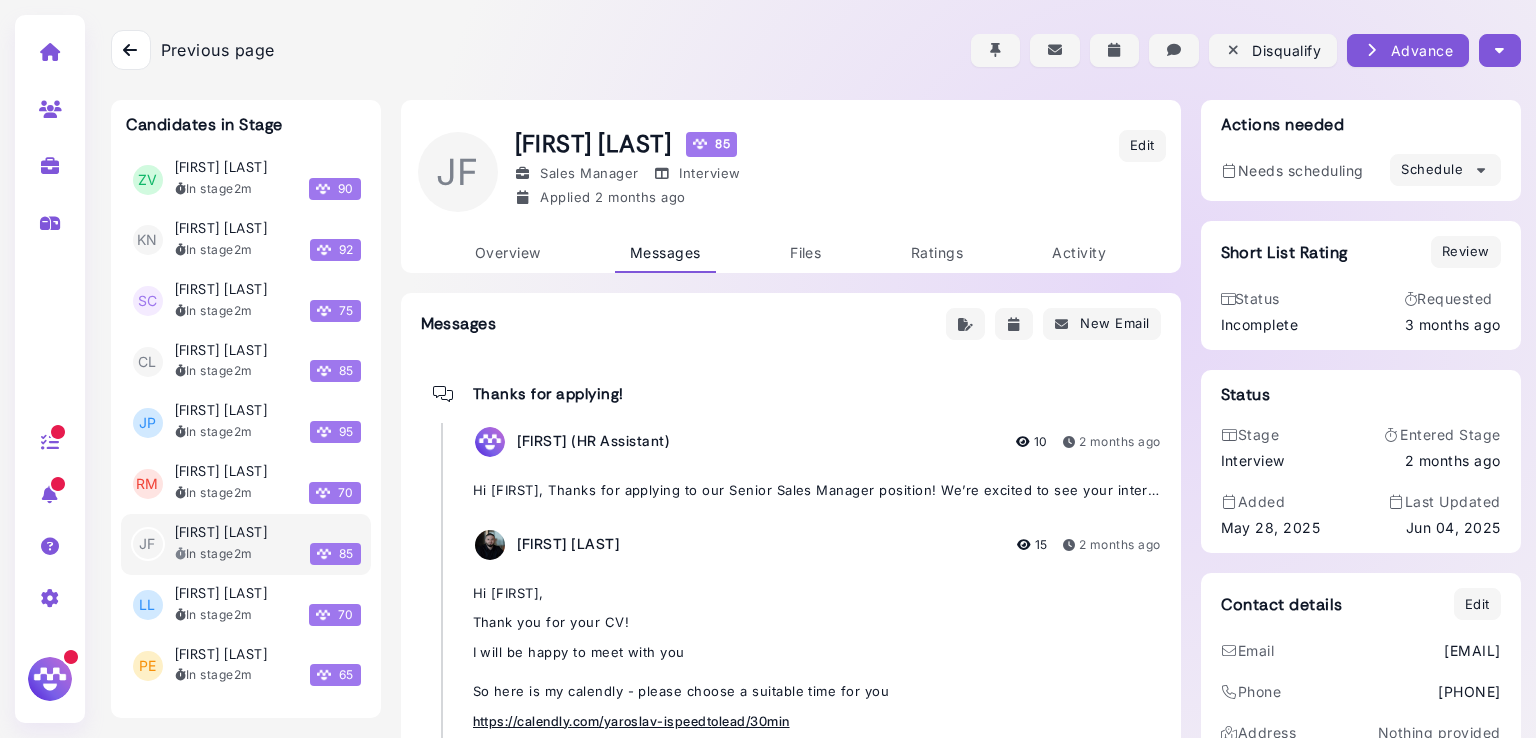 scroll, scrollTop: 320, scrollLeft: 0, axis: vertical 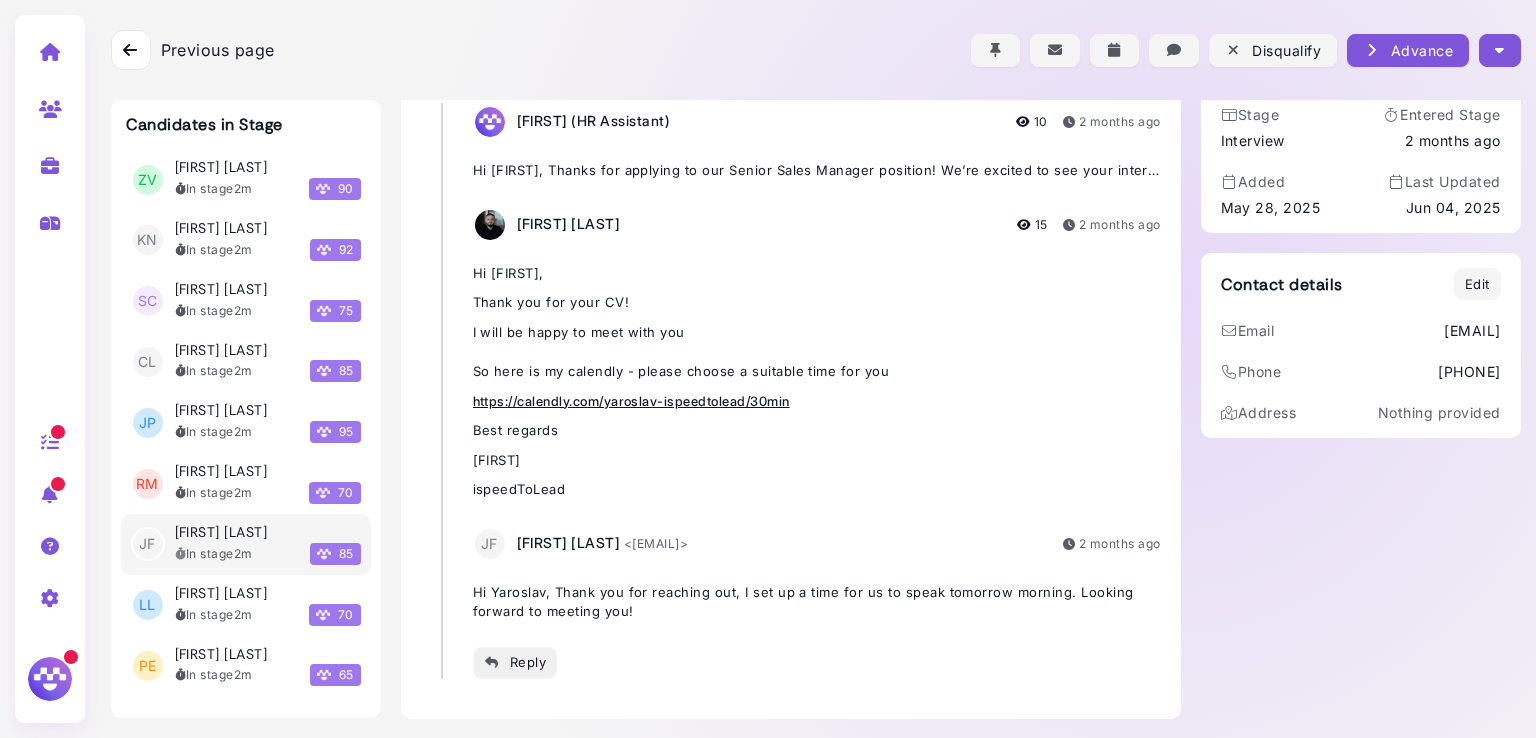 click on "Reply" at bounding box center [515, 662] 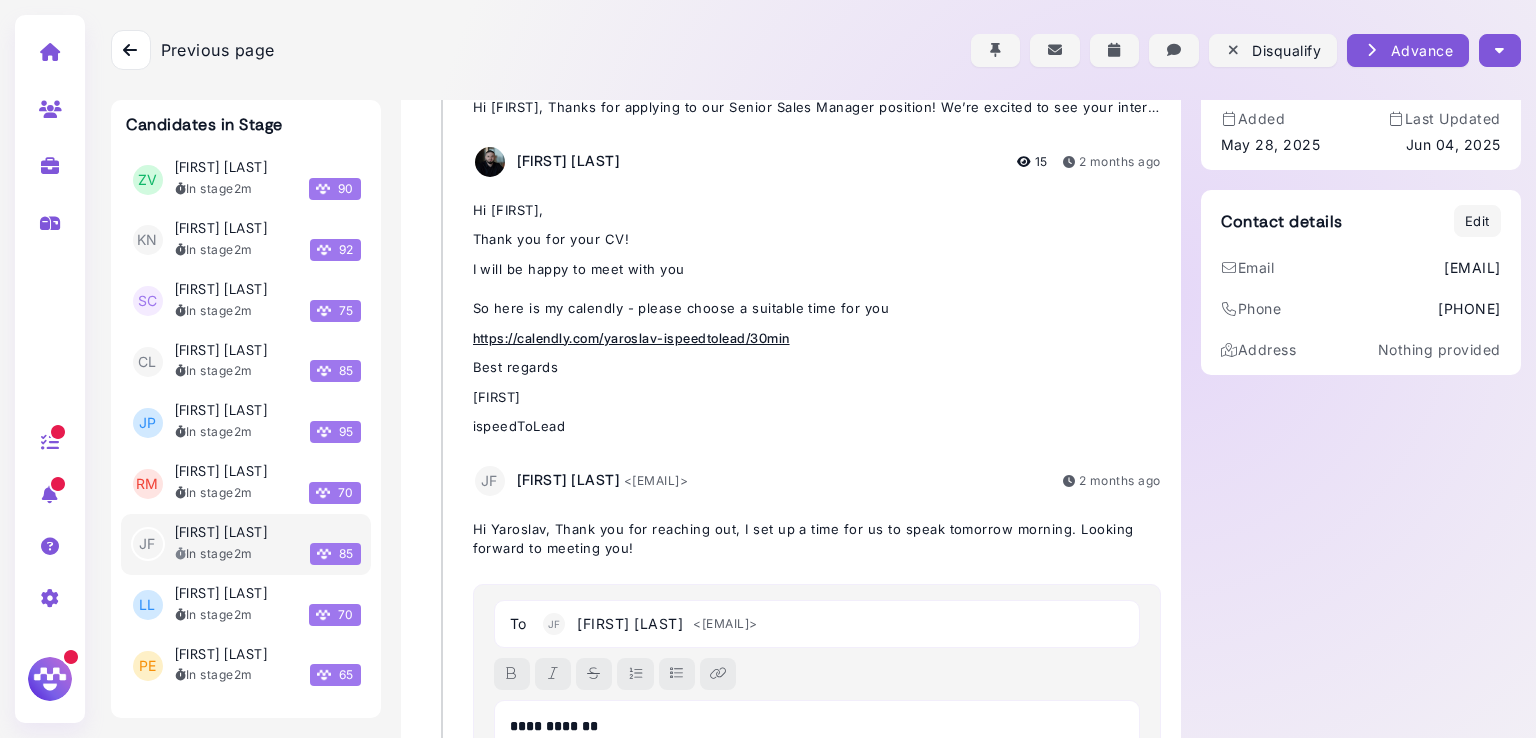 scroll, scrollTop: 38, scrollLeft: 0, axis: vertical 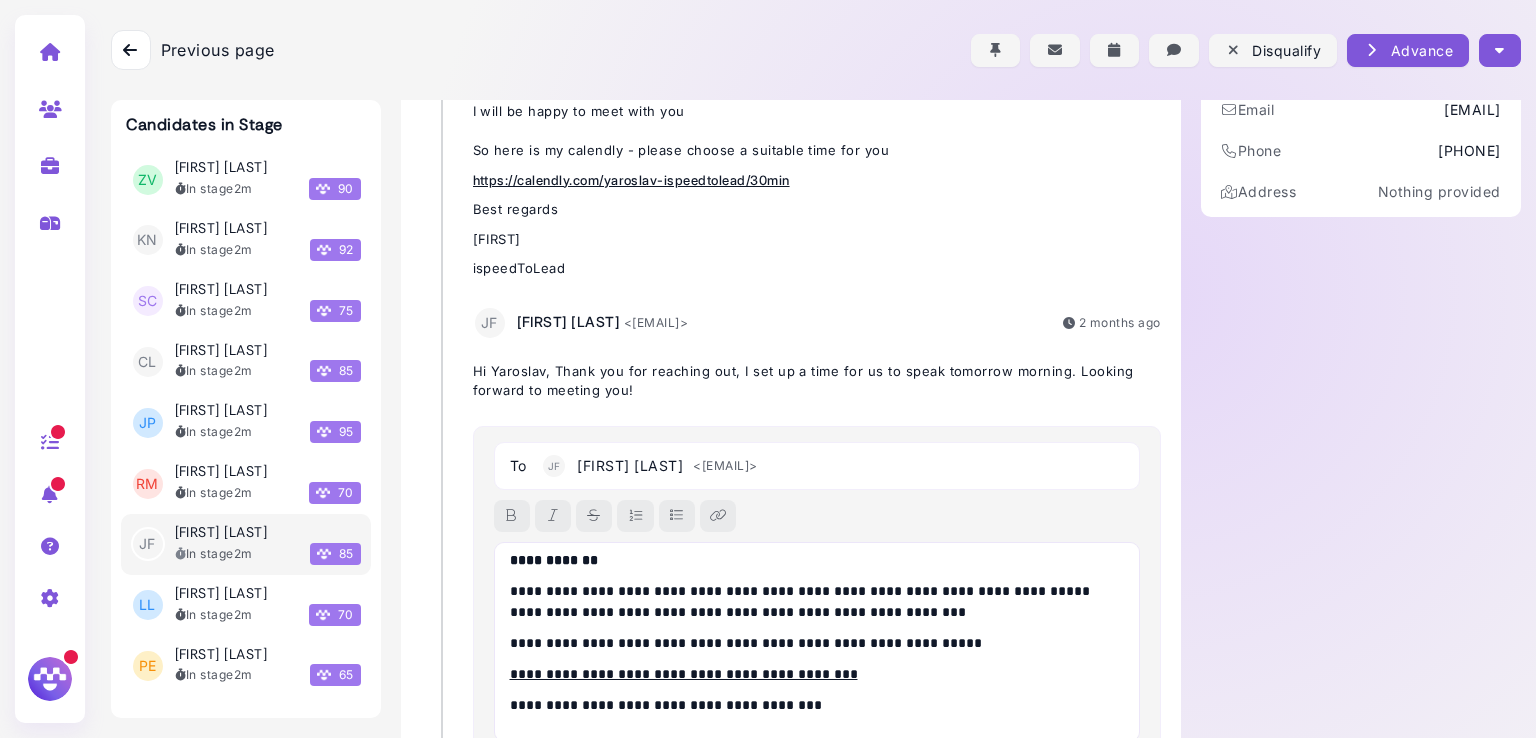 click on "**********" at bounding box center [554, 560] 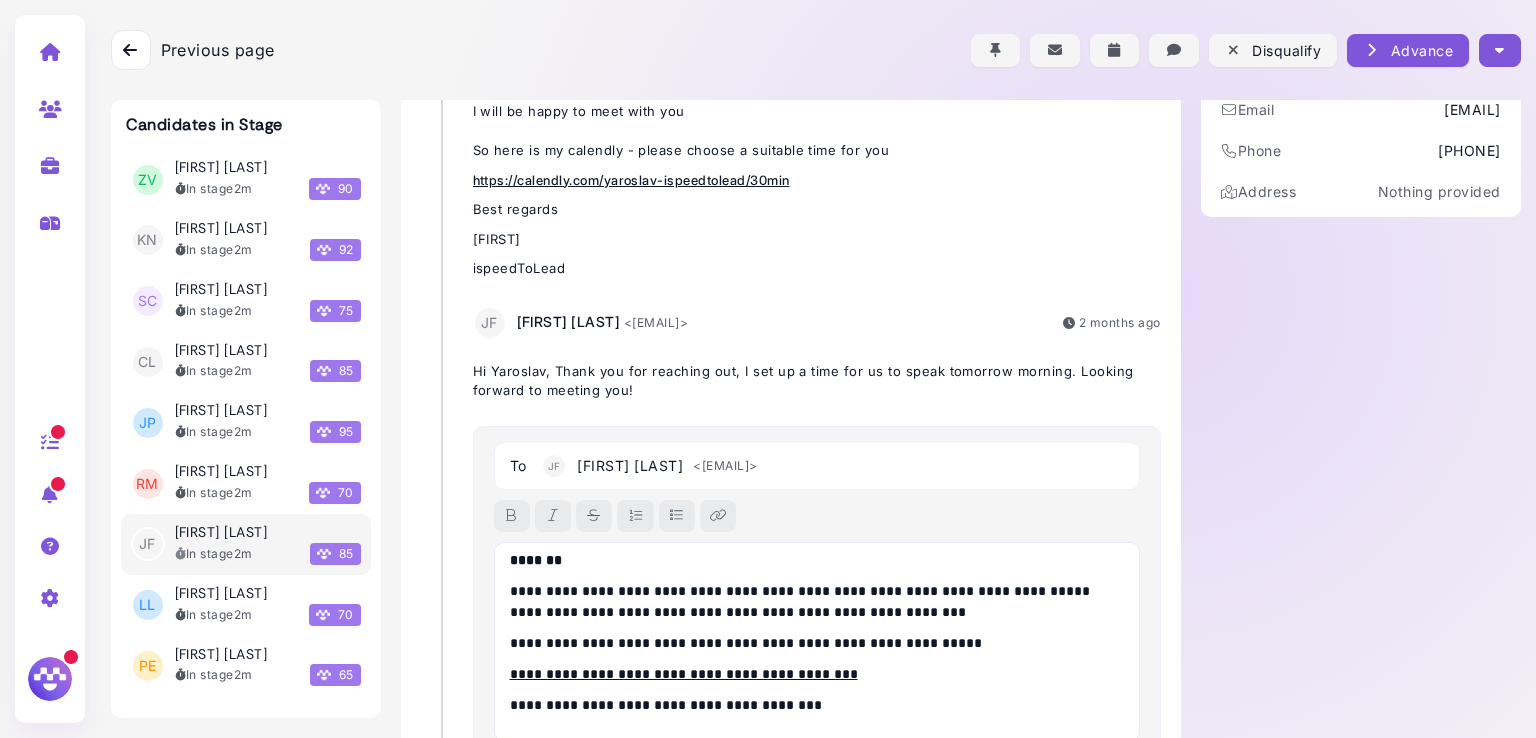 scroll, scrollTop: 0, scrollLeft: 0, axis: both 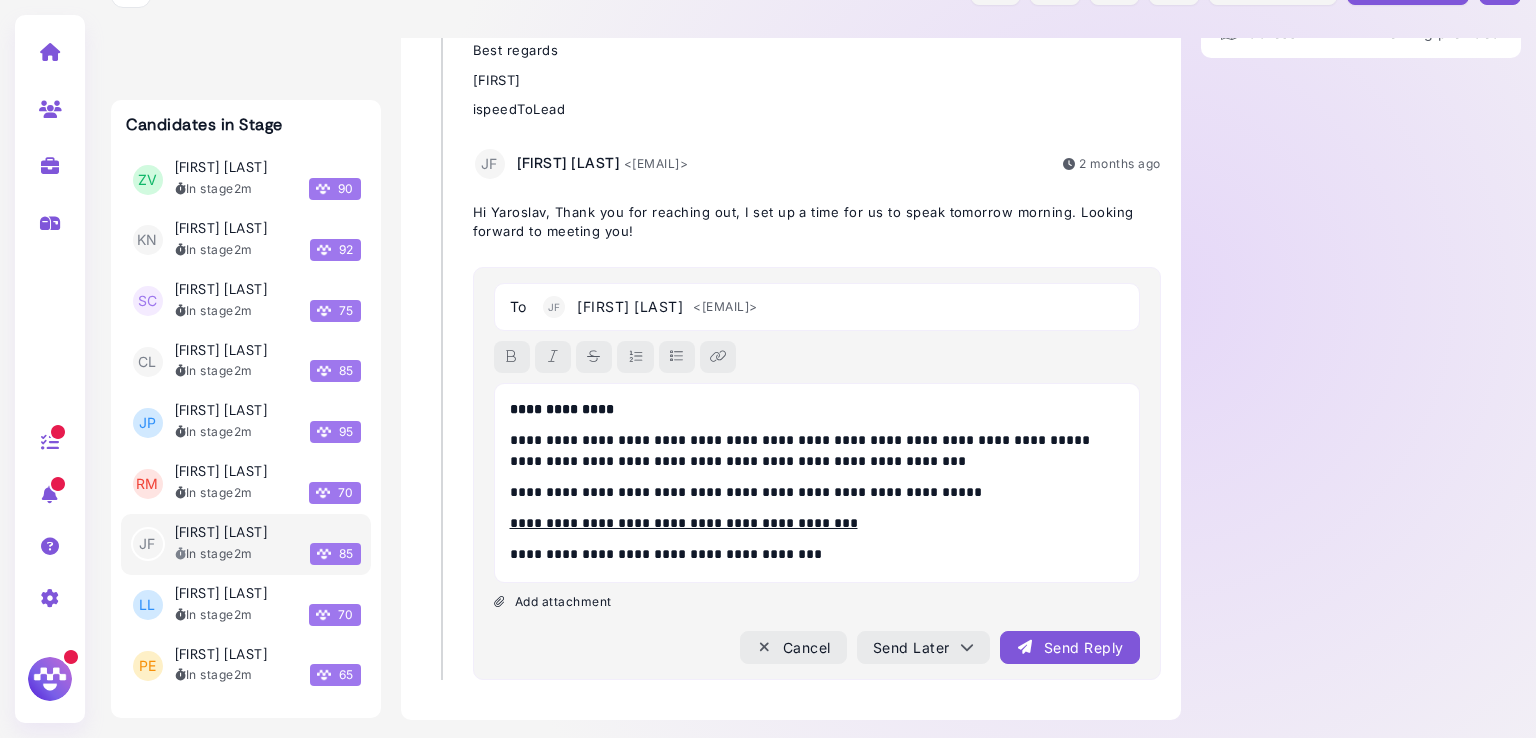 click on "Send Reply" at bounding box center [1069, 647] 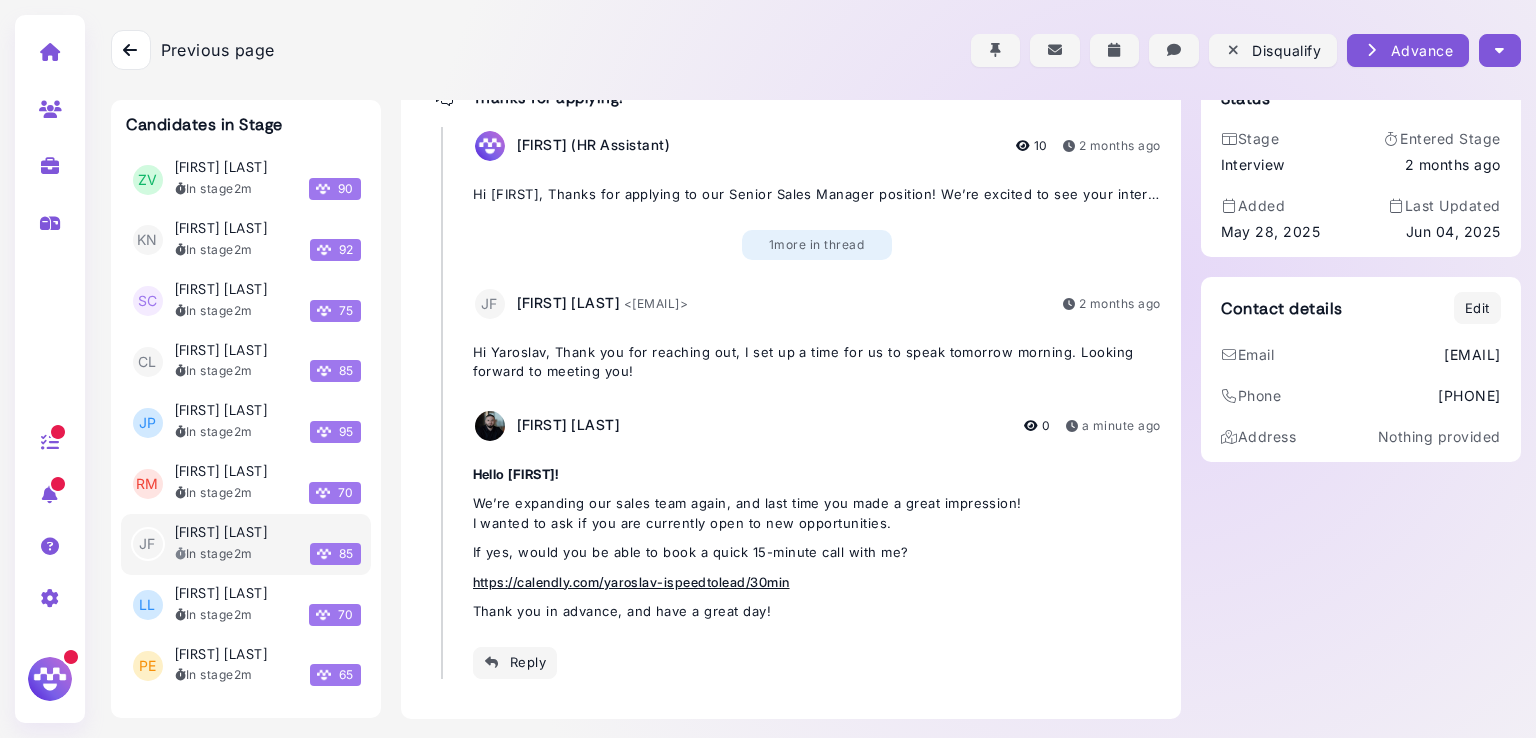 scroll, scrollTop: 0, scrollLeft: 0, axis: both 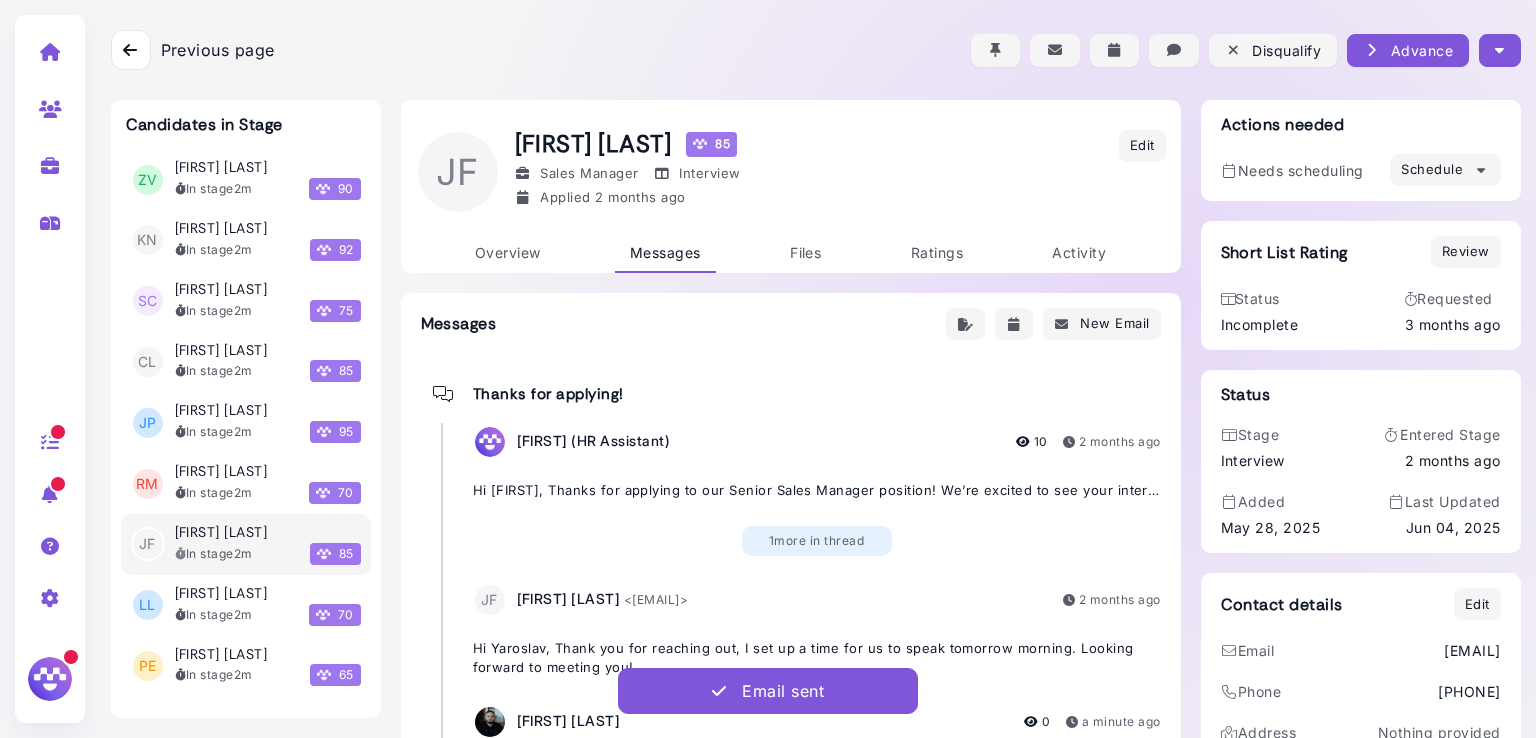 click at bounding box center [1499, 50] 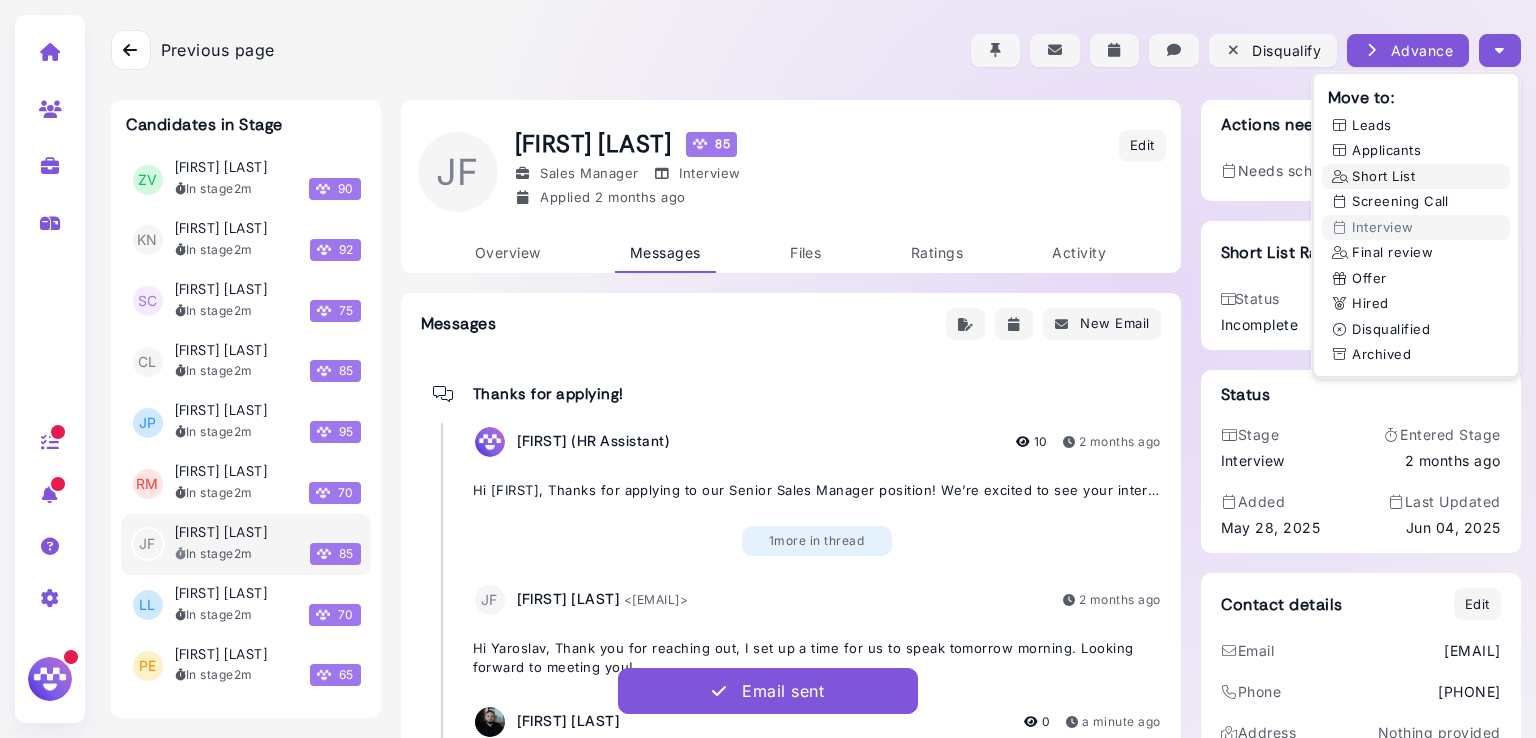 click on "Short List" at bounding box center [1416, 177] 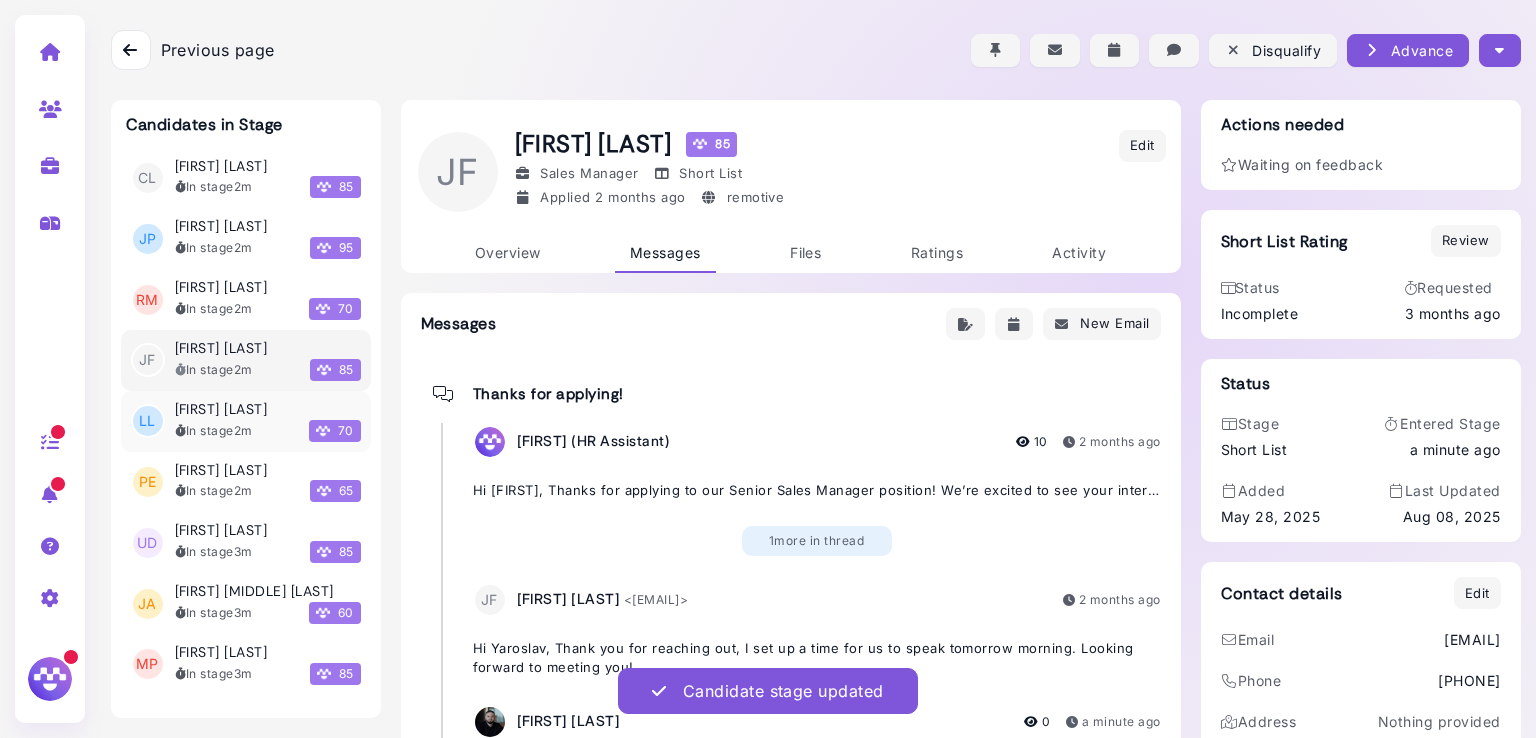 scroll, scrollTop: 336, scrollLeft: 0, axis: vertical 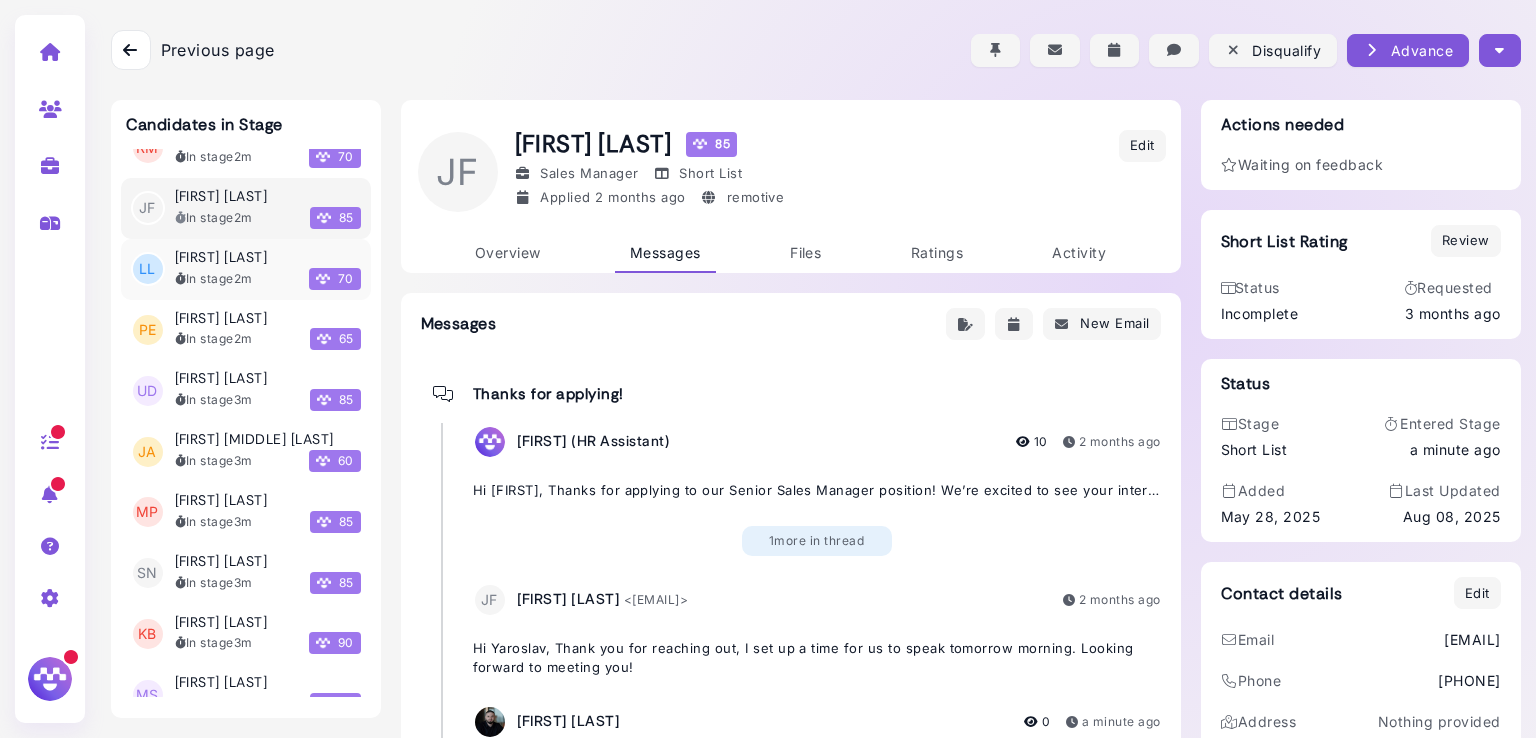 click on "Lena Lang" at bounding box center (221, 257) 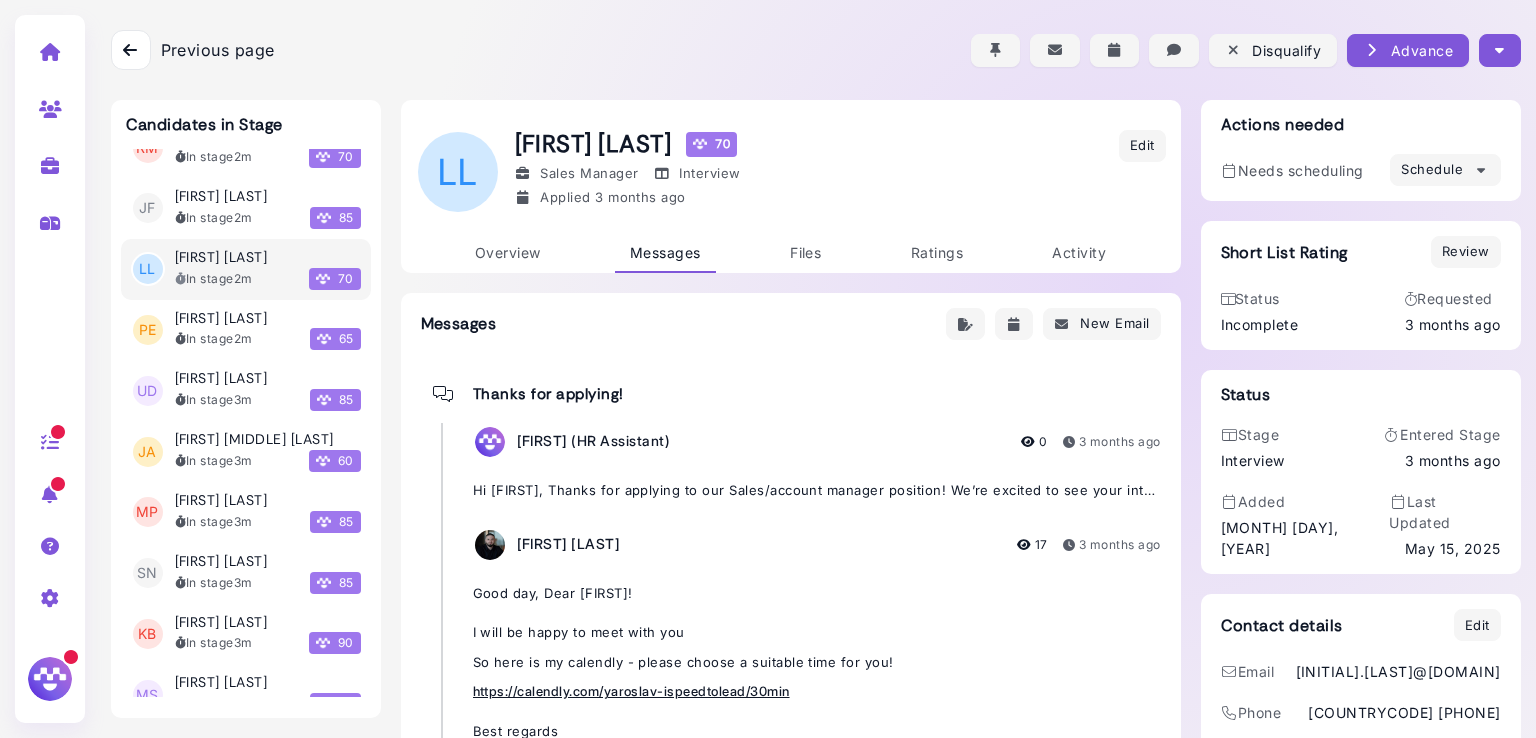 click at bounding box center (1499, 50) 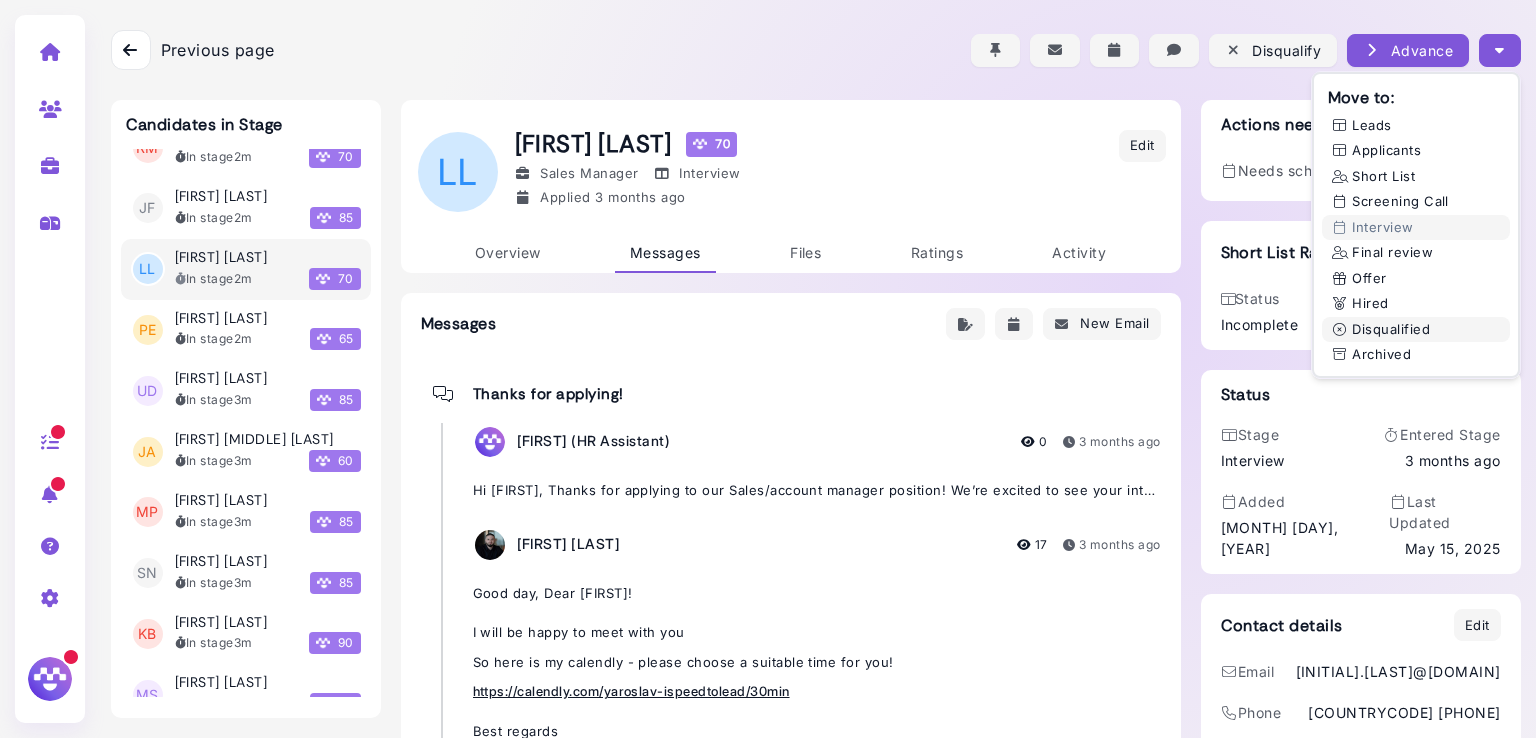 click on "Disqualified" at bounding box center (1416, 330) 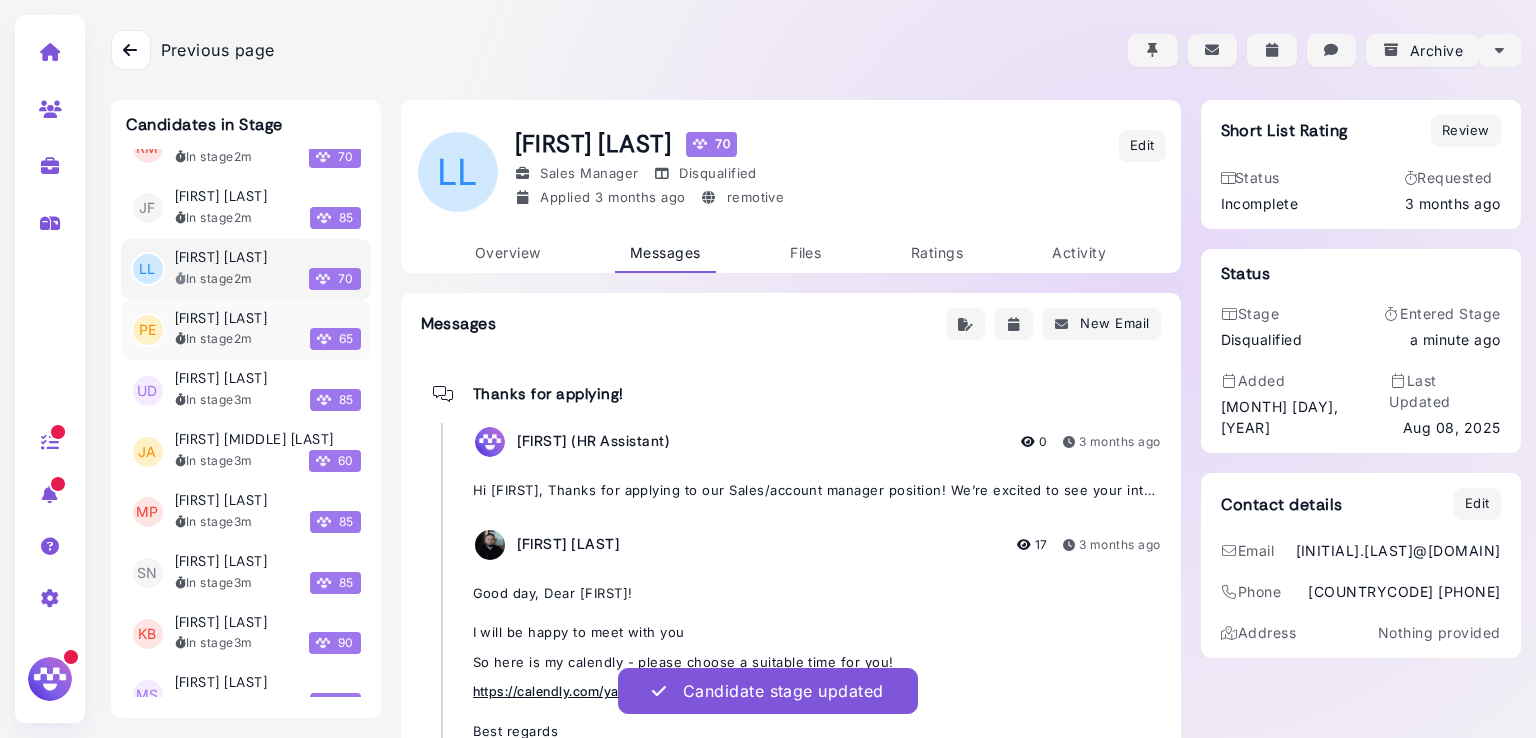 click on "Precious Enwerem" at bounding box center (221, 318) 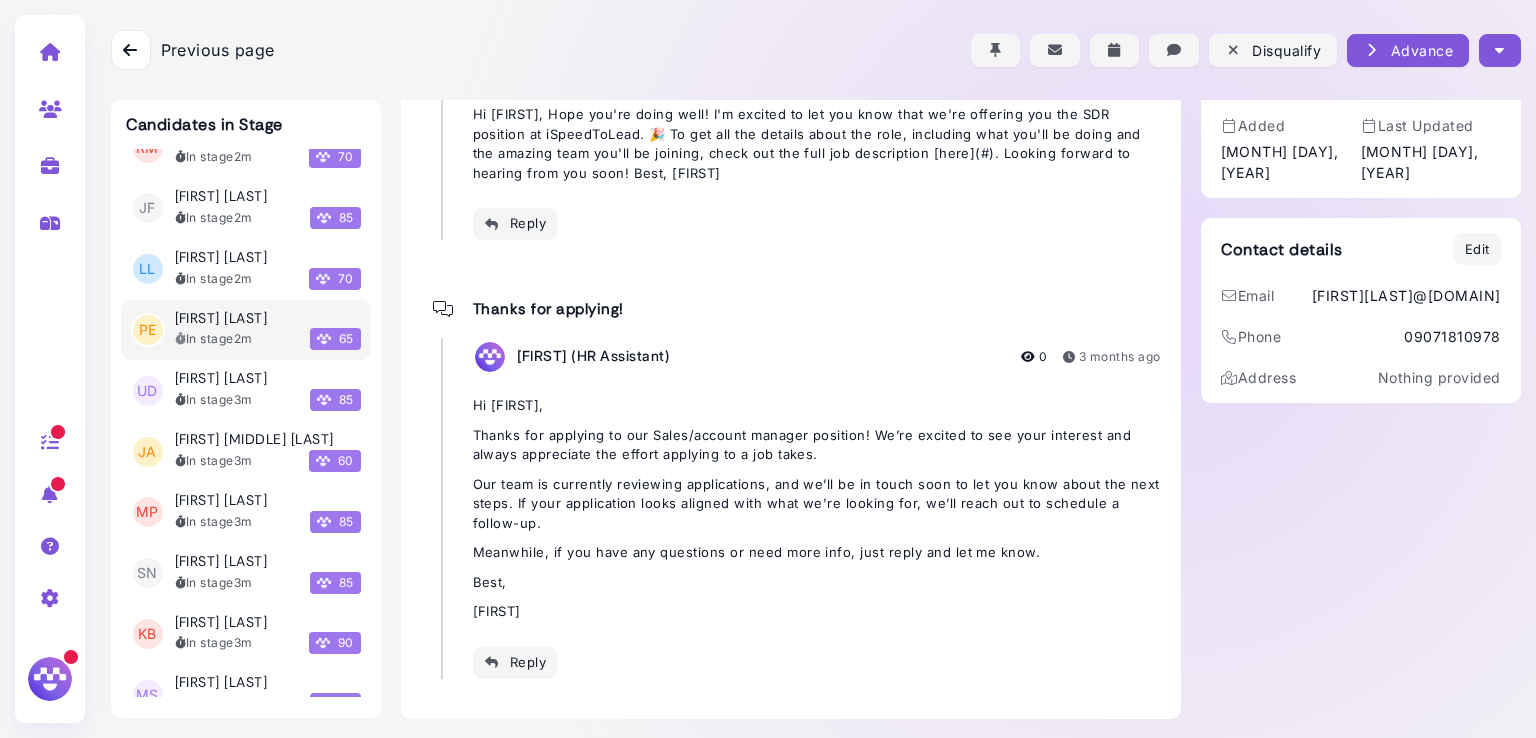 scroll, scrollTop: 0, scrollLeft: 0, axis: both 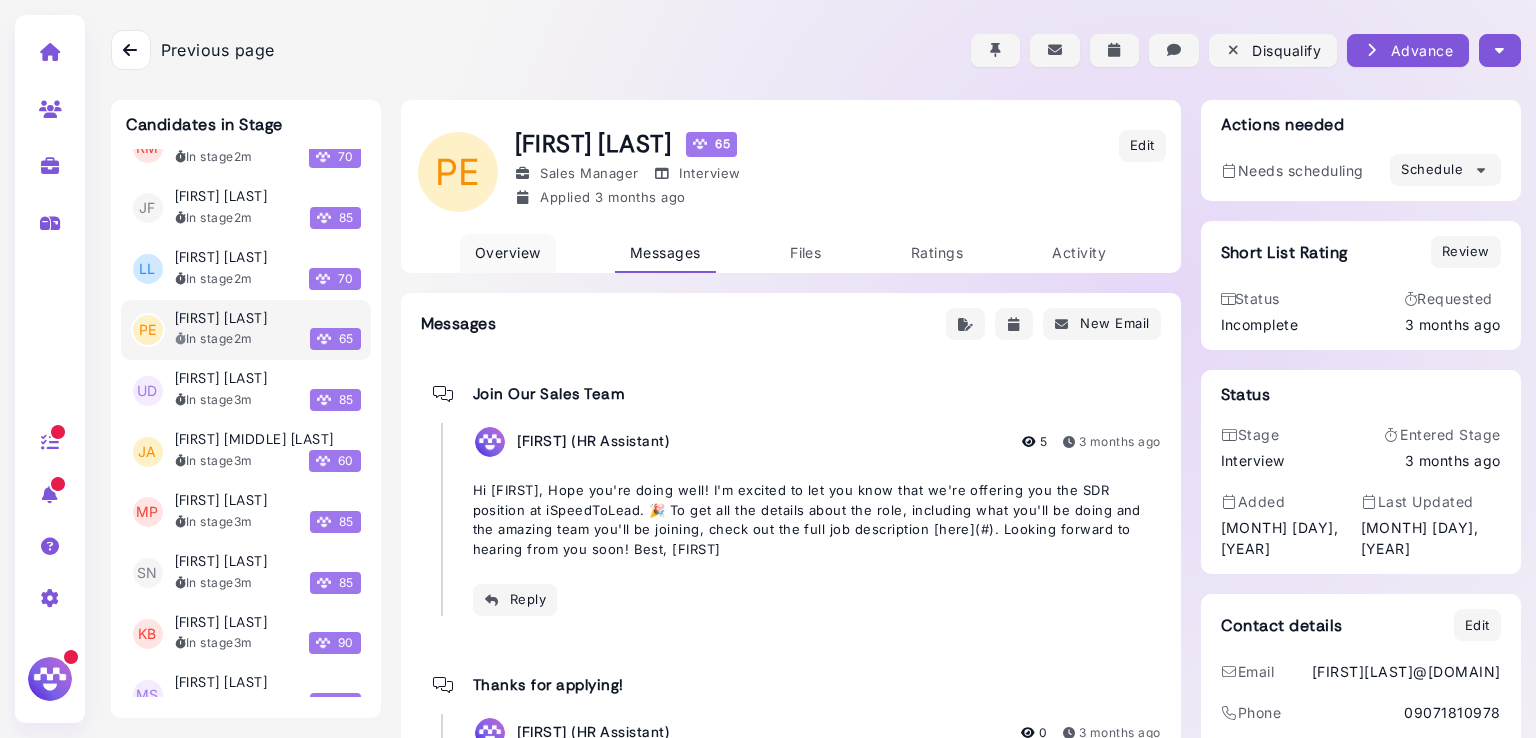 click on "Overview" at bounding box center [508, 253] 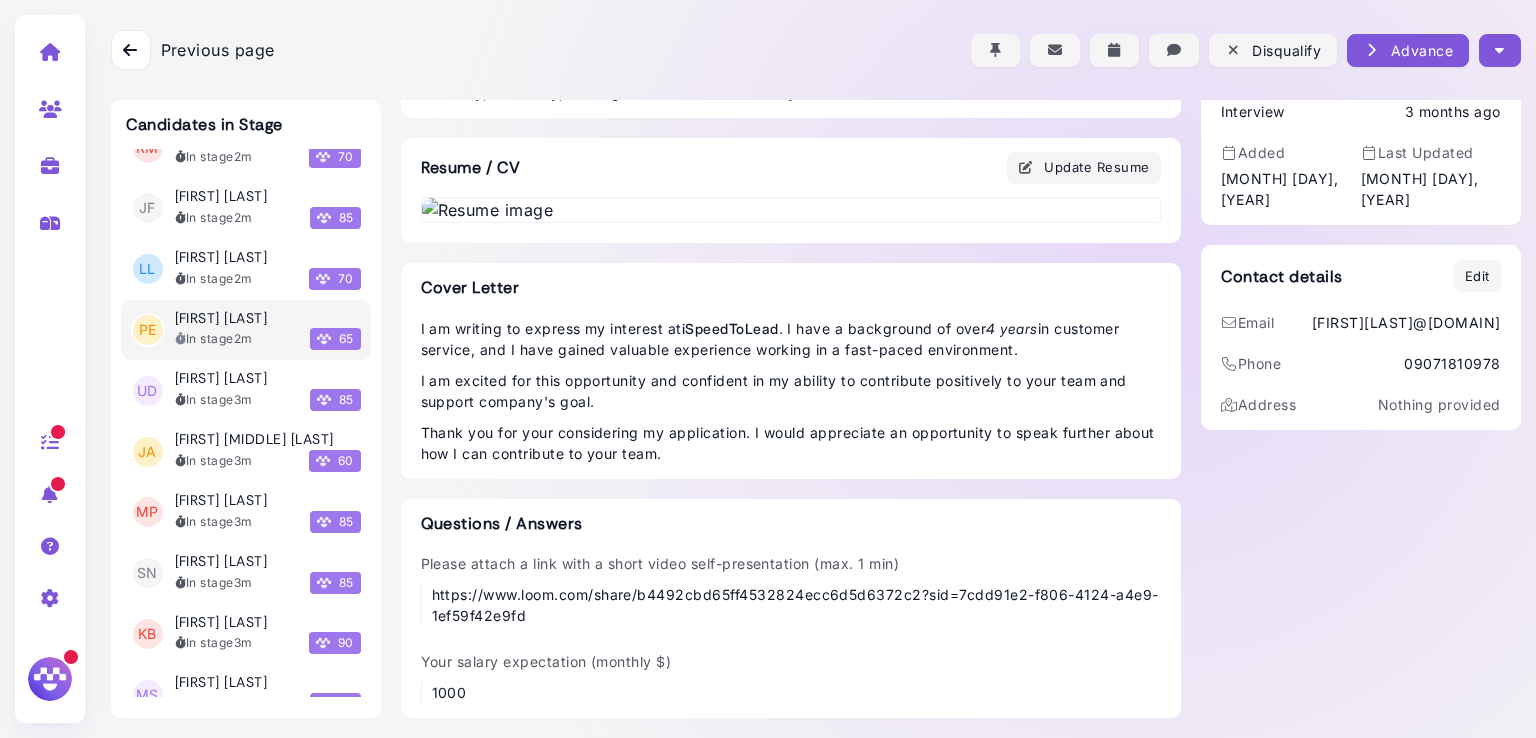 scroll, scrollTop: 1368, scrollLeft: 0, axis: vertical 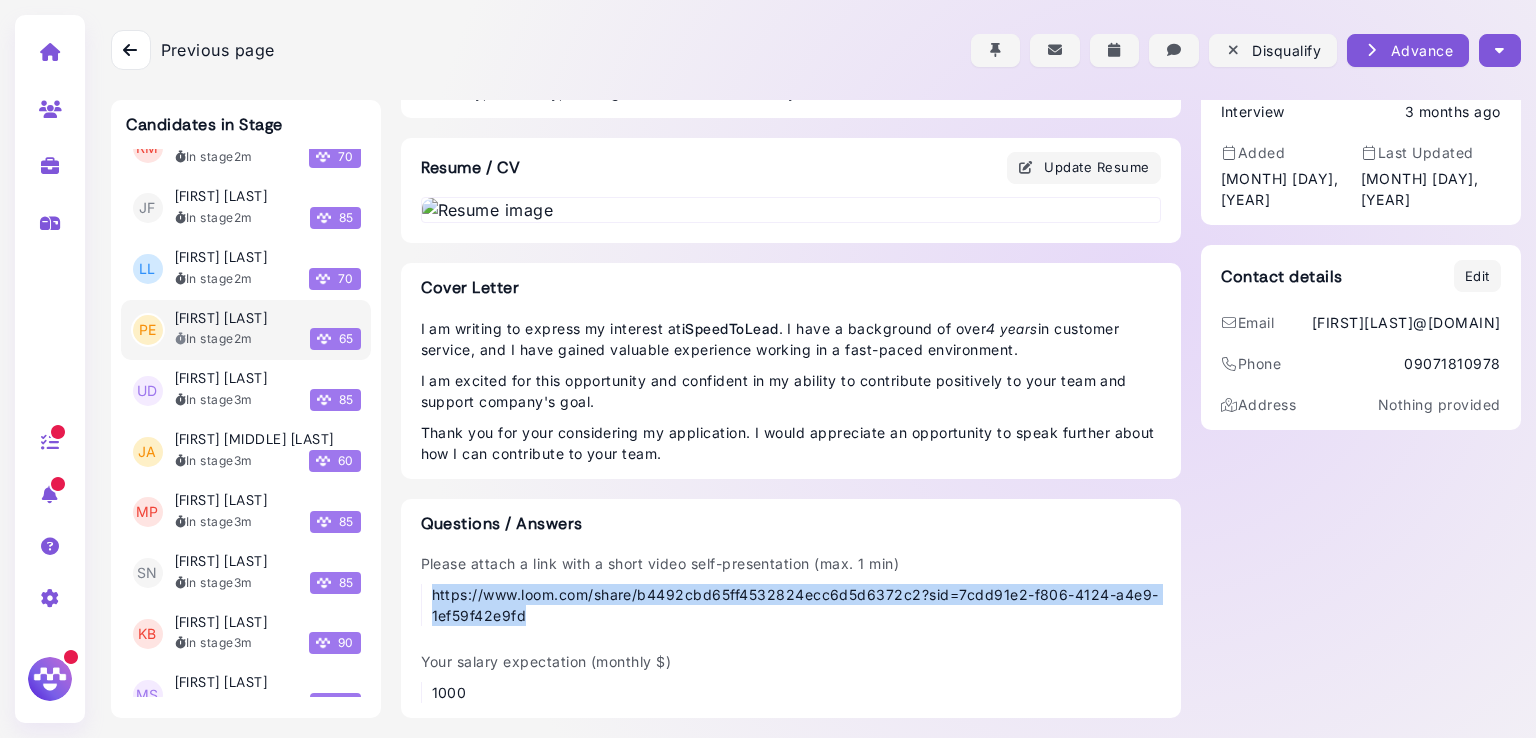drag, startPoint x: 542, startPoint y: 619, endPoint x: 425, endPoint y: 593, distance: 119.85408 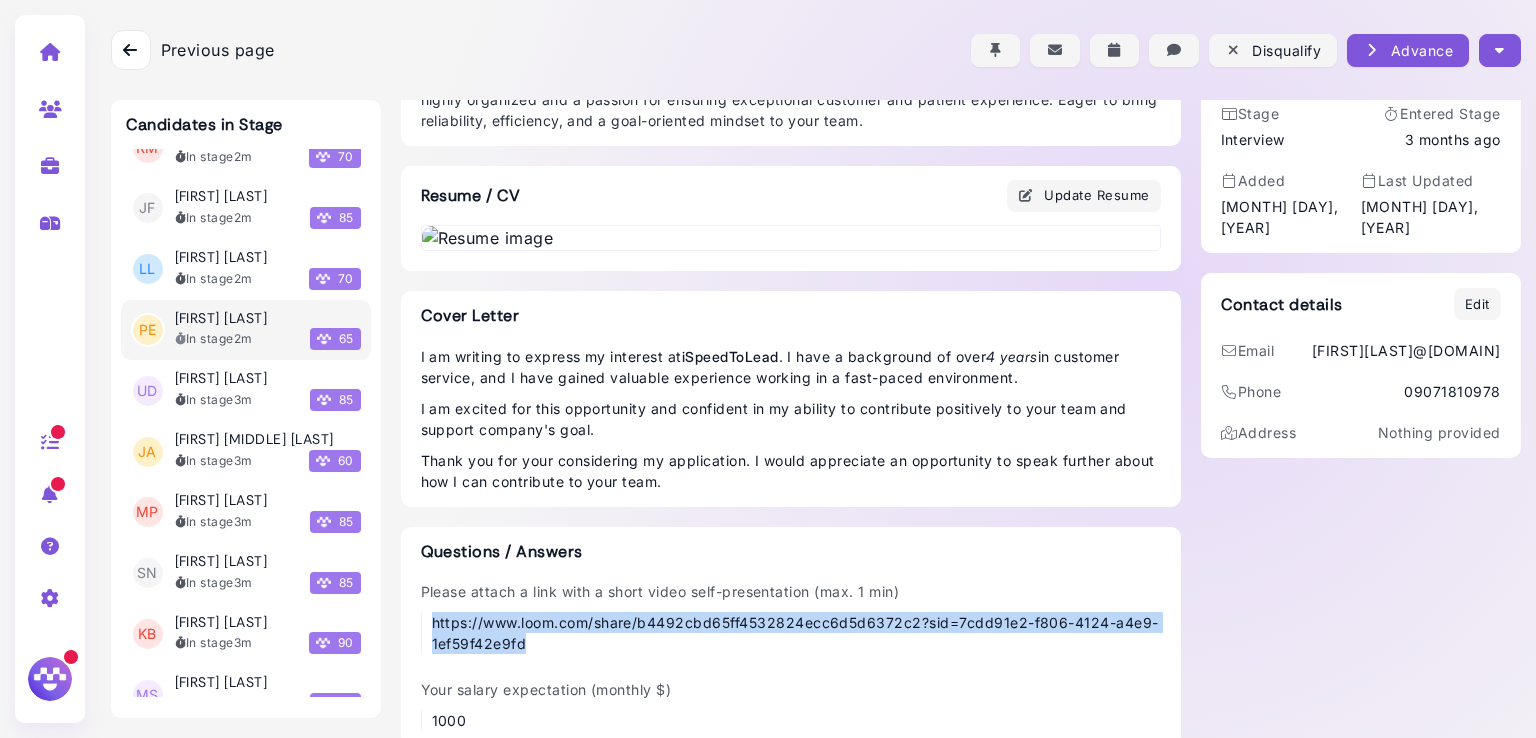 scroll, scrollTop: 0, scrollLeft: 0, axis: both 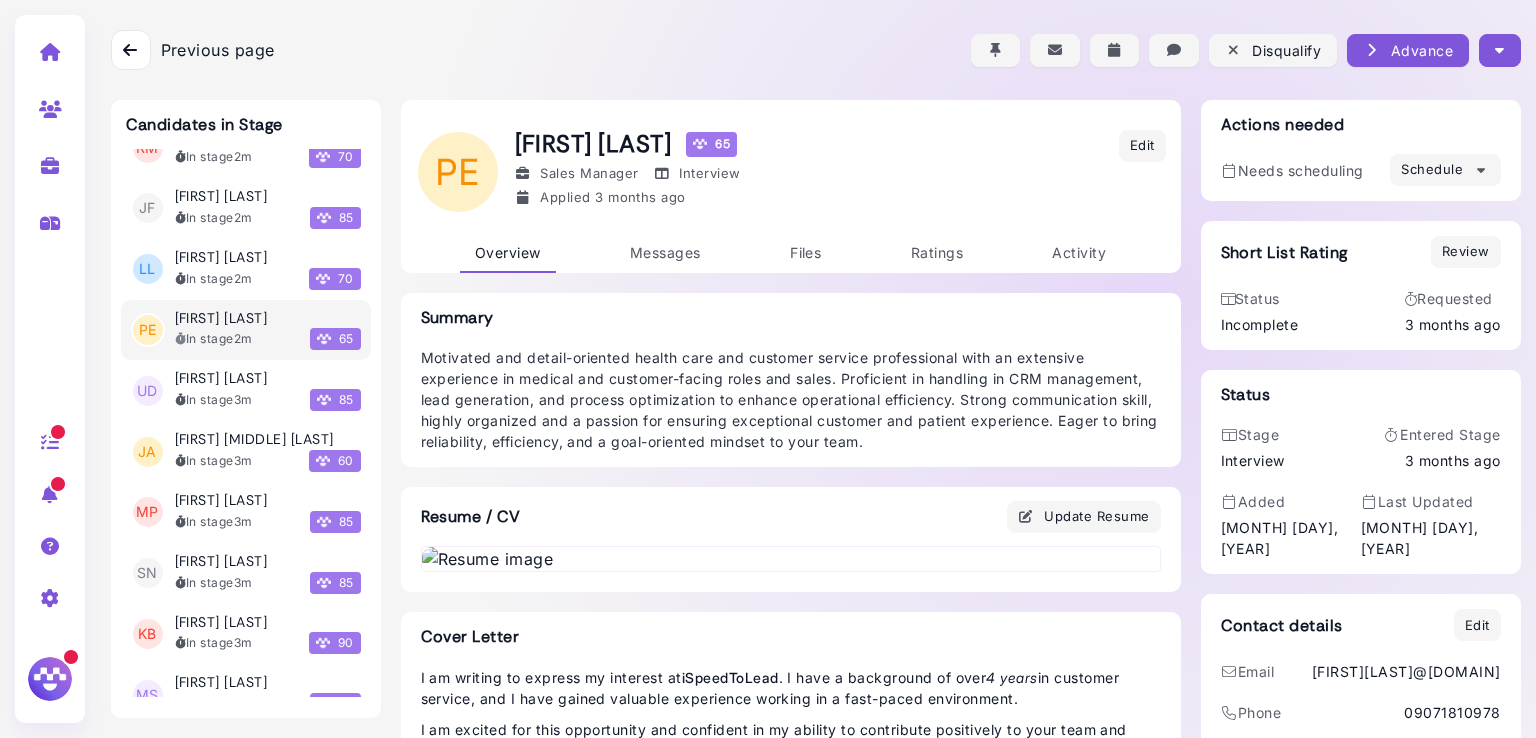 click at bounding box center (1499, 50) 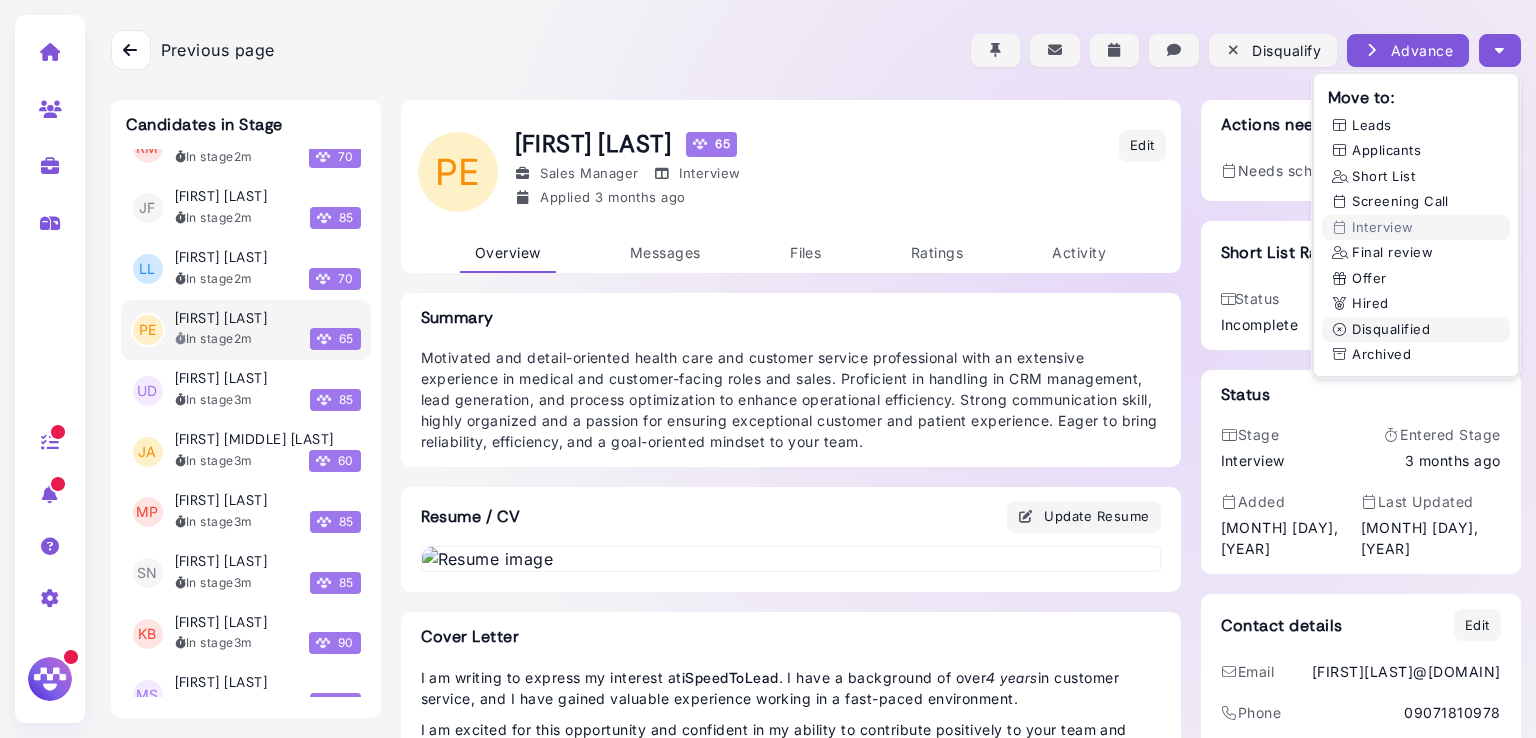 click on "Disqualified" at bounding box center (1416, 330) 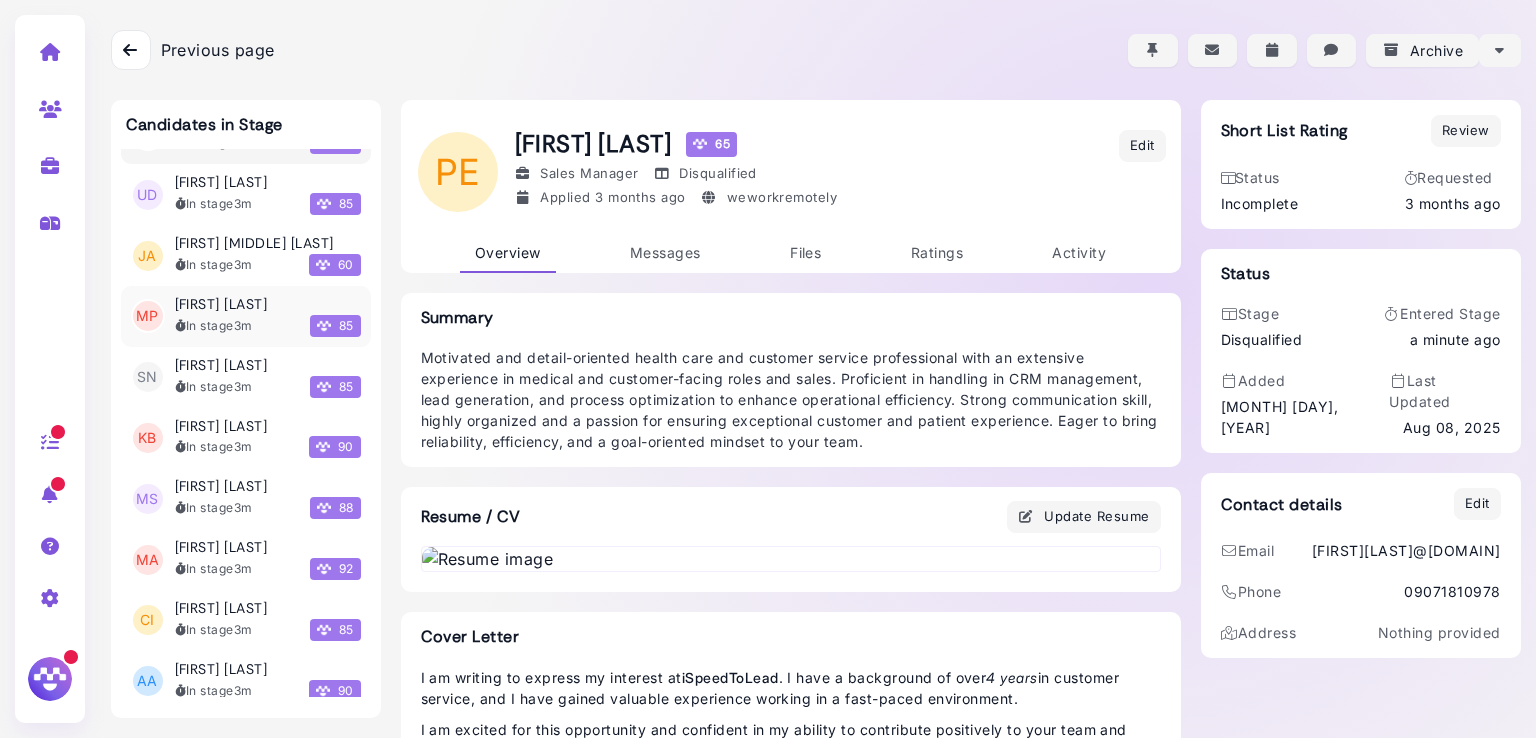 scroll, scrollTop: 462, scrollLeft: 0, axis: vertical 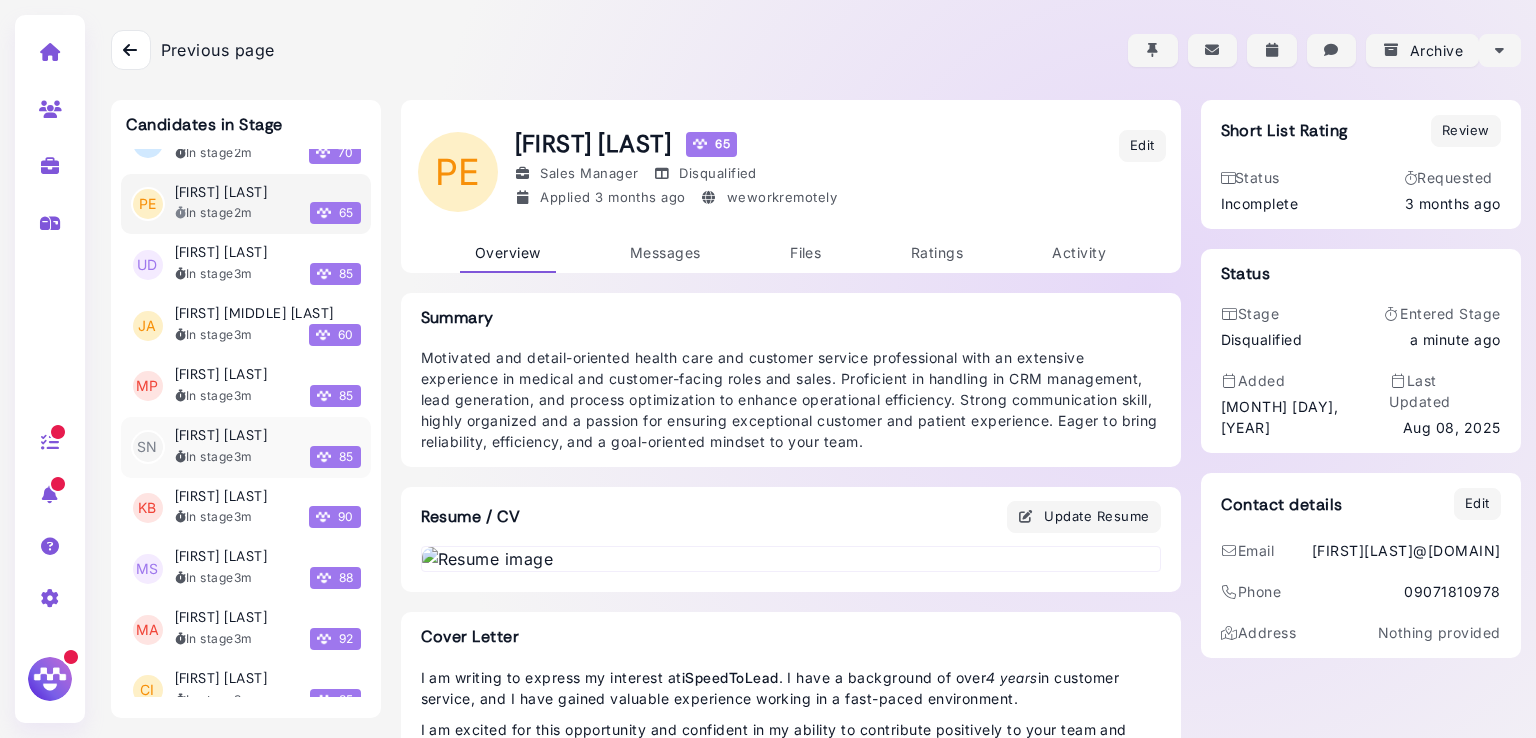 click on "Shahenda Nasser" at bounding box center (221, 435) 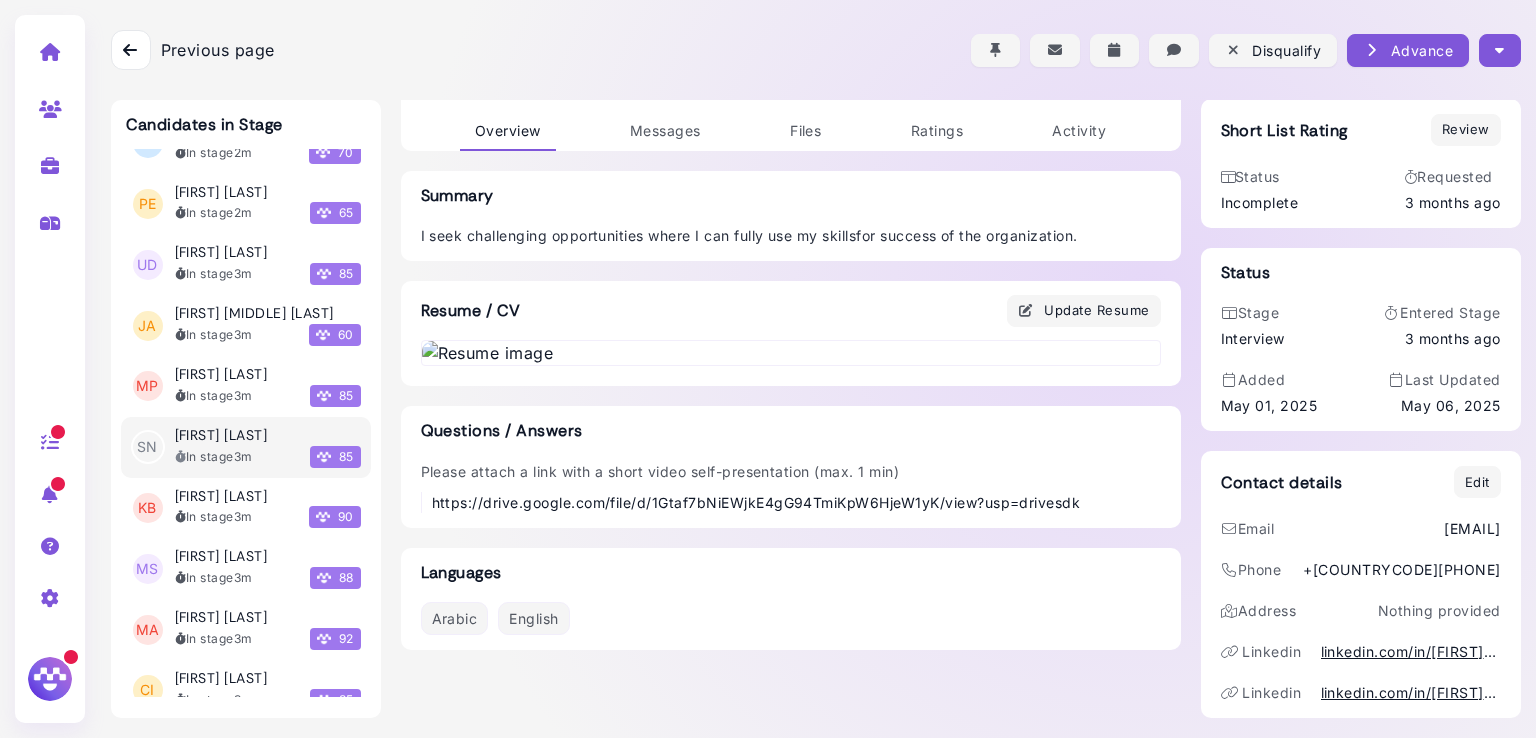 scroll, scrollTop: 1074, scrollLeft: 0, axis: vertical 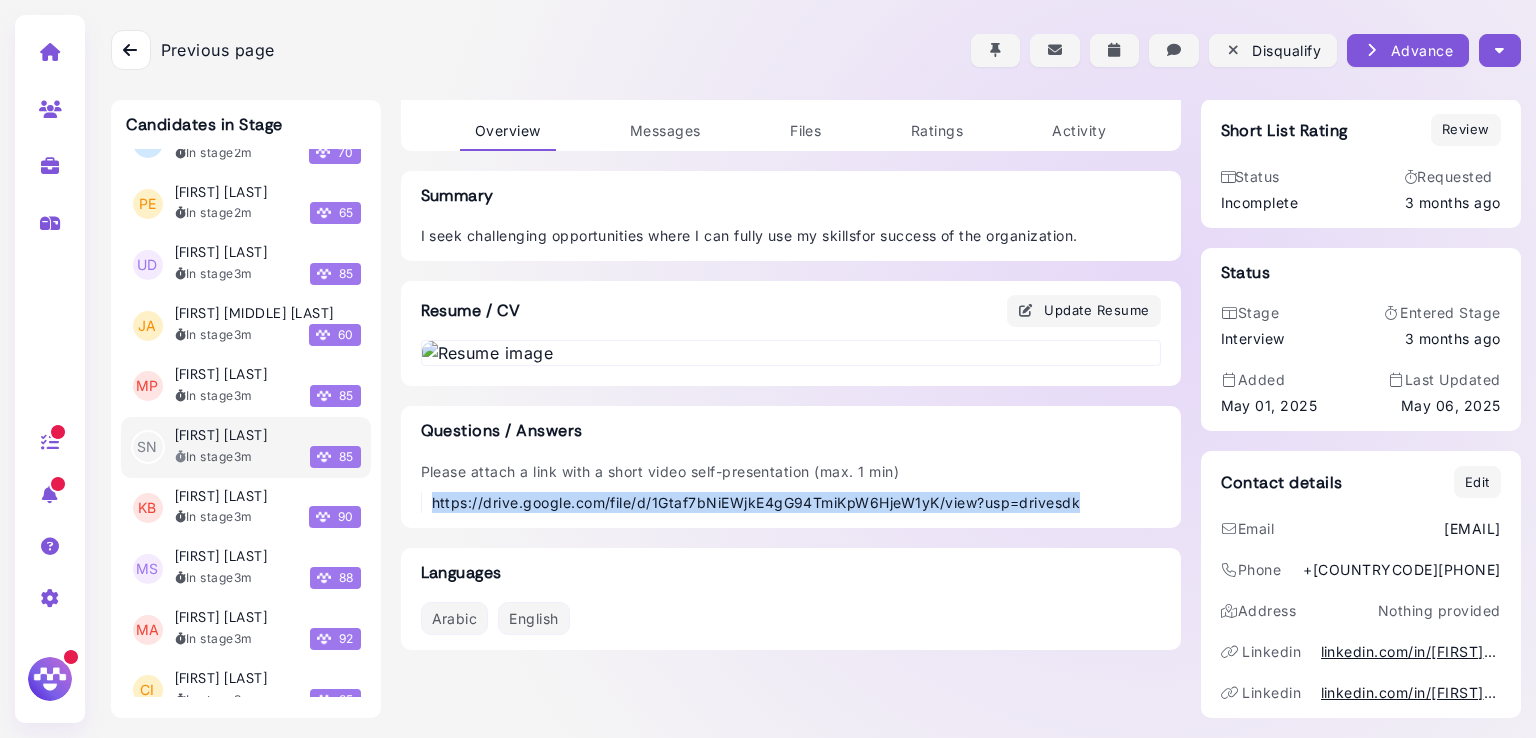 drag, startPoint x: 1101, startPoint y: 573, endPoint x: 421, endPoint y: 581, distance: 680.04706 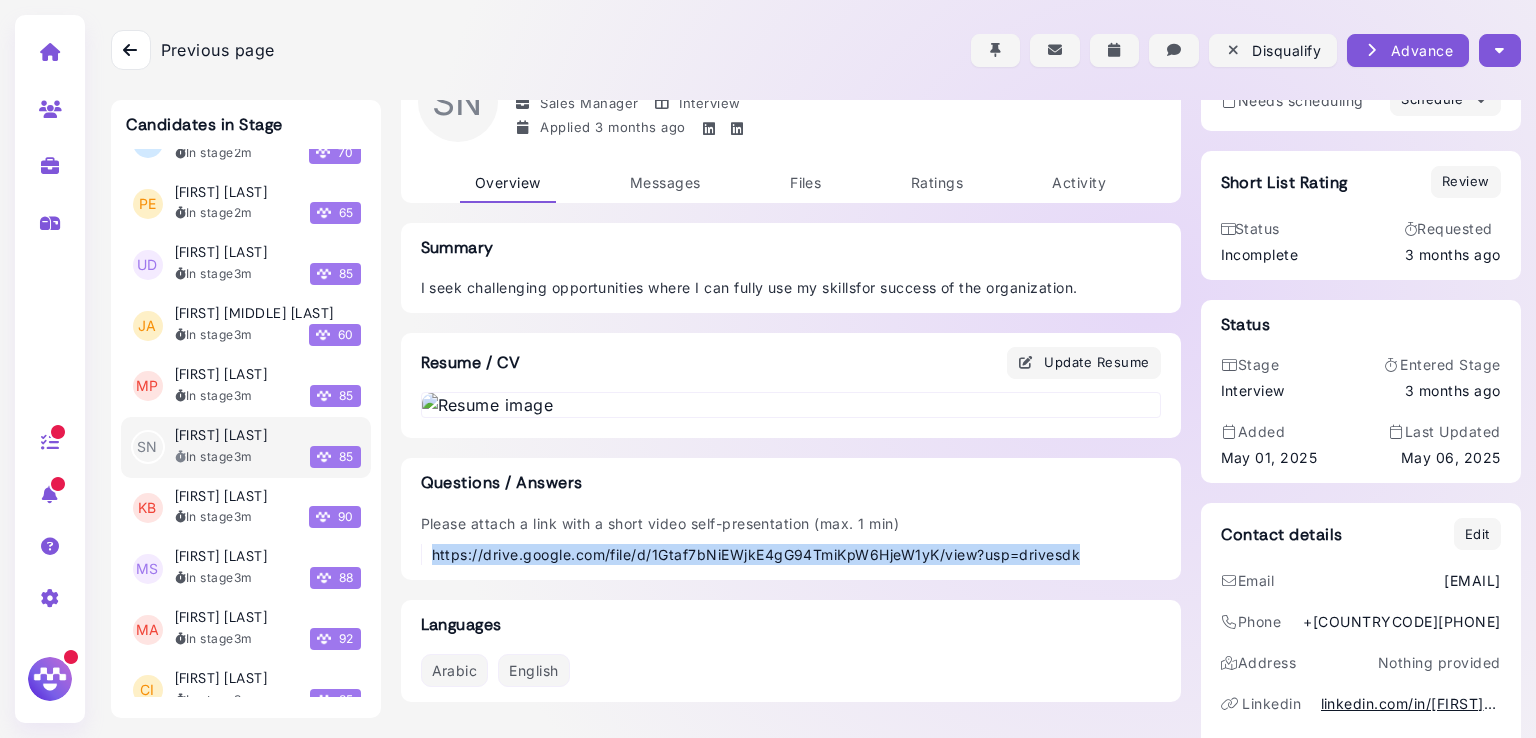 scroll, scrollTop: 0, scrollLeft: 0, axis: both 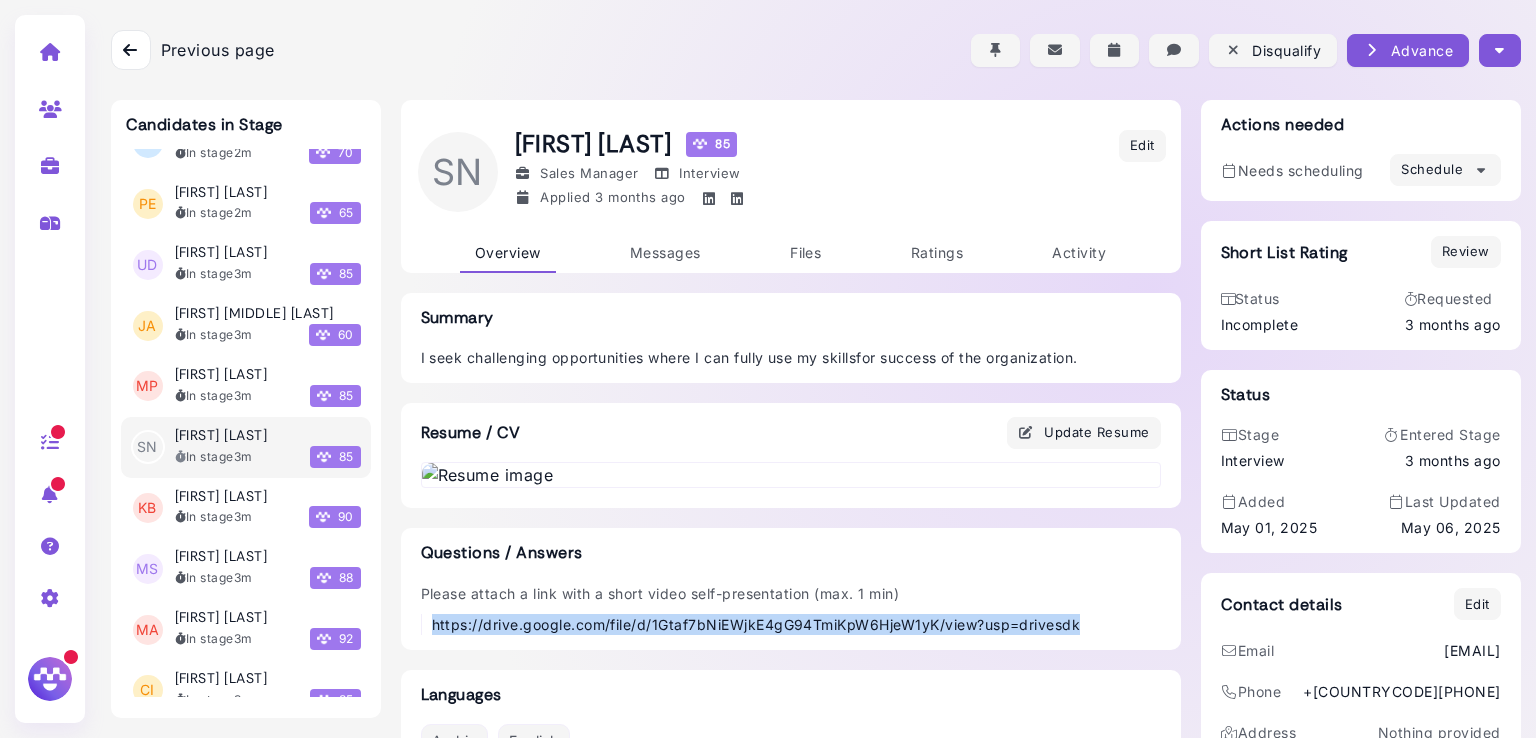 click at bounding box center [1499, 50] 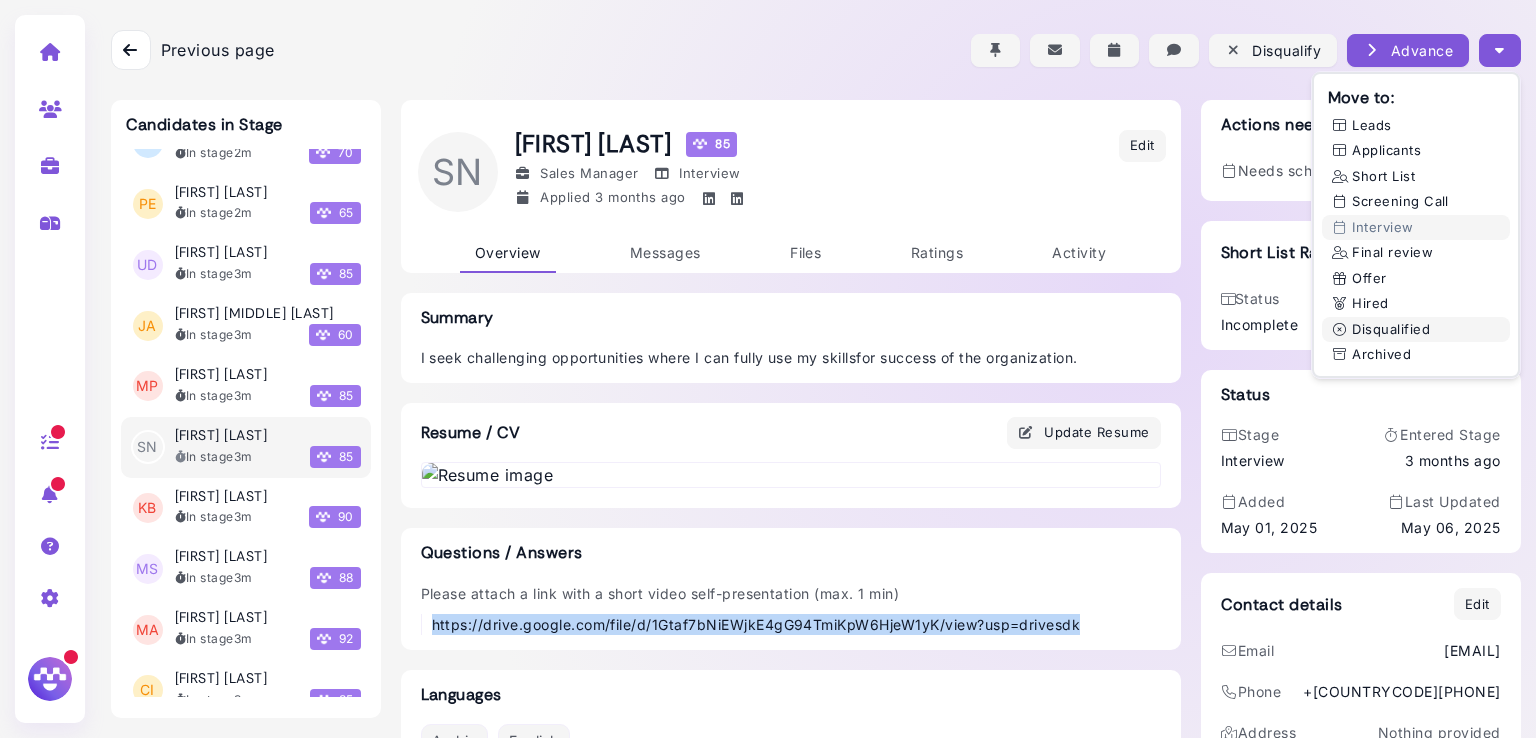 click on "Disqualified" at bounding box center (1416, 330) 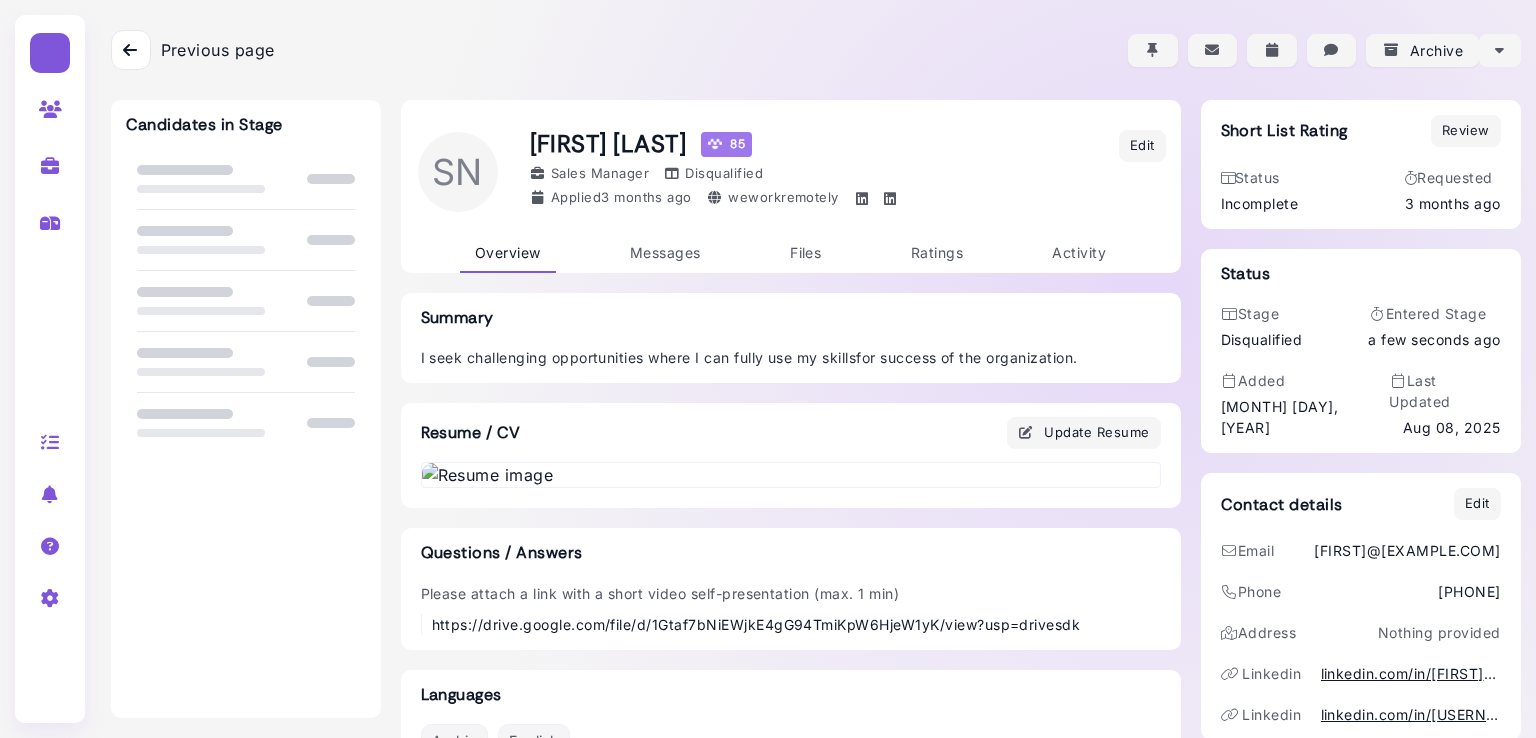 scroll, scrollTop: 0, scrollLeft: 0, axis: both 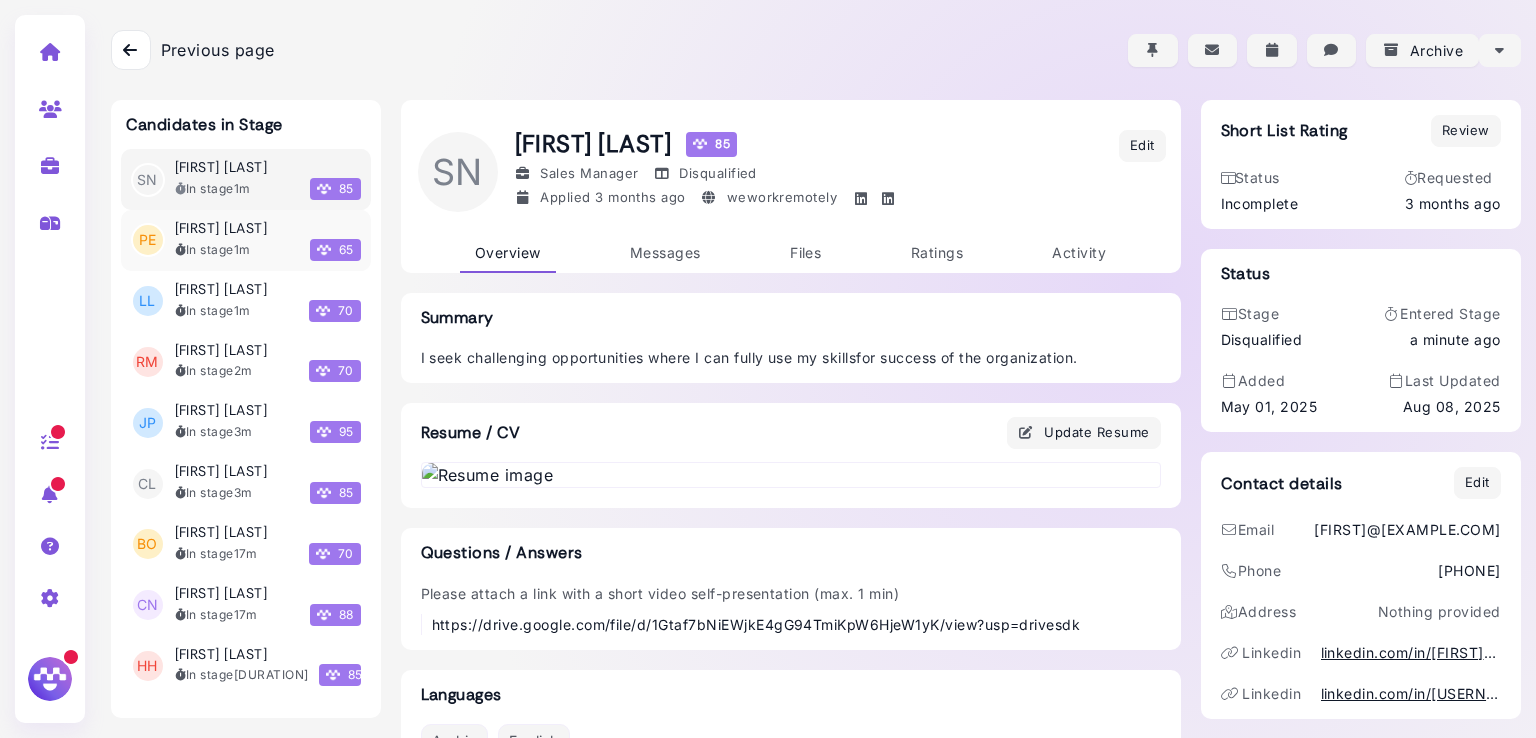 click on "1m" at bounding box center [242, 249] 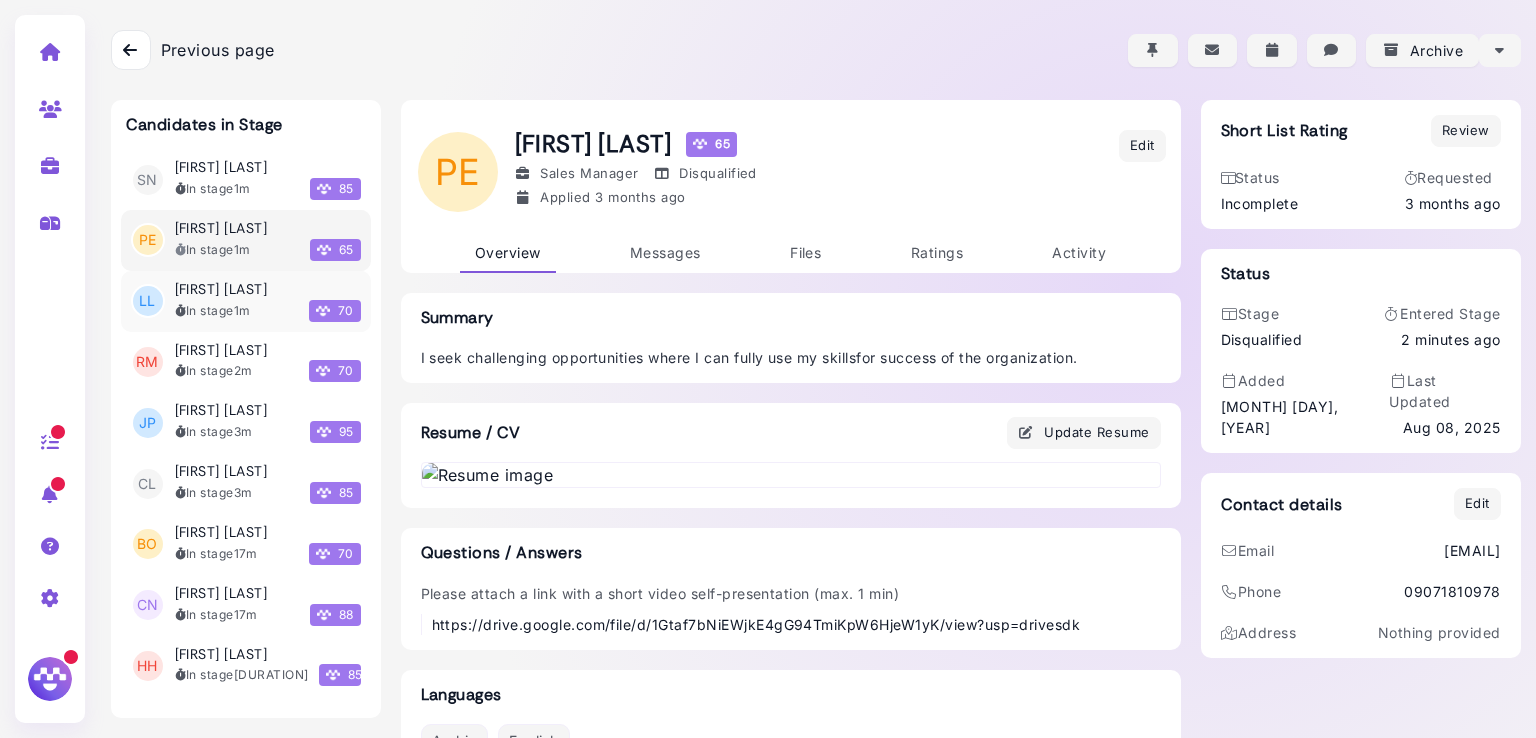 click on "In stage
1m" at bounding box center (213, 311) 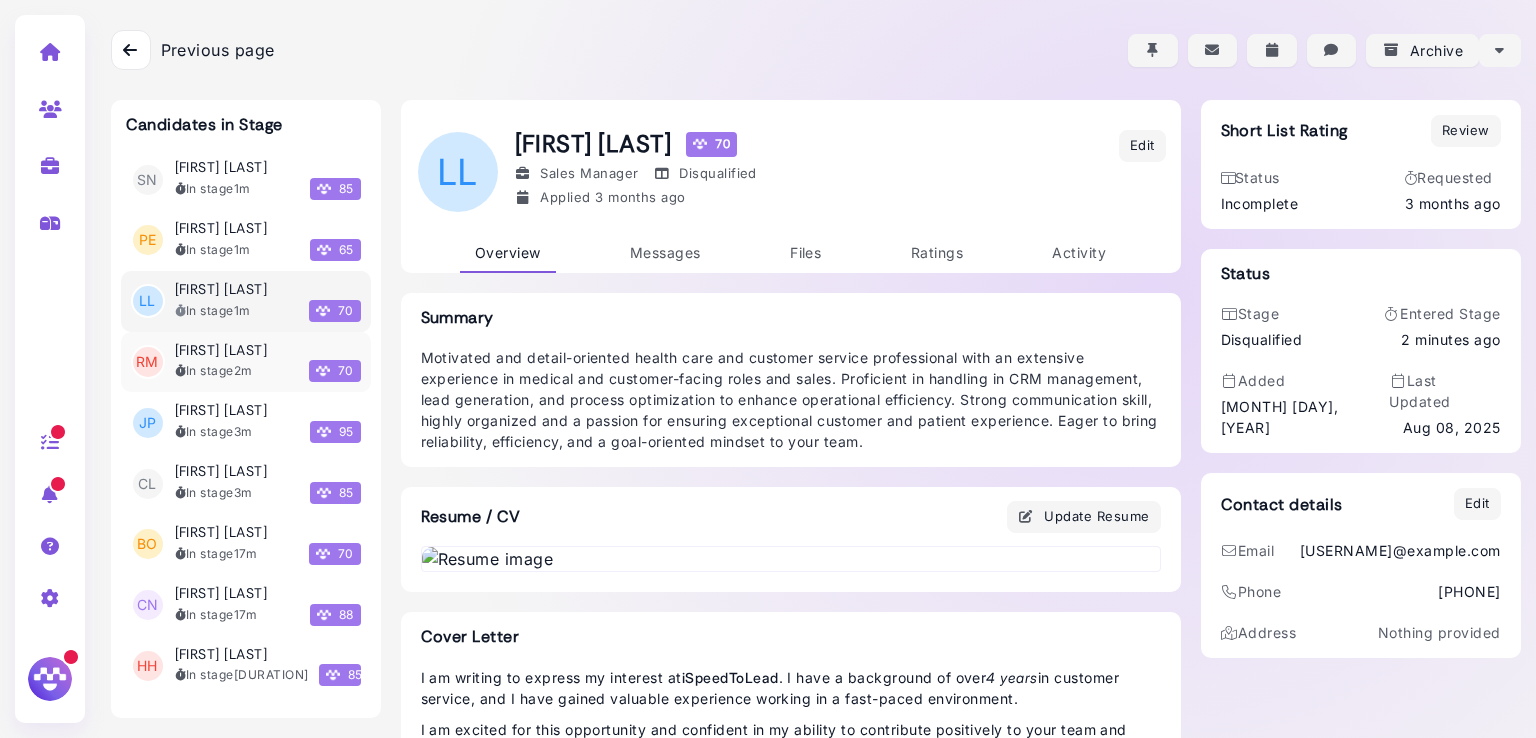 click on "[FIRST] [LAST]" at bounding box center [221, 350] 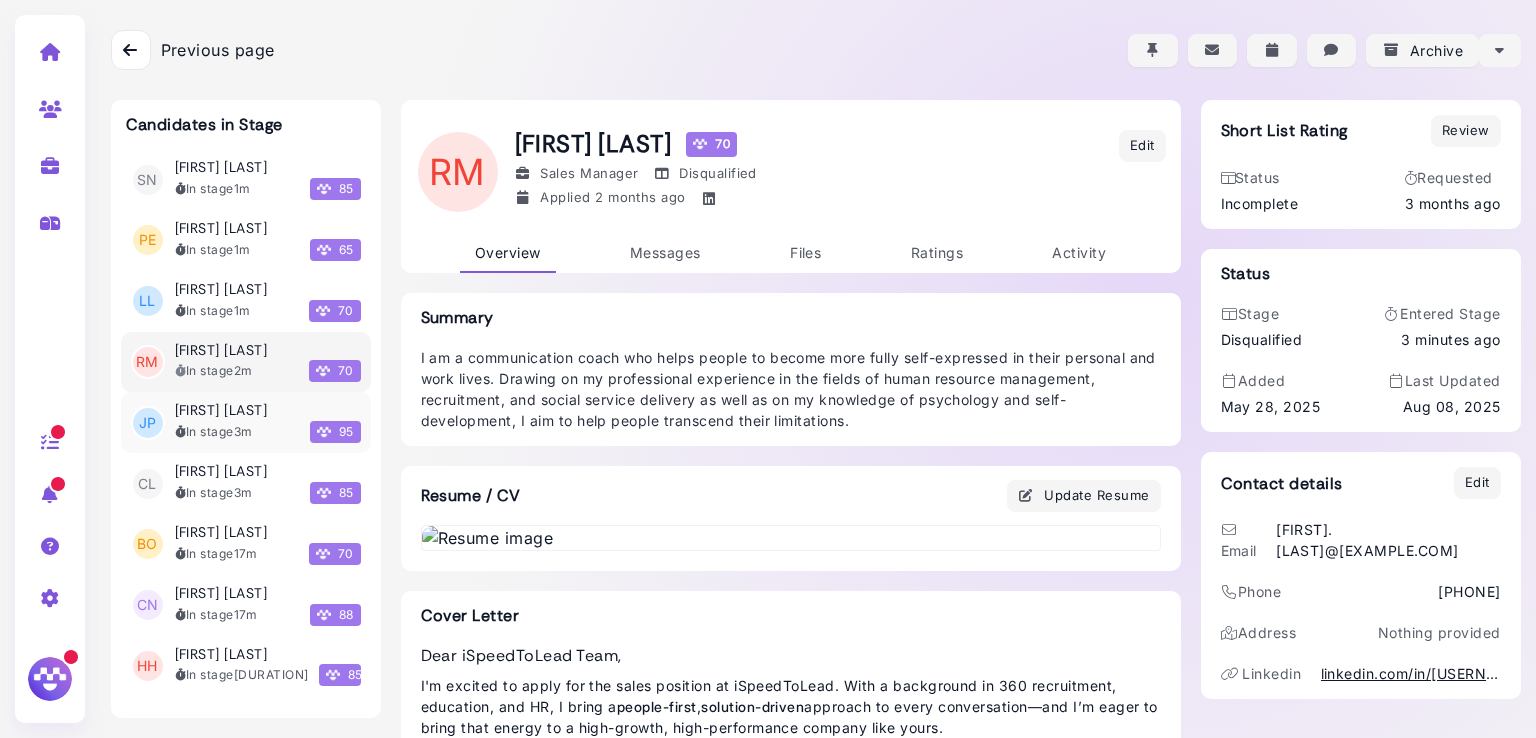 click on "[FIRST] [LAST]" at bounding box center [221, 410] 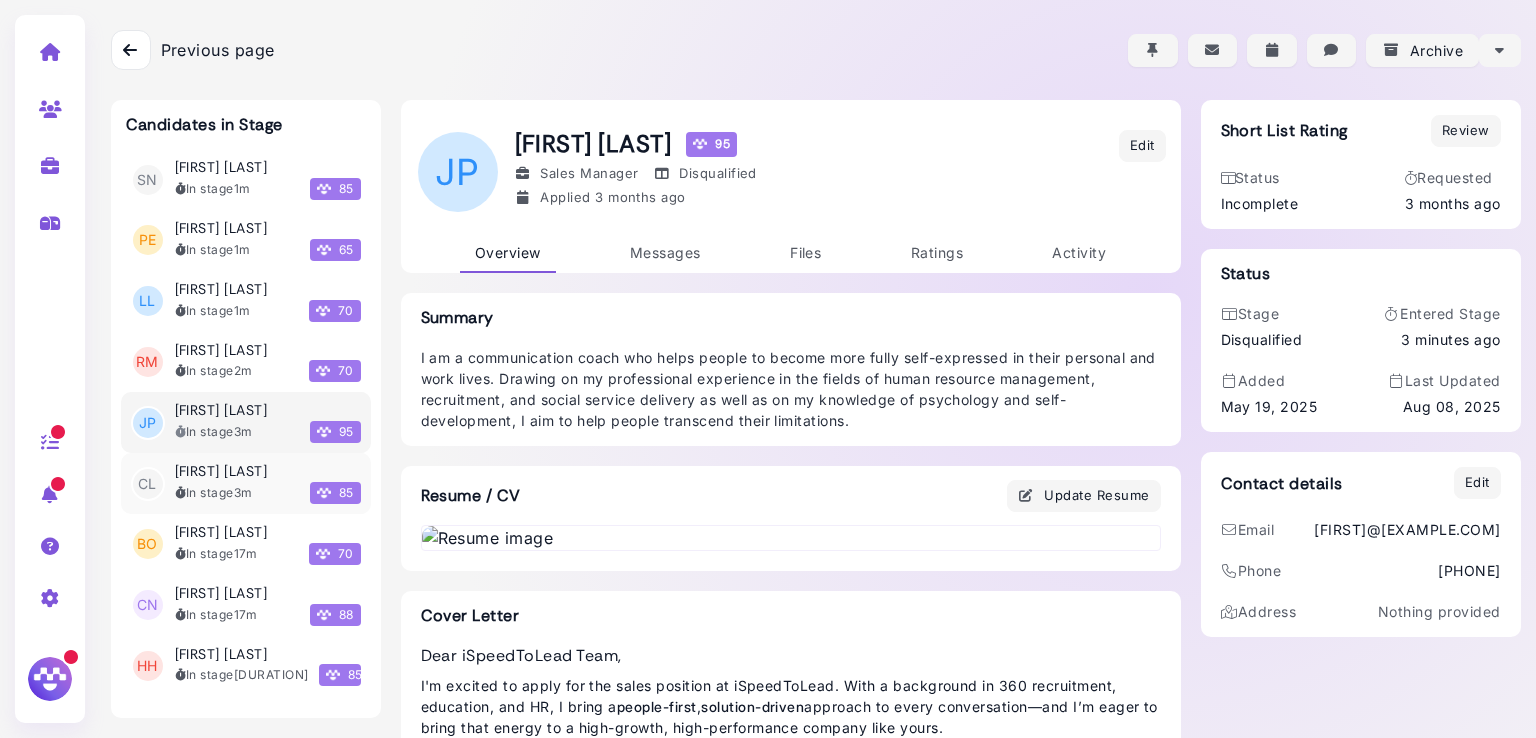 click on "[FIRST] [LAST]" at bounding box center (221, 471) 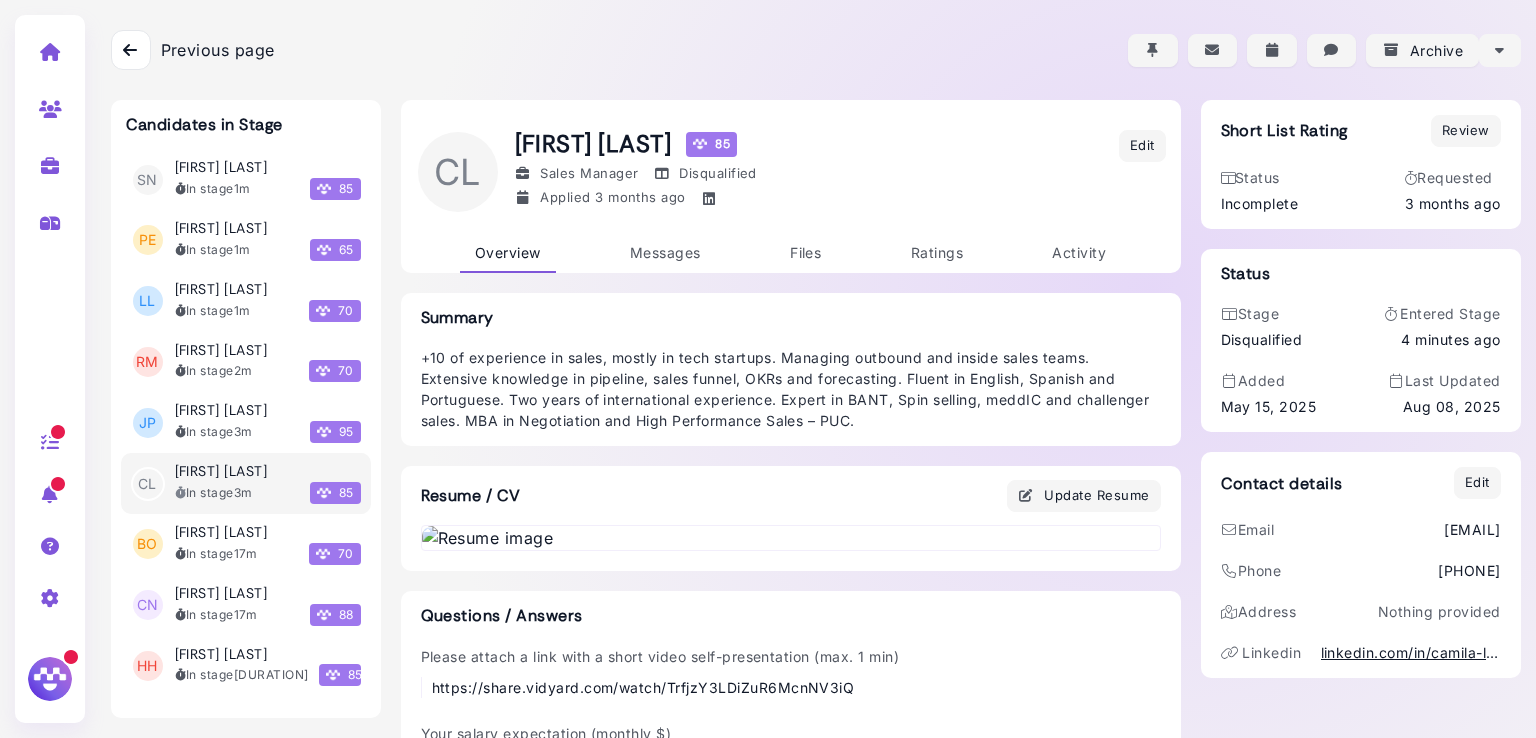 scroll, scrollTop: 128, scrollLeft: 0, axis: vertical 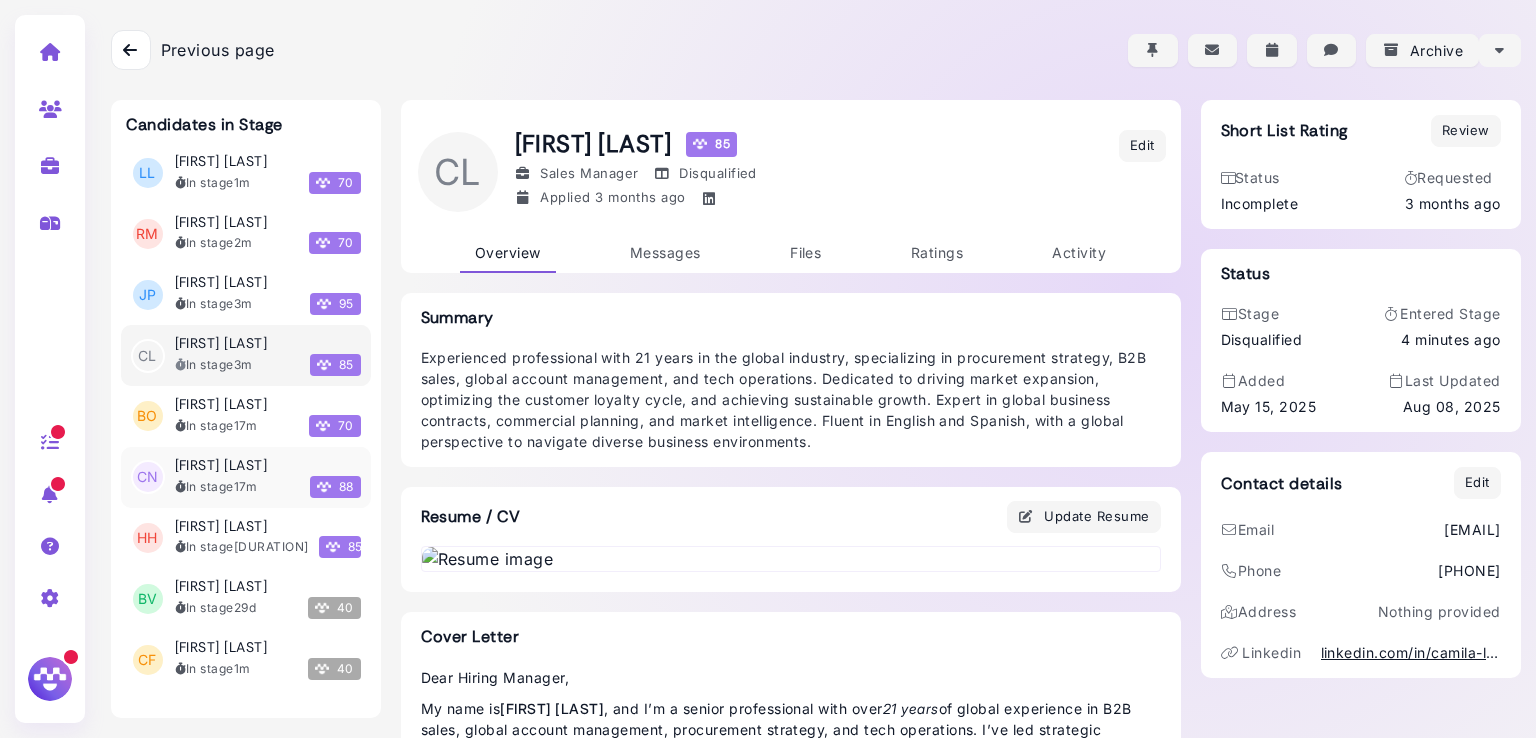 click on "[FIRST] [LAST]" at bounding box center [221, 465] 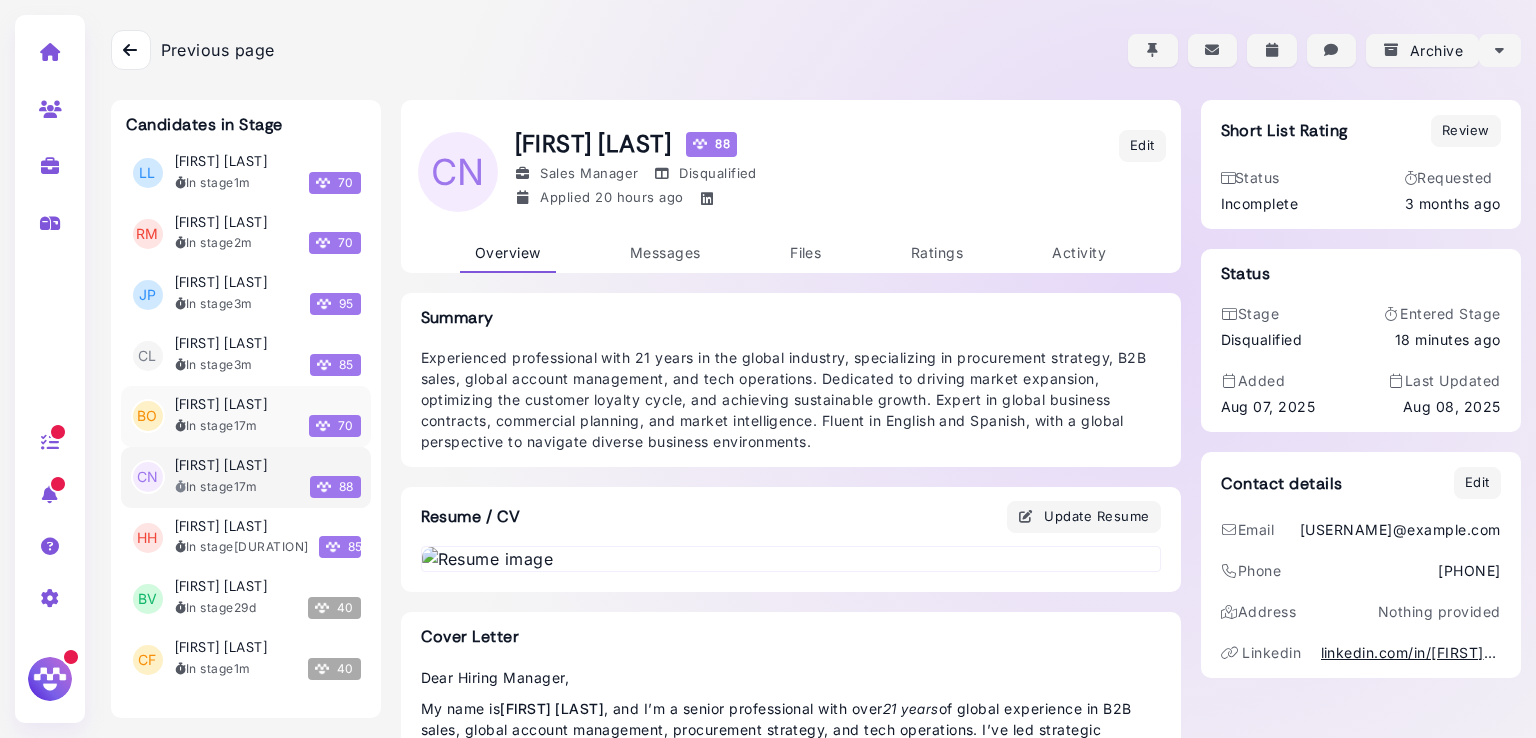 click on "[FIRST] [LAST]" at bounding box center [221, 404] 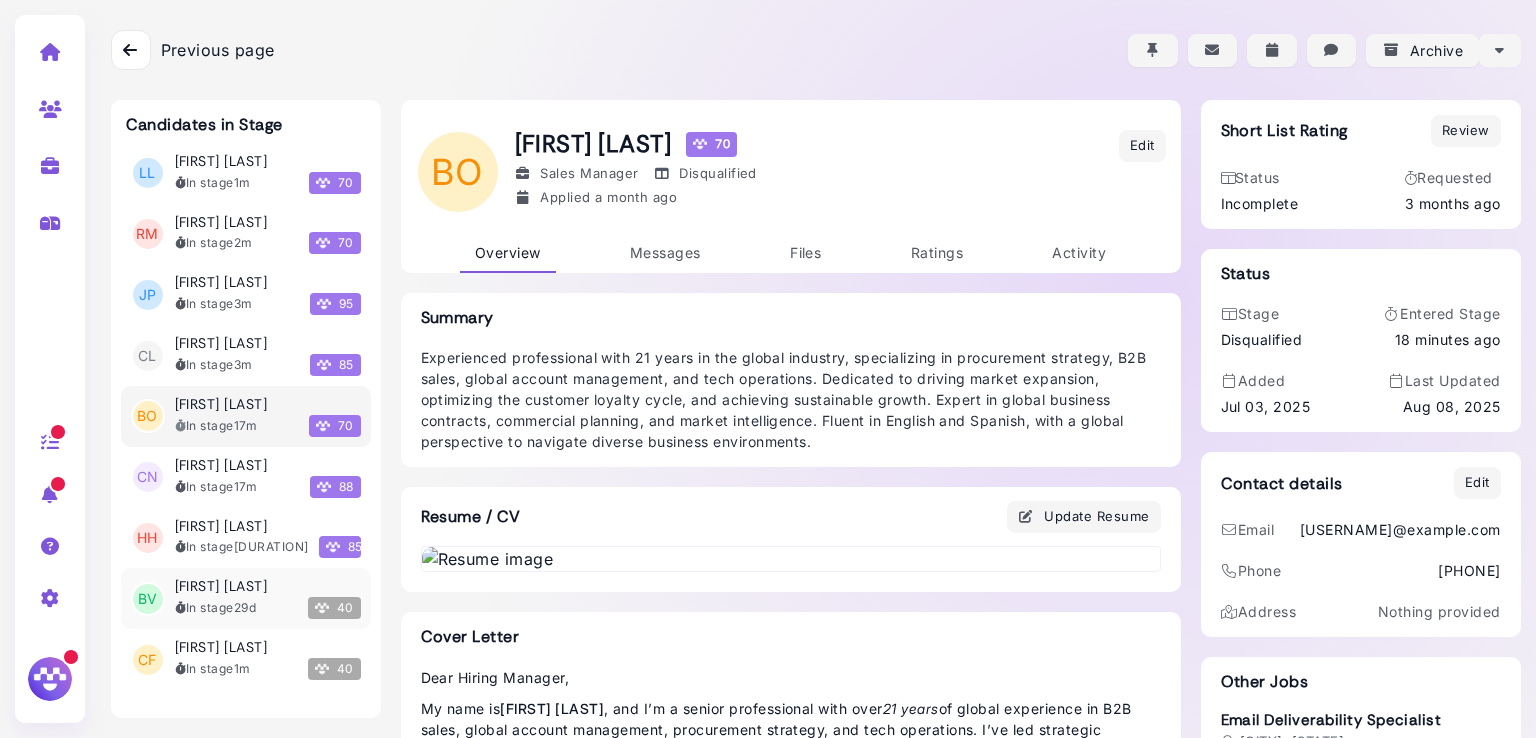 click on "BV       [FIRST] [LAST]
In stage
29d     40" at bounding box center [246, 598] 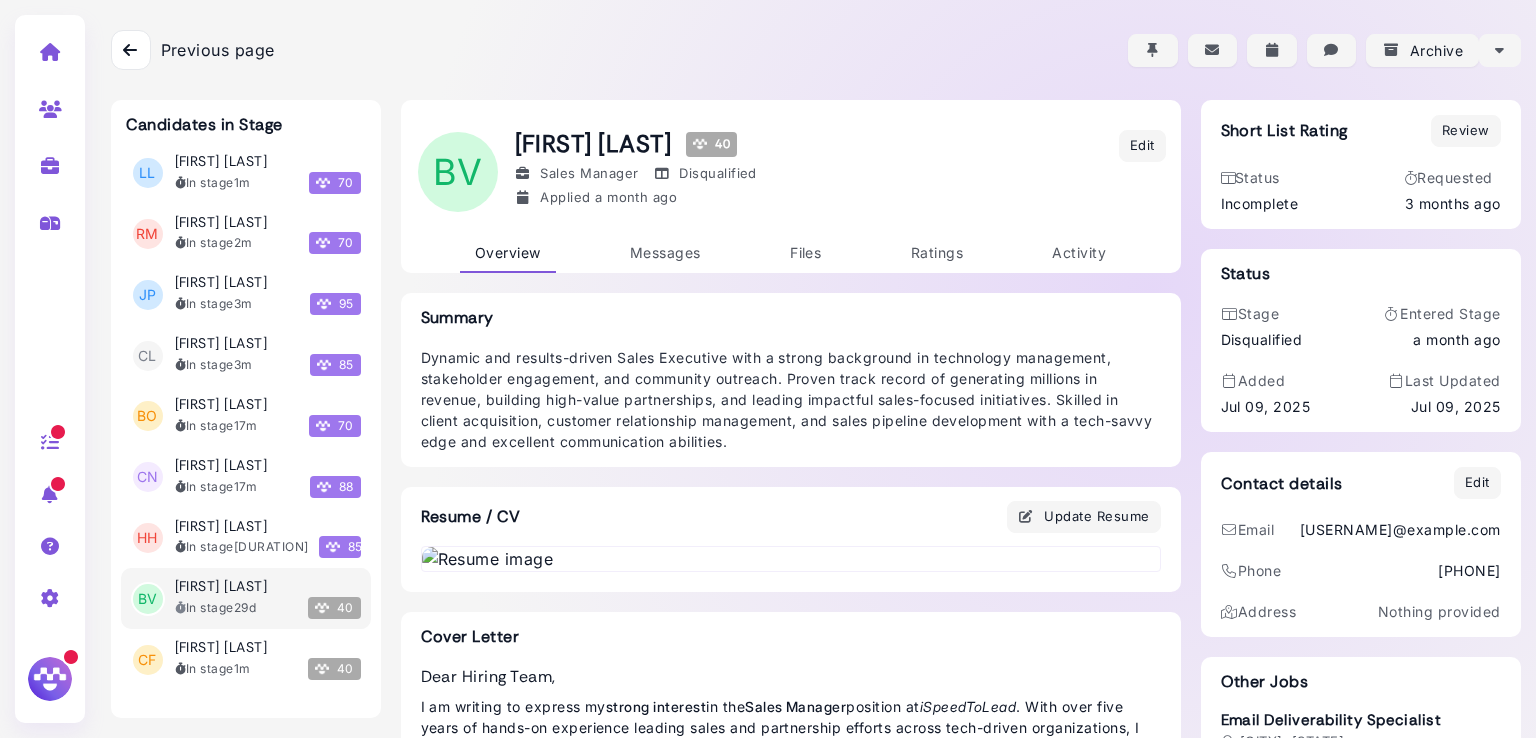 click at bounding box center (131, 50) 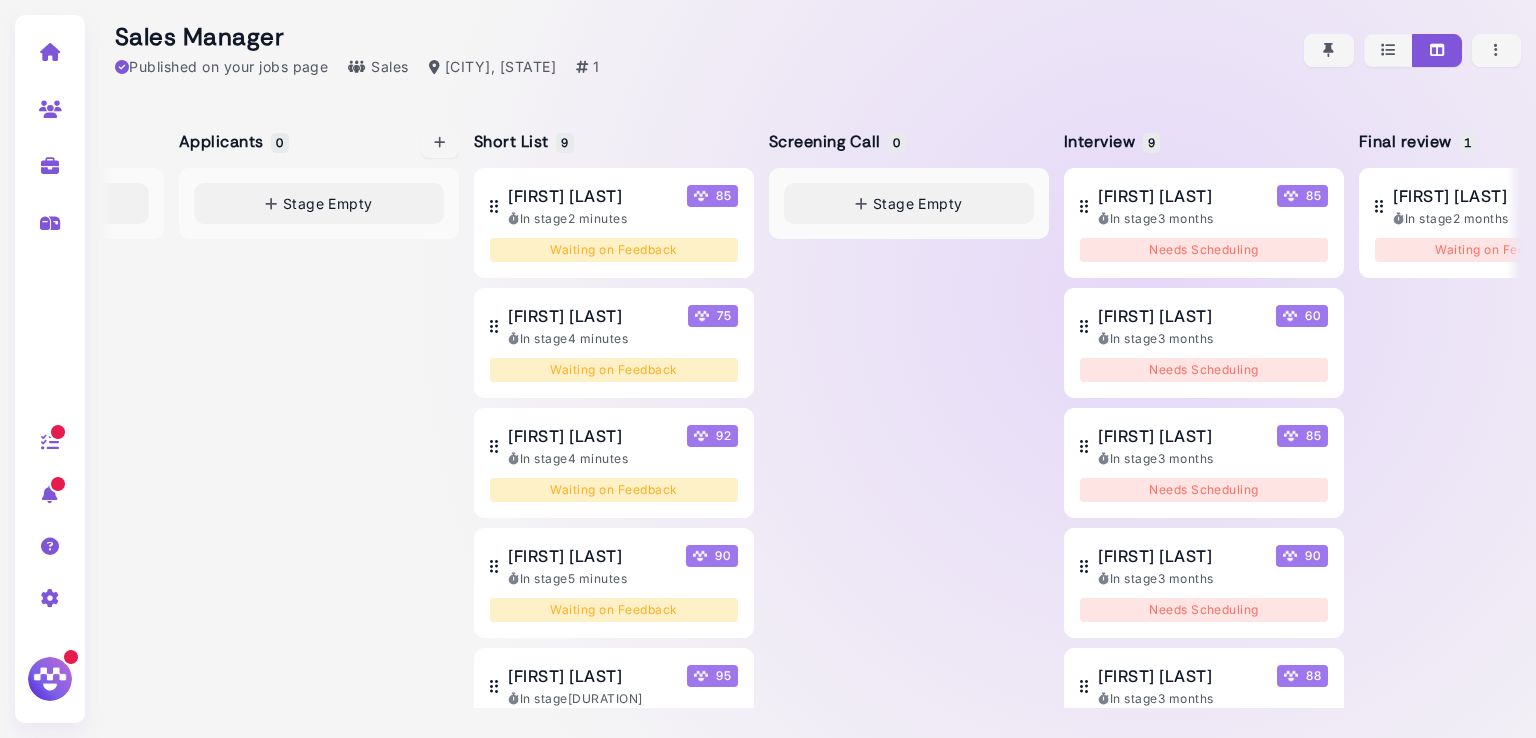 scroll, scrollTop: 0, scrollLeft: 300, axis: horizontal 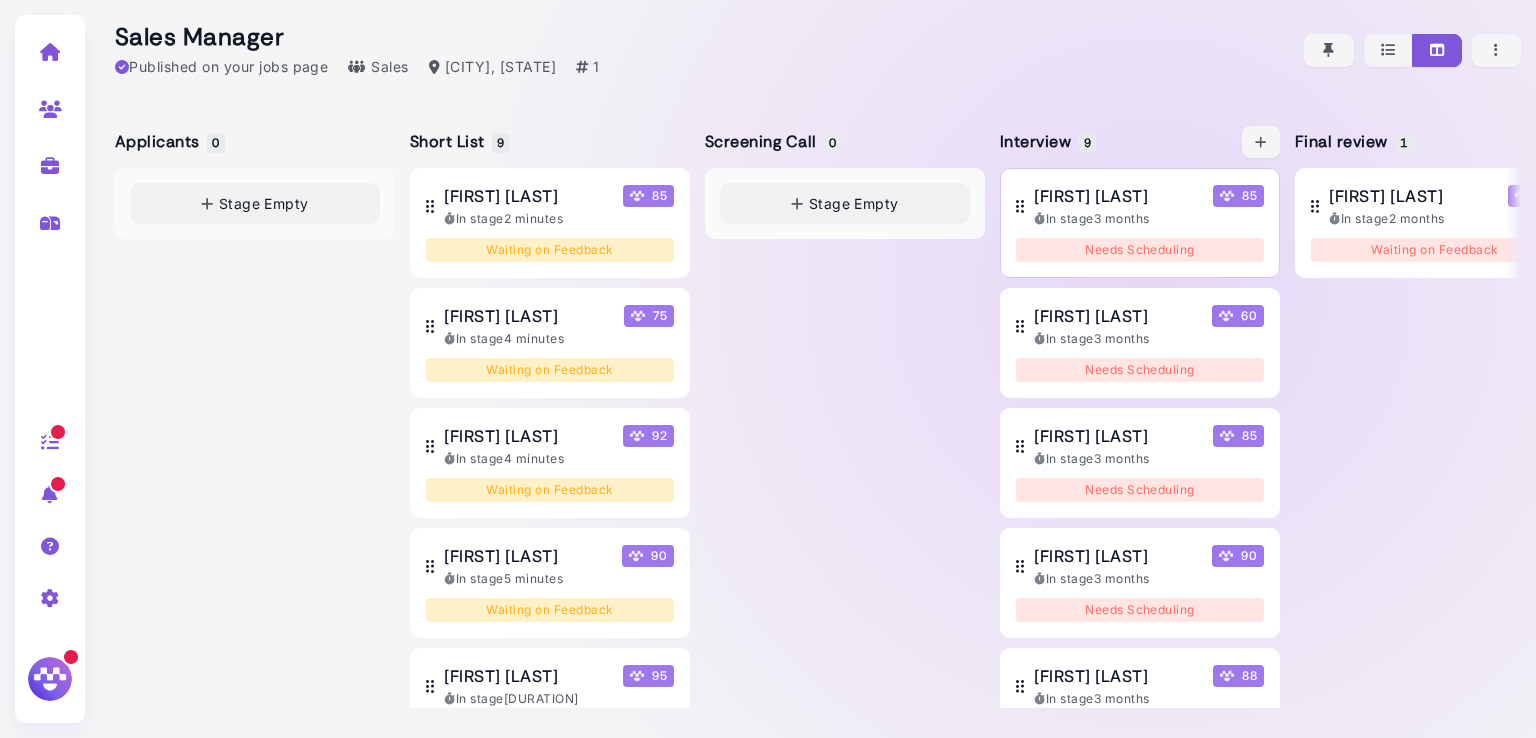 click on "Ujjwal Dhakal" at bounding box center (1091, 196) 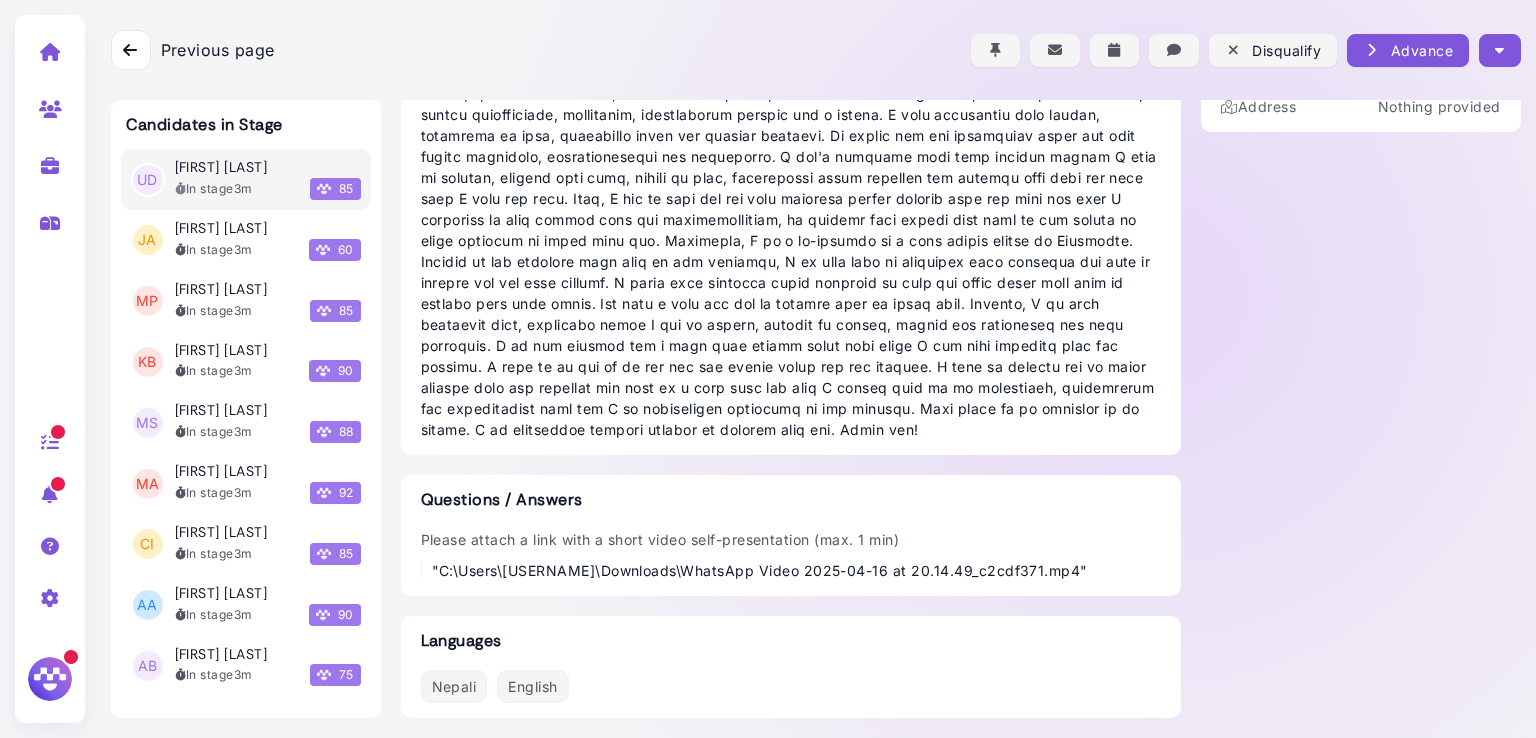 scroll, scrollTop: 1644, scrollLeft: 0, axis: vertical 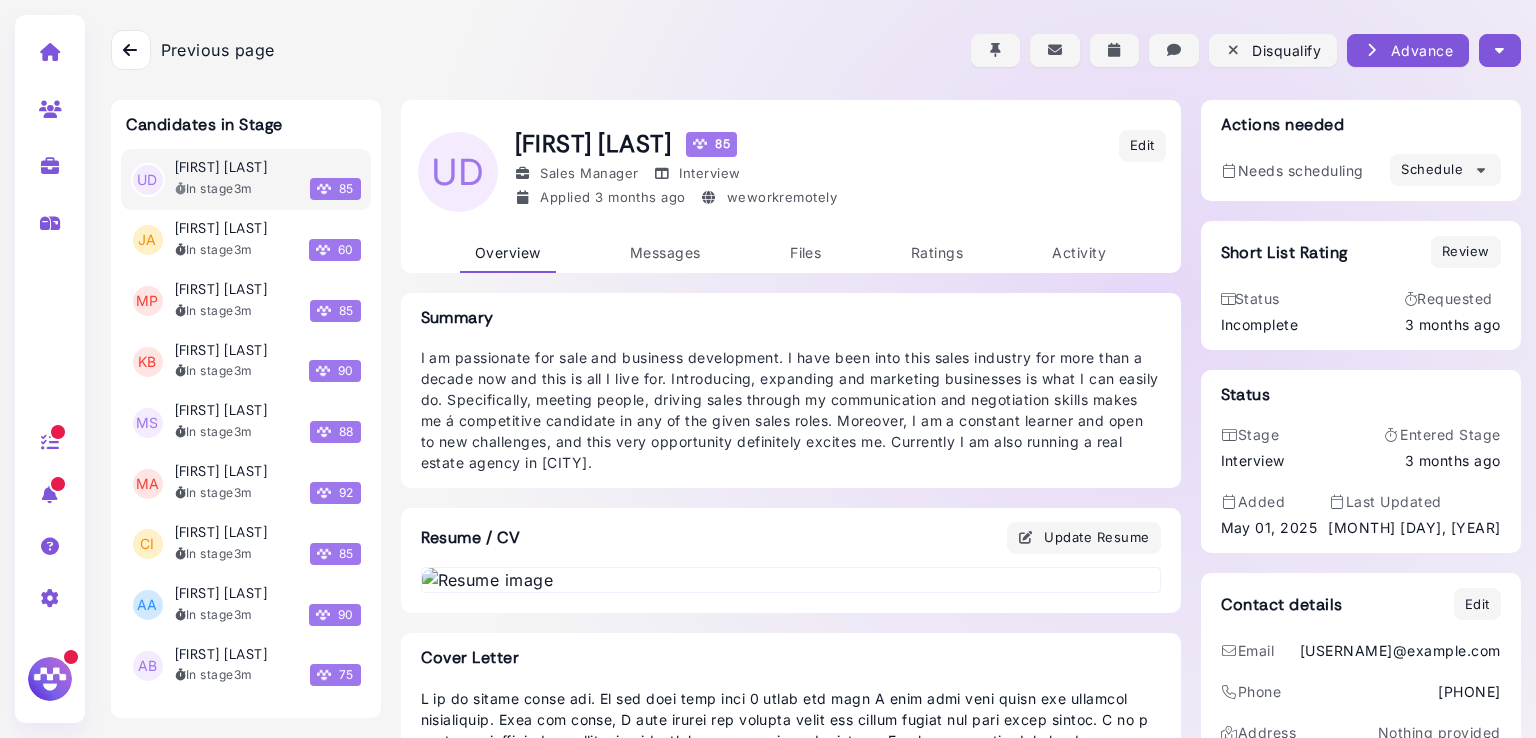 click at bounding box center (1499, 50) 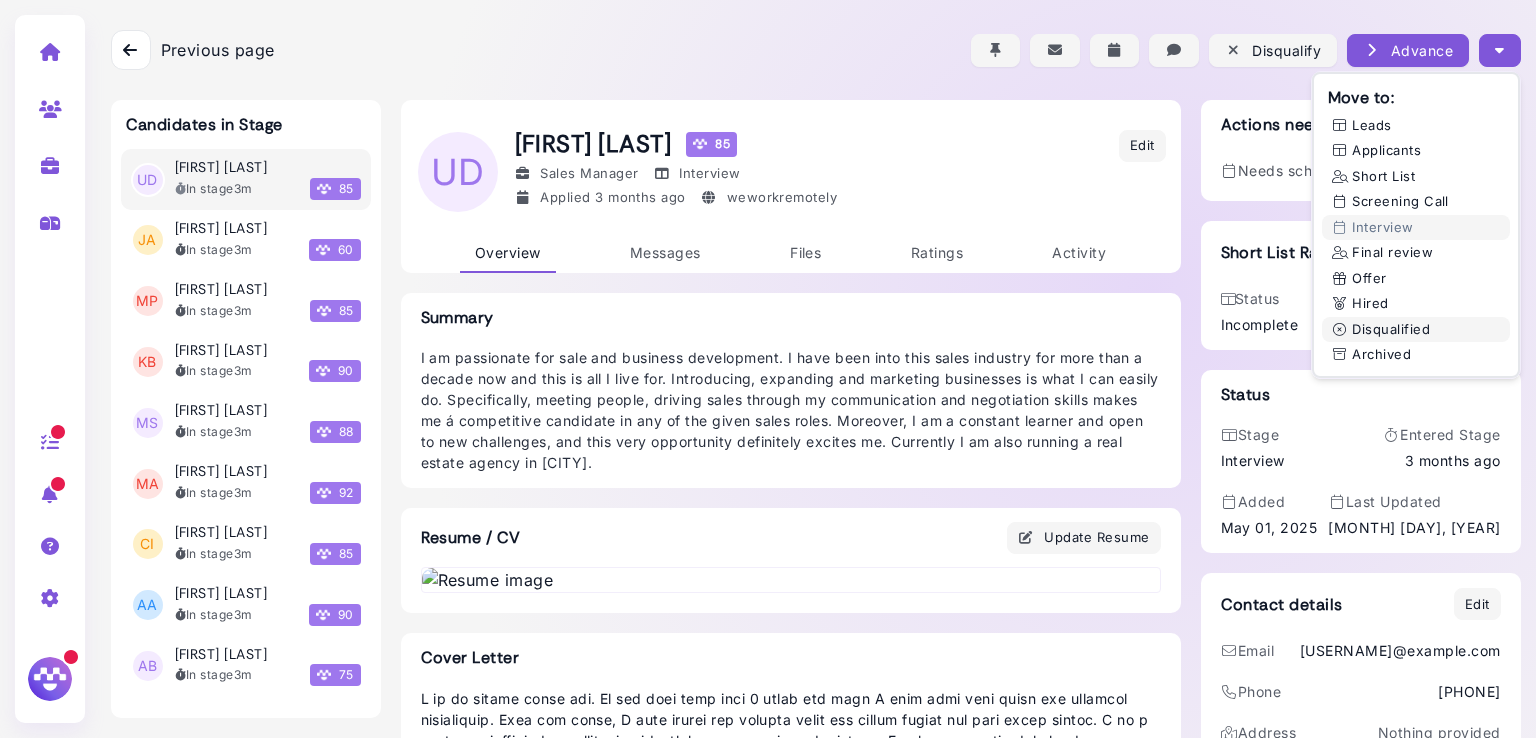 click on "Disqualified" at bounding box center [1416, 330] 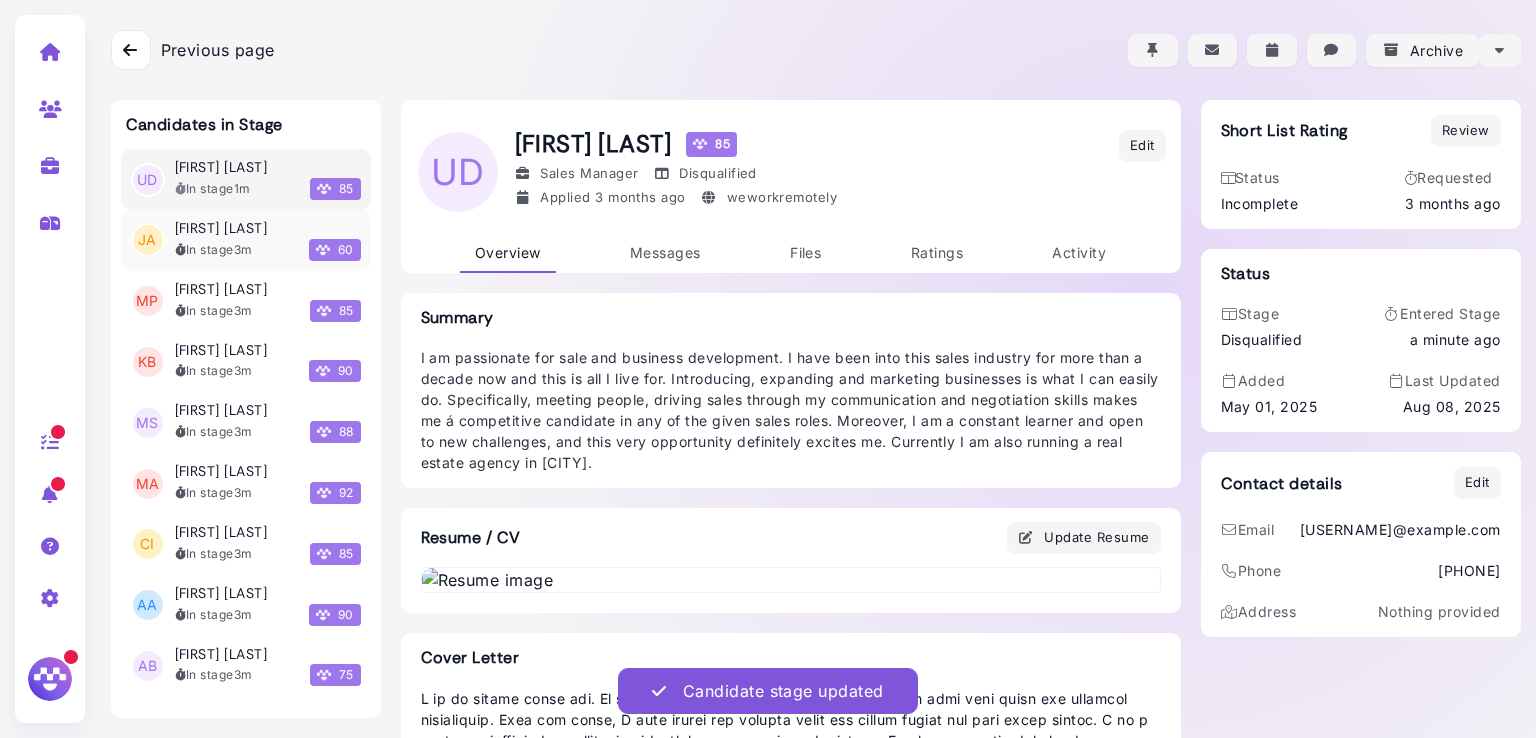 click on "3m" at bounding box center [243, 249] 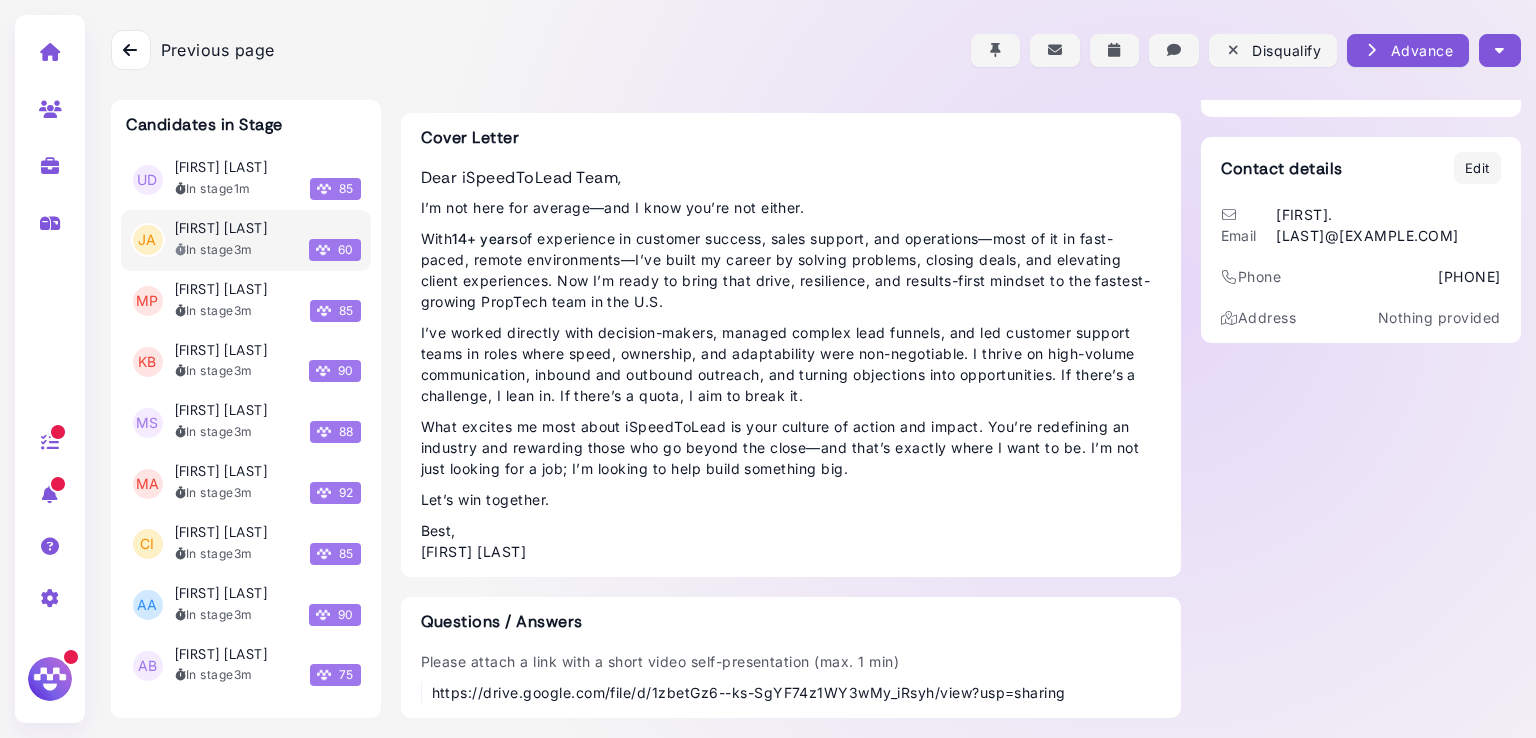 scroll, scrollTop: 1476, scrollLeft: 0, axis: vertical 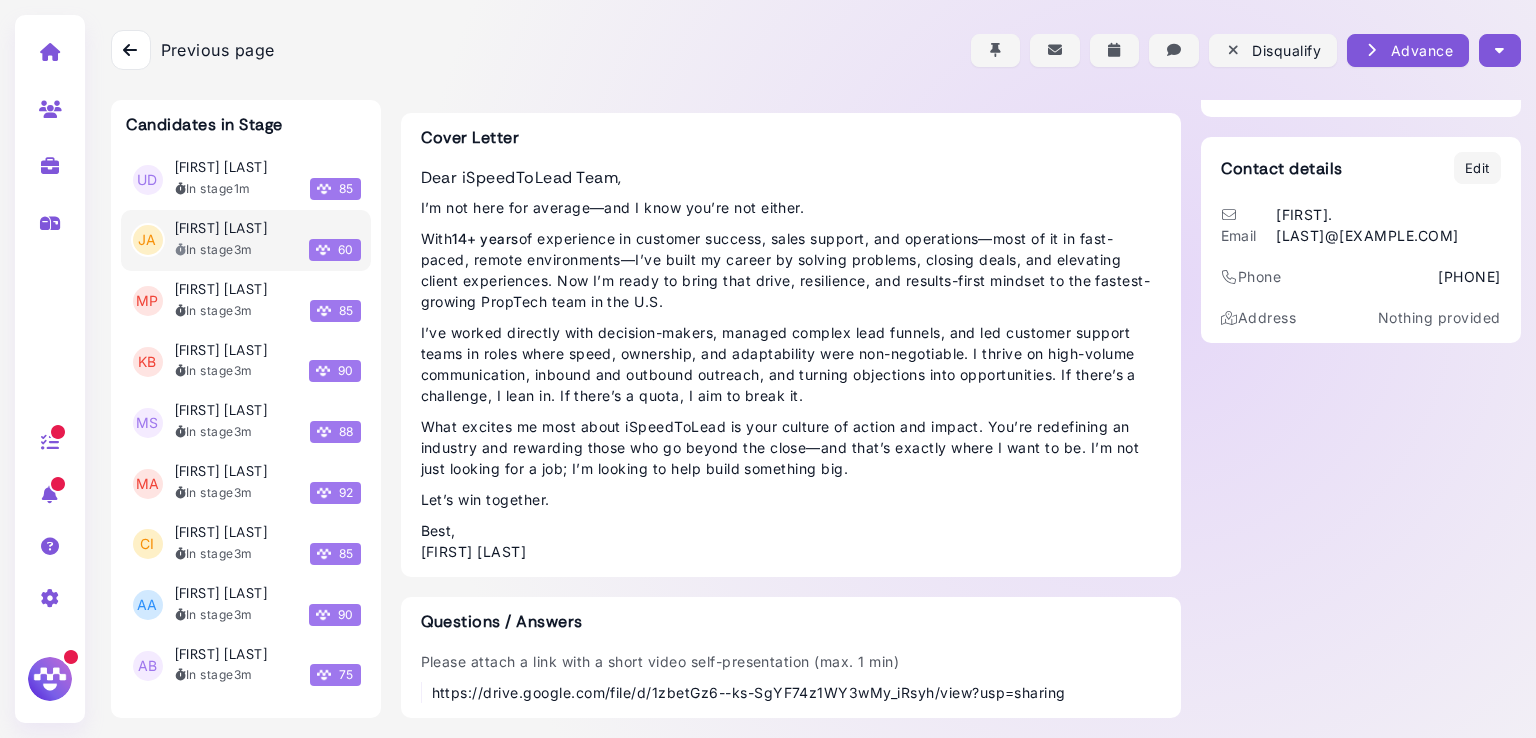 drag, startPoint x: 1073, startPoint y: 698, endPoint x: 424, endPoint y: 681, distance: 649.2226 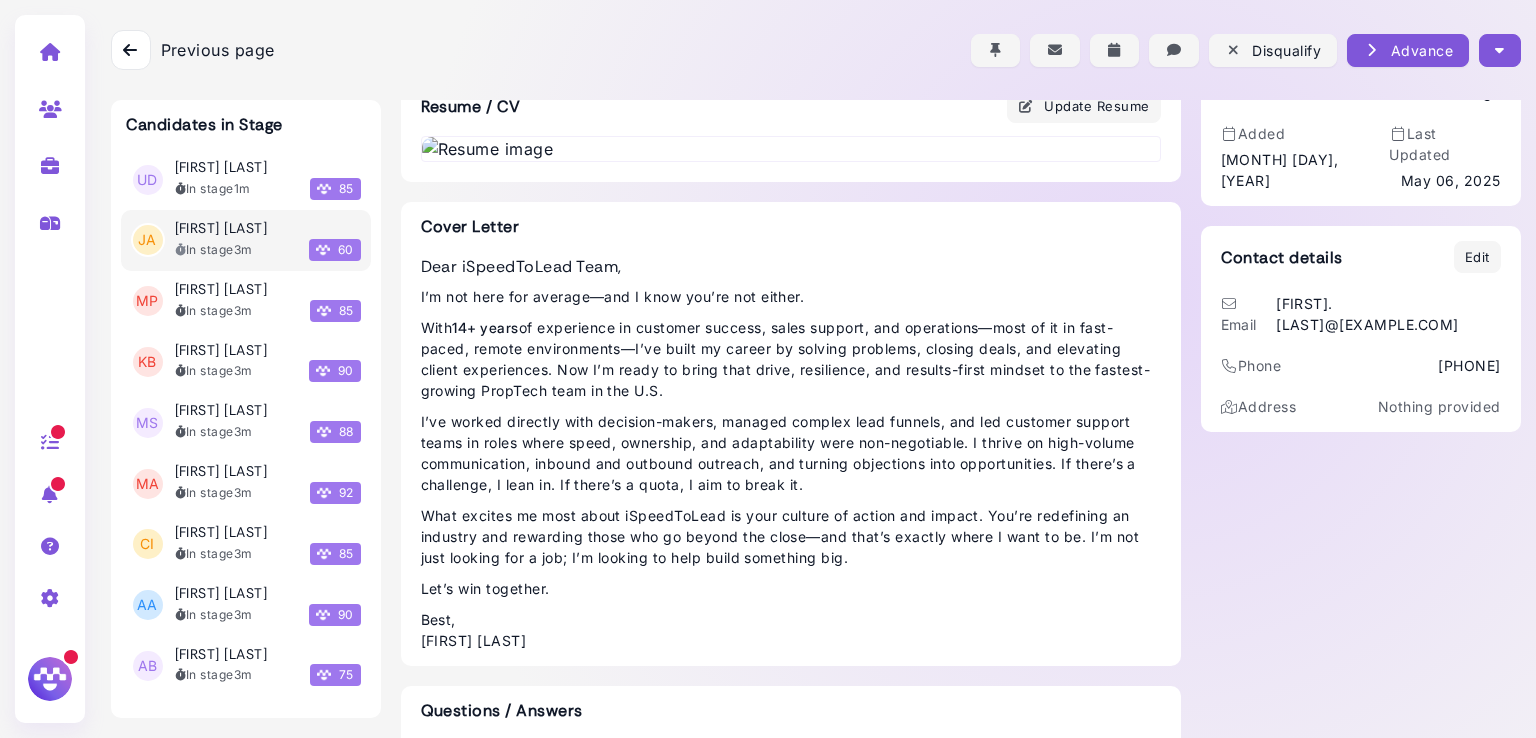 scroll, scrollTop: 76, scrollLeft: 0, axis: vertical 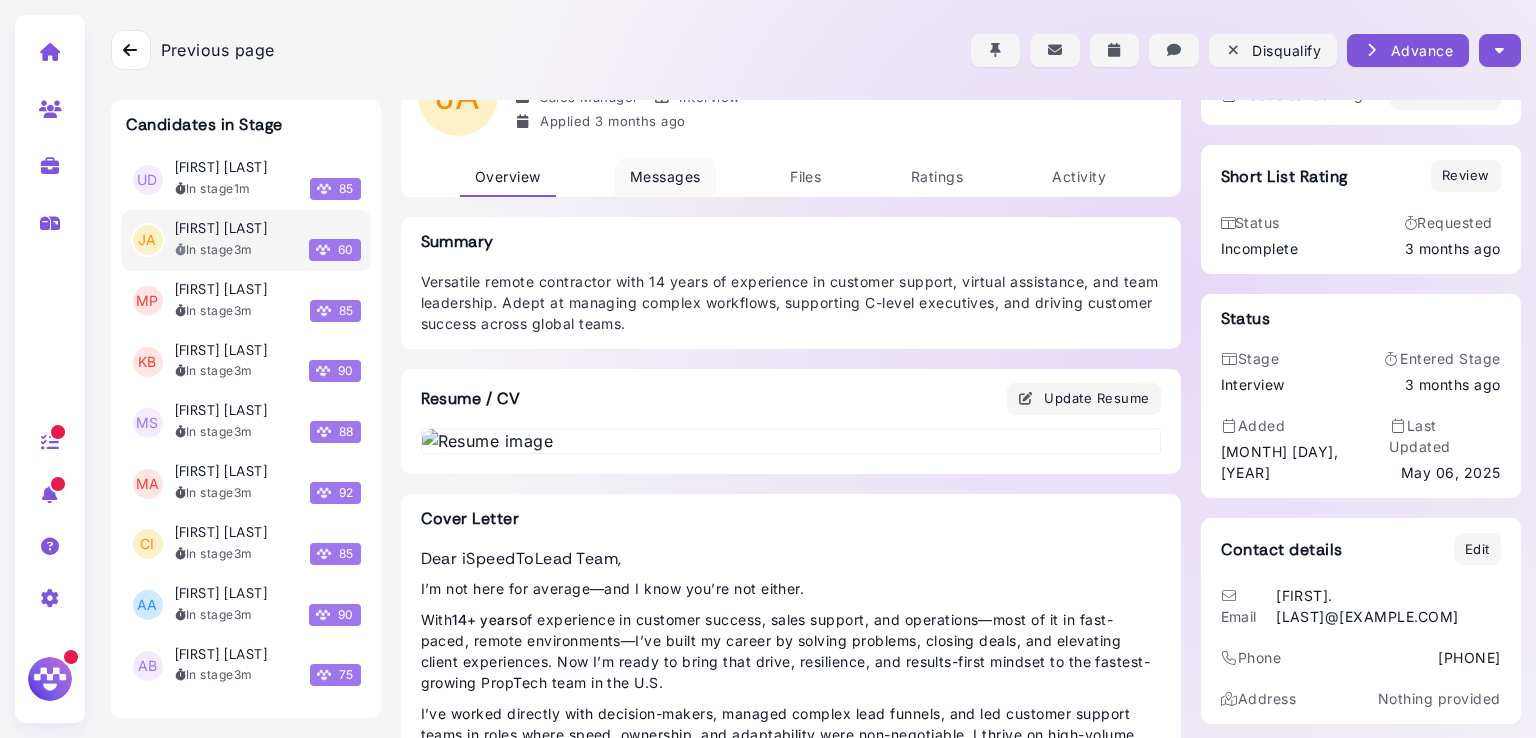 click on "Messages" at bounding box center (665, 176) 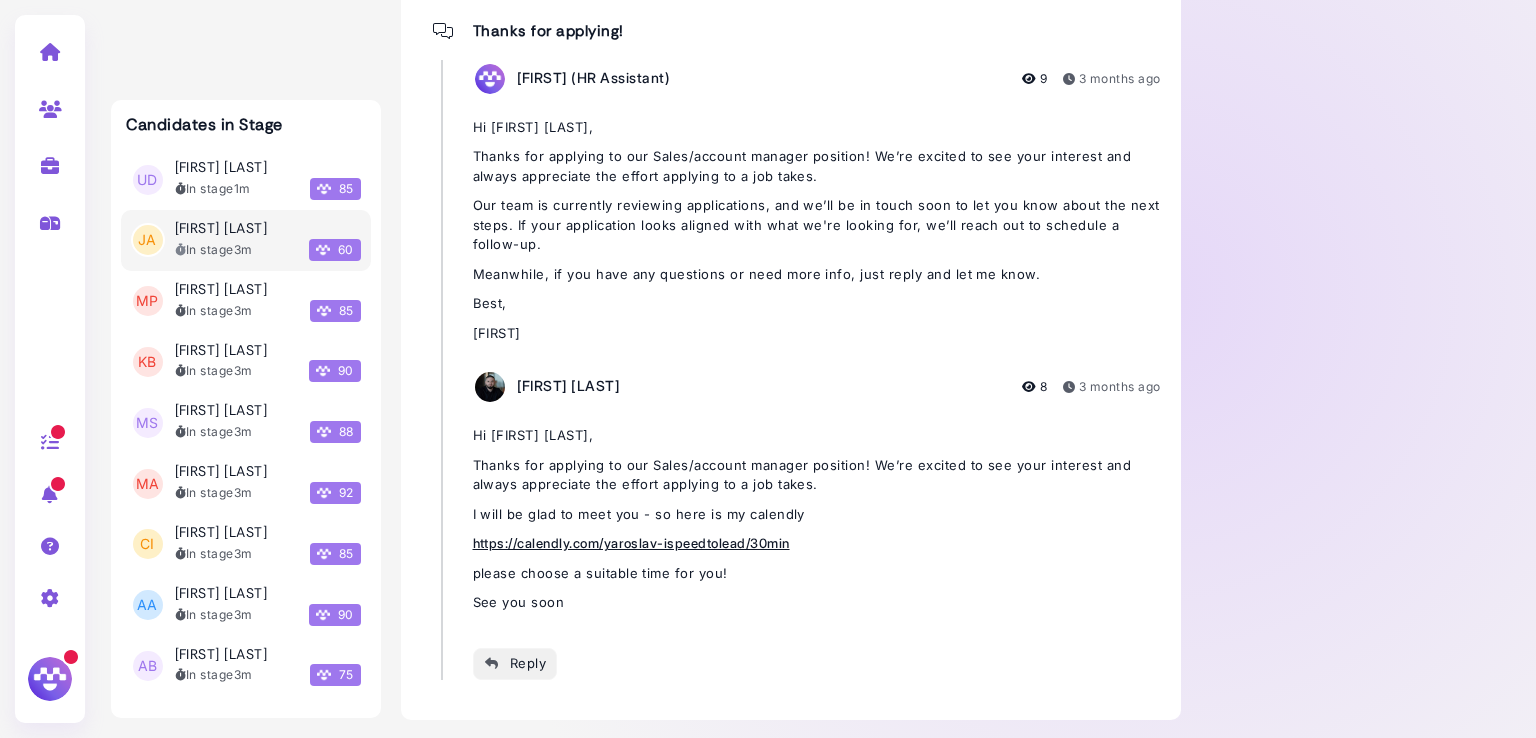 click on "Reply" at bounding box center (515, 663) 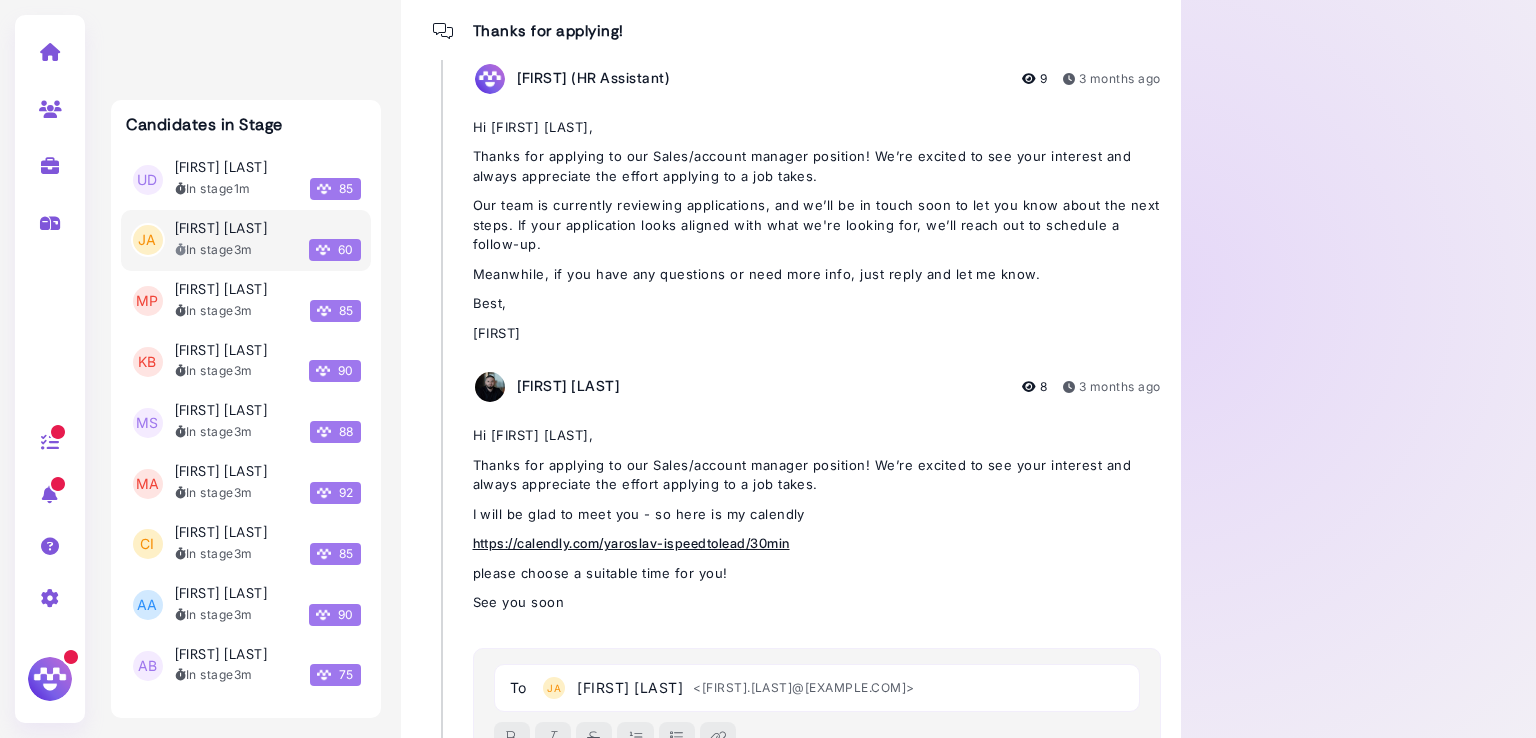 scroll, scrollTop: 1008, scrollLeft: 0, axis: vertical 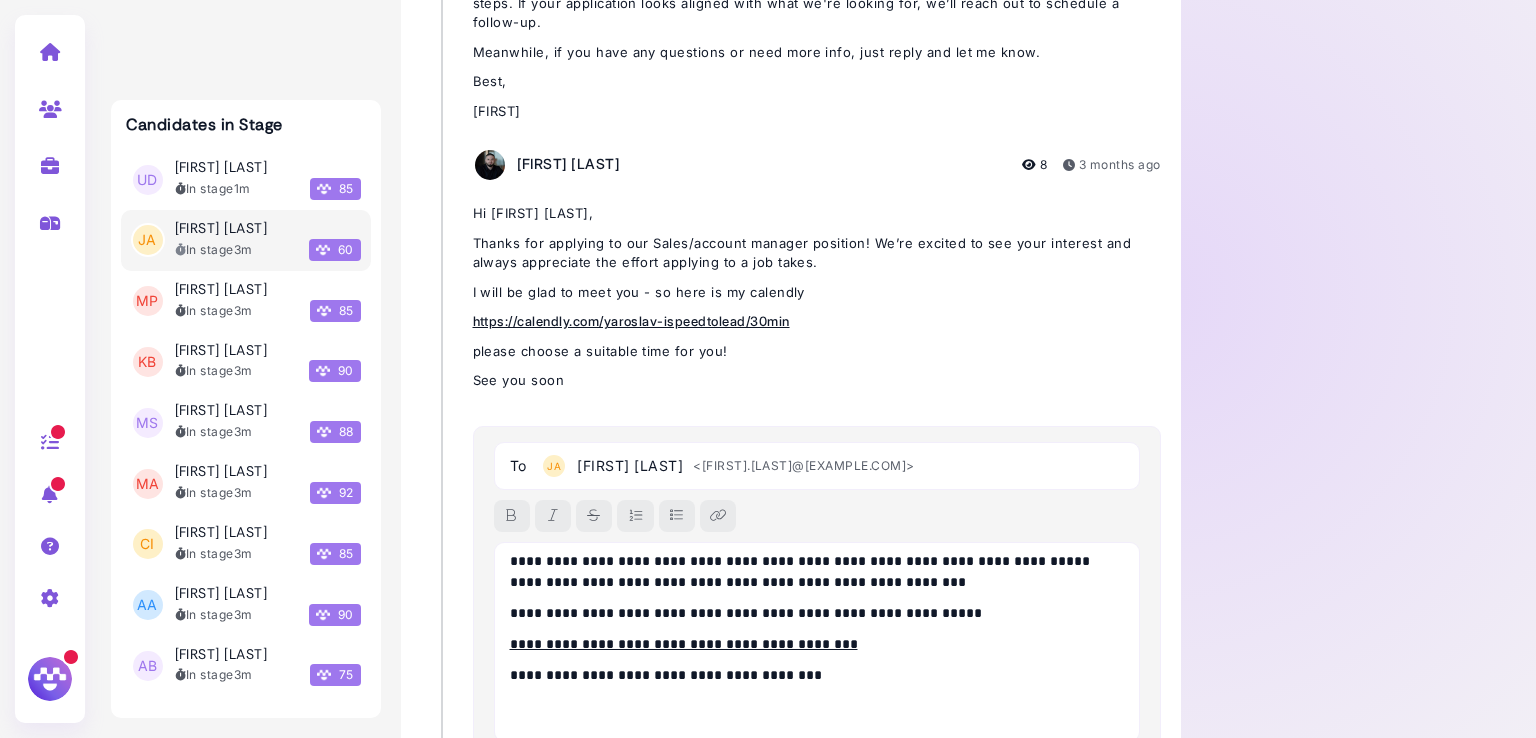 click on "**********" at bounding box center (684, 644) 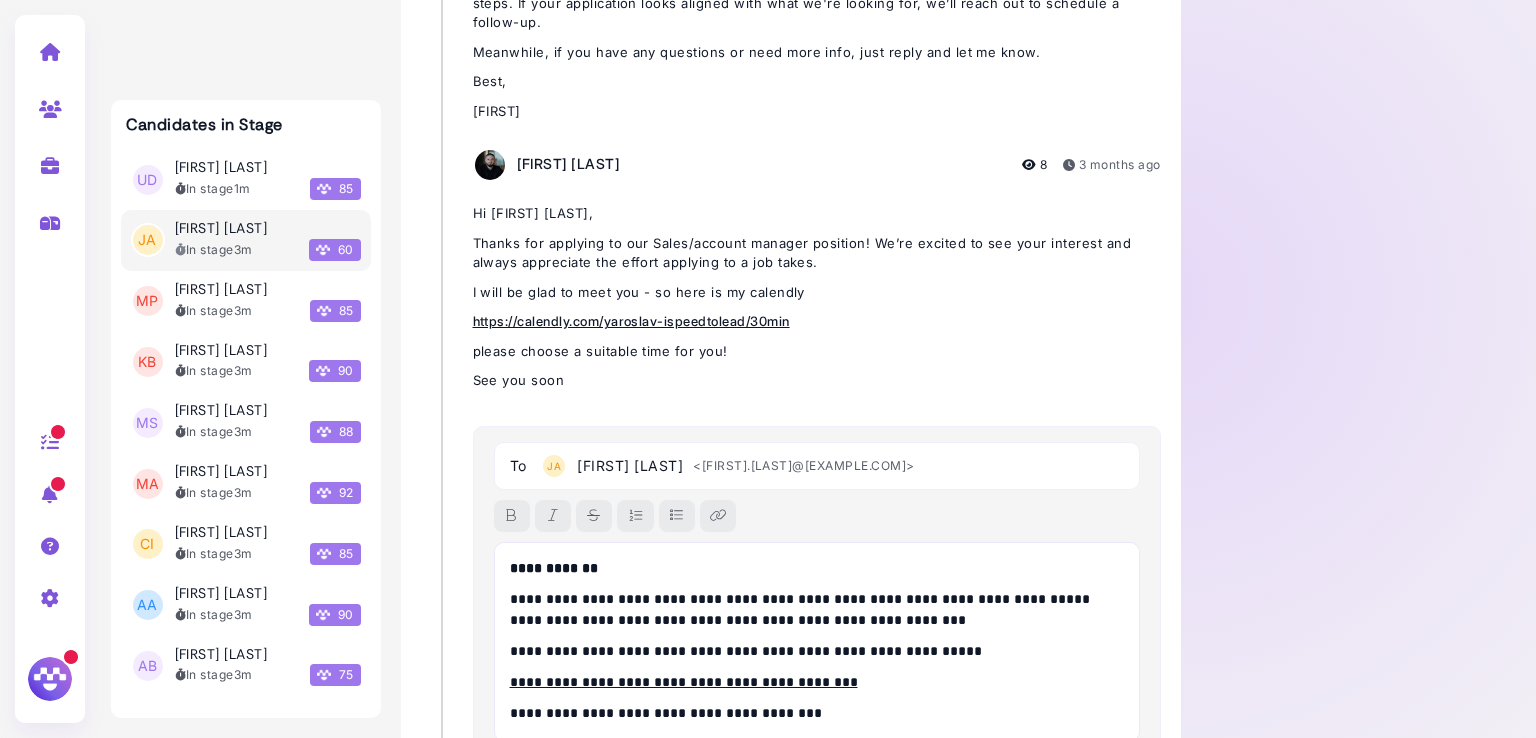 click on "**********" at bounding box center (817, 568) 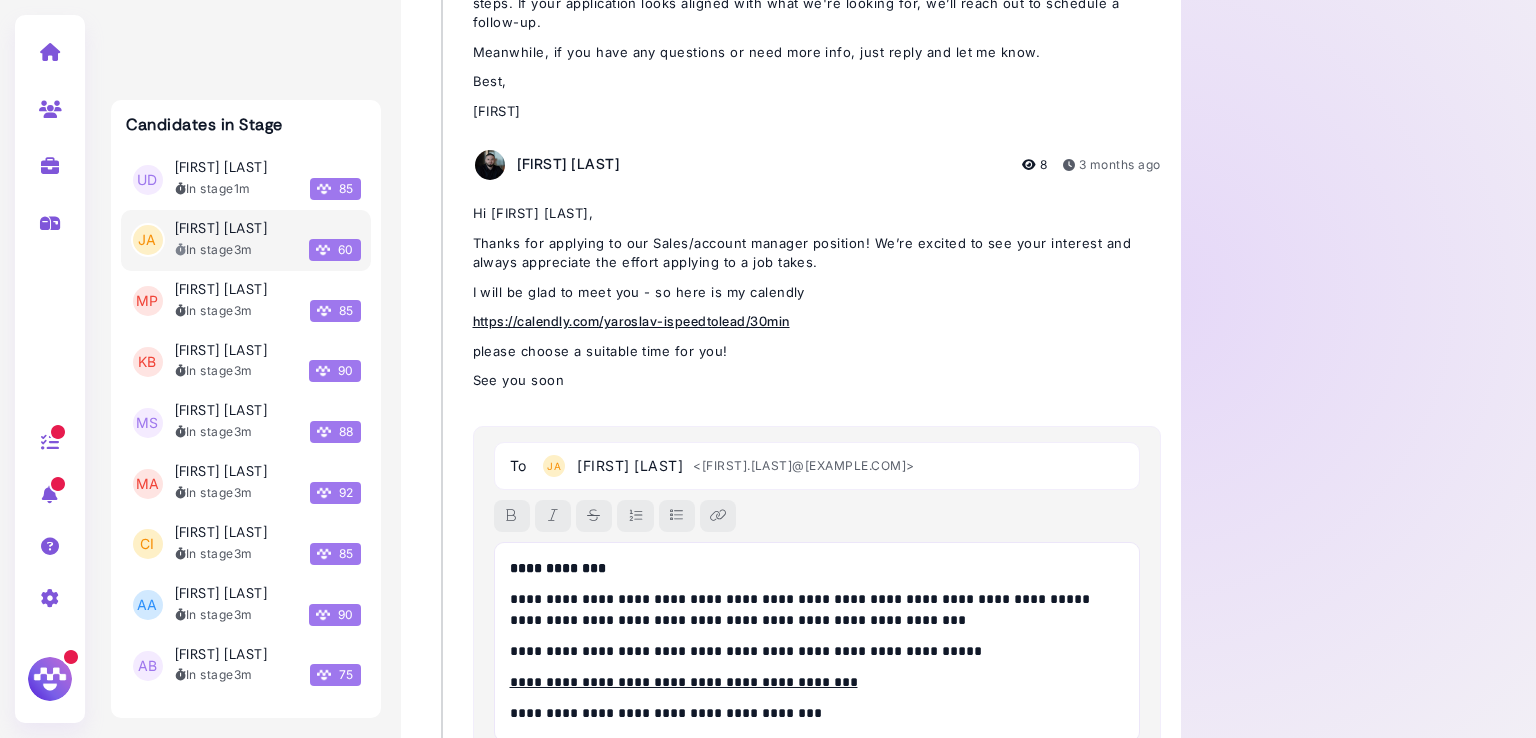 click on "**********" at bounding box center (817, 568) 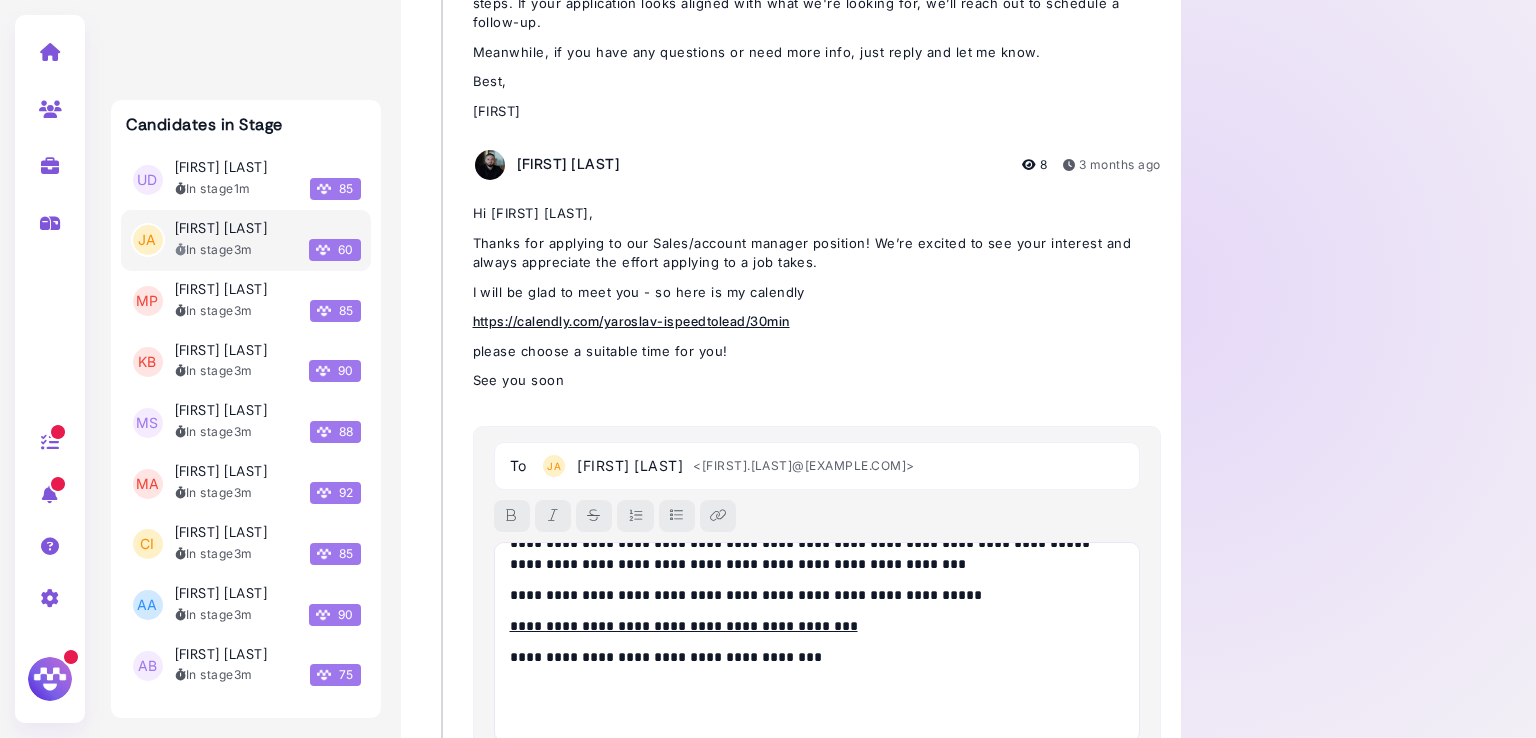 scroll, scrollTop: 60, scrollLeft: 0, axis: vertical 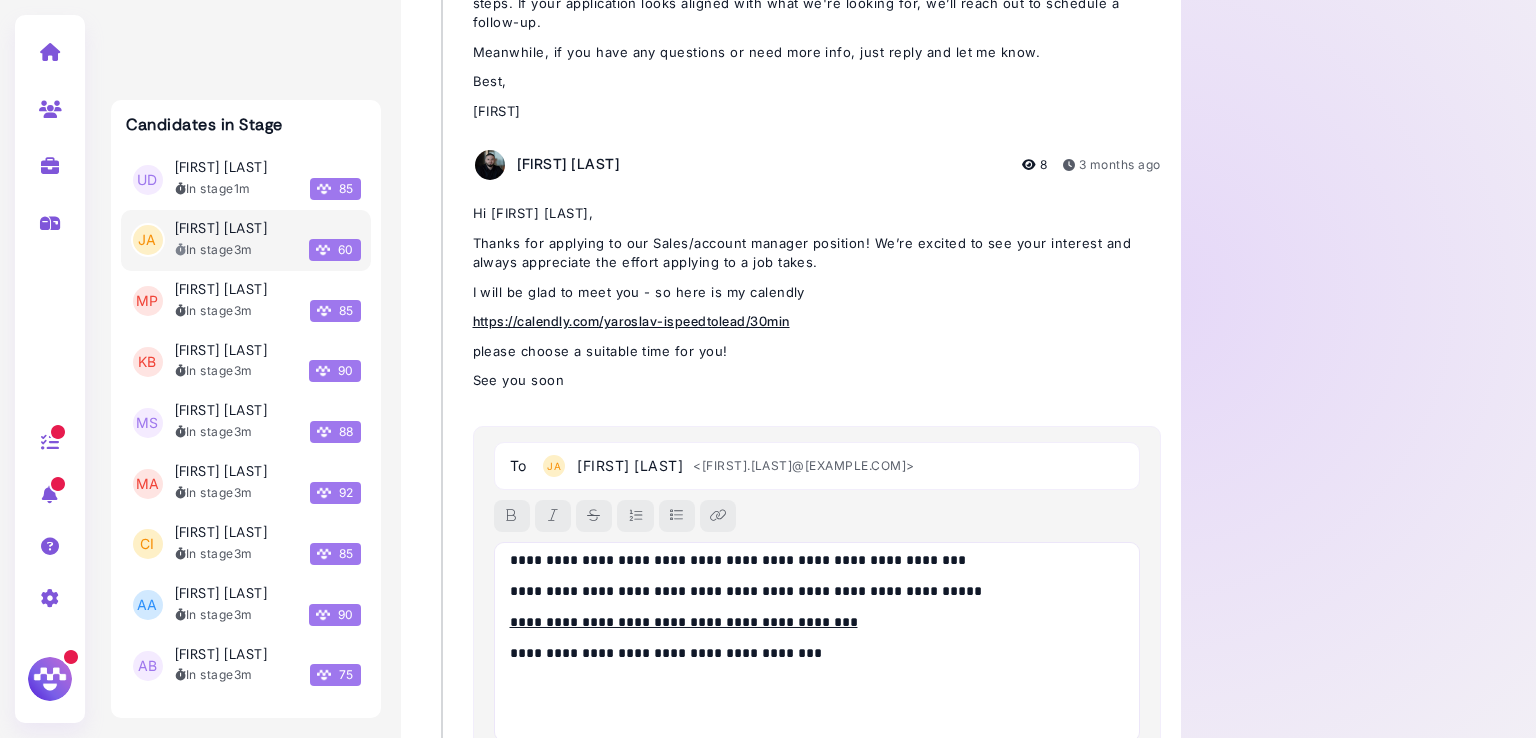 click at bounding box center [817, 695] 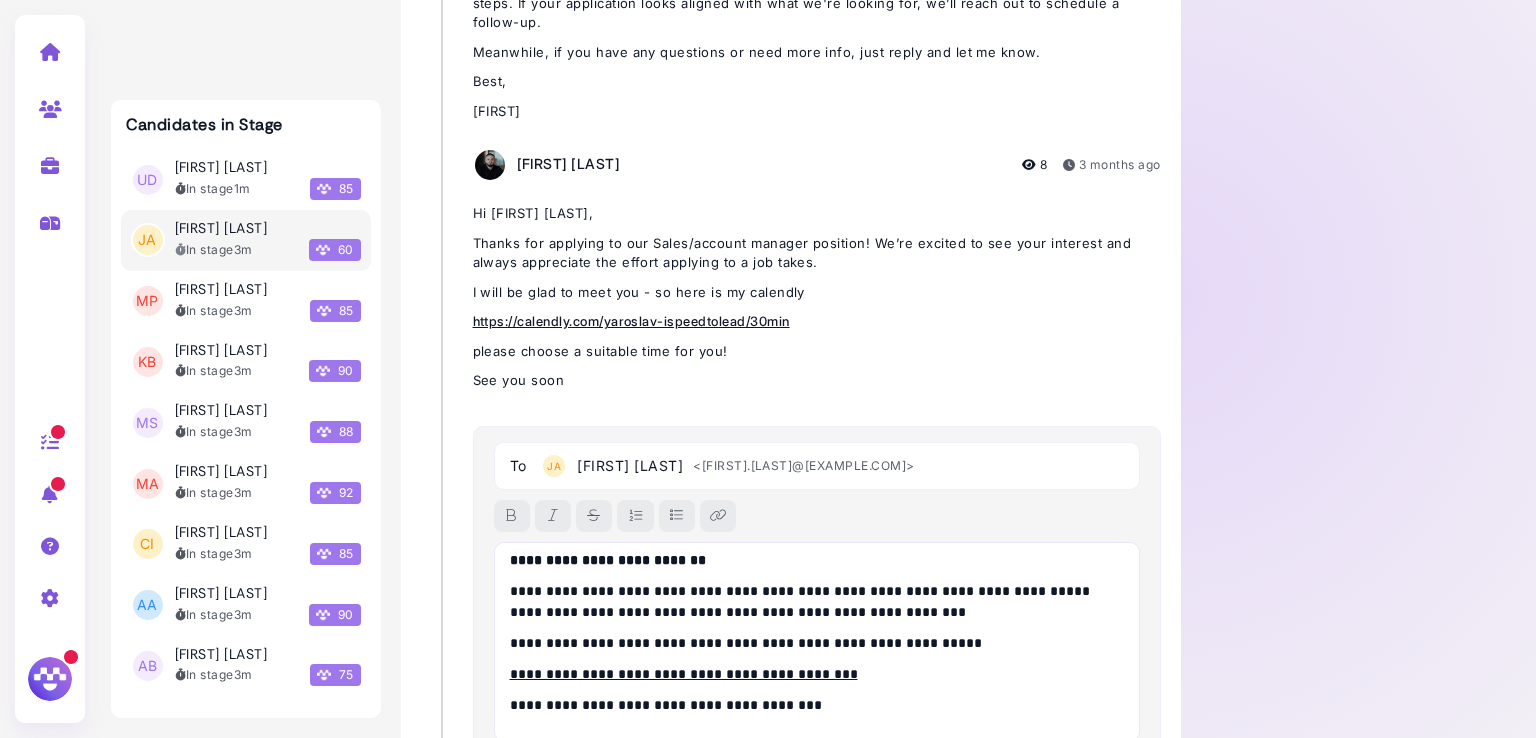 scroll, scrollTop: 8, scrollLeft: 0, axis: vertical 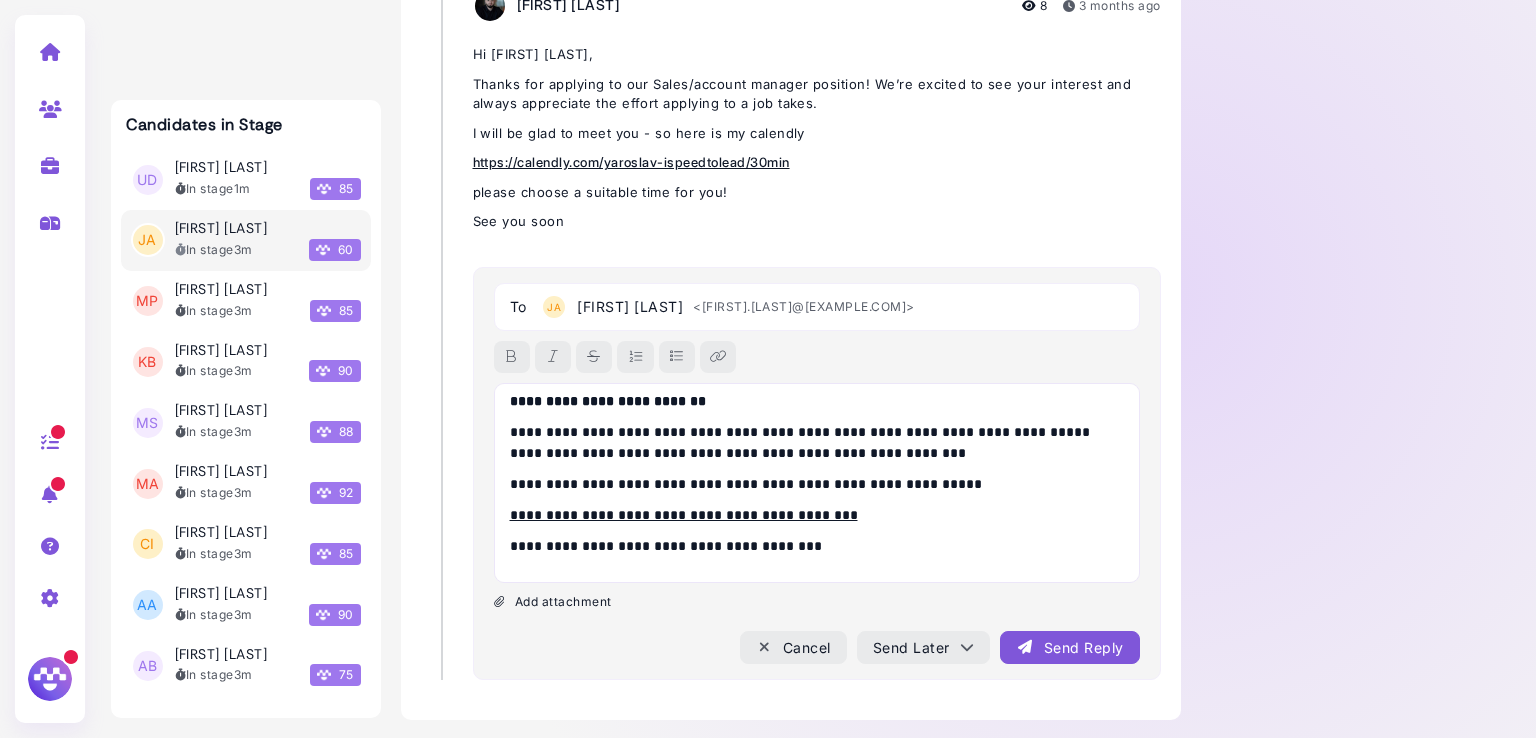 click on "Send Reply" at bounding box center (1069, 647) 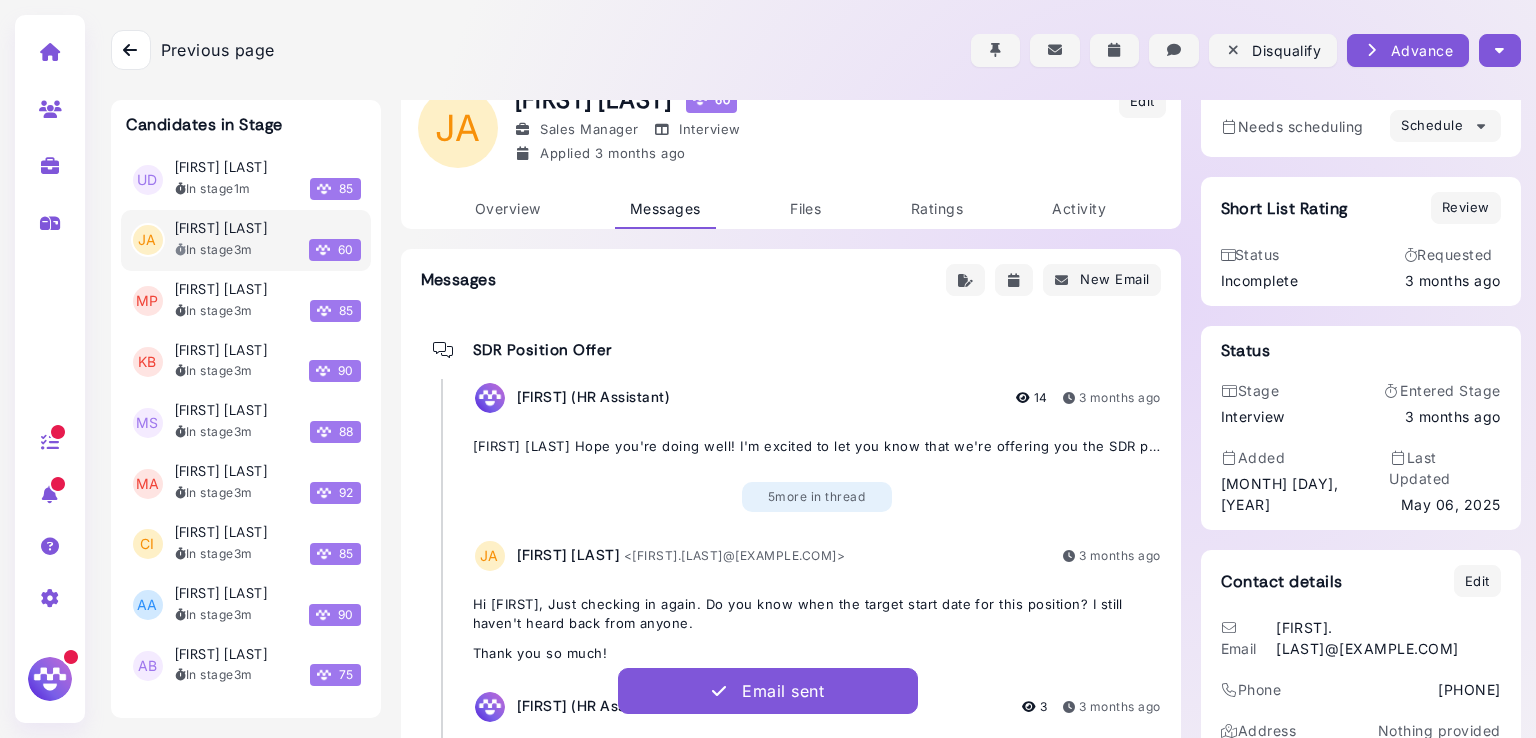 scroll, scrollTop: 0, scrollLeft: 0, axis: both 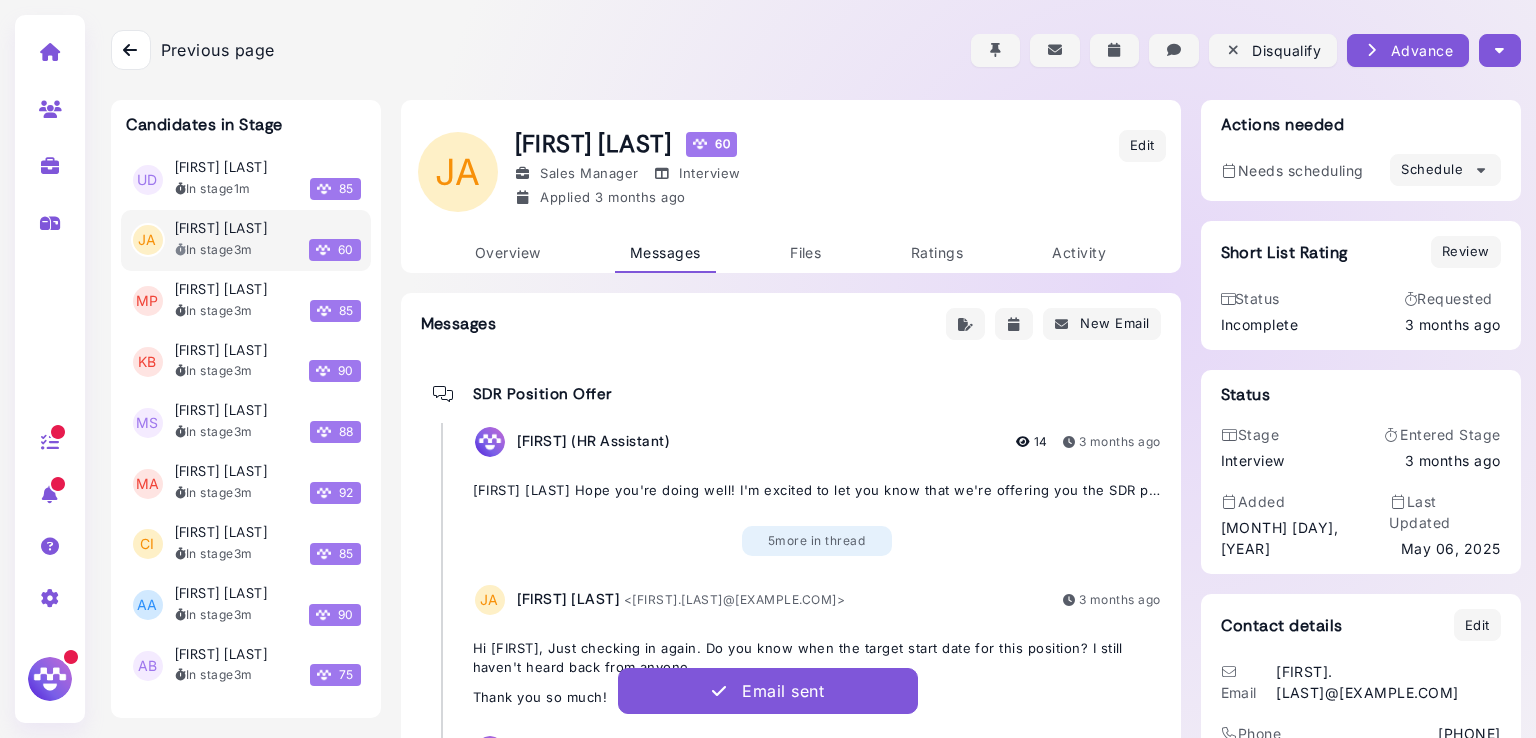 click at bounding box center (1499, 50) 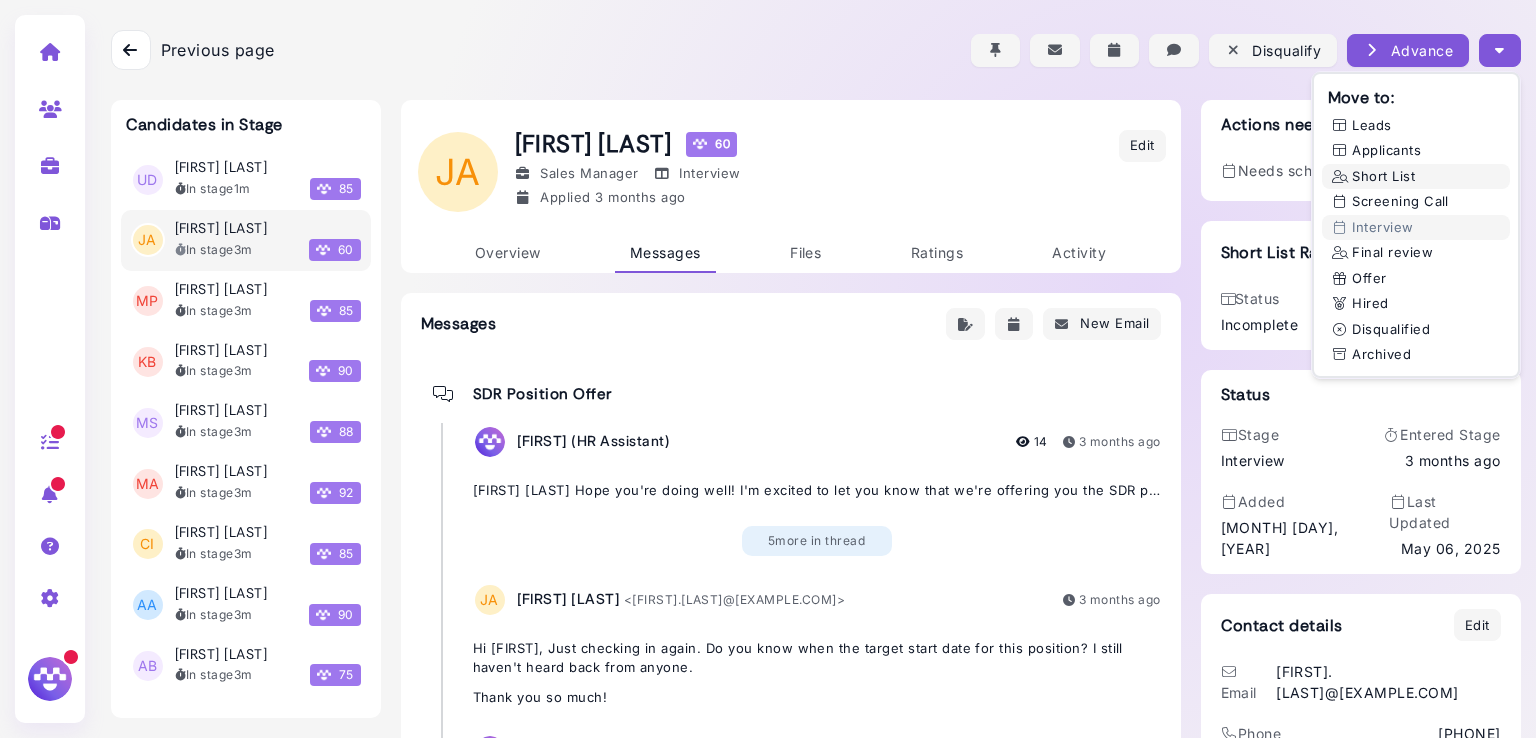 click on "Short List" at bounding box center (1416, 177) 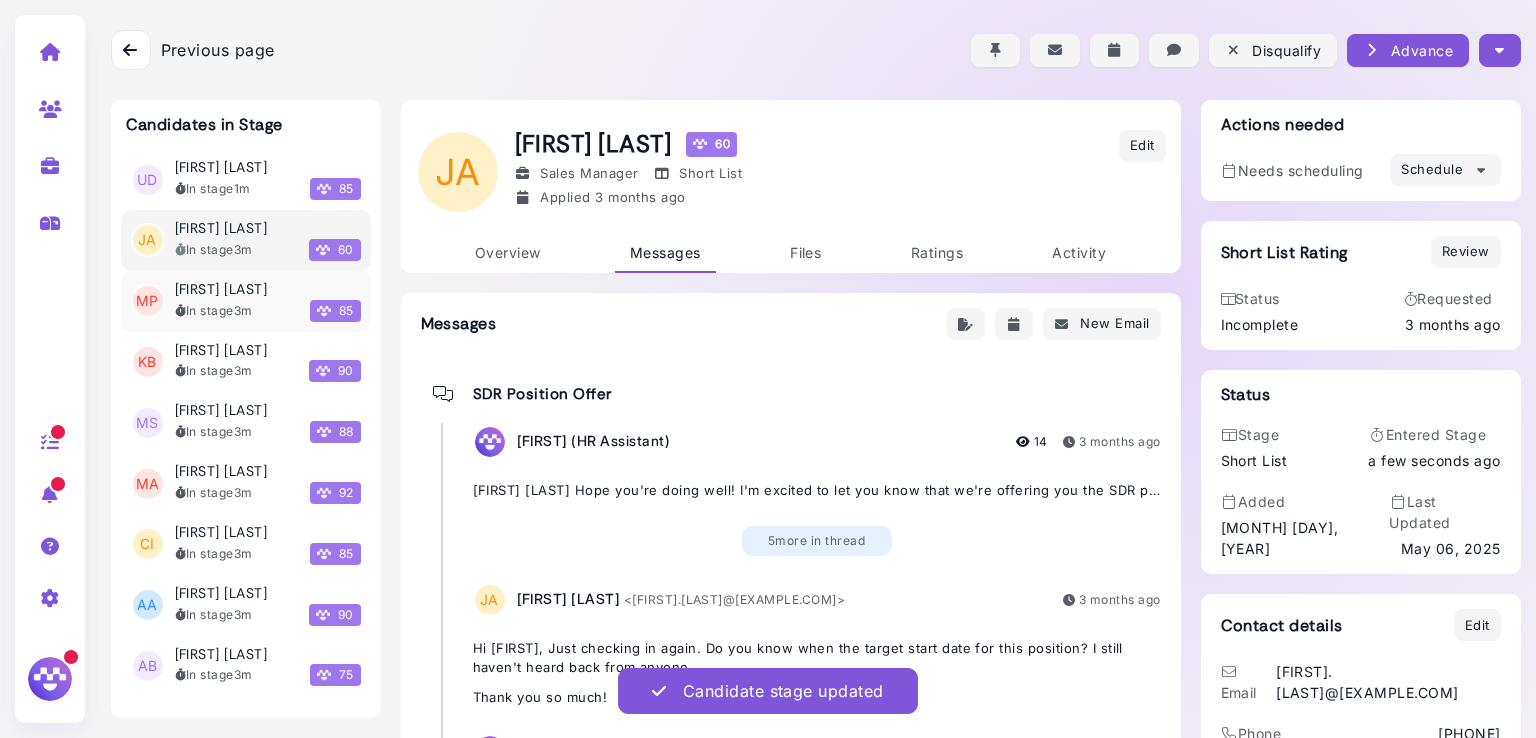 click on "In stage
3m     85" at bounding box center (268, 311) 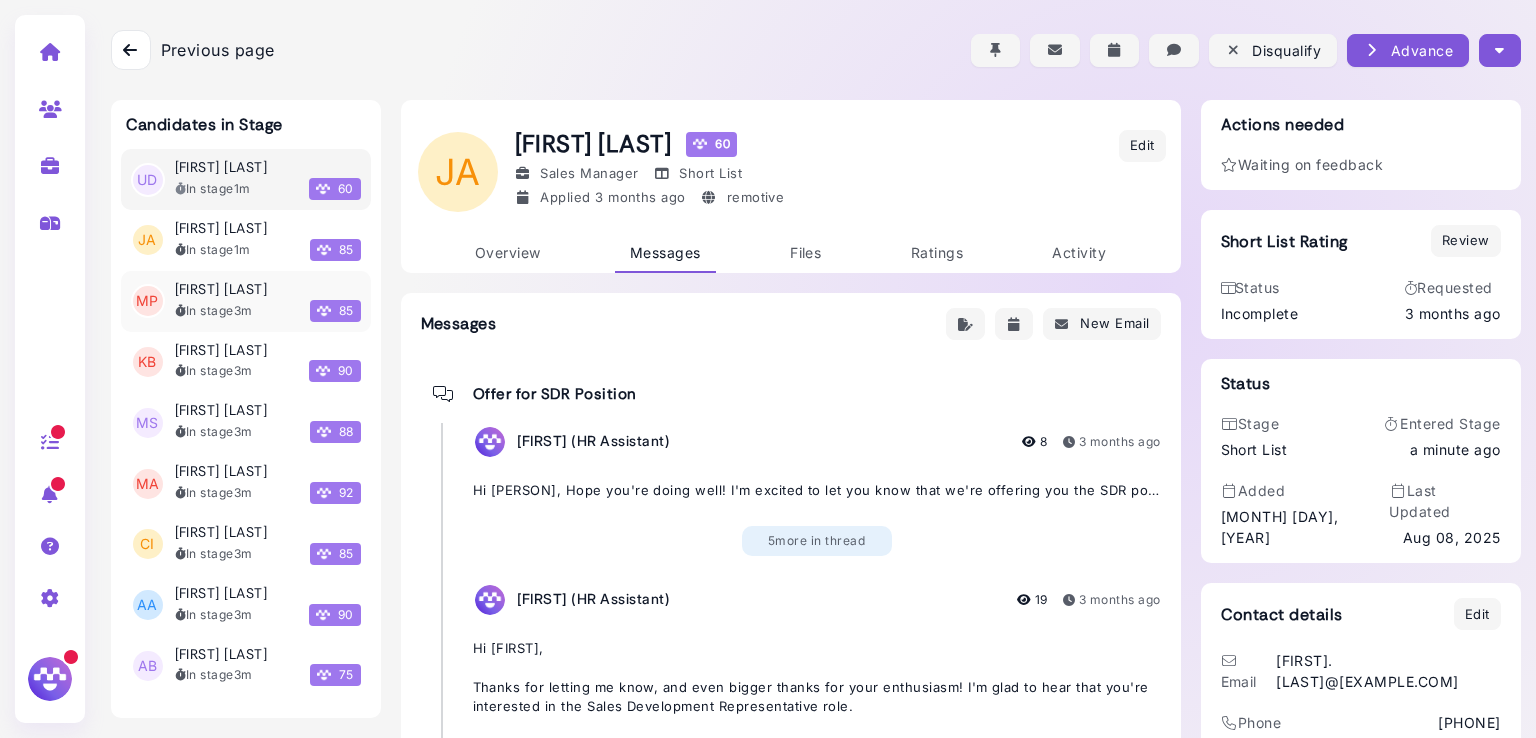 click on "In stage
3m" at bounding box center (214, 311) 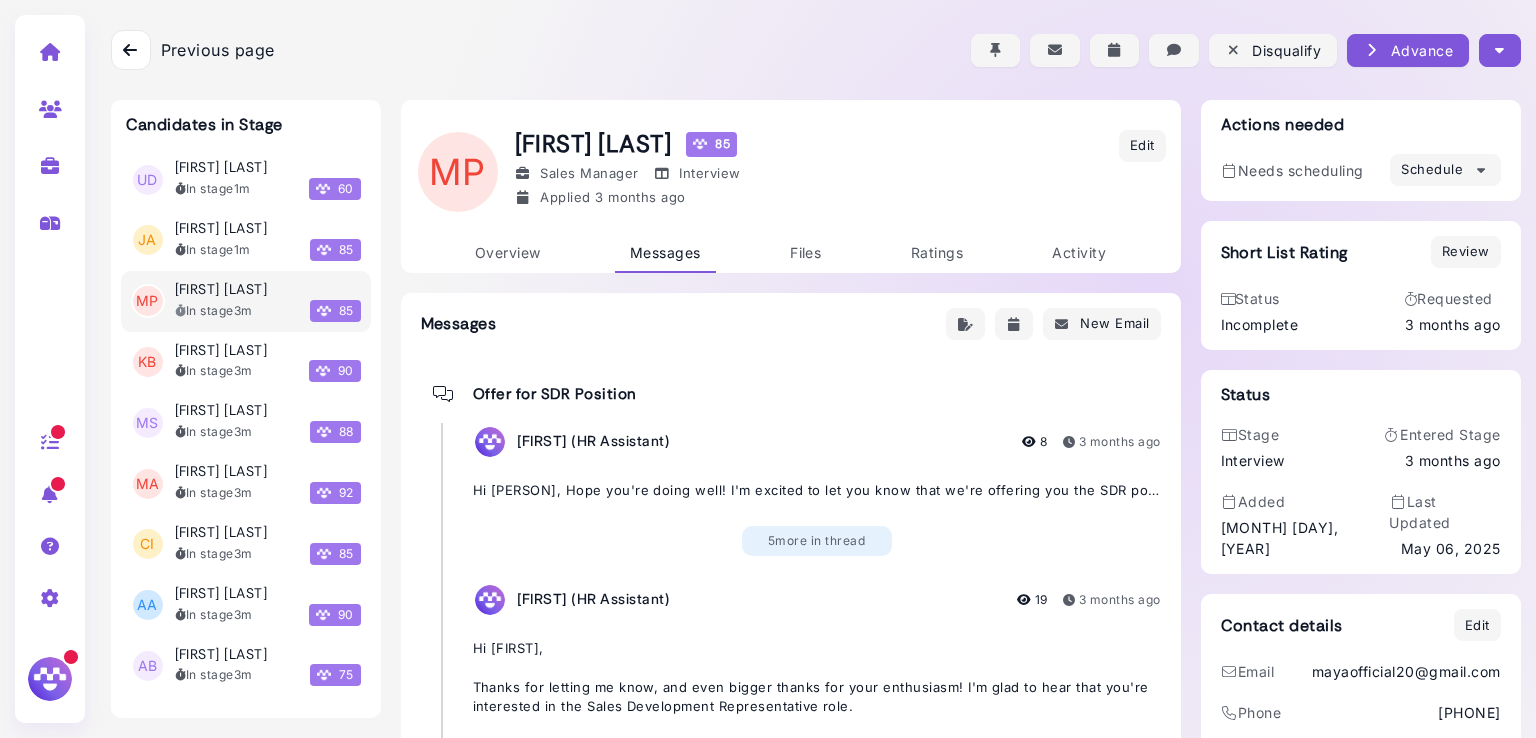 click at bounding box center [1499, 50] 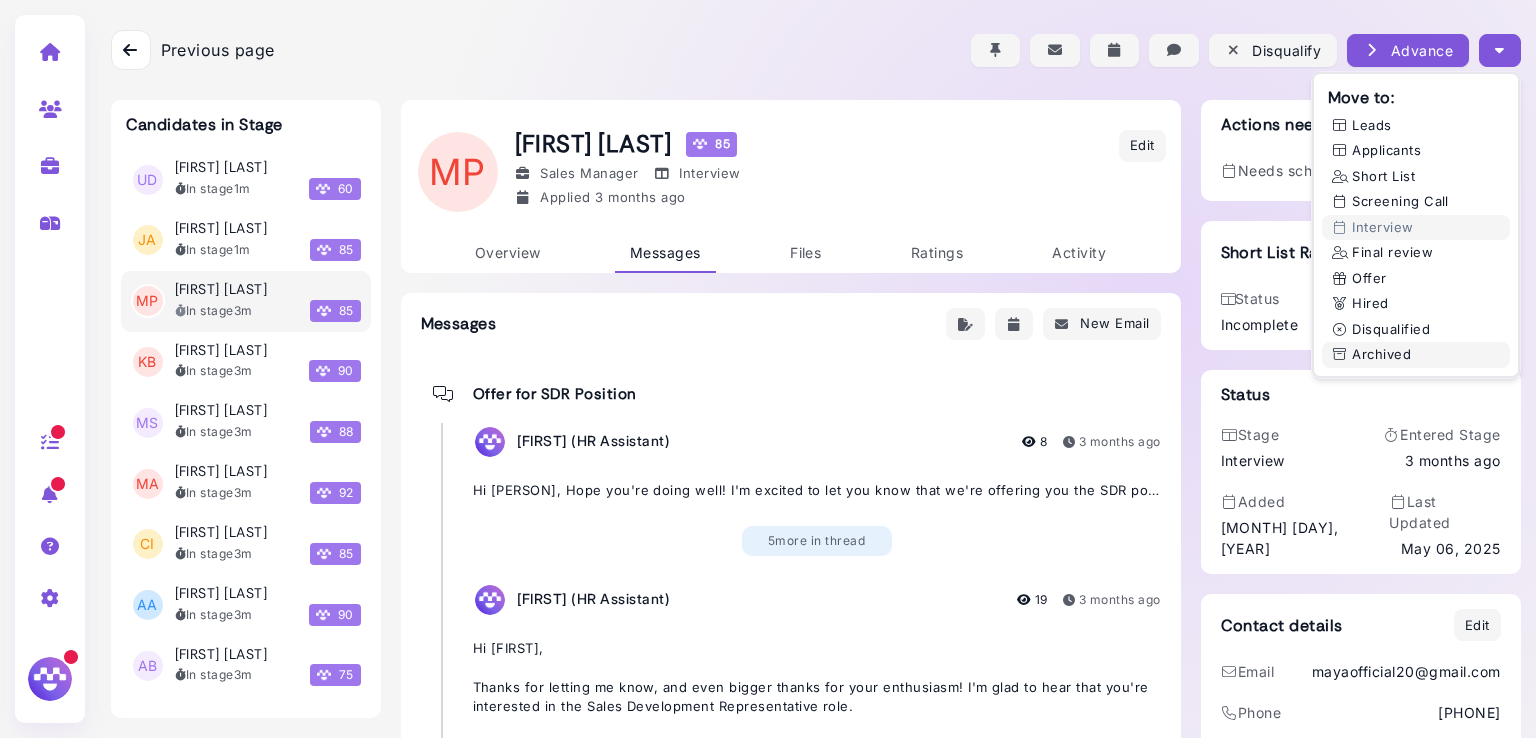 click on "Archived" at bounding box center (1416, 355) 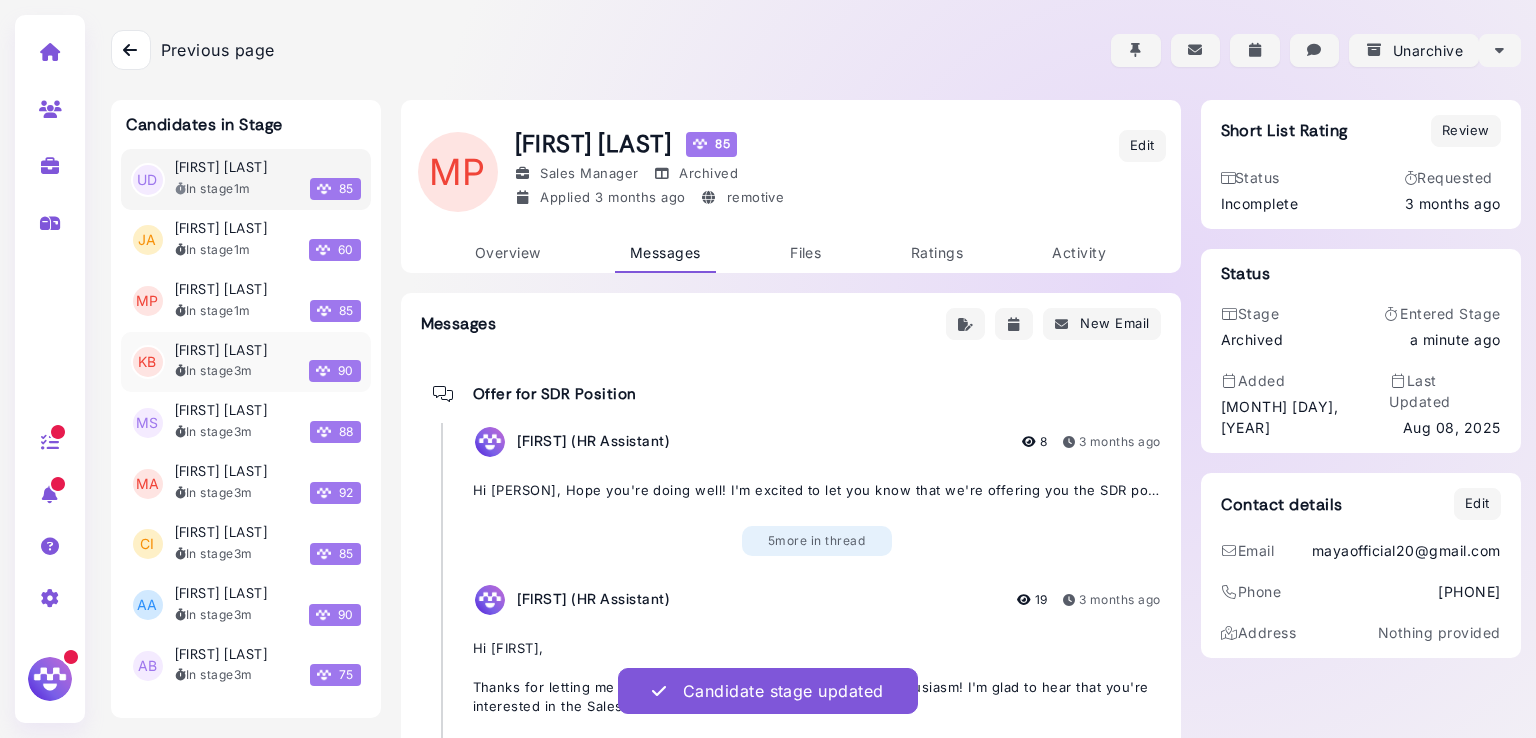 click on "[FIRST] [LAST]" at bounding box center (221, 350) 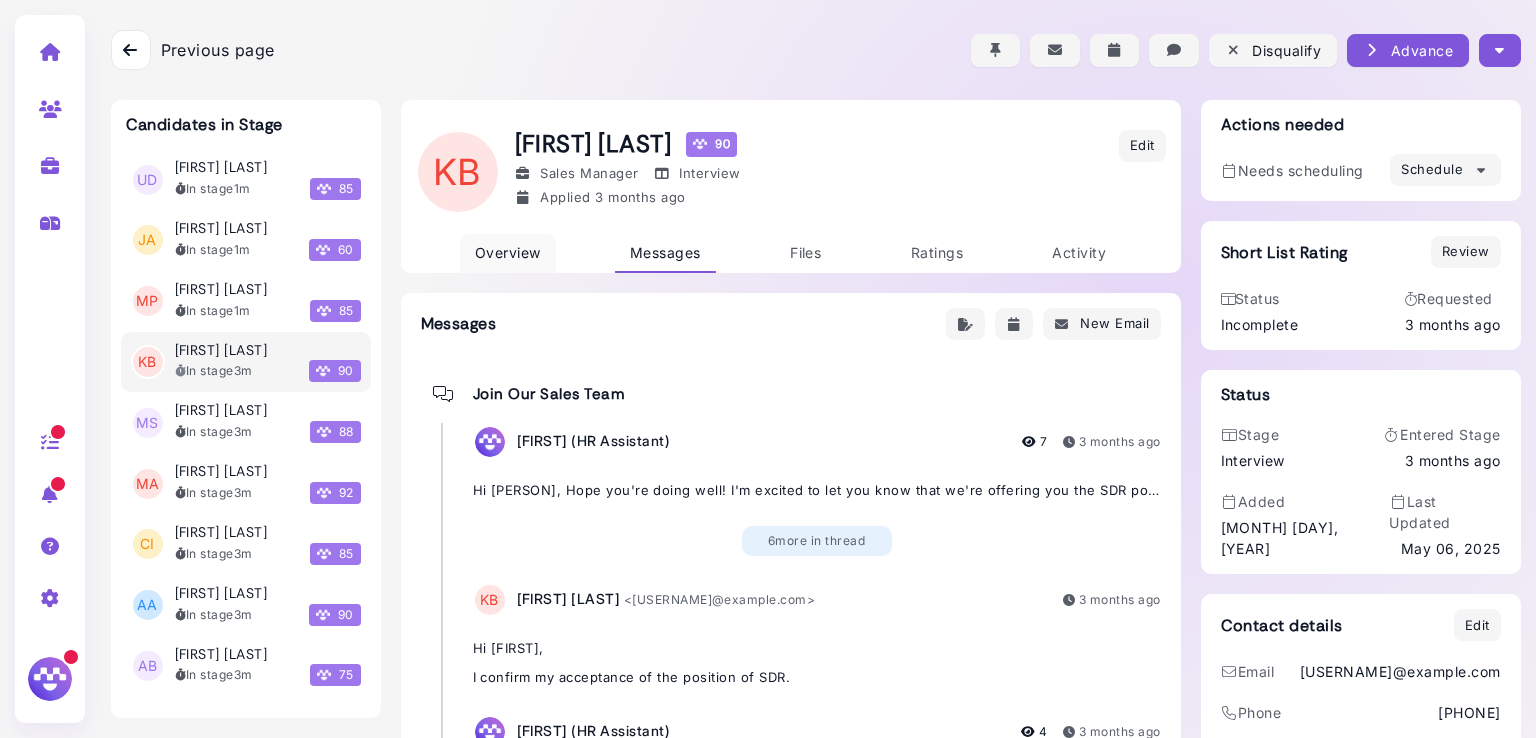 click on "Overview" at bounding box center [508, 252] 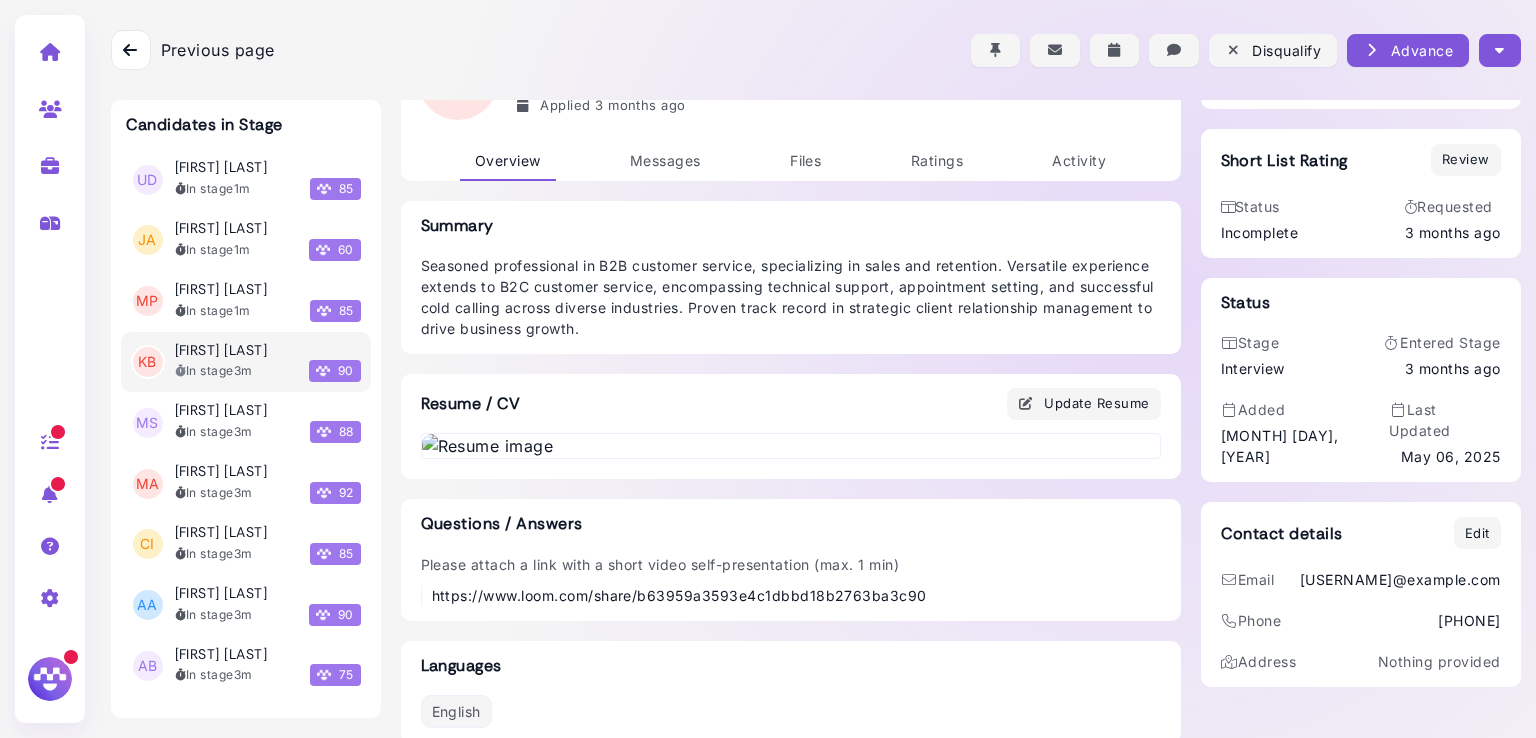 scroll, scrollTop: 1137, scrollLeft: 0, axis: vertical 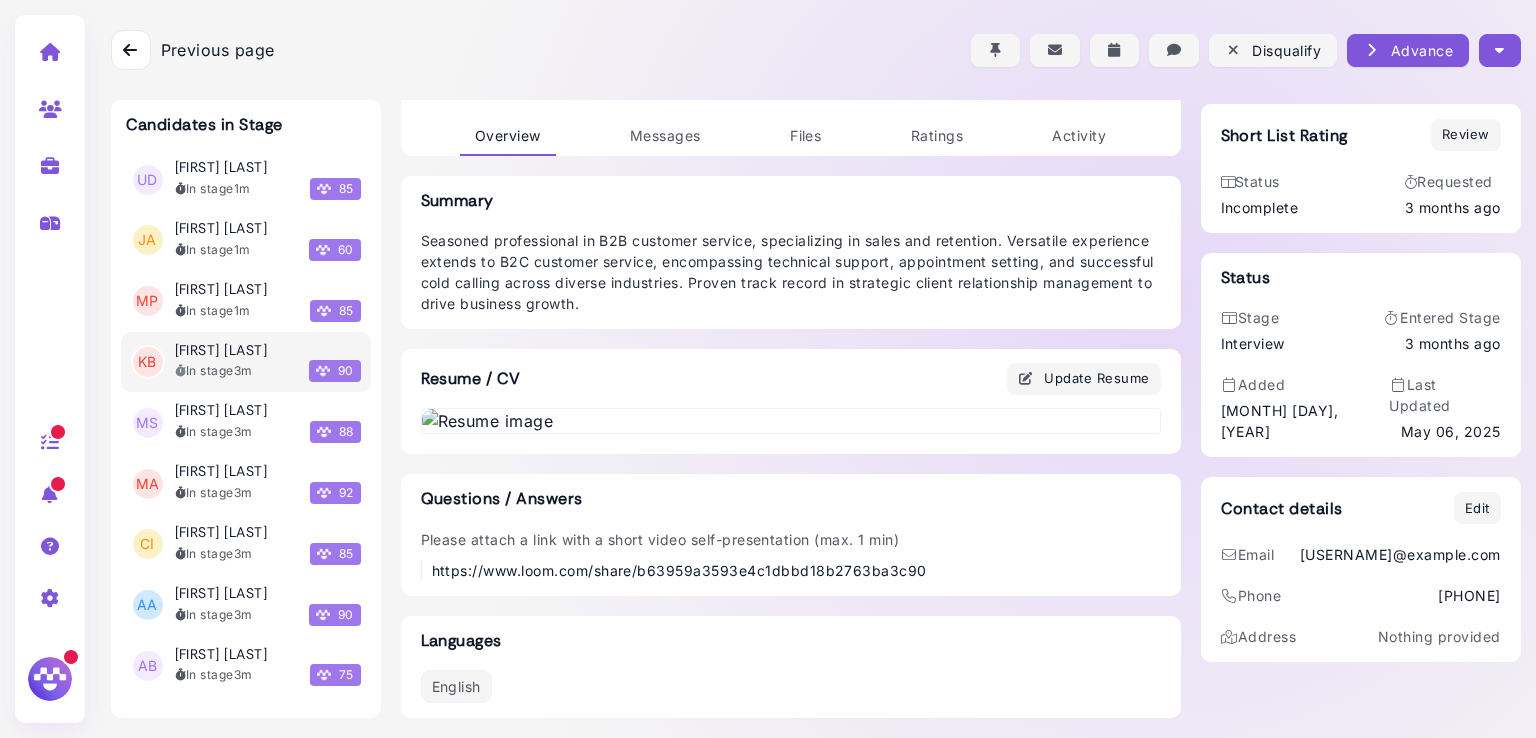 drag, startPoint x: 953, startPoint y: 565, endPoint x: 454, endPoint y: 565, distance: 499 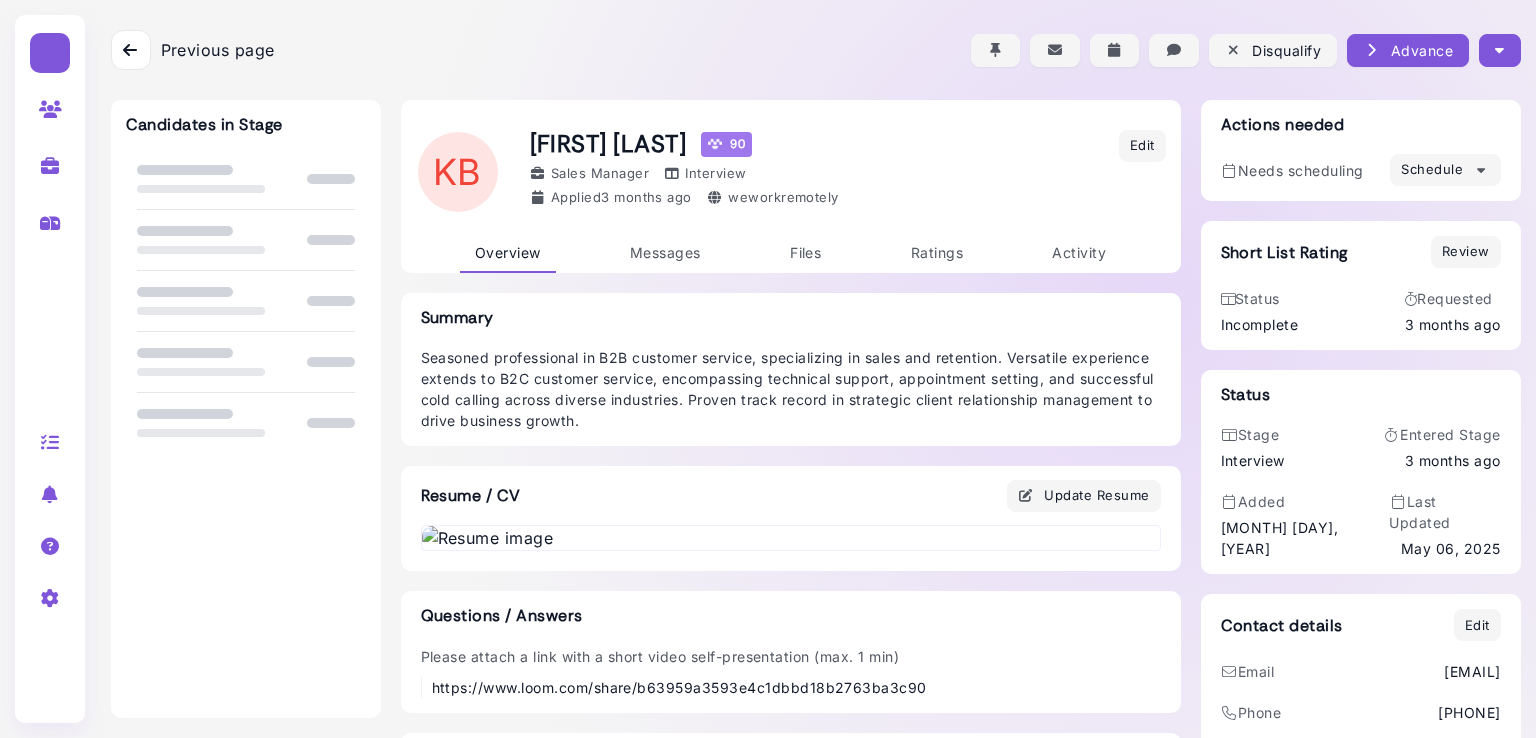 scroll, scrollTop: 0, scrollLeft: 0, axis: both 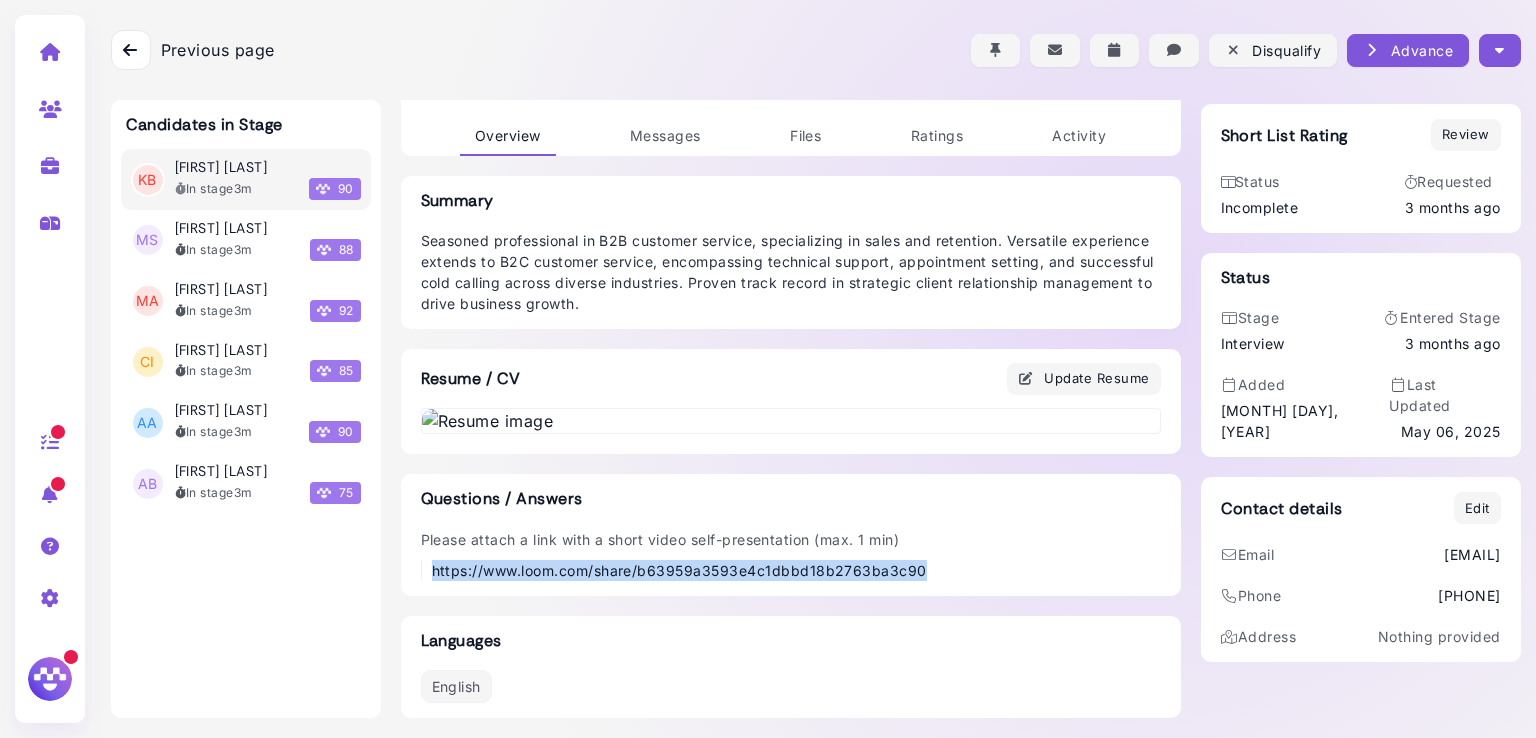 drag, startPoint x: 931, startPoint y: 577, endPoint x: 424, endPoint y: 571, distance: 507.0355 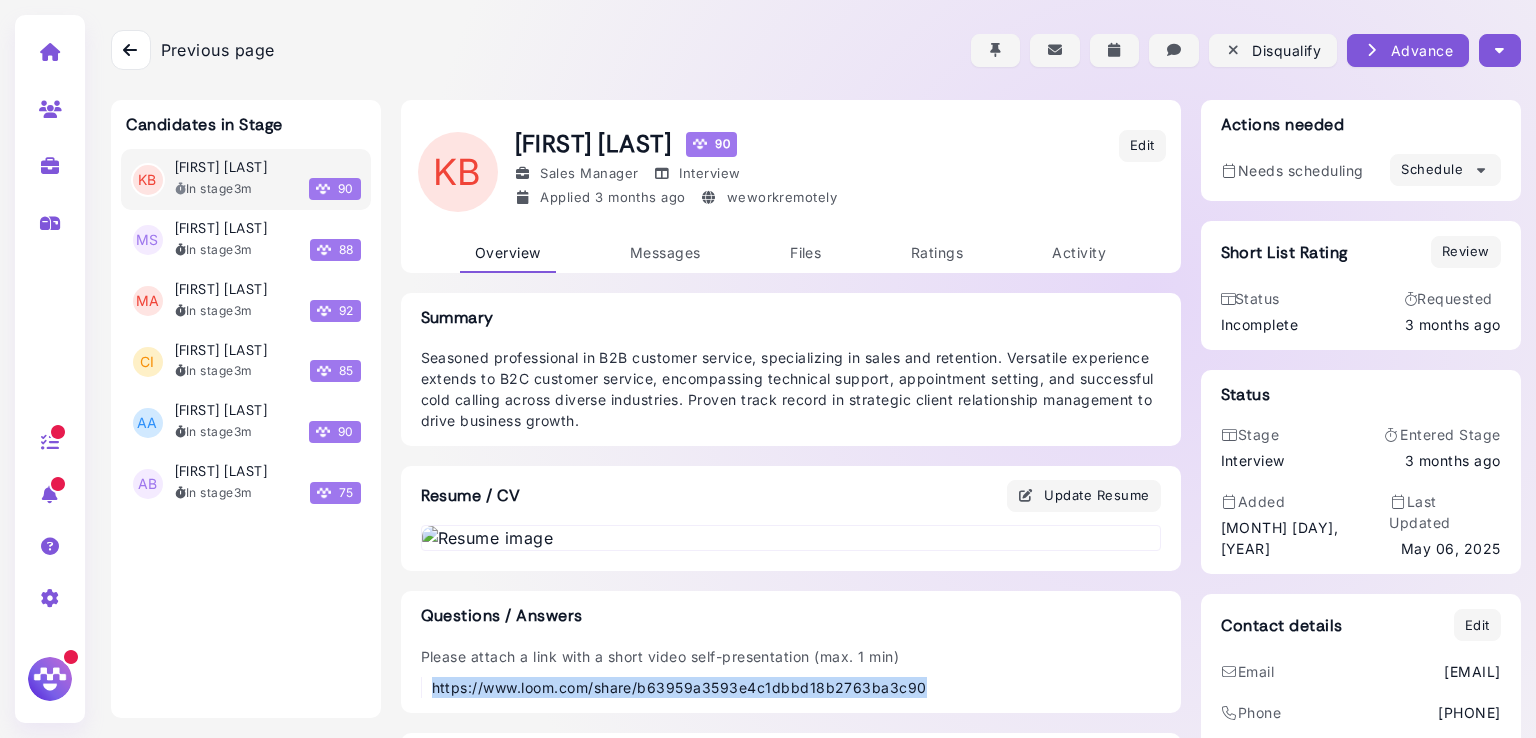 click at bounding box center [1499, 50] 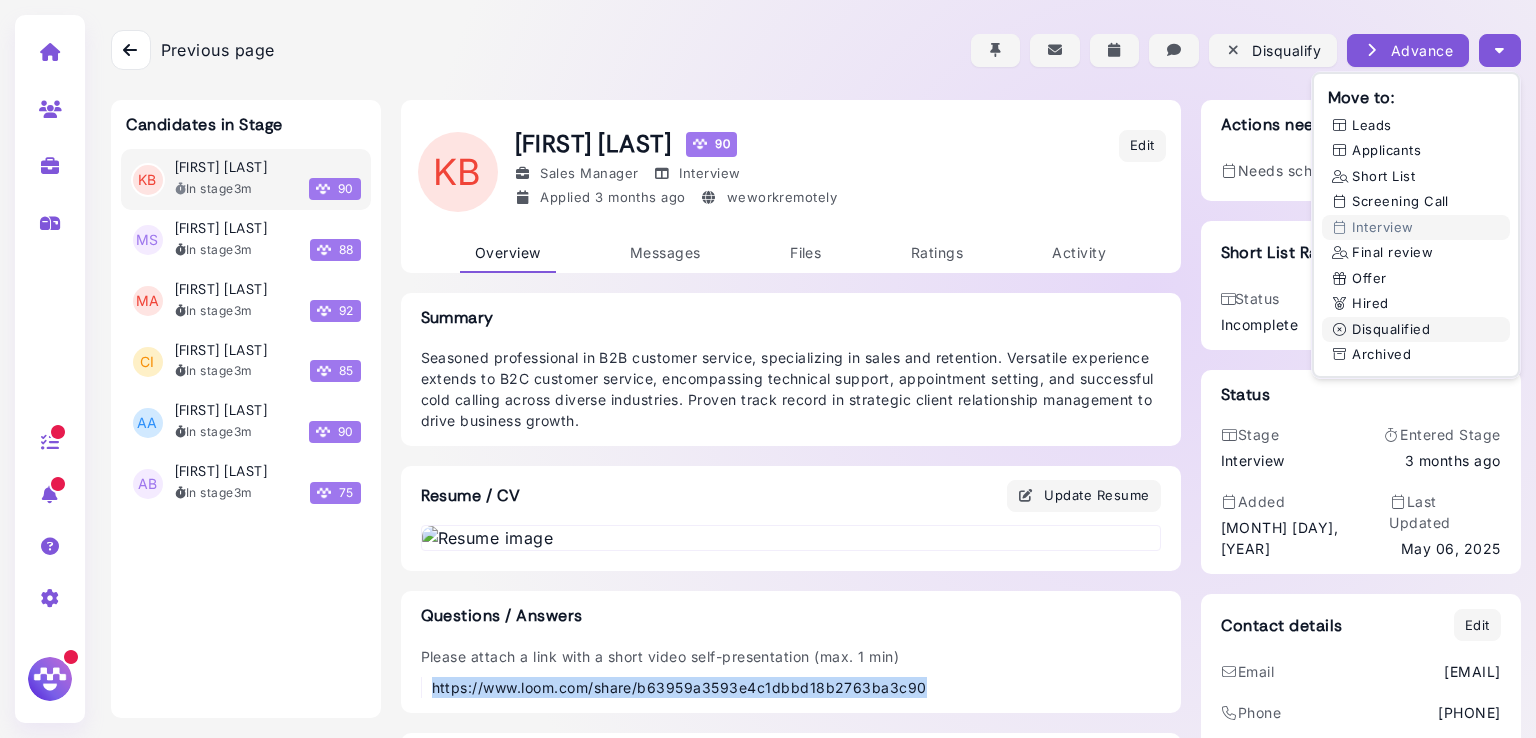 click on "Disqualified" at bounding box center [1416, 330] 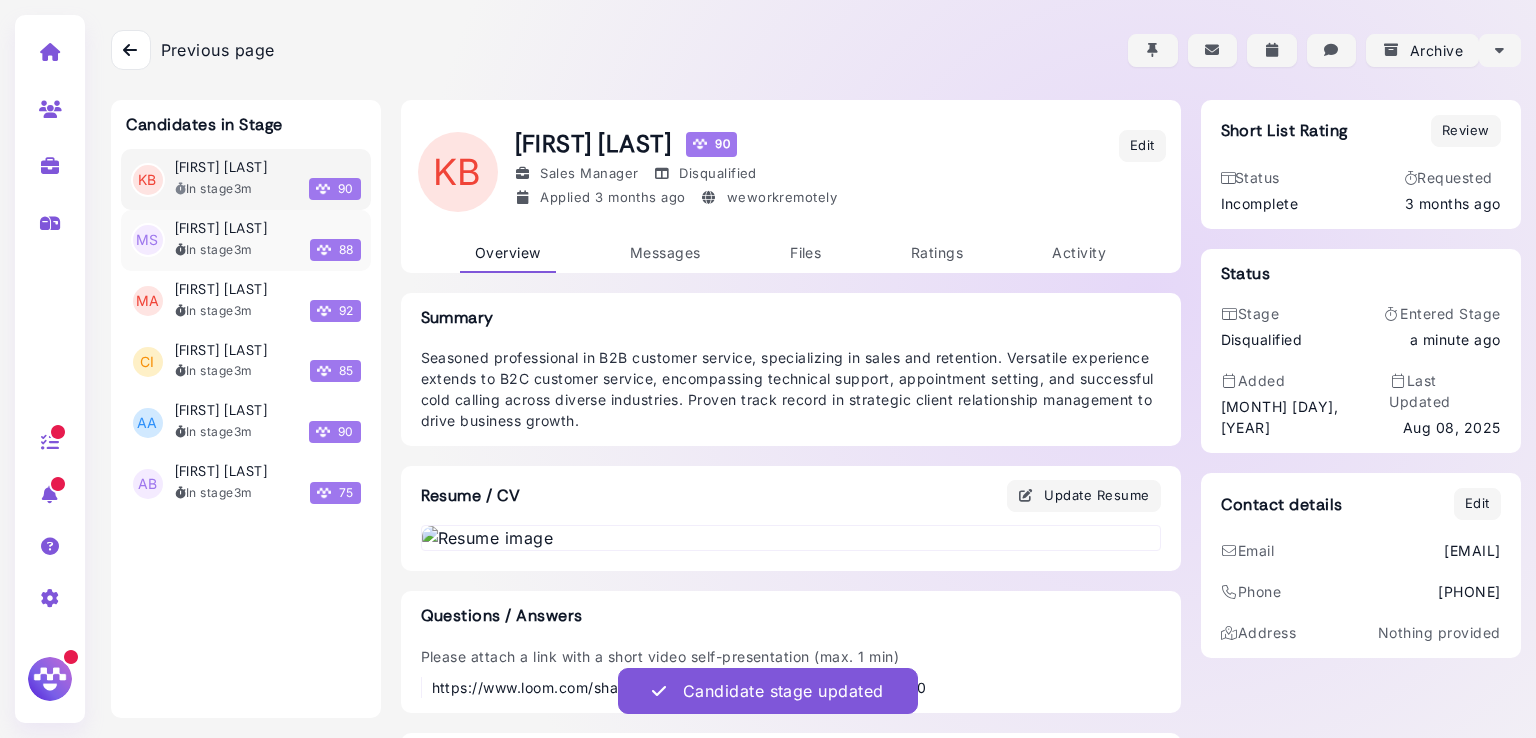 click on "MS       [FIRST] [LAST]
In stage
3m     88" at bounding box center [246, 240] 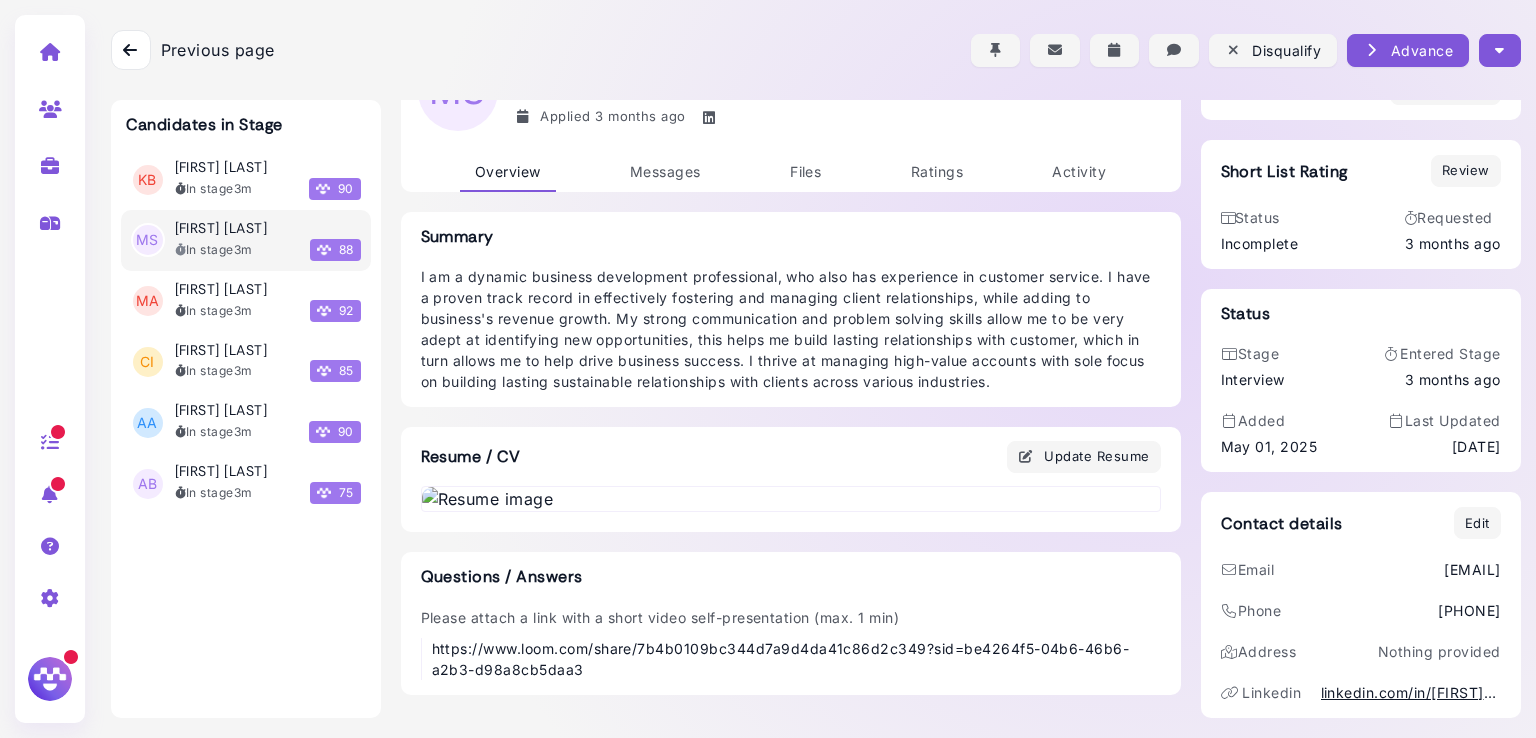 scroll, scrollTop: 988, scrollLeft: 0, axis: vertical 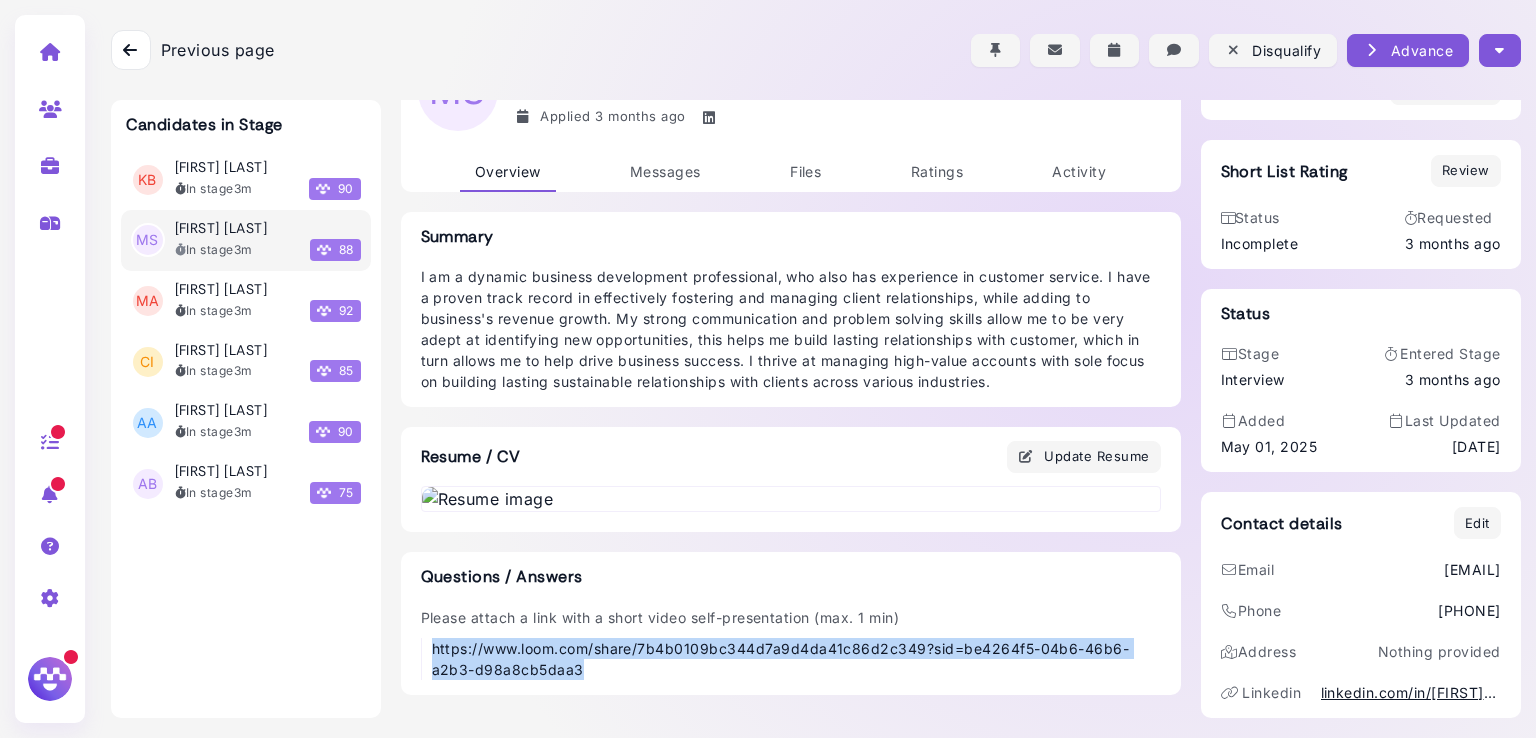 drag, startPoint x: 593, startPoint y: 699, endPoint x: 420, endPoint y: 677, distance: 174.39323 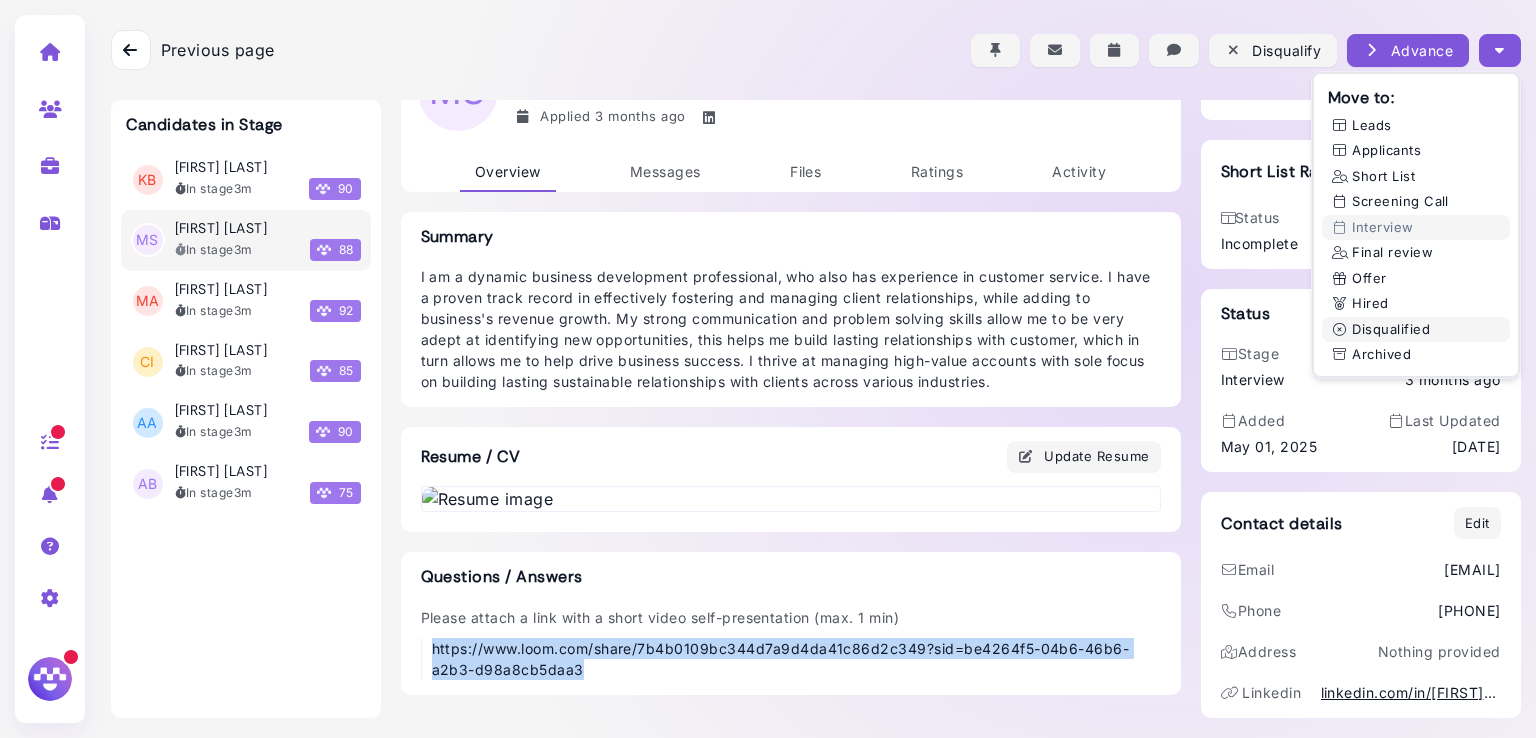 click on "Disqualified" at bounding box center [1416, 330] 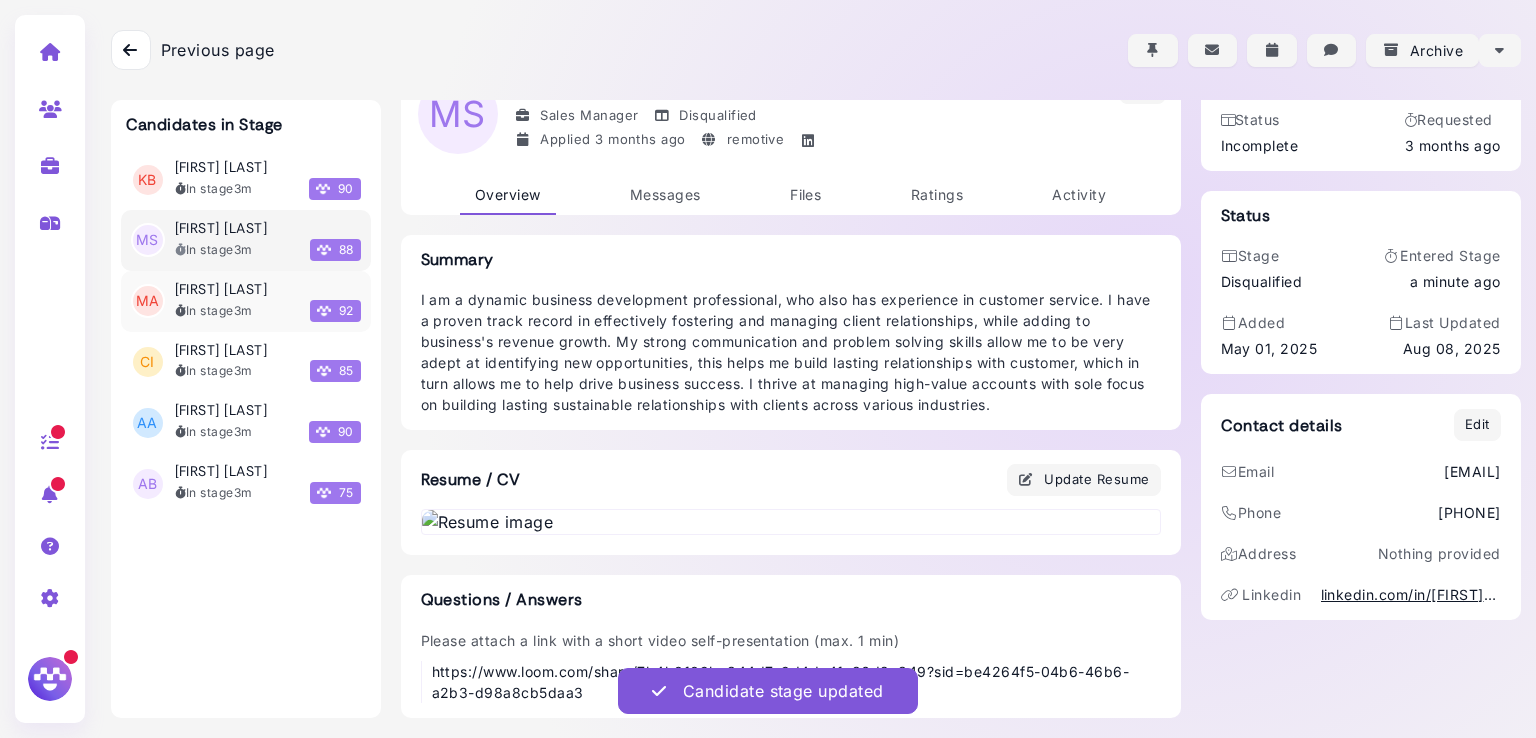 click on "[FIRST] [LAST]" at bounding box center (221, 288) 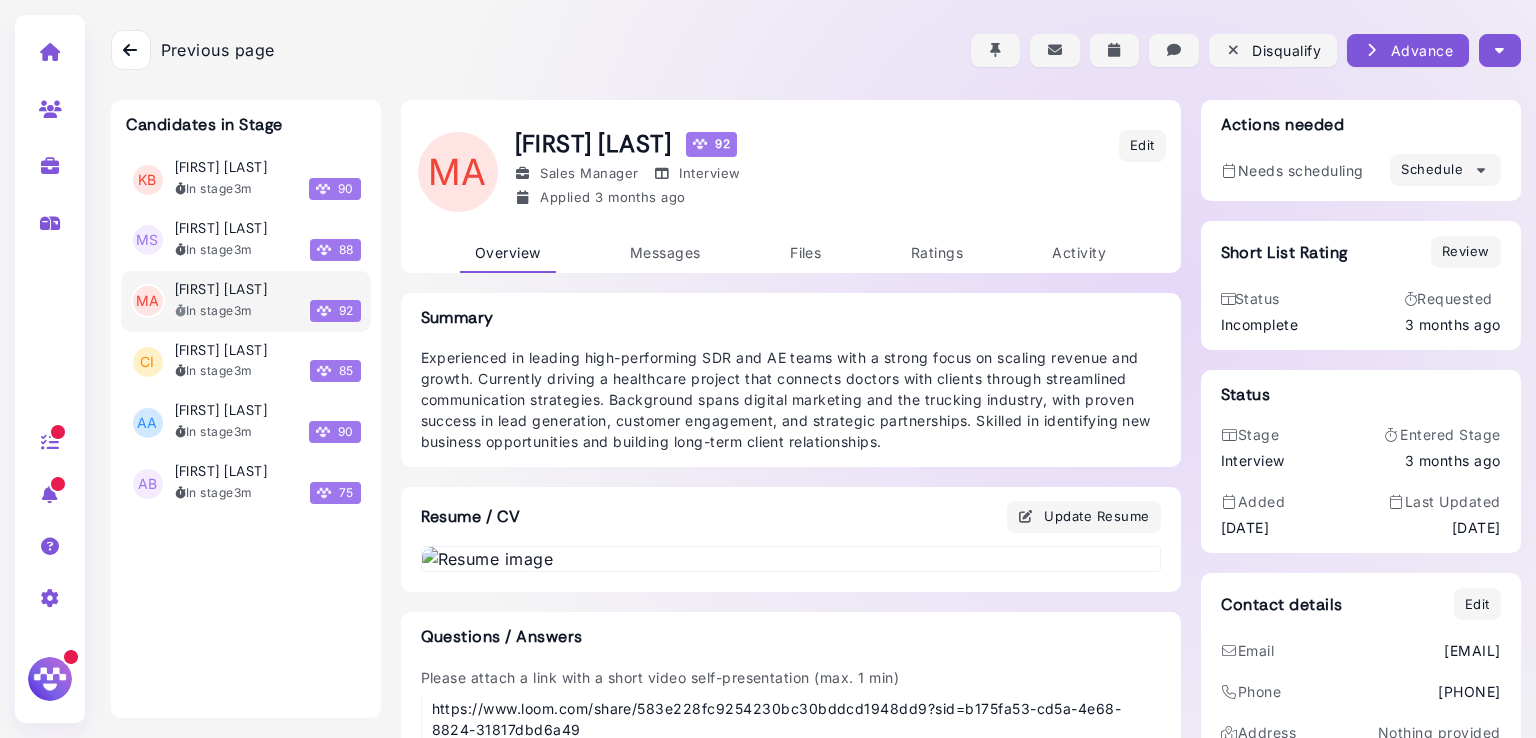 scroll, scrollTop: 1056, scrollLeft: 0, axis: vertical 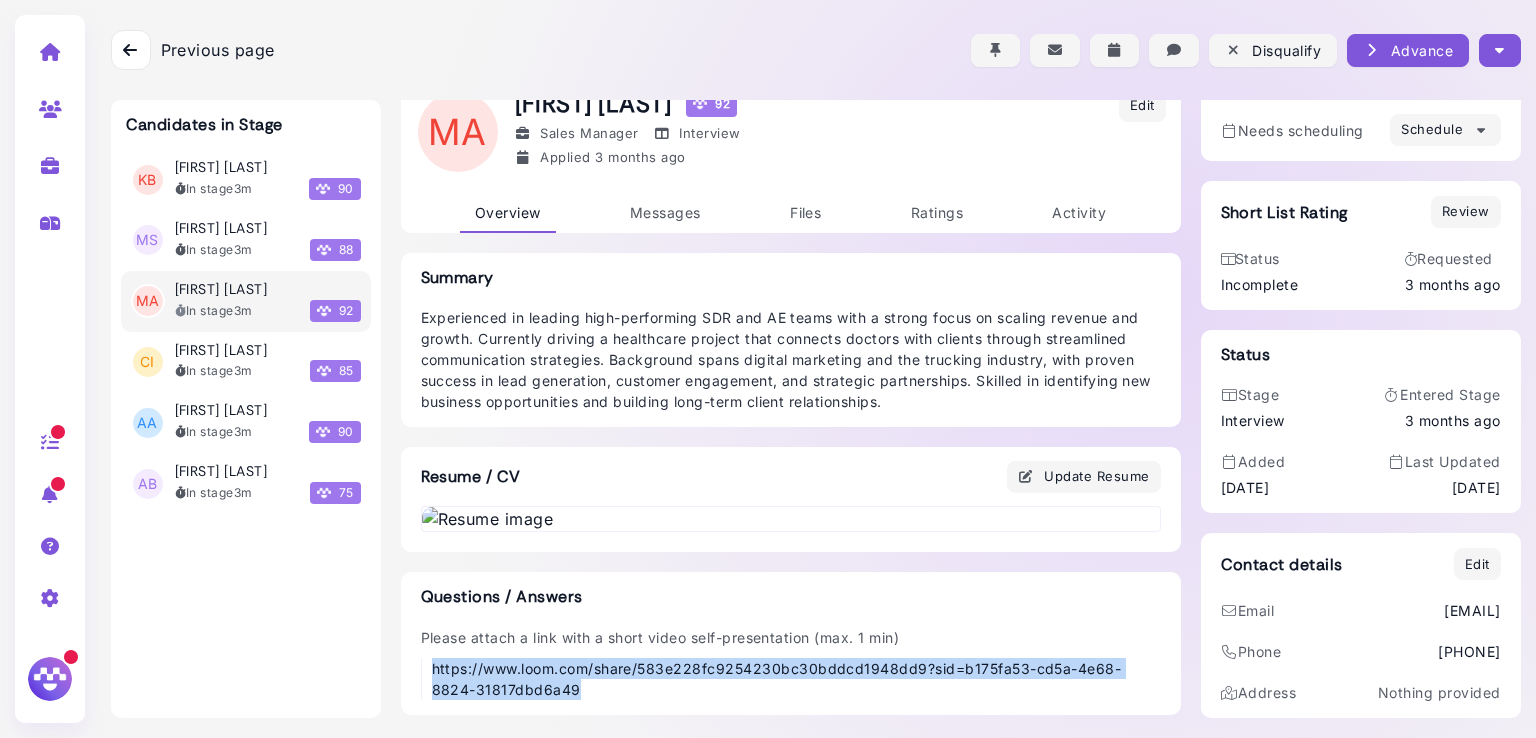 drag, startPoint x: 580, startPoint y: 692, endPoint x: 419, endPoint y: 677, distance: 161.69725 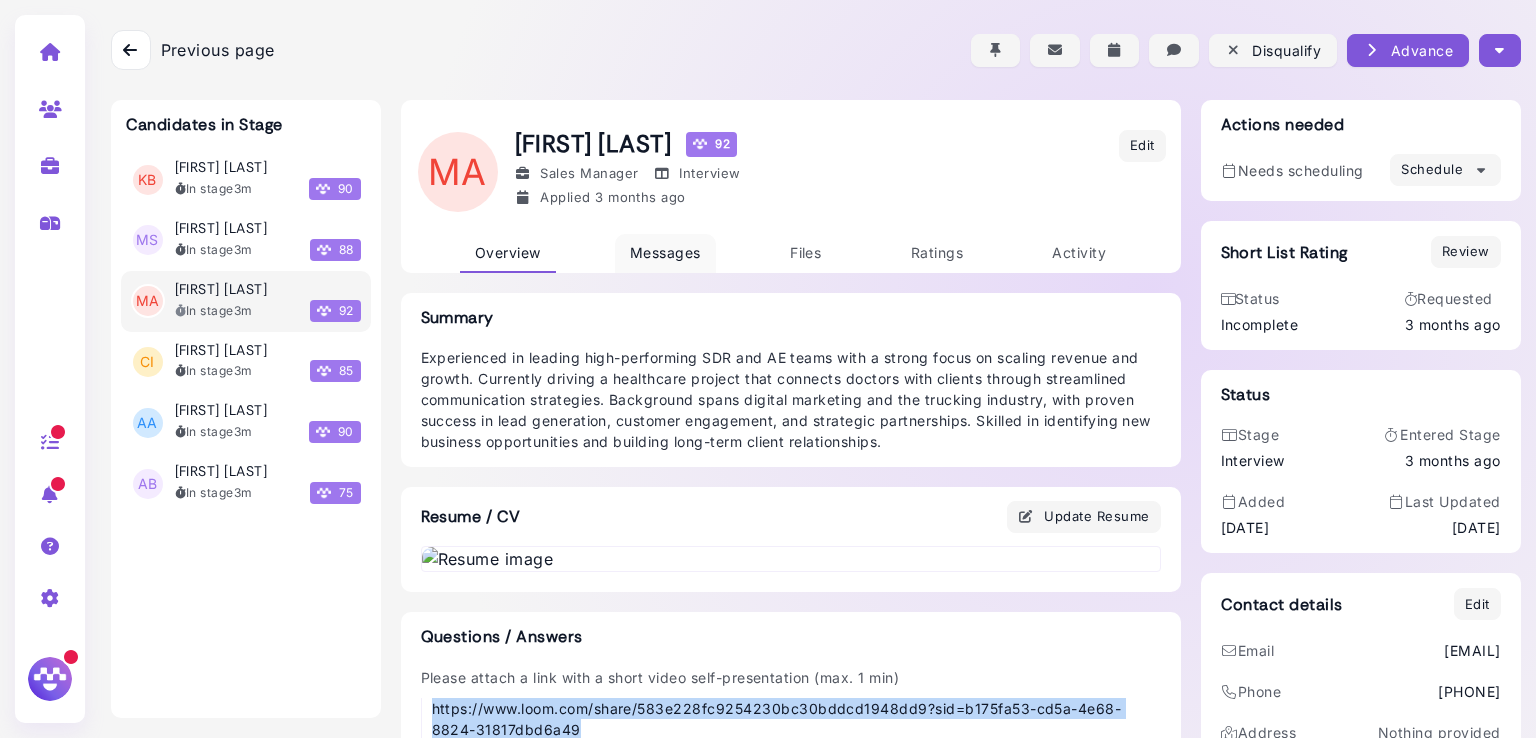 click on "Messages" at bounding box center (665, 252) 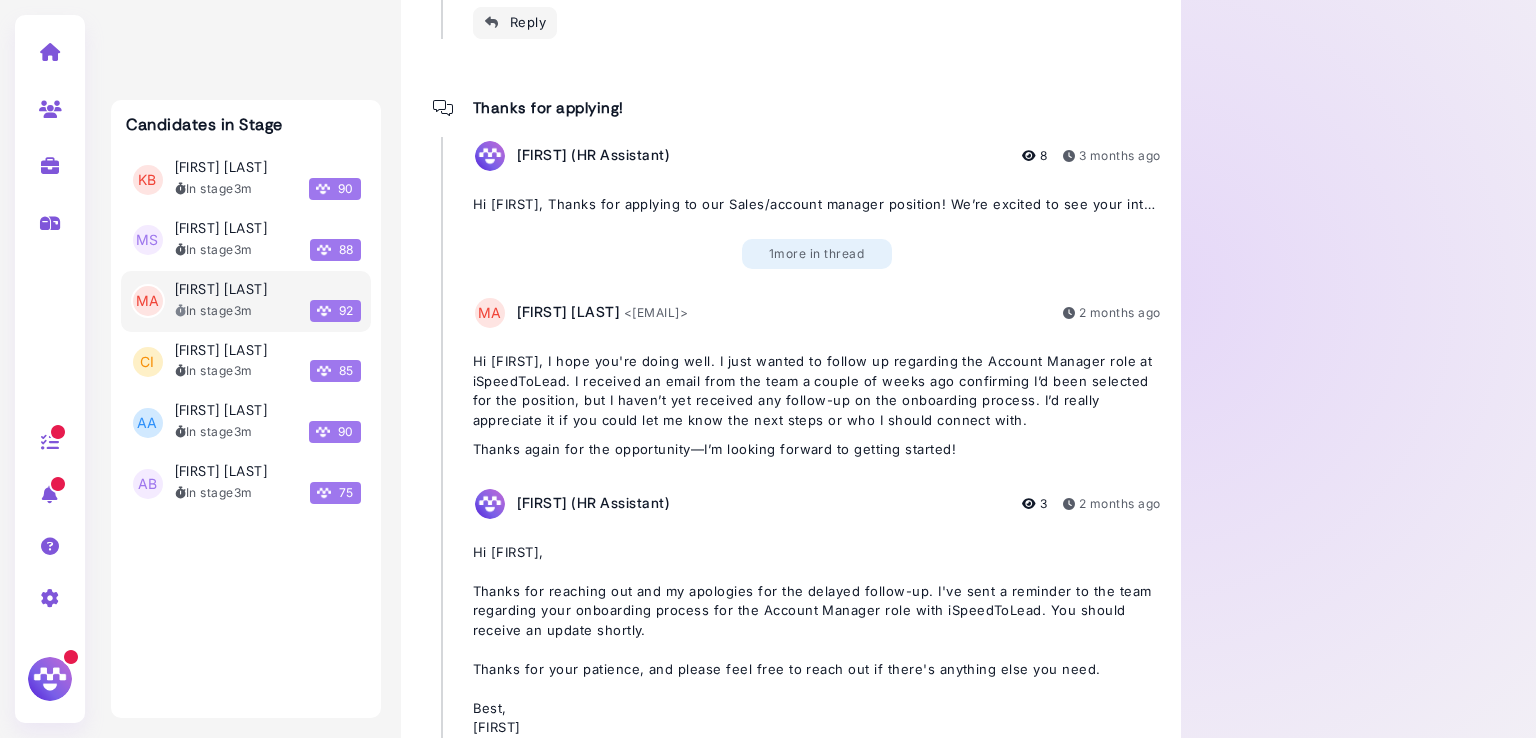 scroll, scrollTop: 1100, scrollLeft: 0, axis: vertical 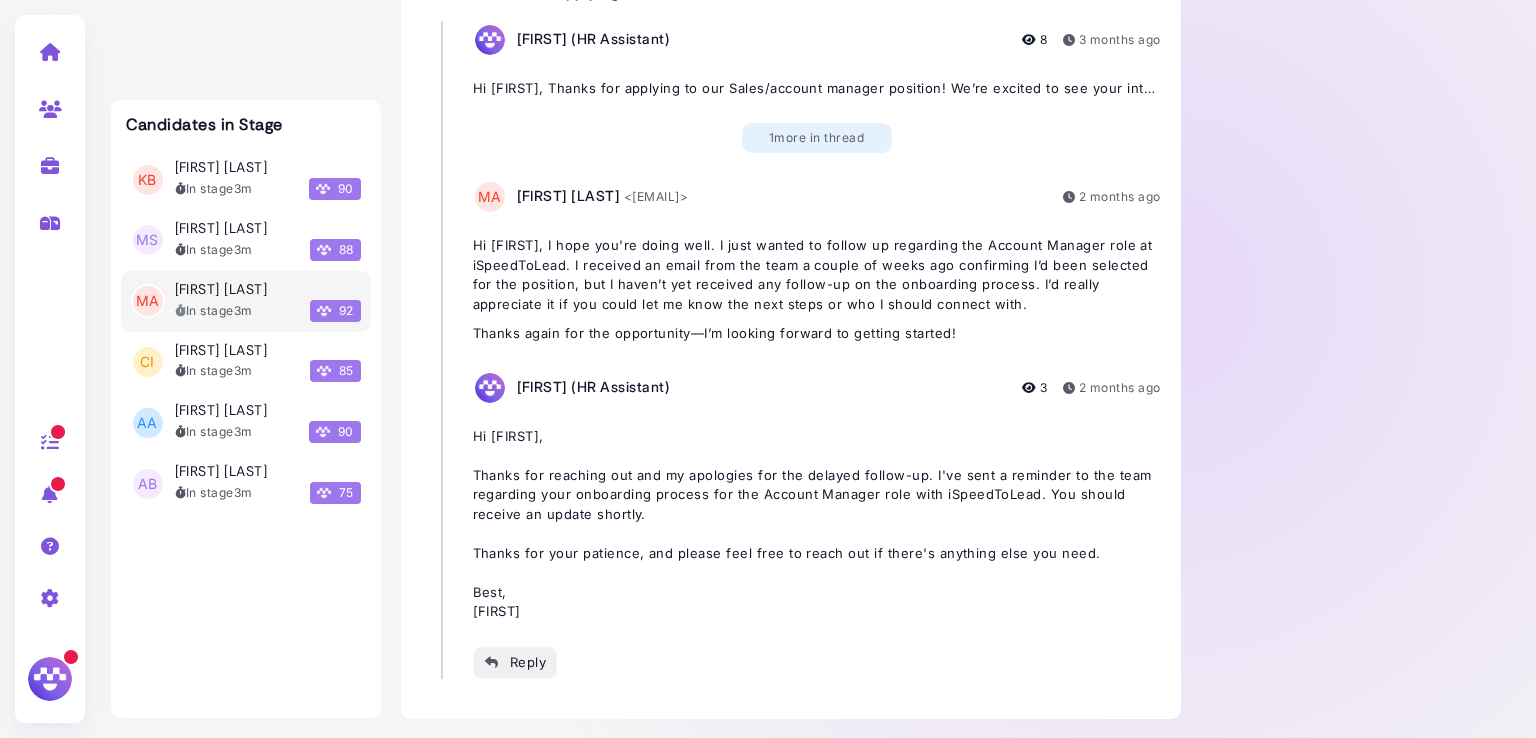 click on "Reply" at bounding box center [515, 662] 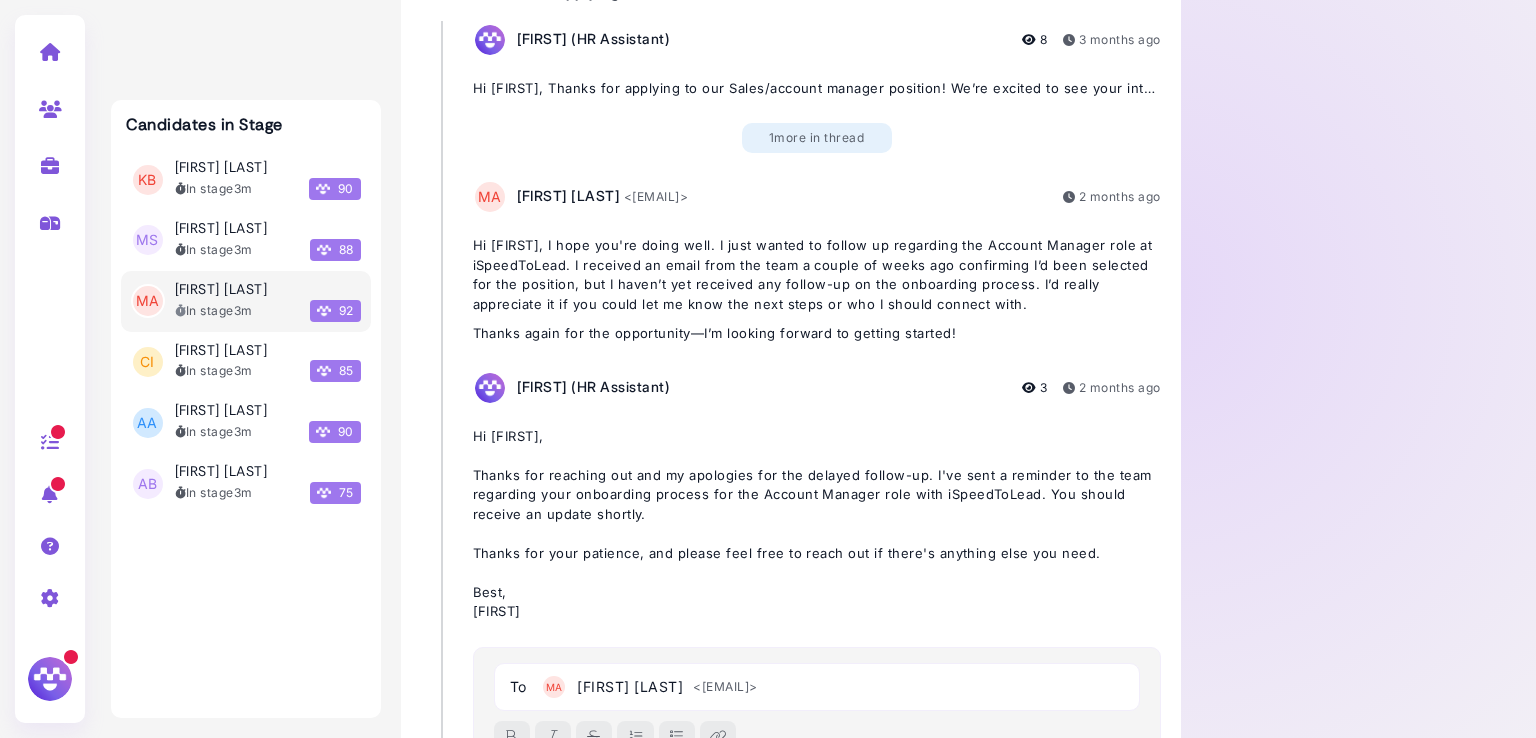scroll, scrollTop: 1163, scrollLeft: 0, axis: vertical 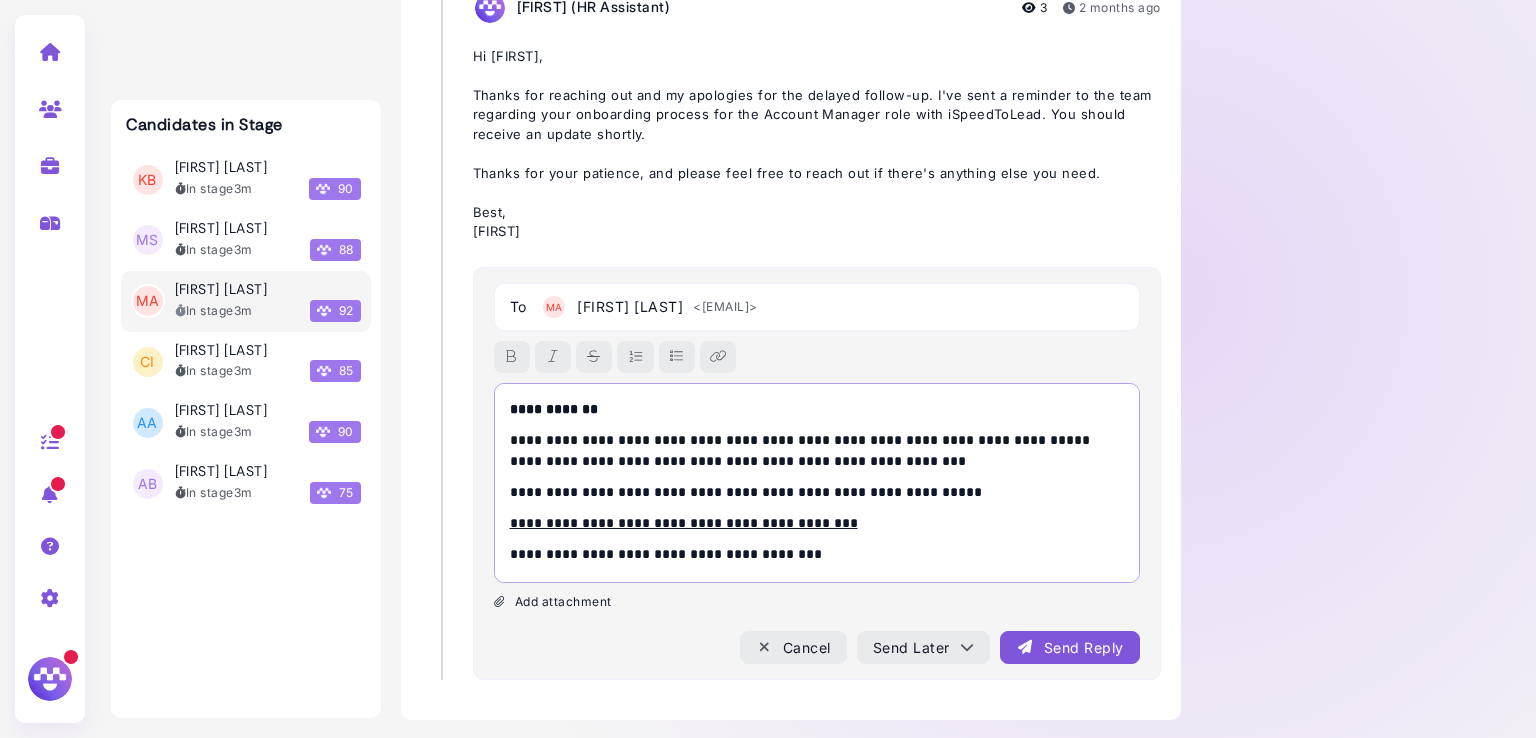 click on "**********" at bounding box center [554, 409] 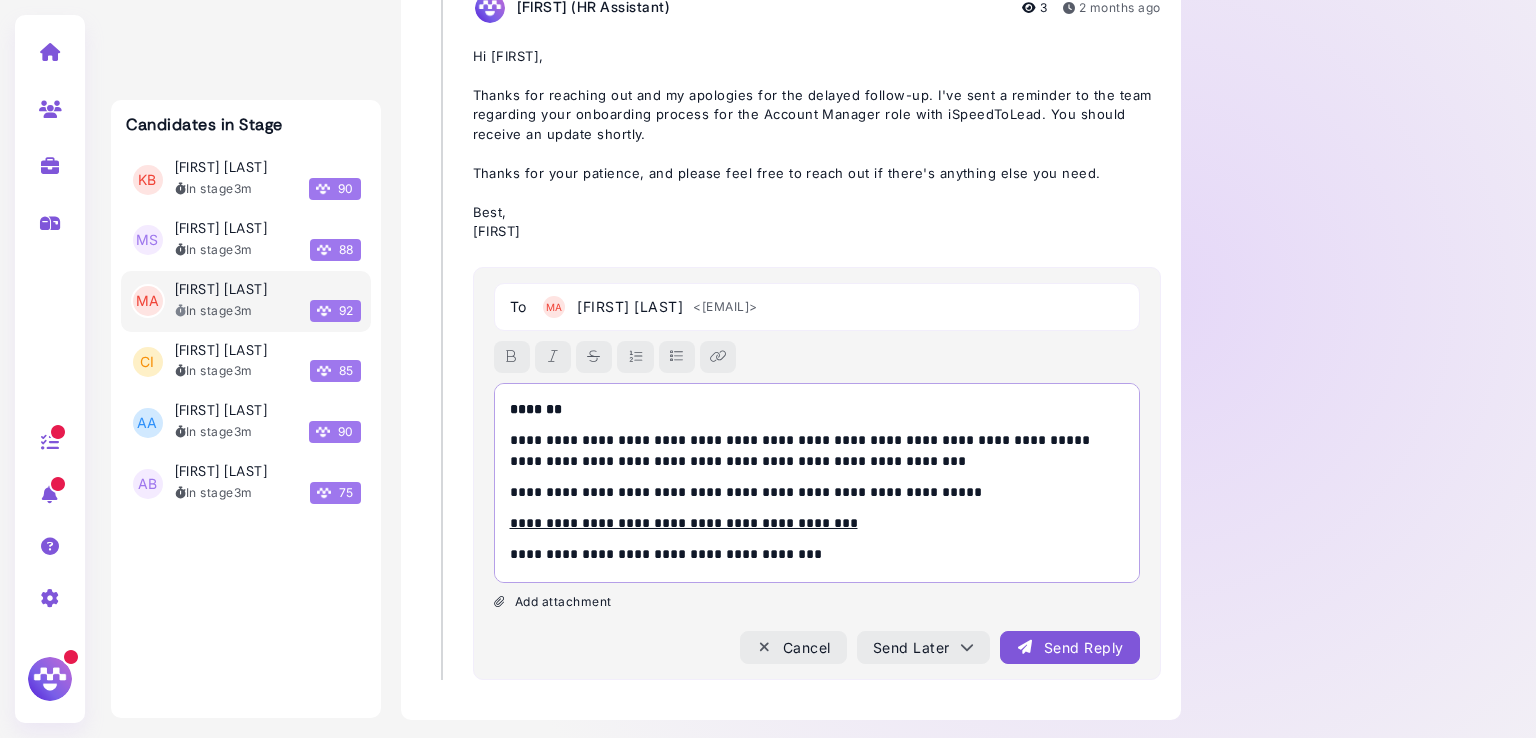 click on "*******" at bounding box center [536, 409] 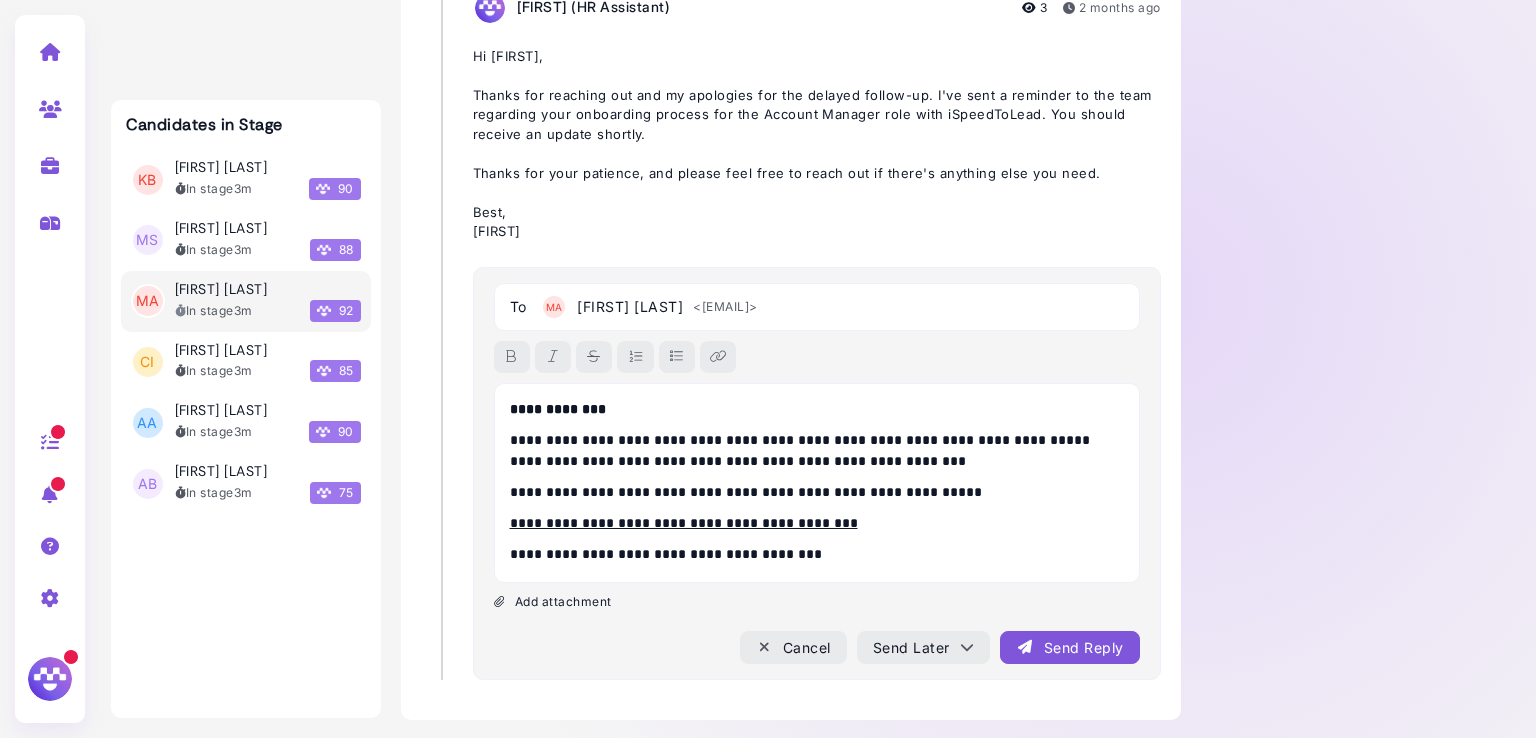 click on "Send Reply" at bounding box center [1069, 647] 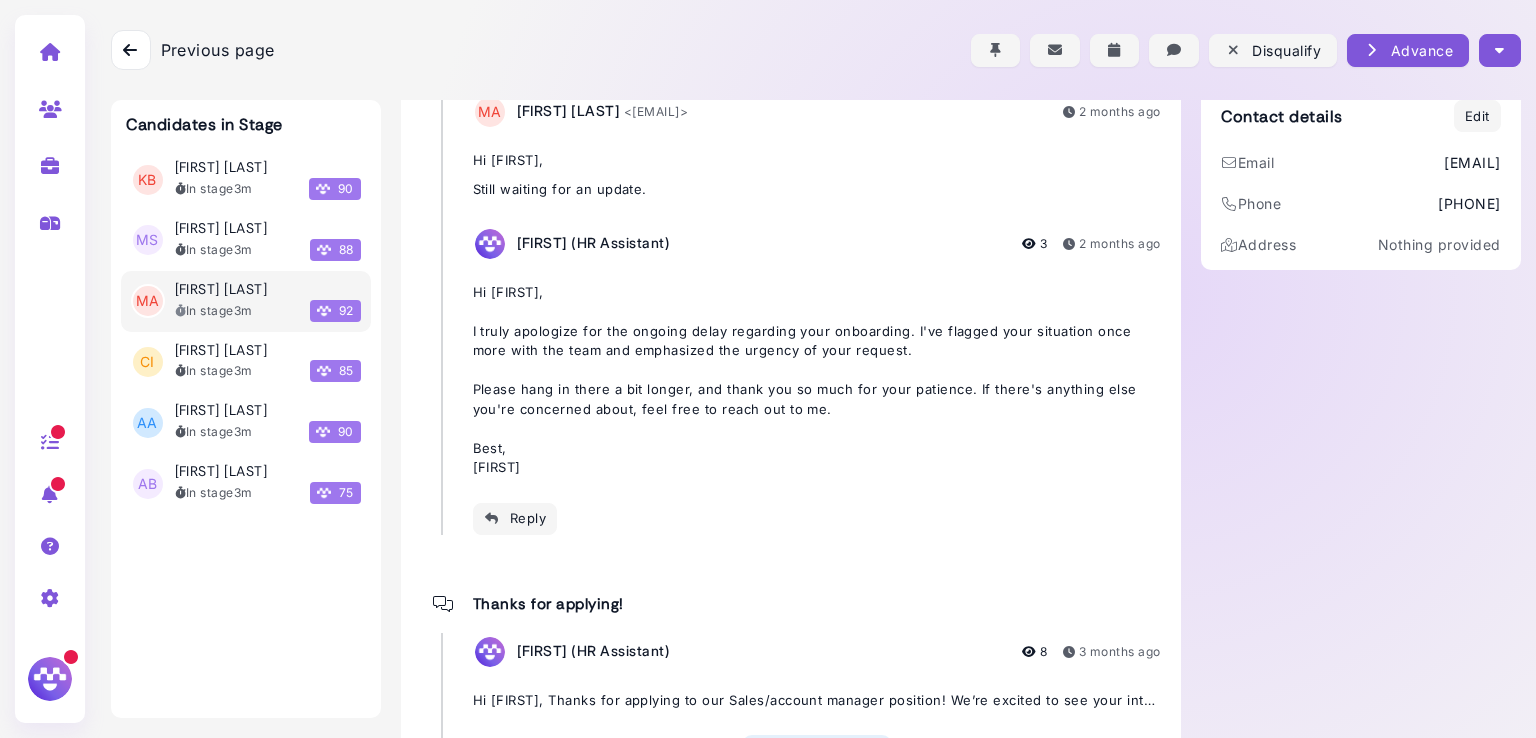 scroll, scrollTop: 0, scrollLeft: 0, axis: both 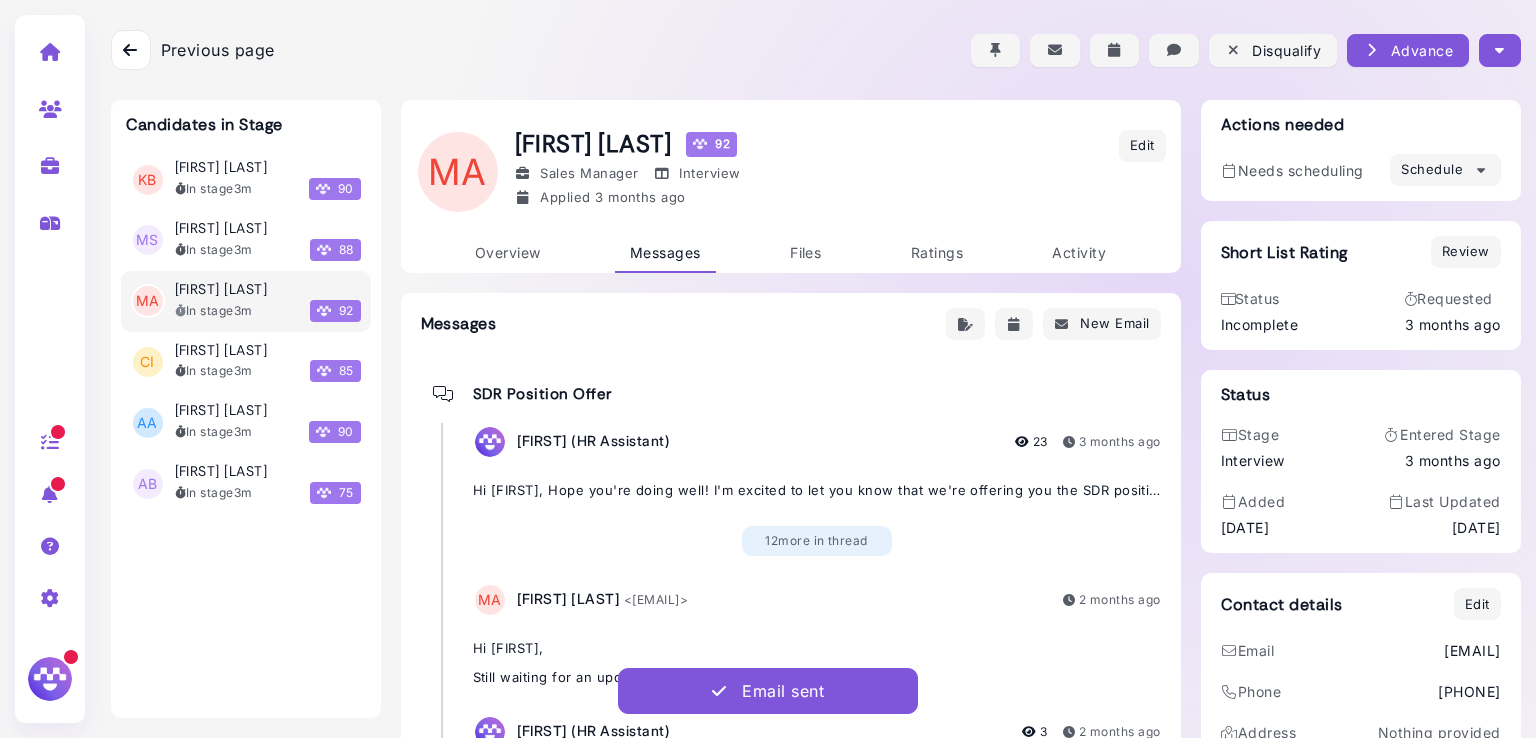 click at bounding box center [1499, 50] 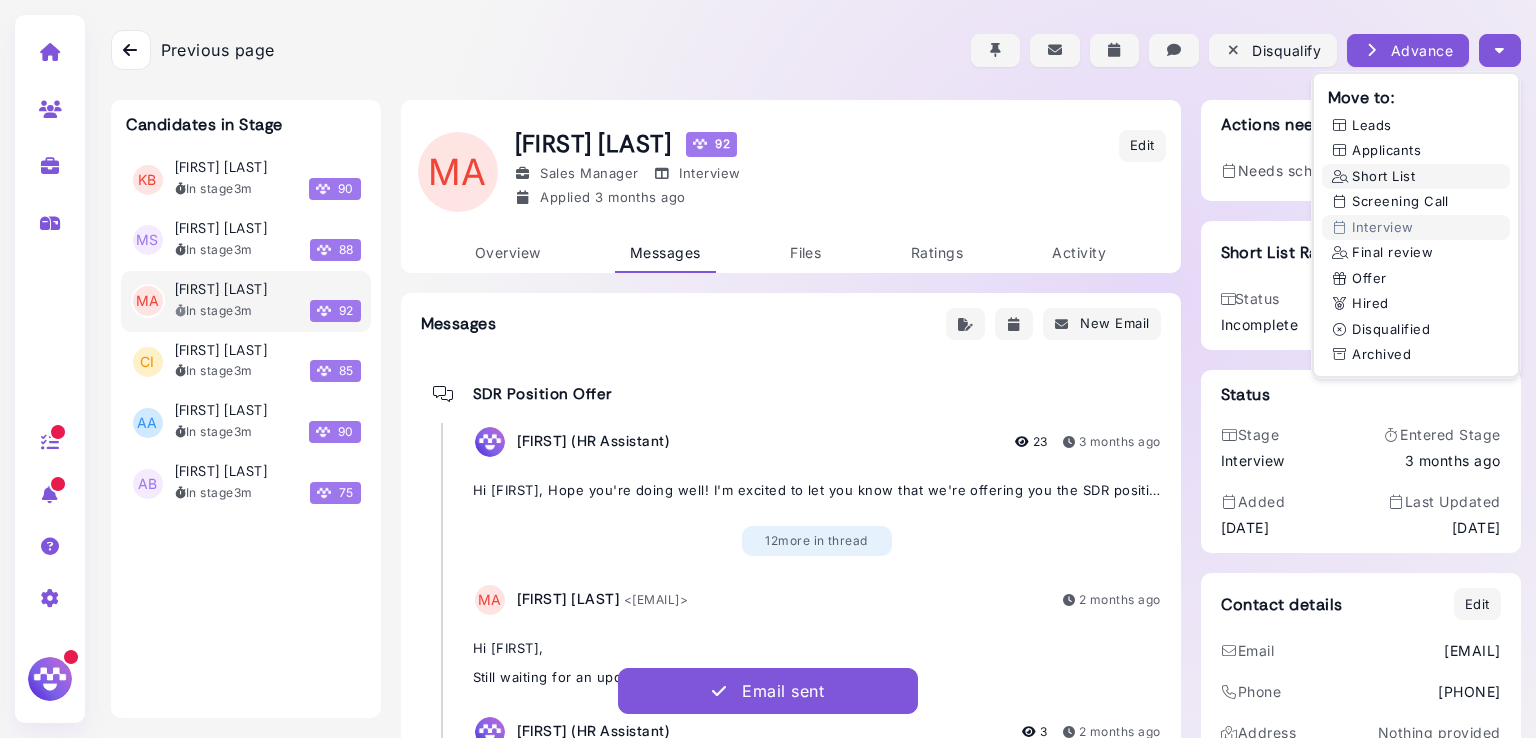 click on "Short List" at bounding box center [1416, 177] 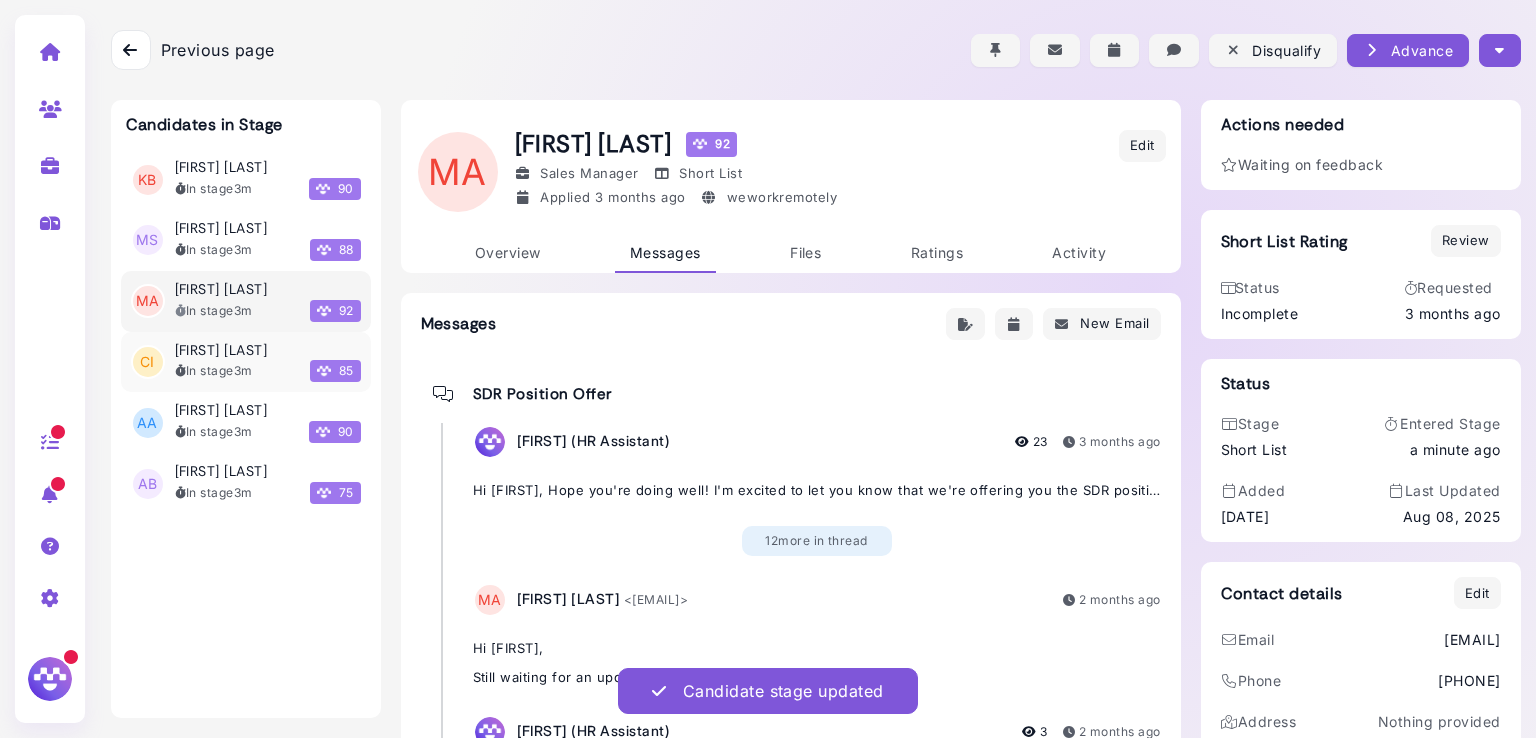 click on "[FIRST] [LAST]" at bounding box center [221, 350] 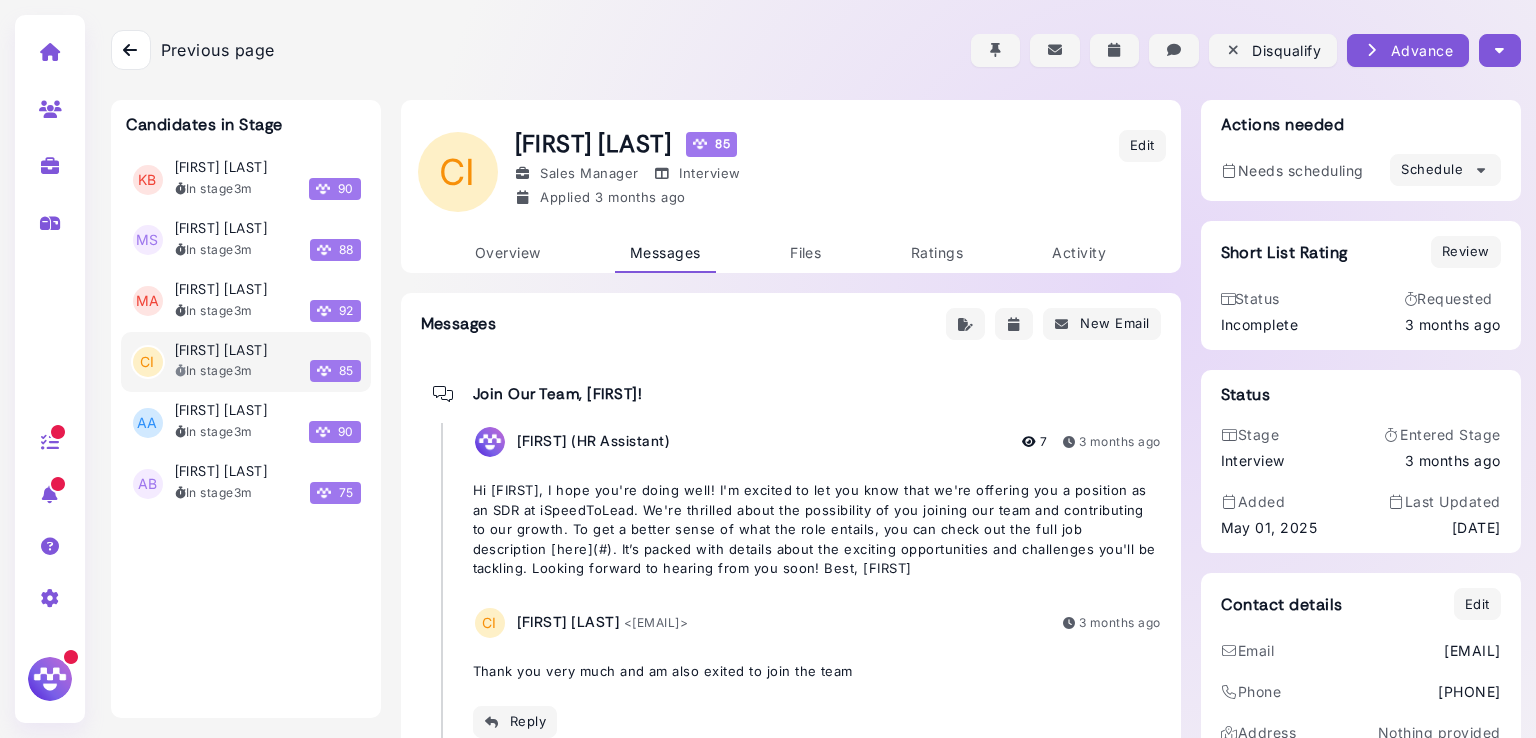 click at bounding box center (1499, 50) 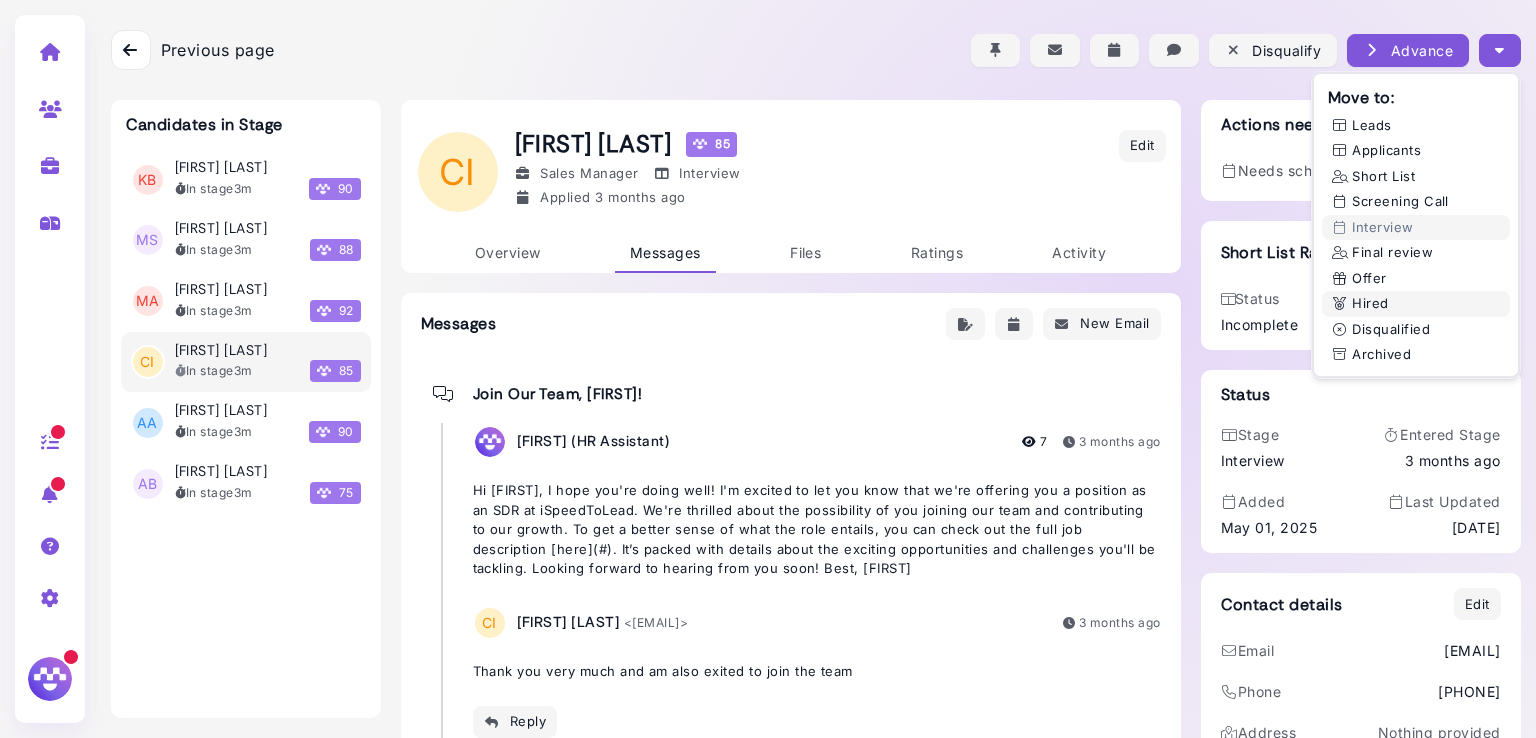 click on "Hired" at bounding box center [1416, 304] 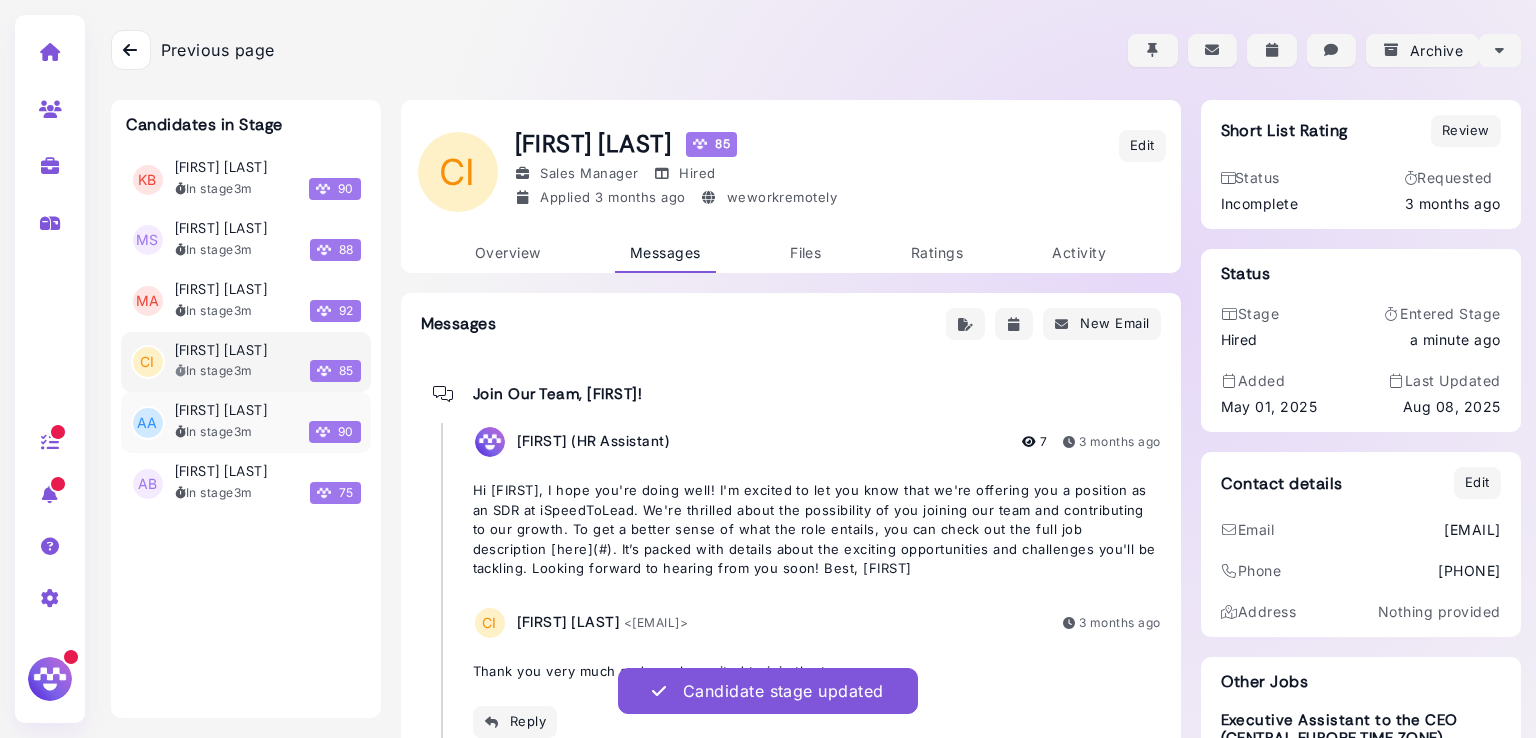 click on "In stage
3m" at bounding box center (214, 432) 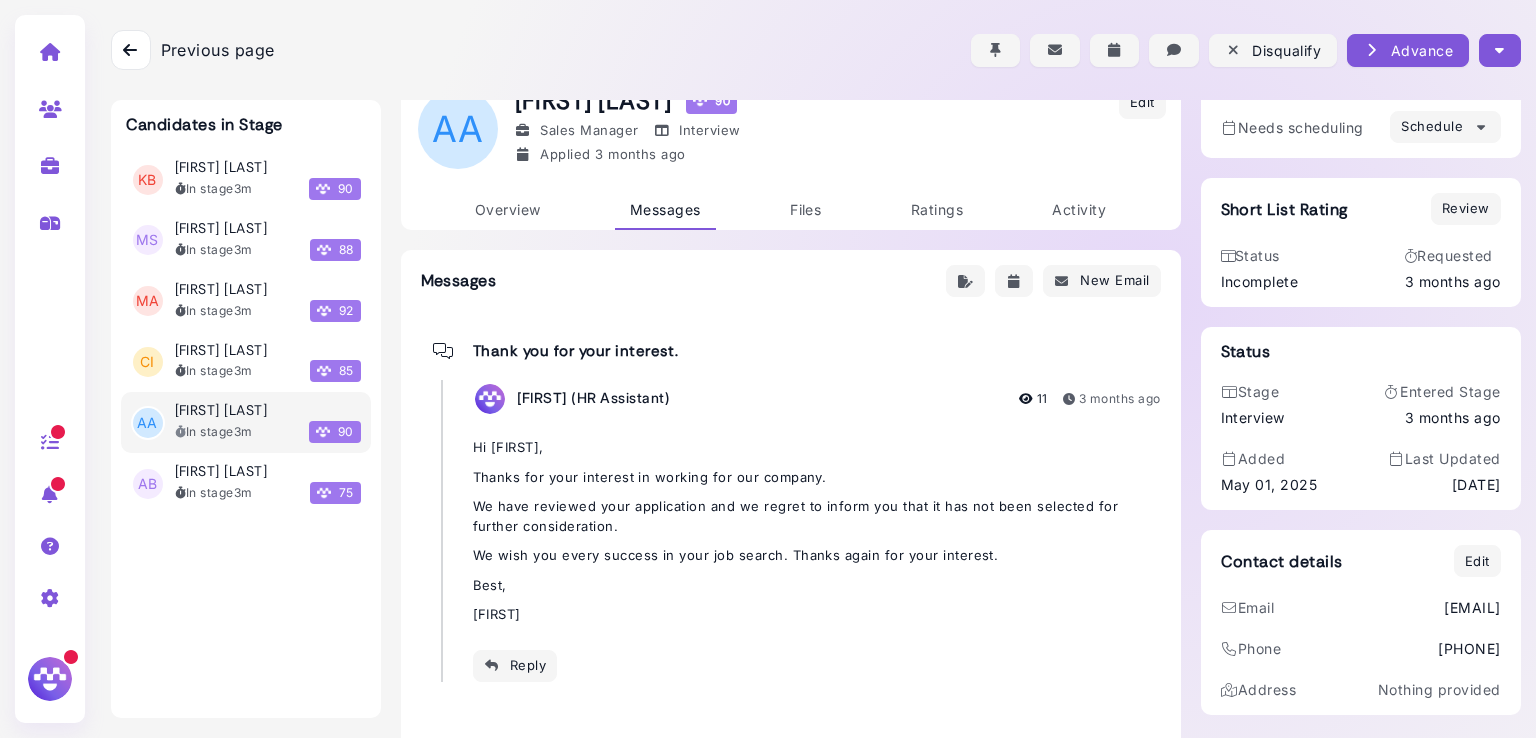 scroll, scrollTop: 0, scrollLeft: 0, axis: both 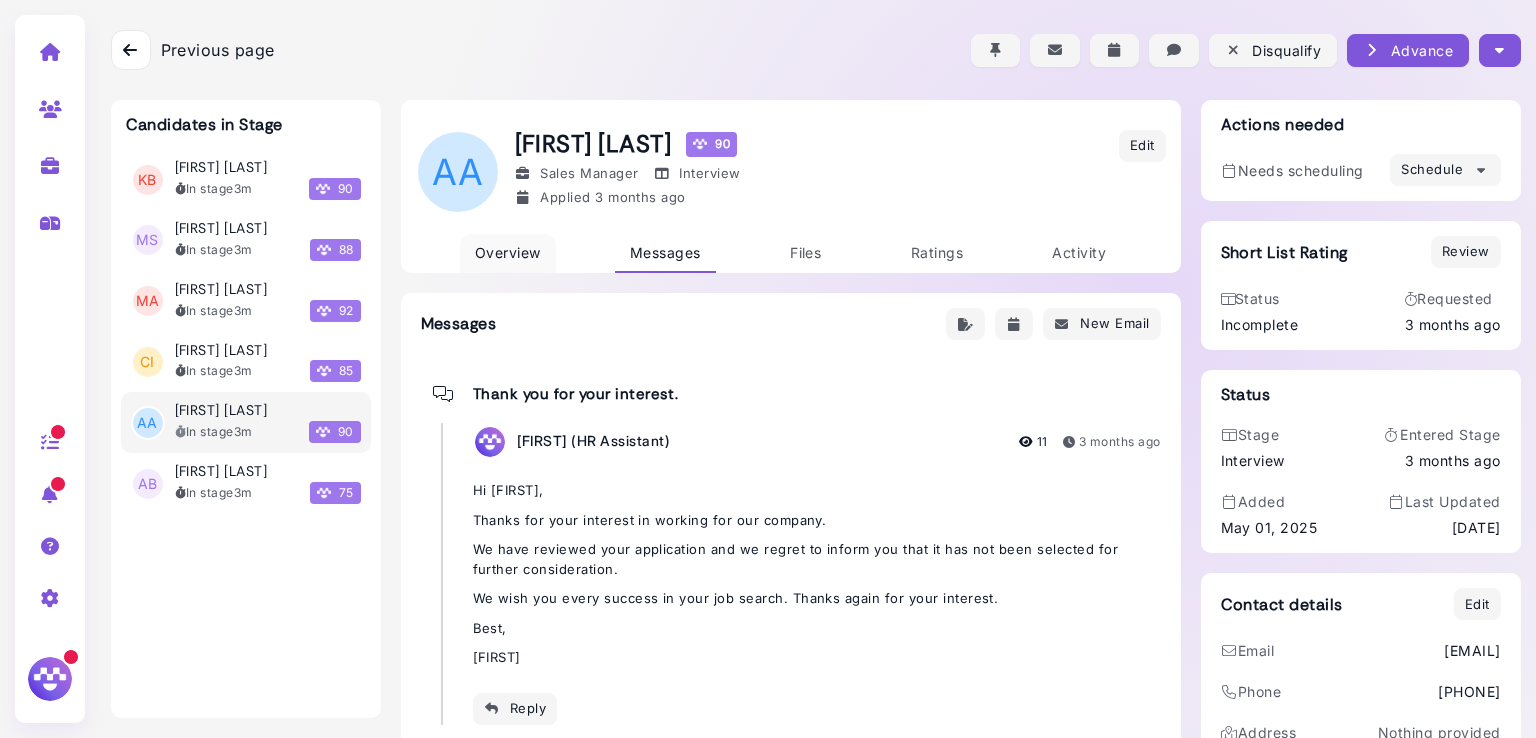 click on "Overview" at bounding box center [508, 252] 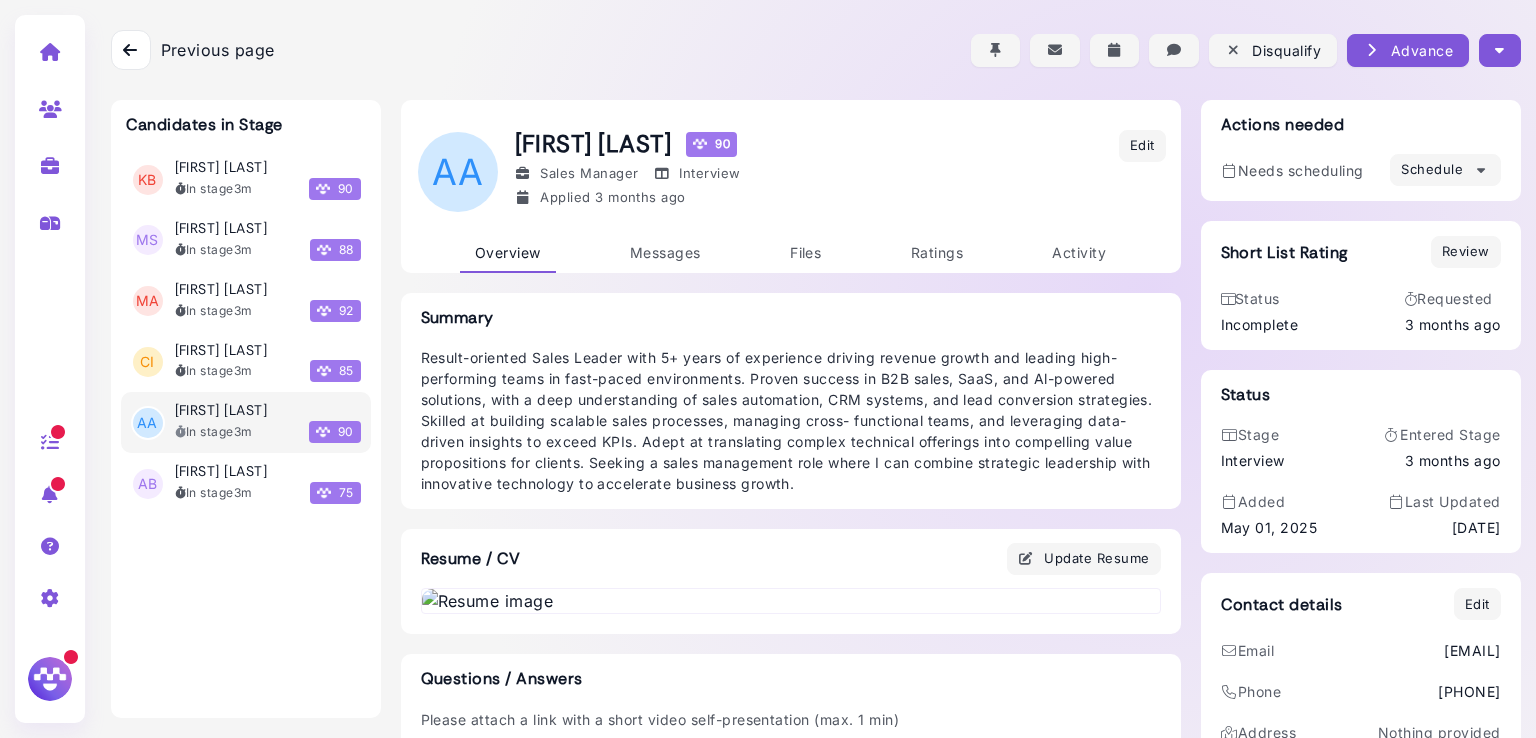 scroll, scrollTop: 155, scrollLeft: 0, axis: vertical 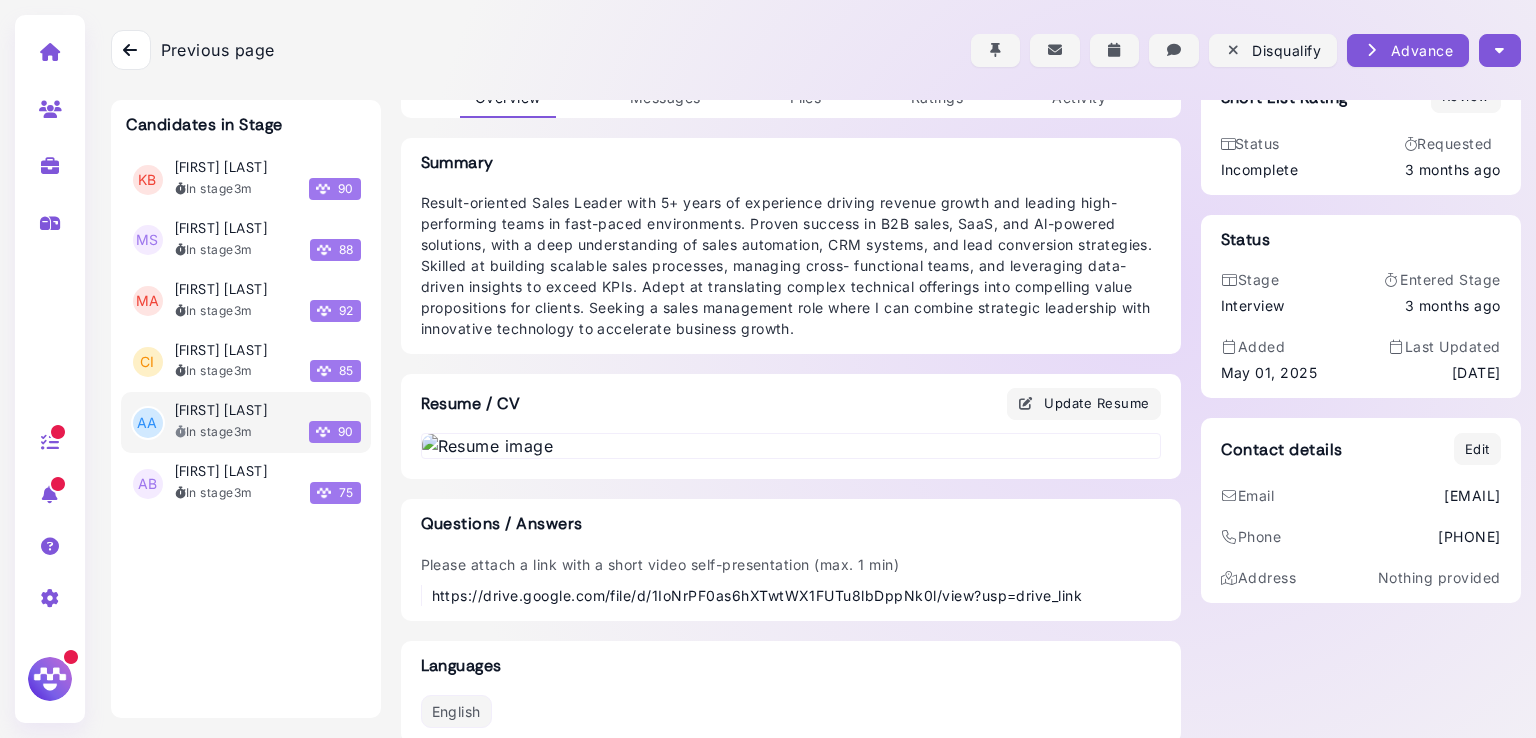 click at bounding box center [1499, 50] 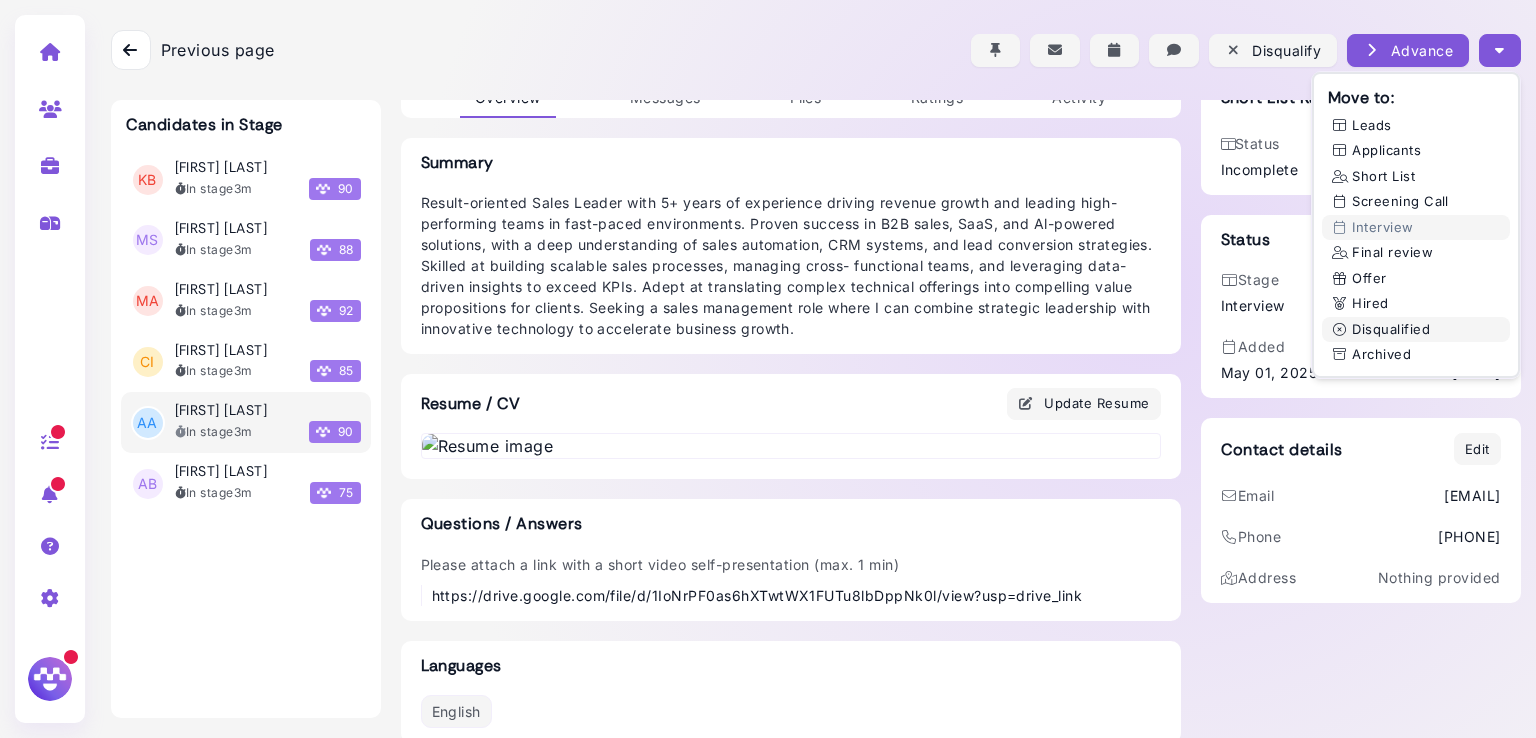 click on "Disqualified" at bounding box center (1416, 330) 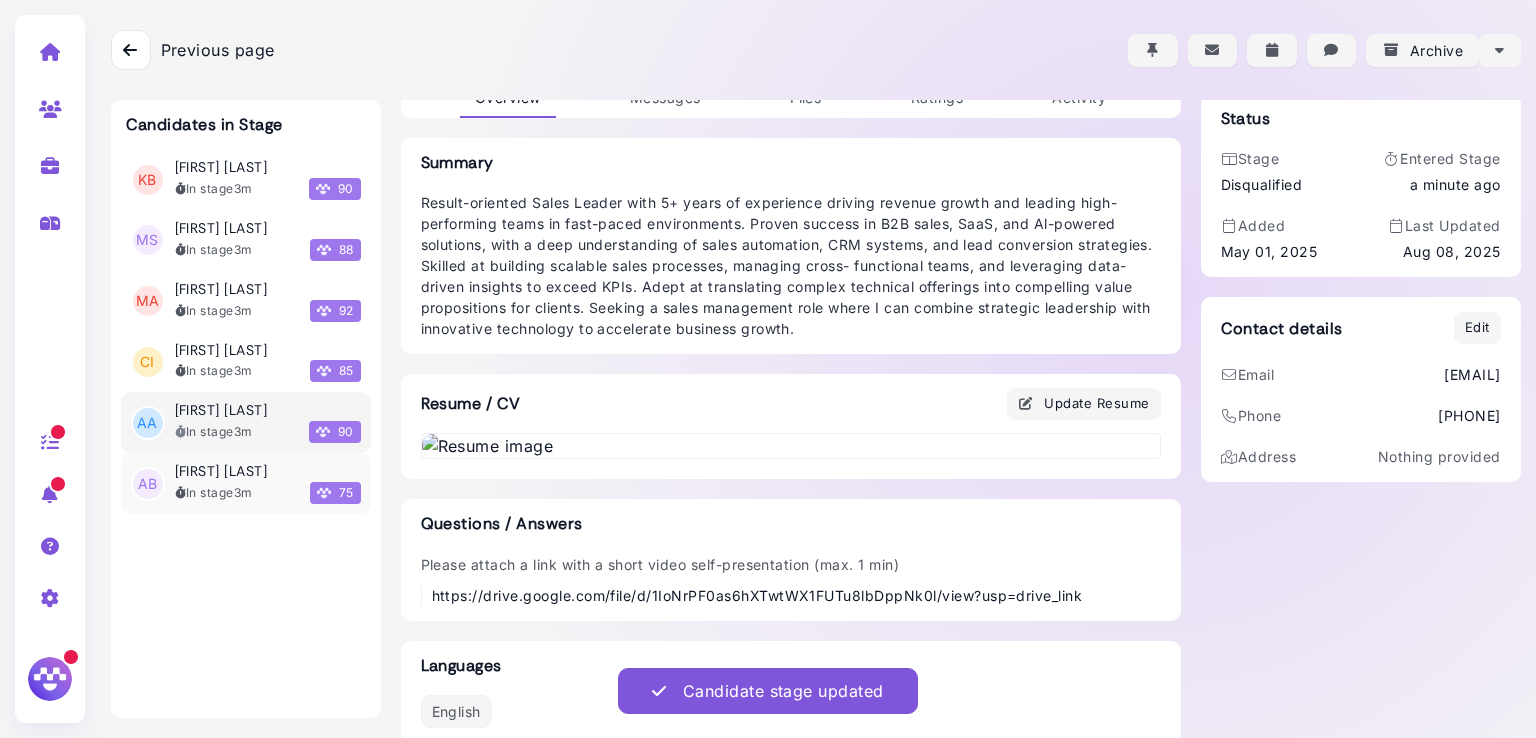 click on "[FIRST] [LAST]" at bounding box center [221, 471] 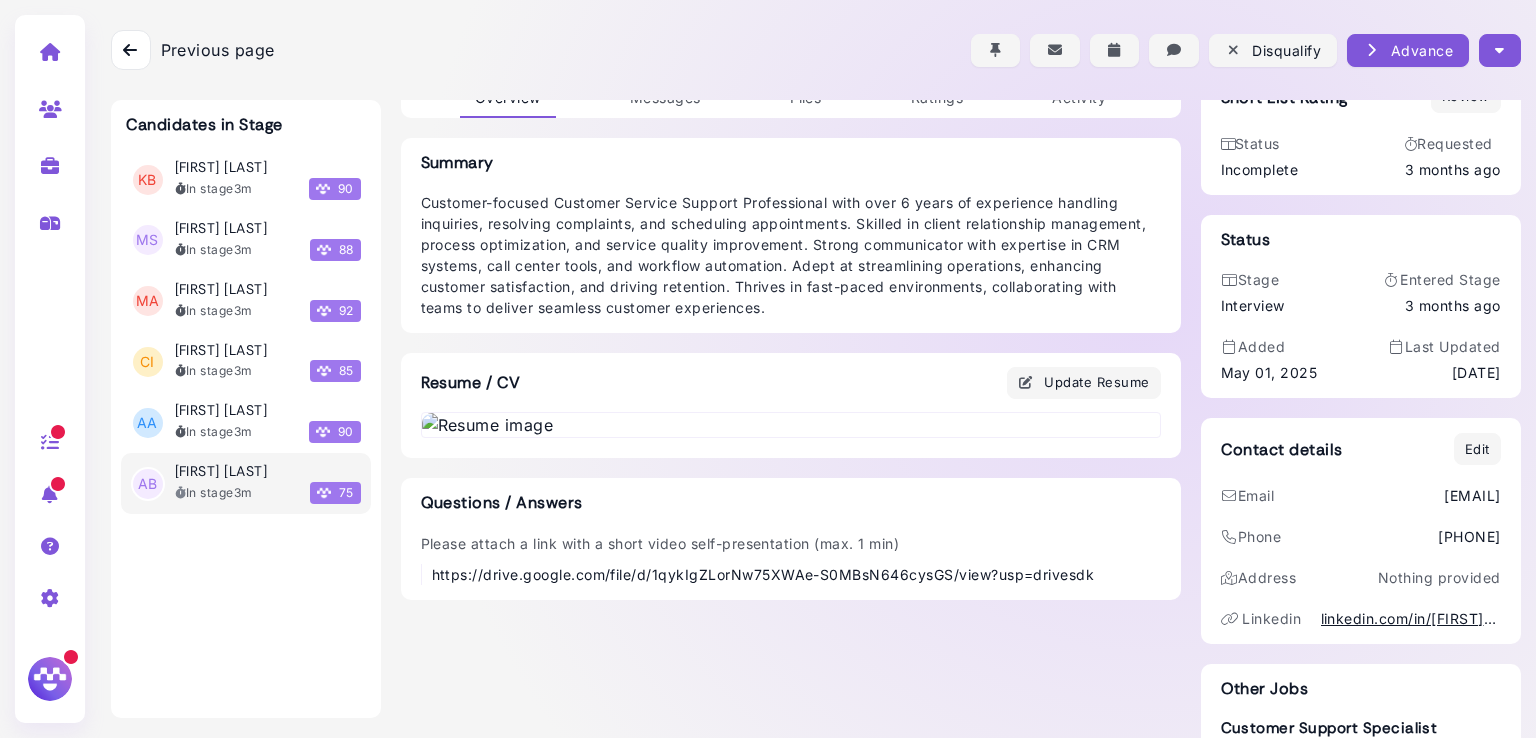 click on "[FIRST] [LAST]" at bounding box center (221, 471) 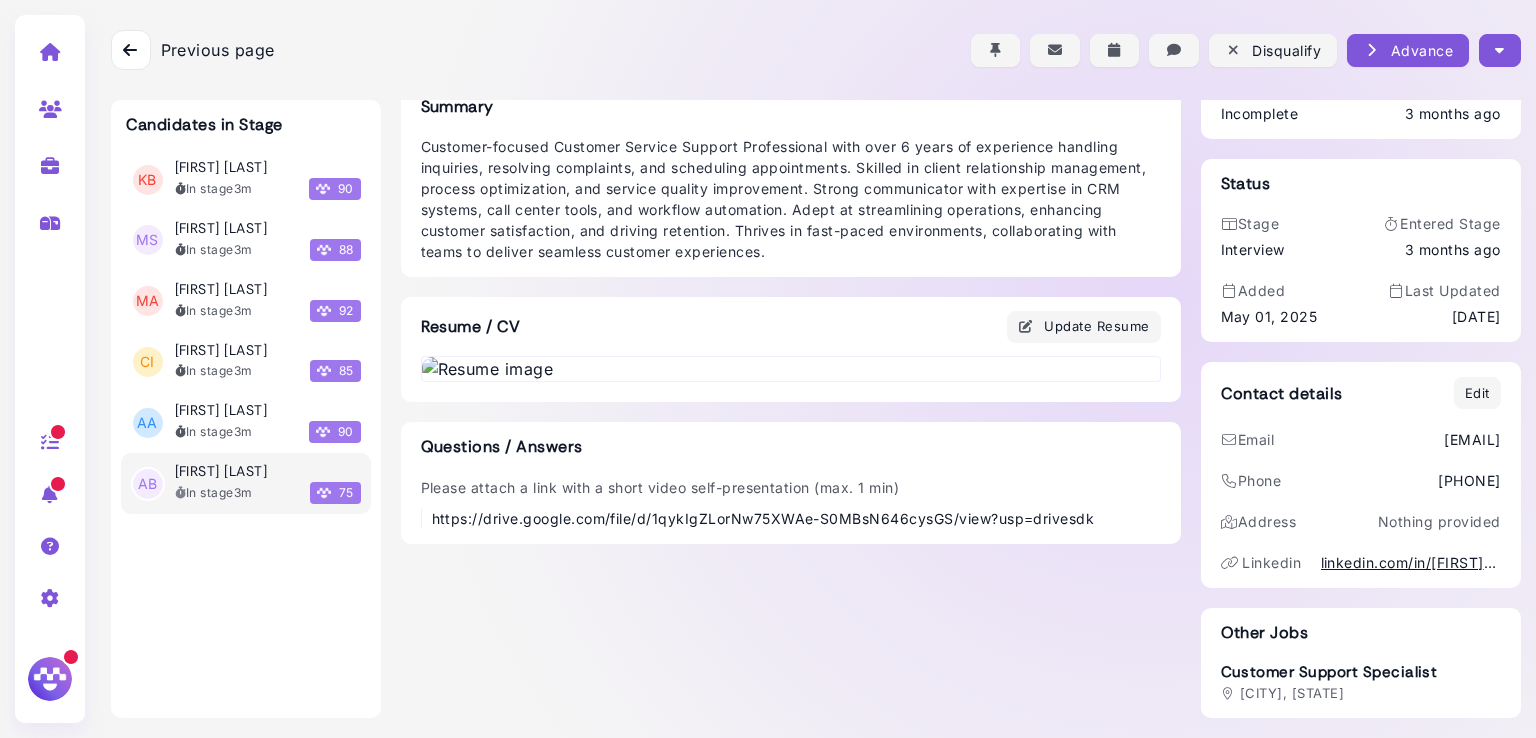 scroll, scrollTop: 1055, scrollLeft: 0, axis: vertical 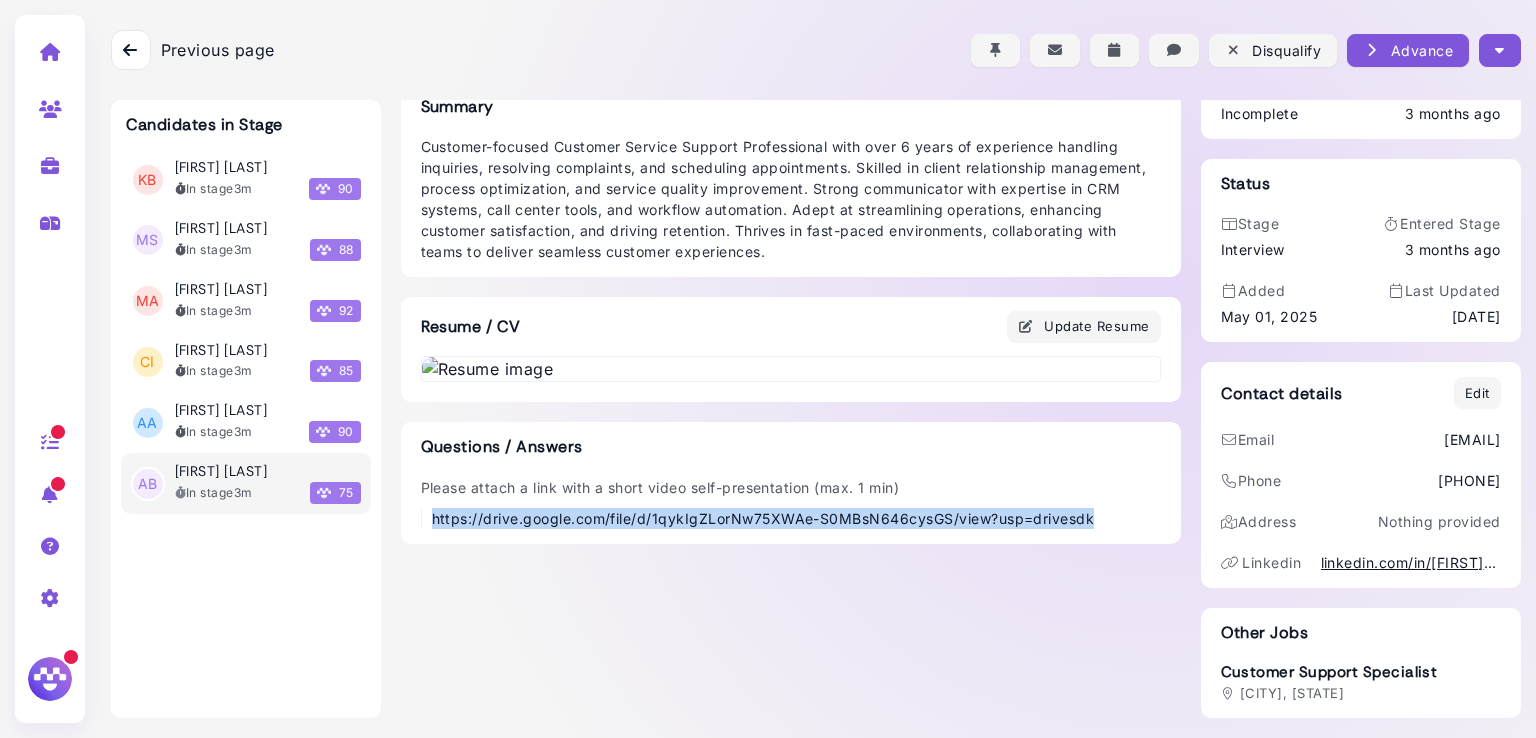 drag, startPoint x: 1096, startPoint y: 696, endPoint x: 422, endPoint y: 704, distance: 674.0475 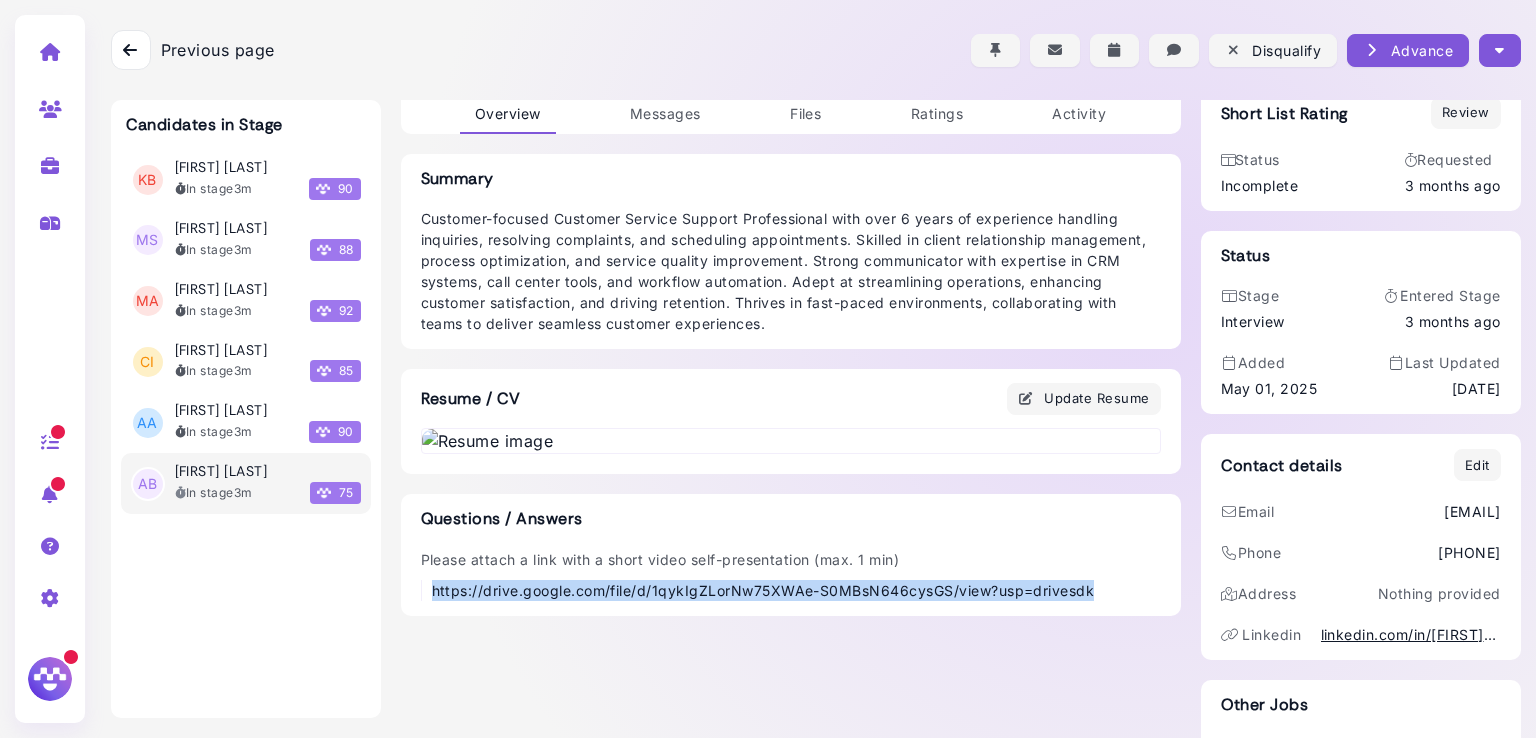 click at bounding box center [1499, 50] 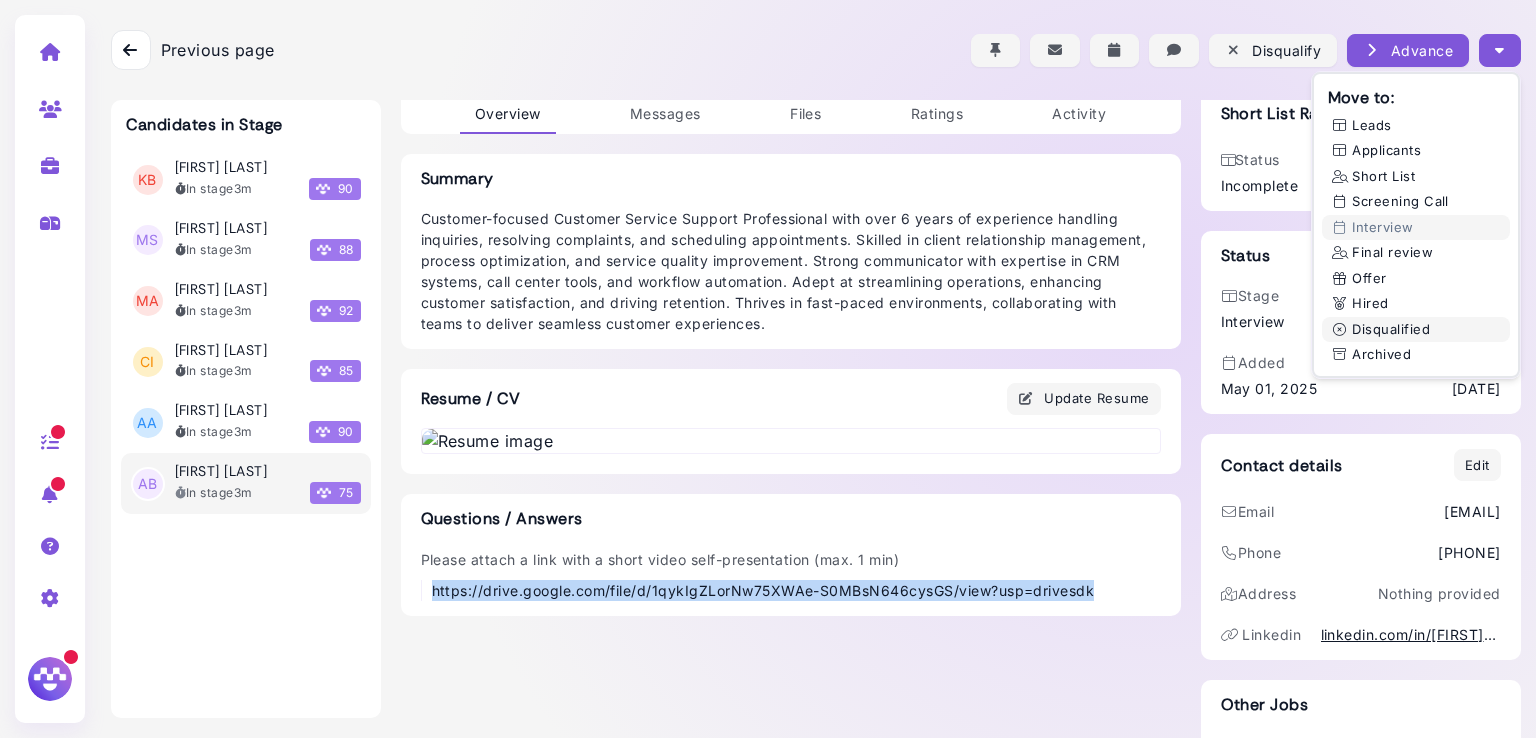 click on "Disqualified" at bounding box center (1416, 330) 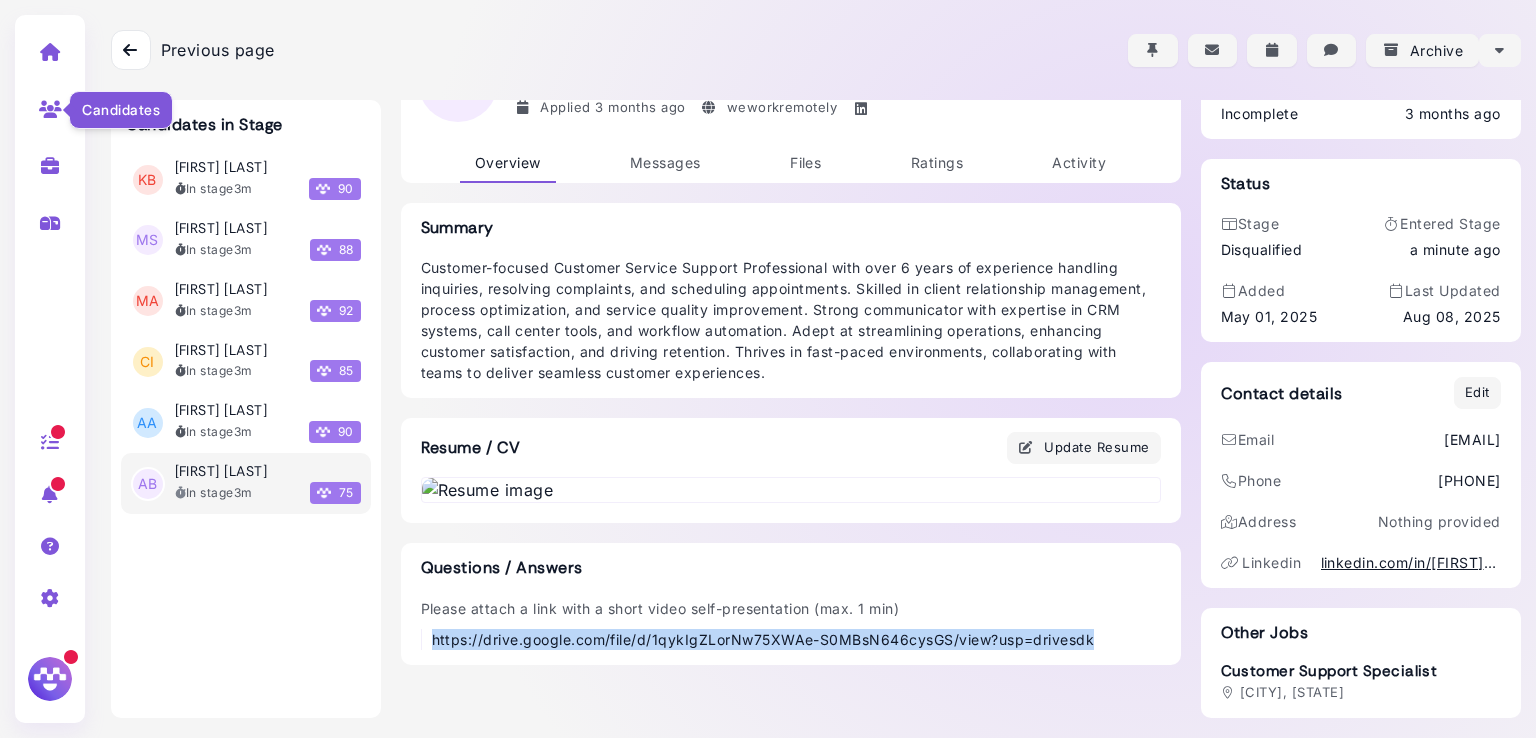 click at bounding box center (50, 109) 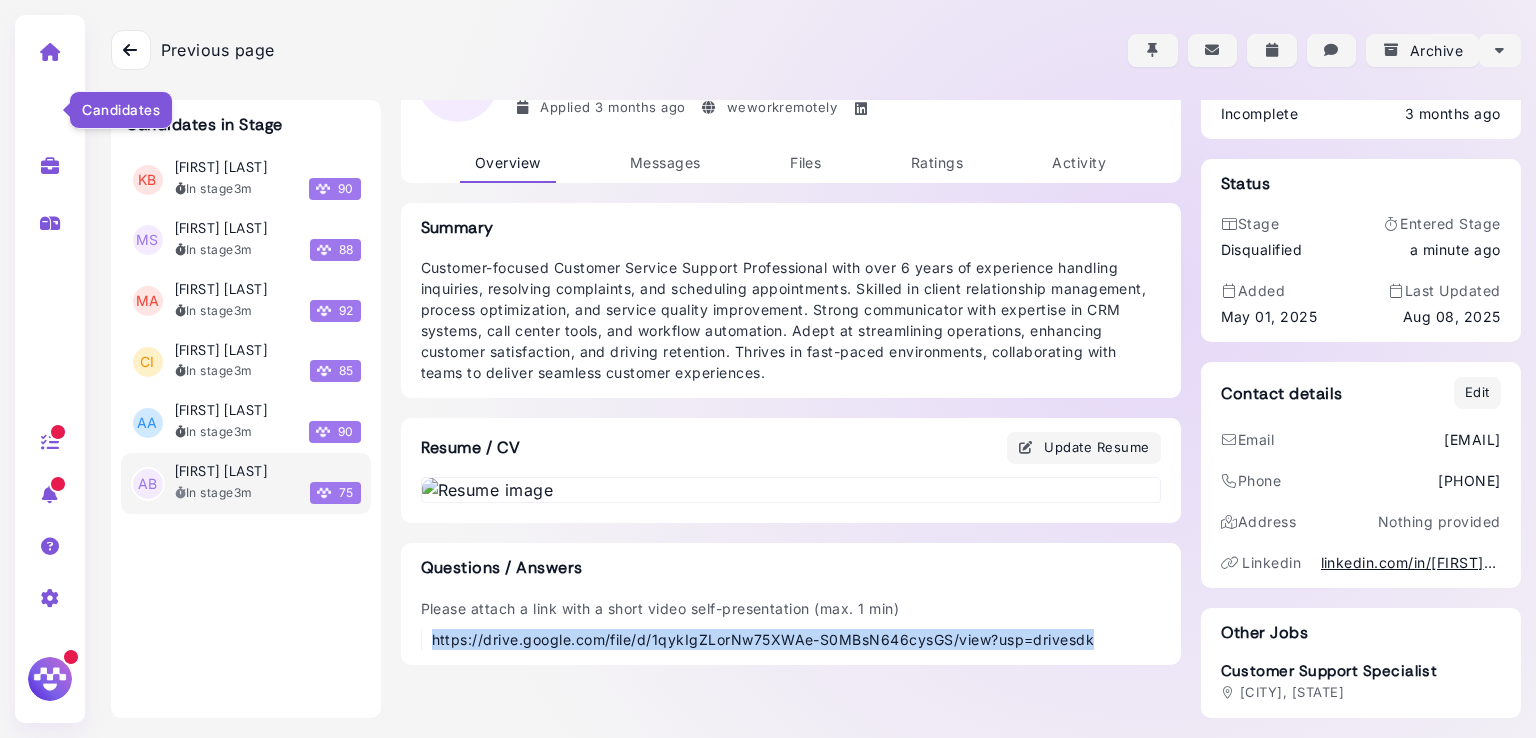 select on "**********" 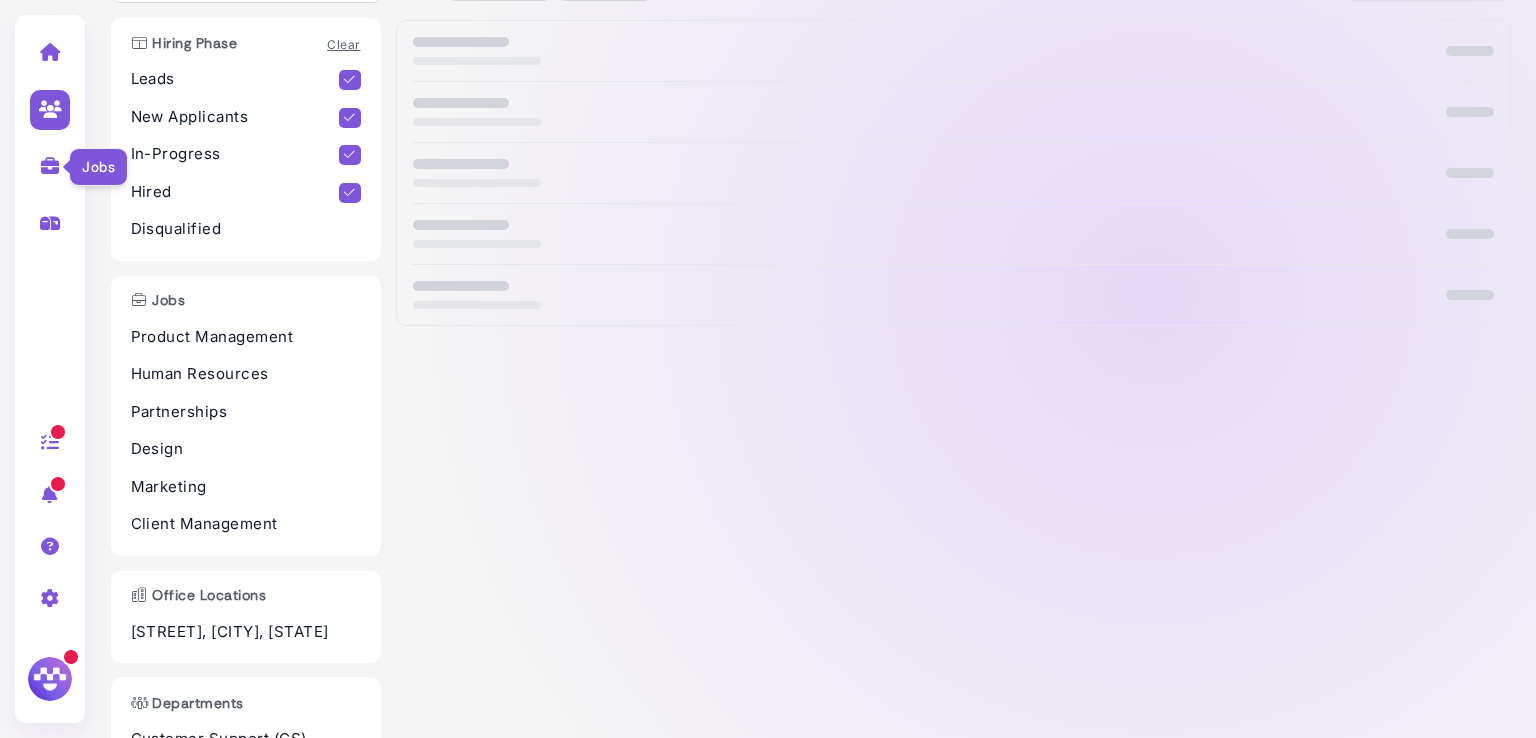 click at bounding box center [50, 166] 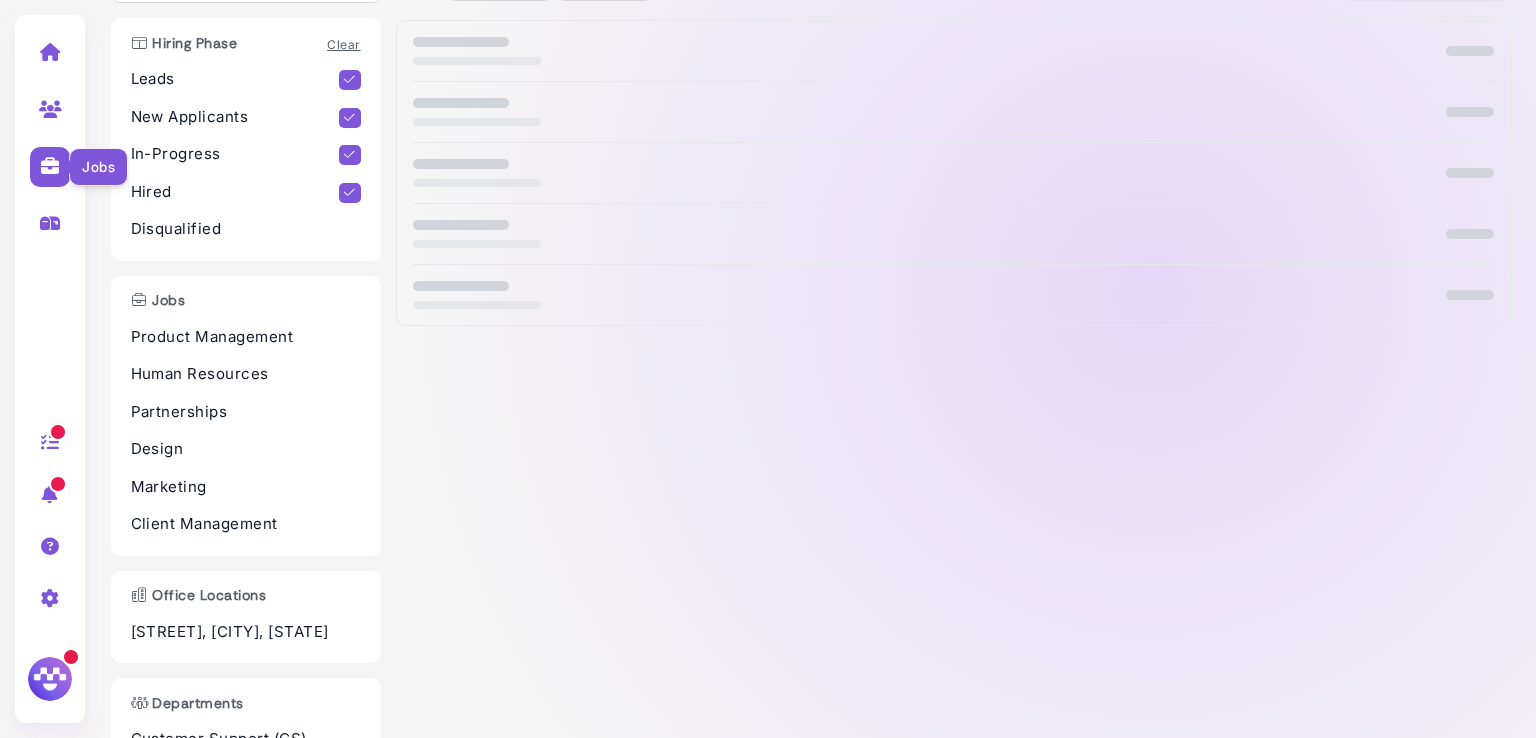 select on "**********" 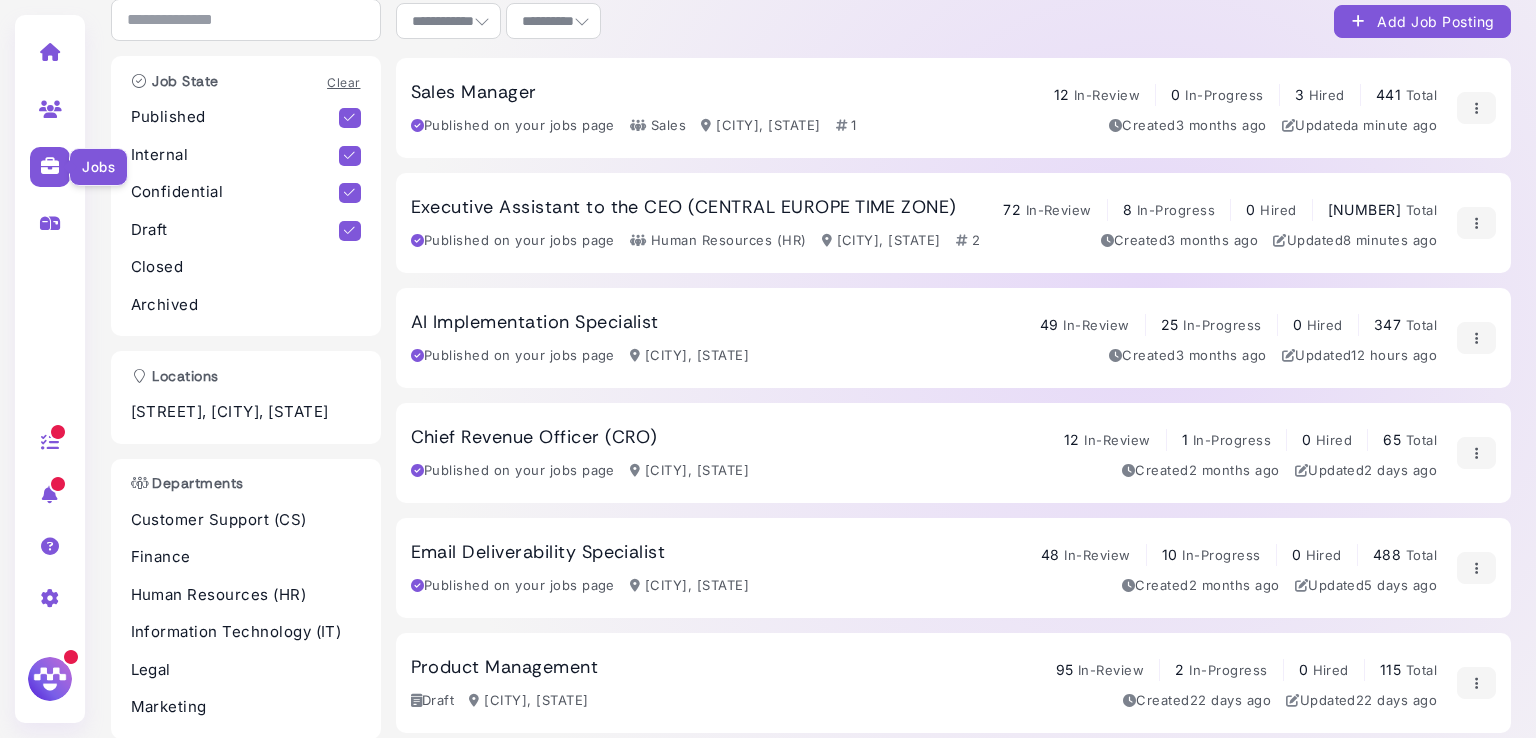 scroll, scrollTop: 139, scrollLeft: 0, axis: vertical 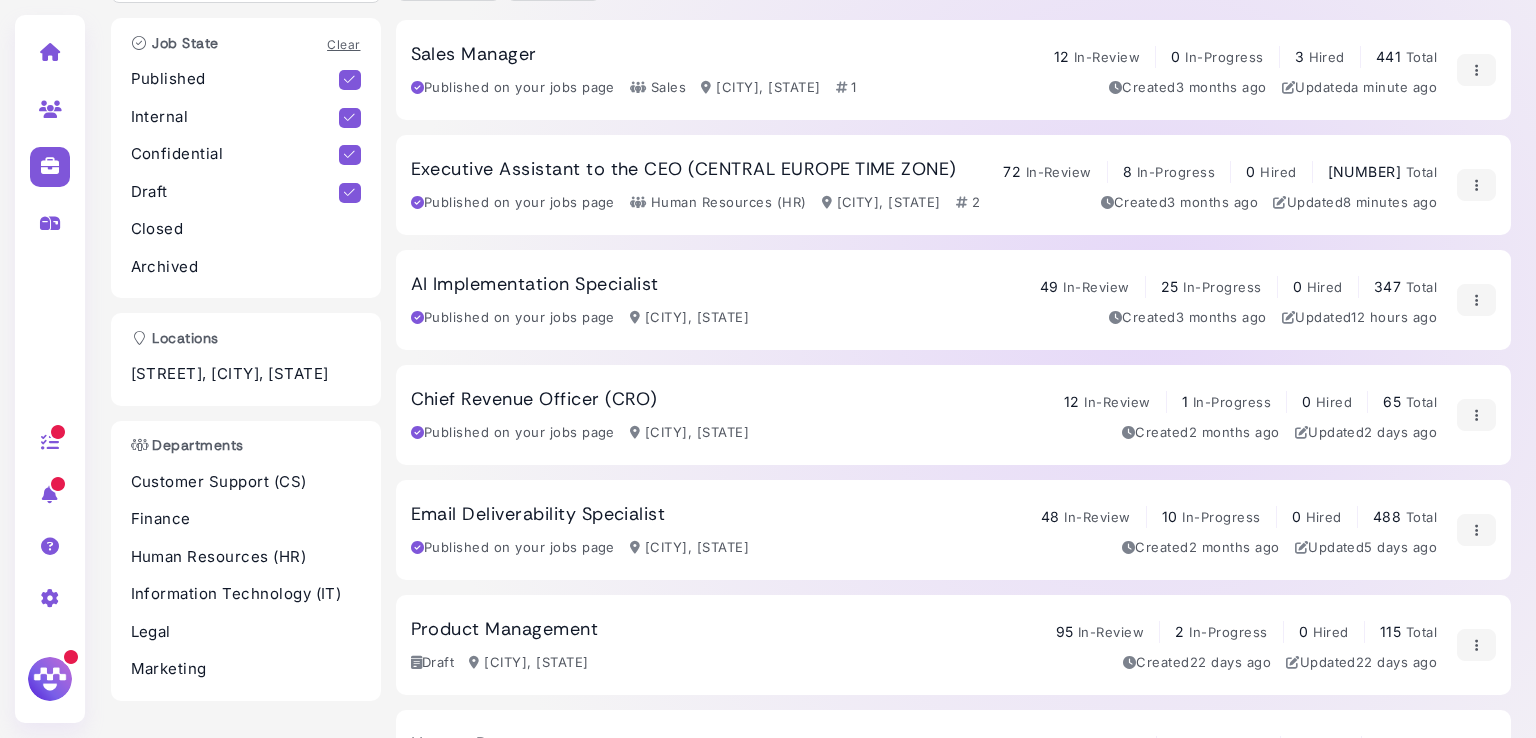 click on "Executive Assistant to the CEO (CENTRAL EUROPE TIME ZONE)" at bounding box center (684, 170) 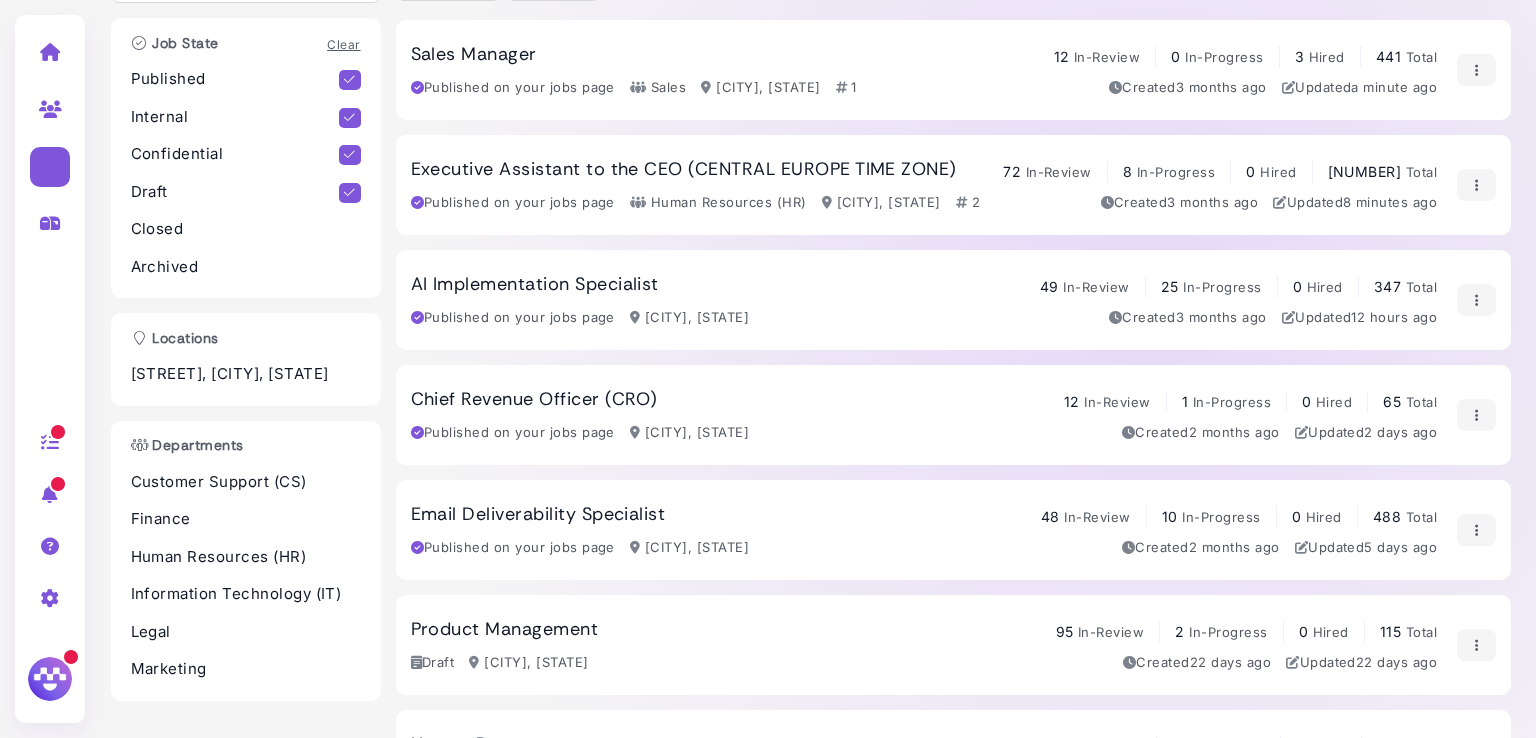 scroll, scrollTop: 0, scrollLeft: 0, axis: both 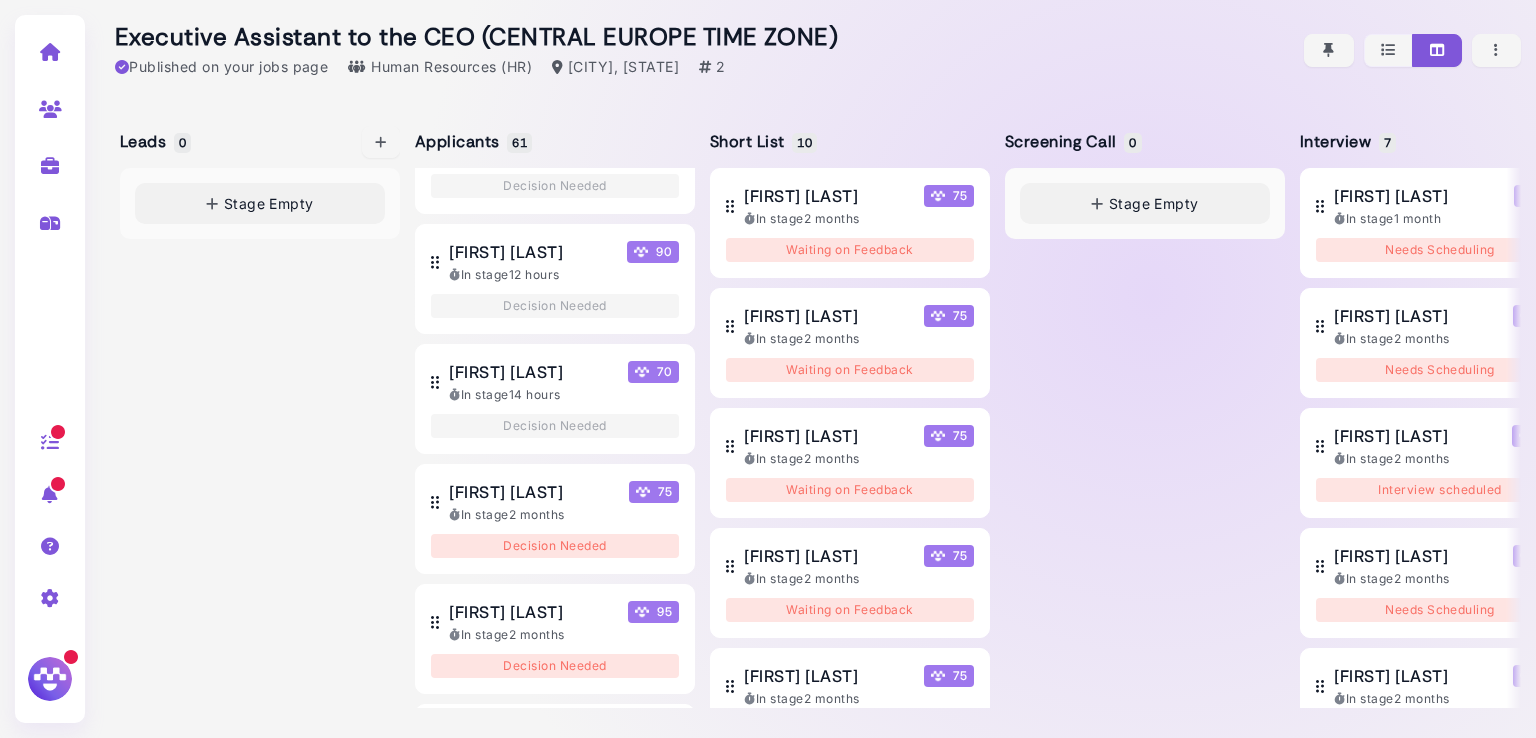 drag, startPoint x: 526, startPoint y: 372, endPoint x: 296, endPoint y: 454, distance: 244.18027 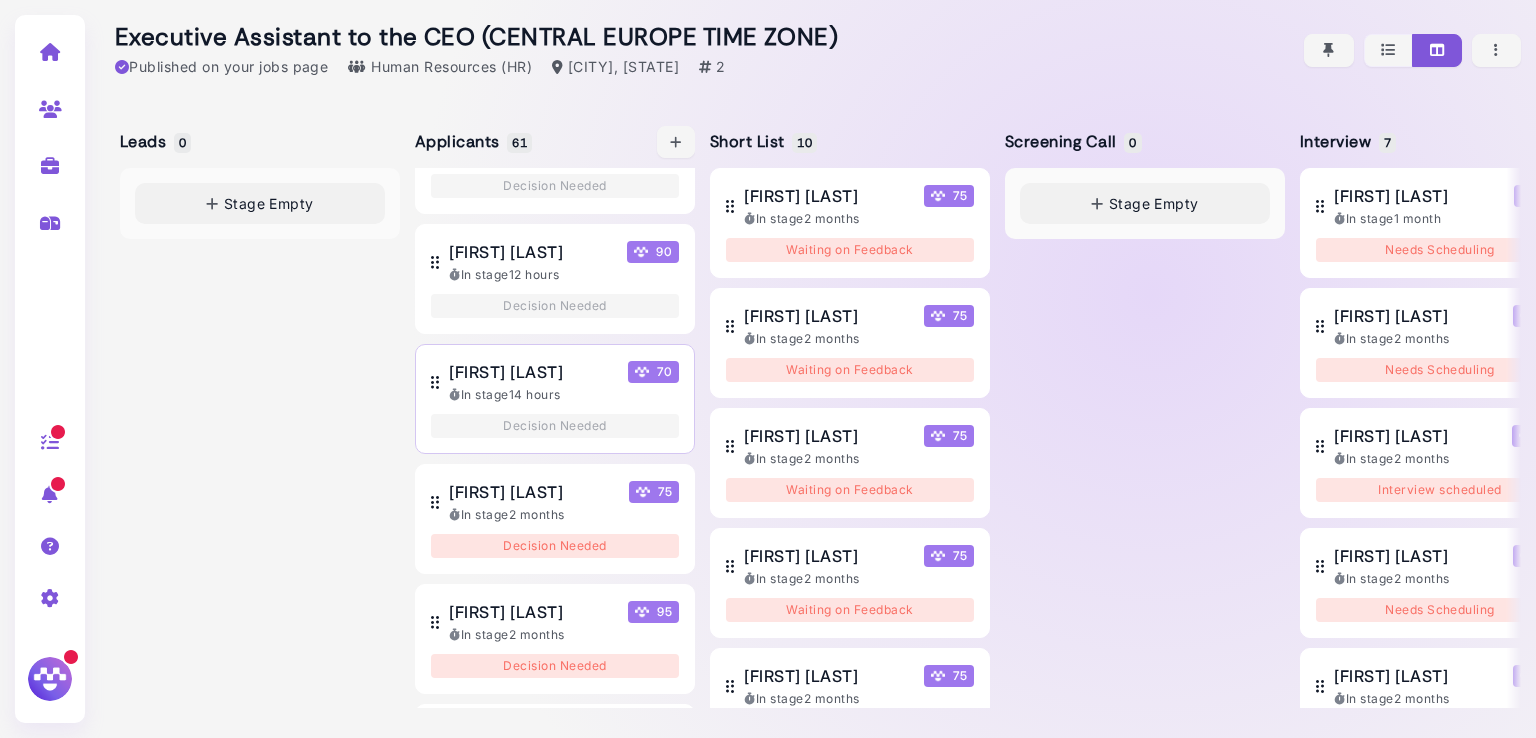click on "[FIRST] [LAST]" at bounding box center (506, 372) 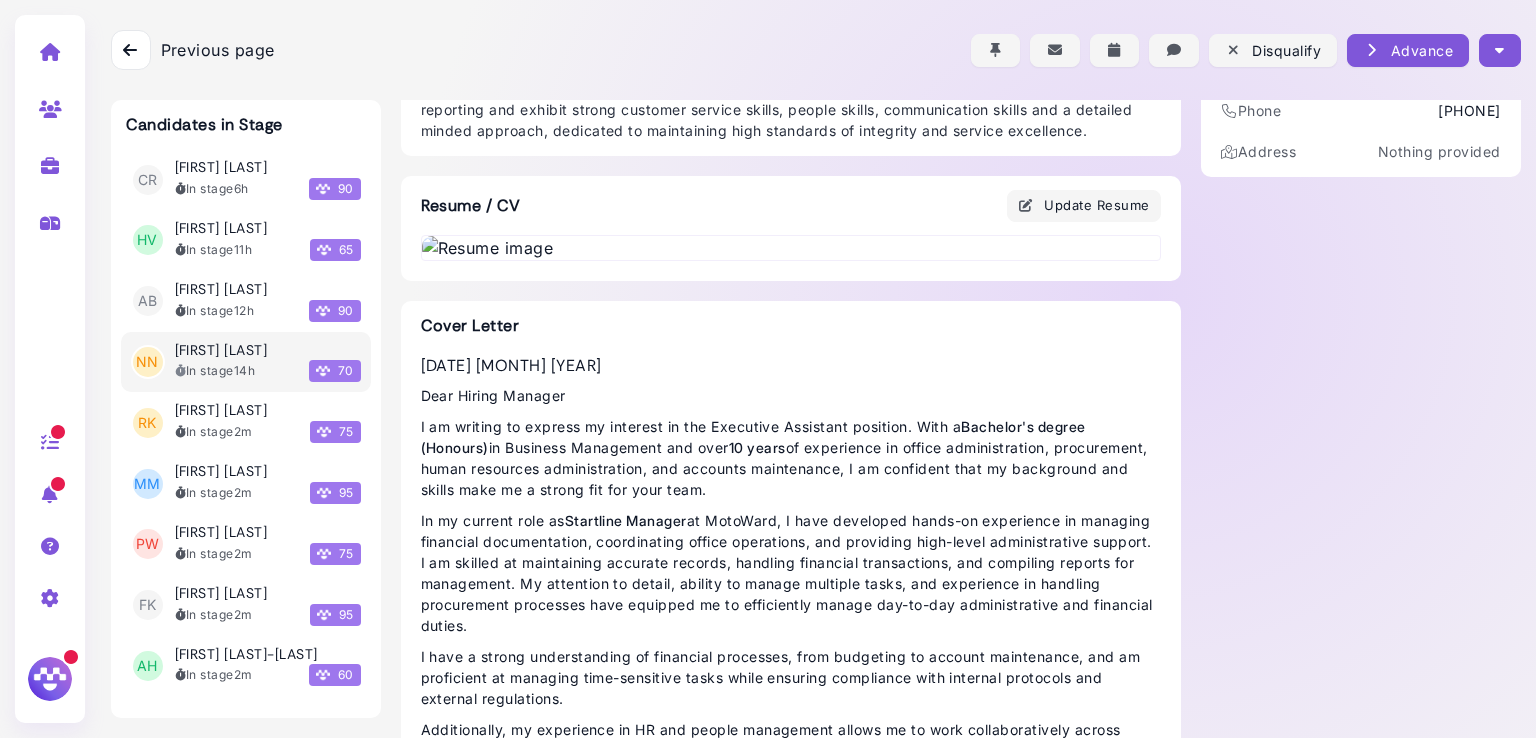 scroll, scrollTop: 0, scrollLeft: 0, axis: both 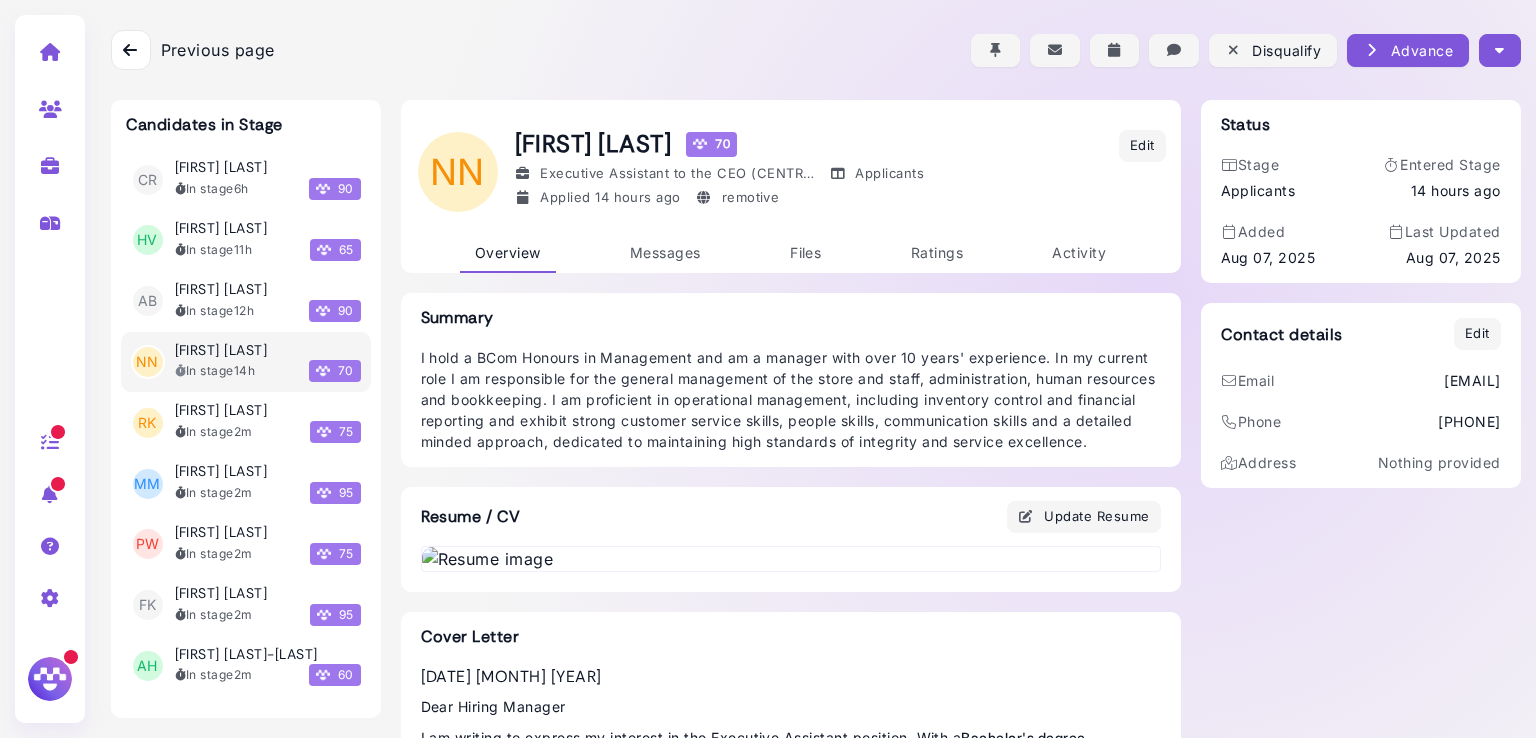 click at bounding box center (1499, 50) 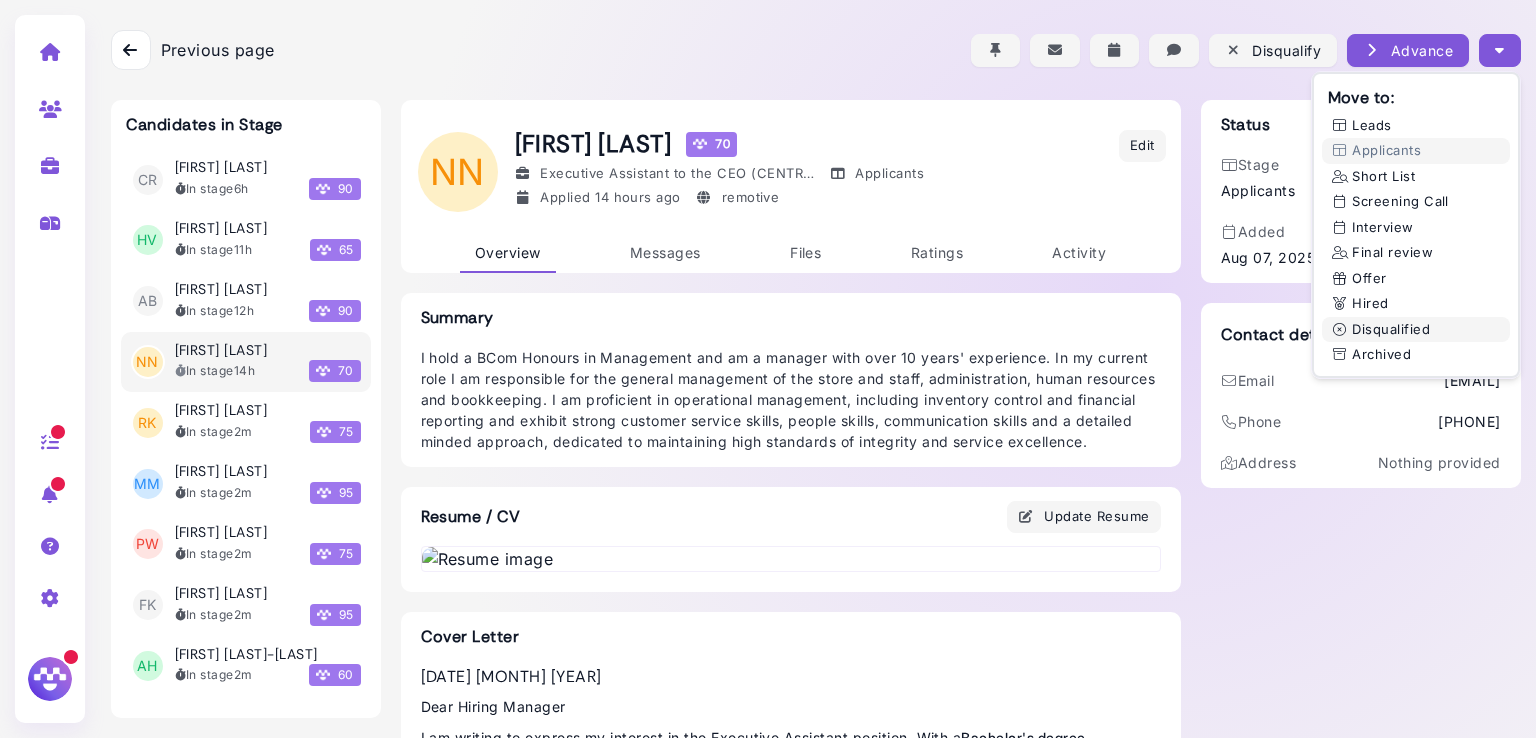 click on "Disqualified" at bounding box center (1416, 330) 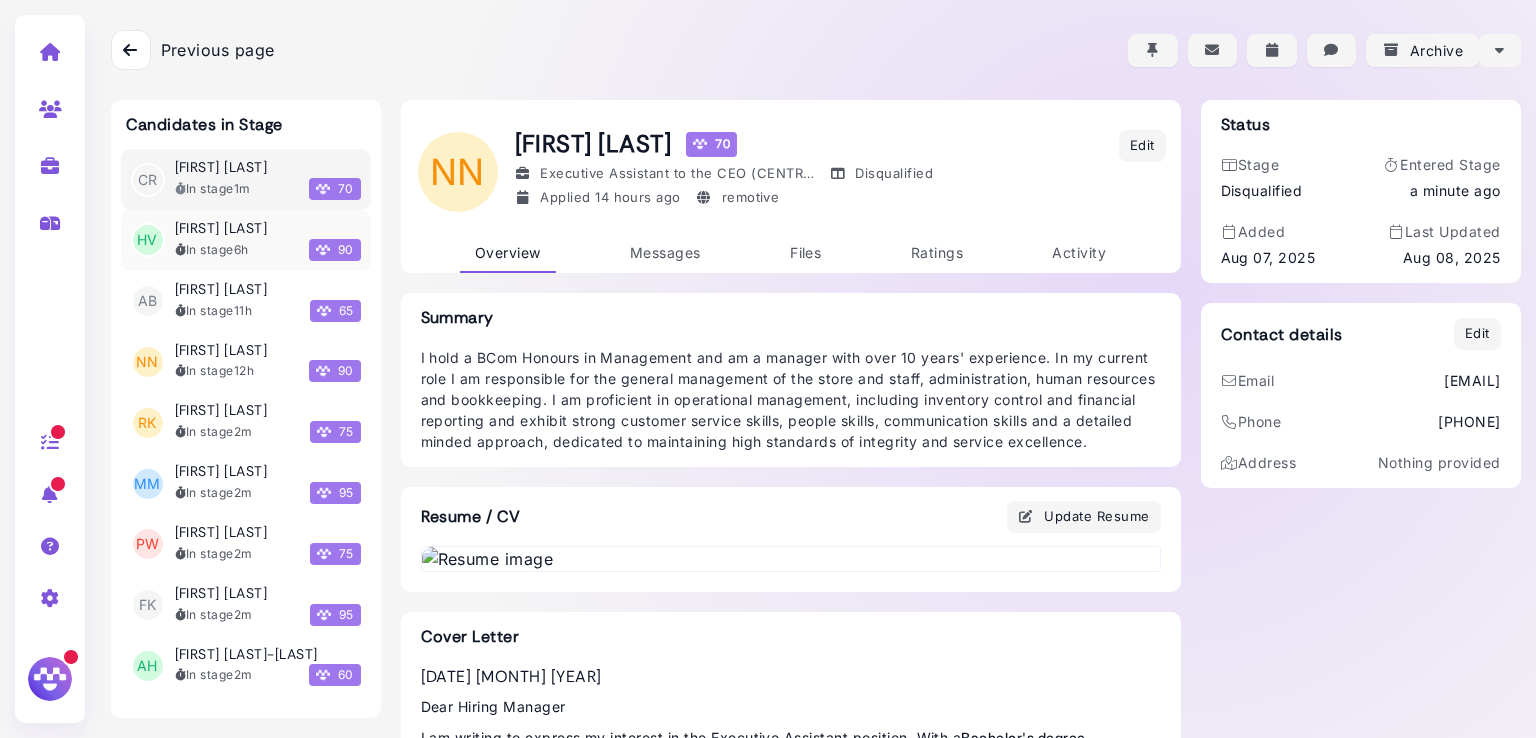click on "In stage
6h" at bounding box center [212, 250] 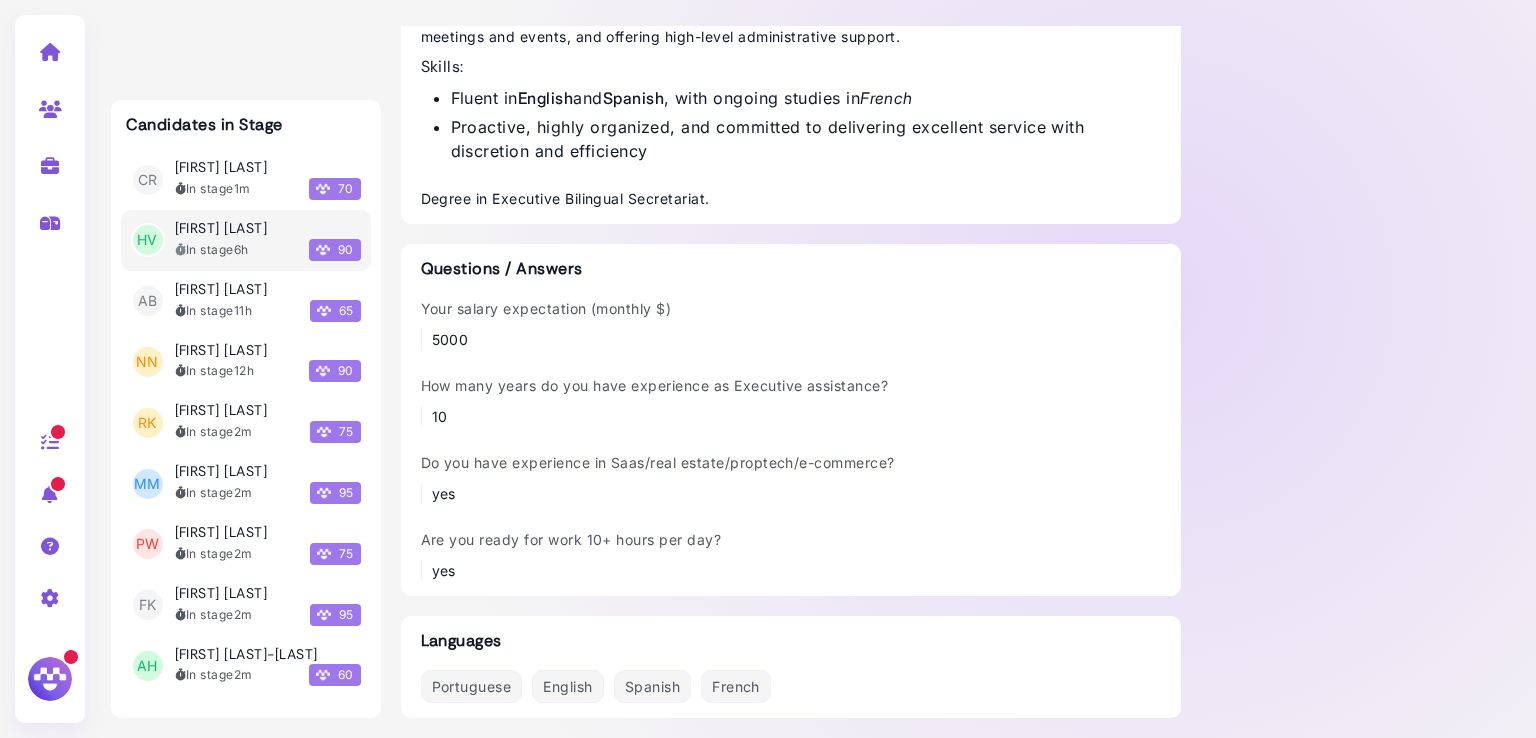 scroll, scrollTop: 976, scrollLeft: 0, axis: vertical 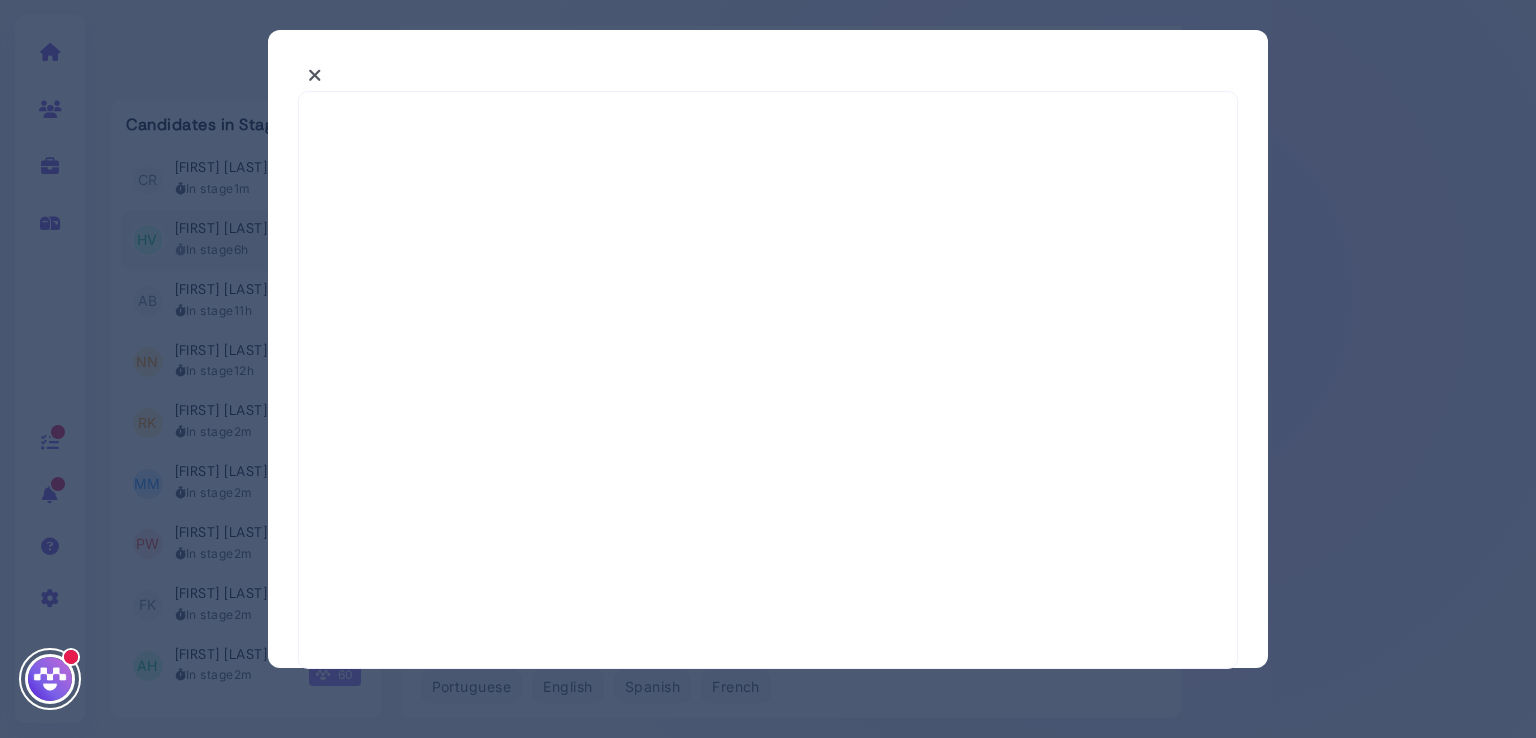 select on "*" 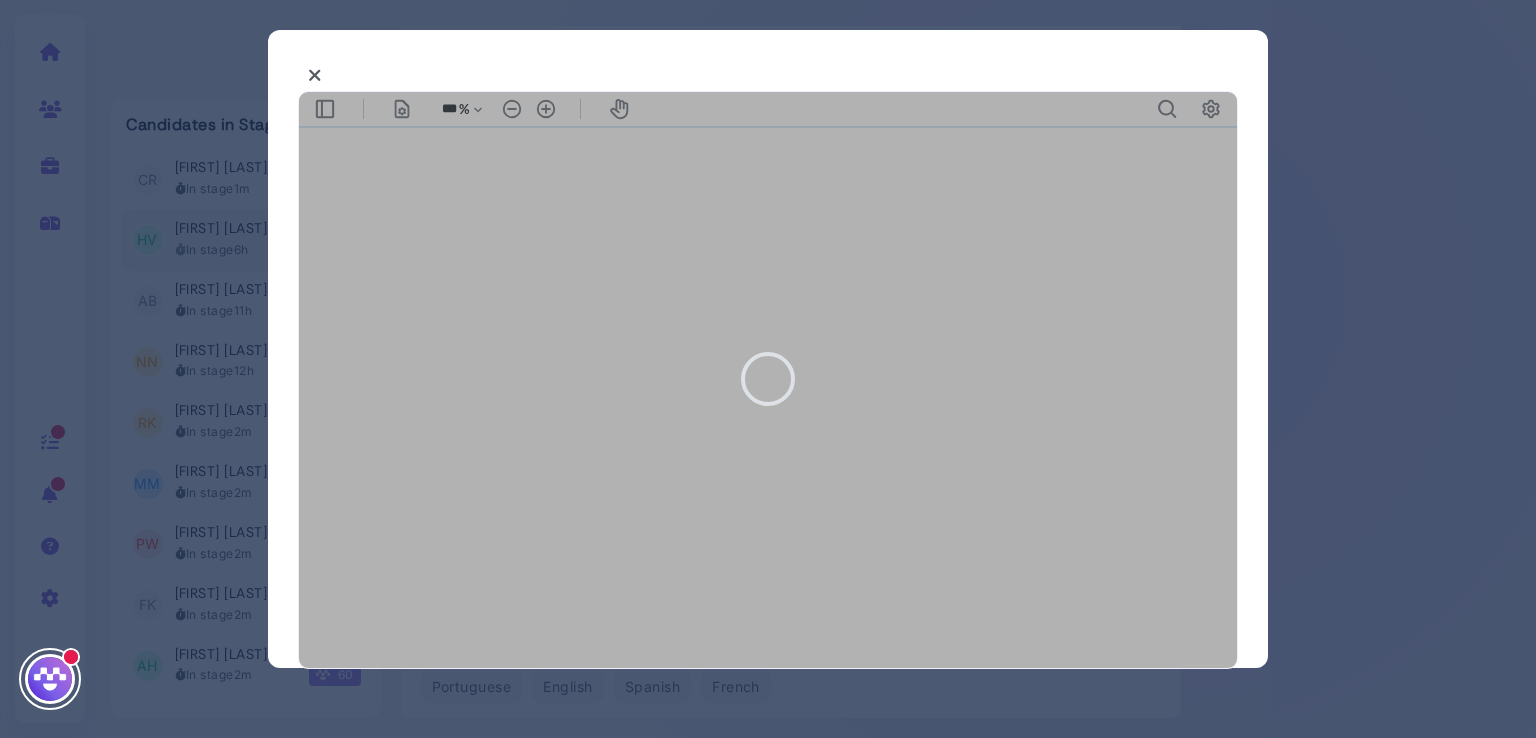 scroll, scrollTop: 0, scrollLeft: 0, axis: both 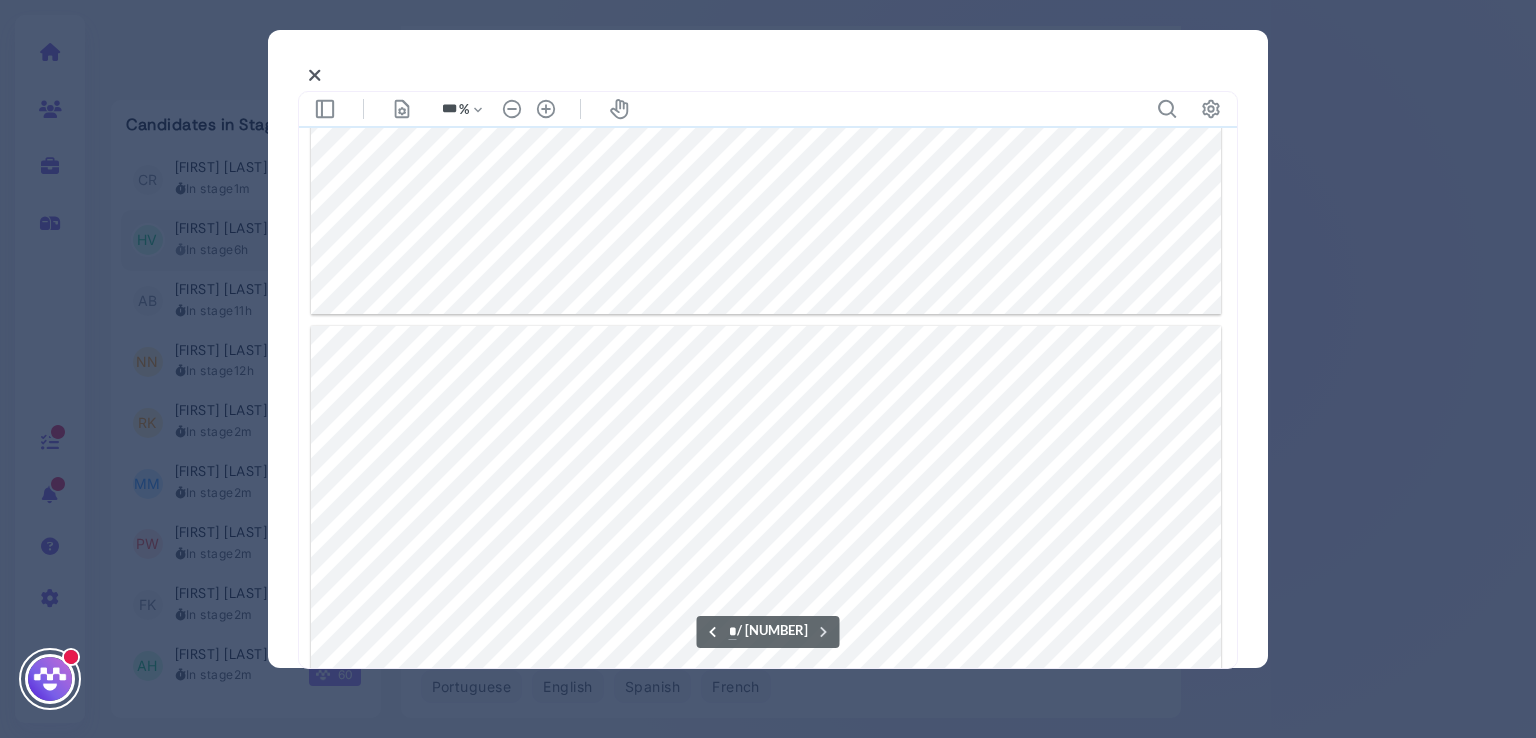 type on "*" 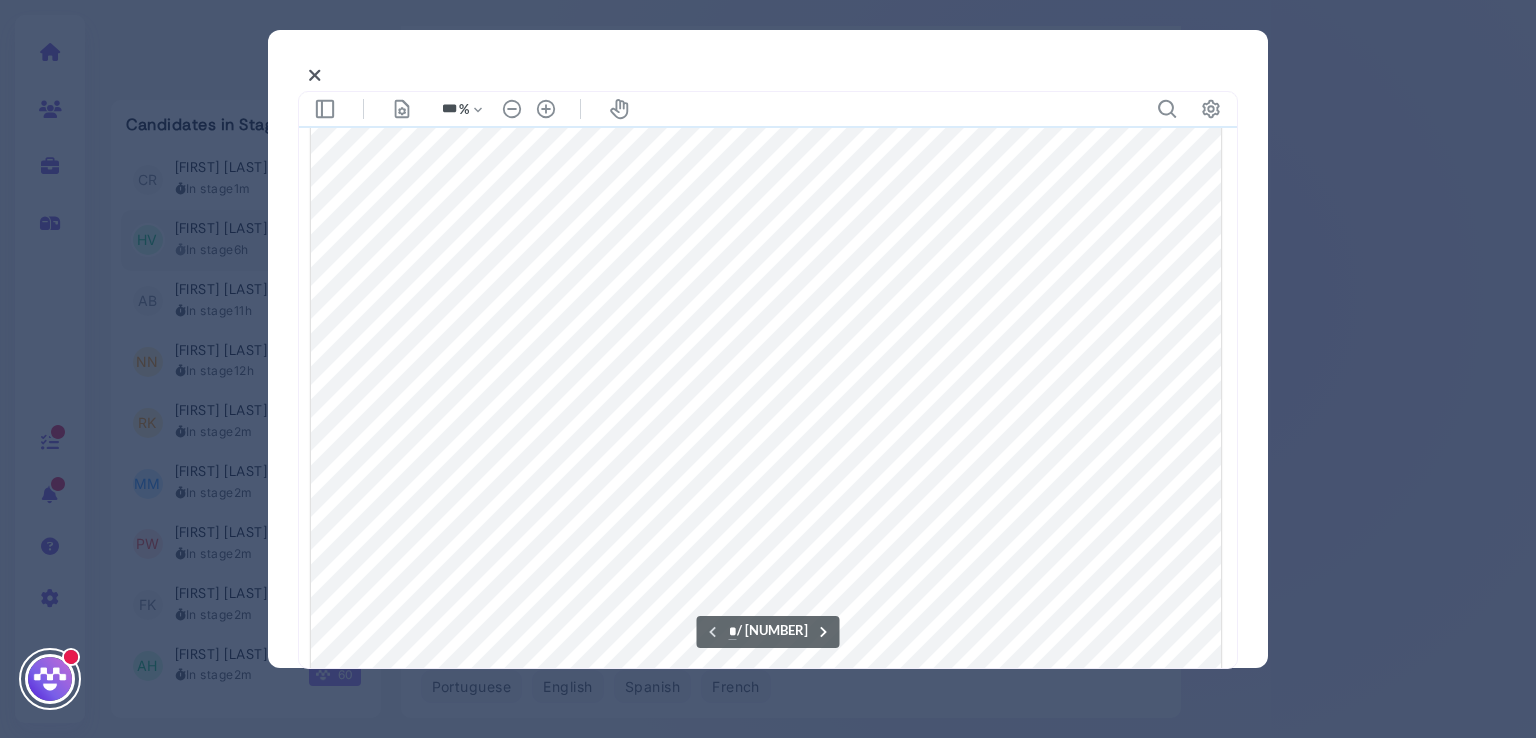 scroll, scrollTop: 0, scrollLeft: 0, axis: both 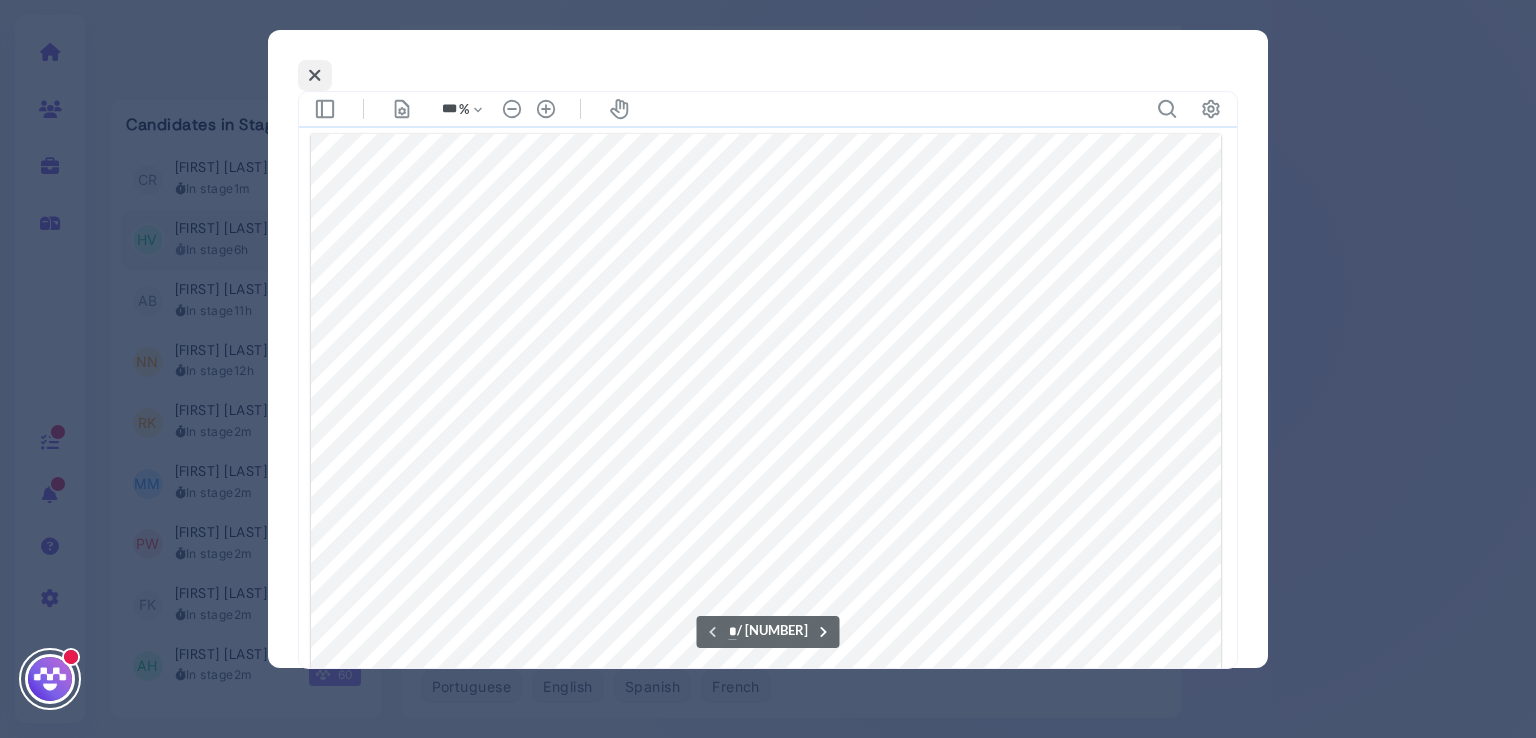 click at bounding box center [315, 75] 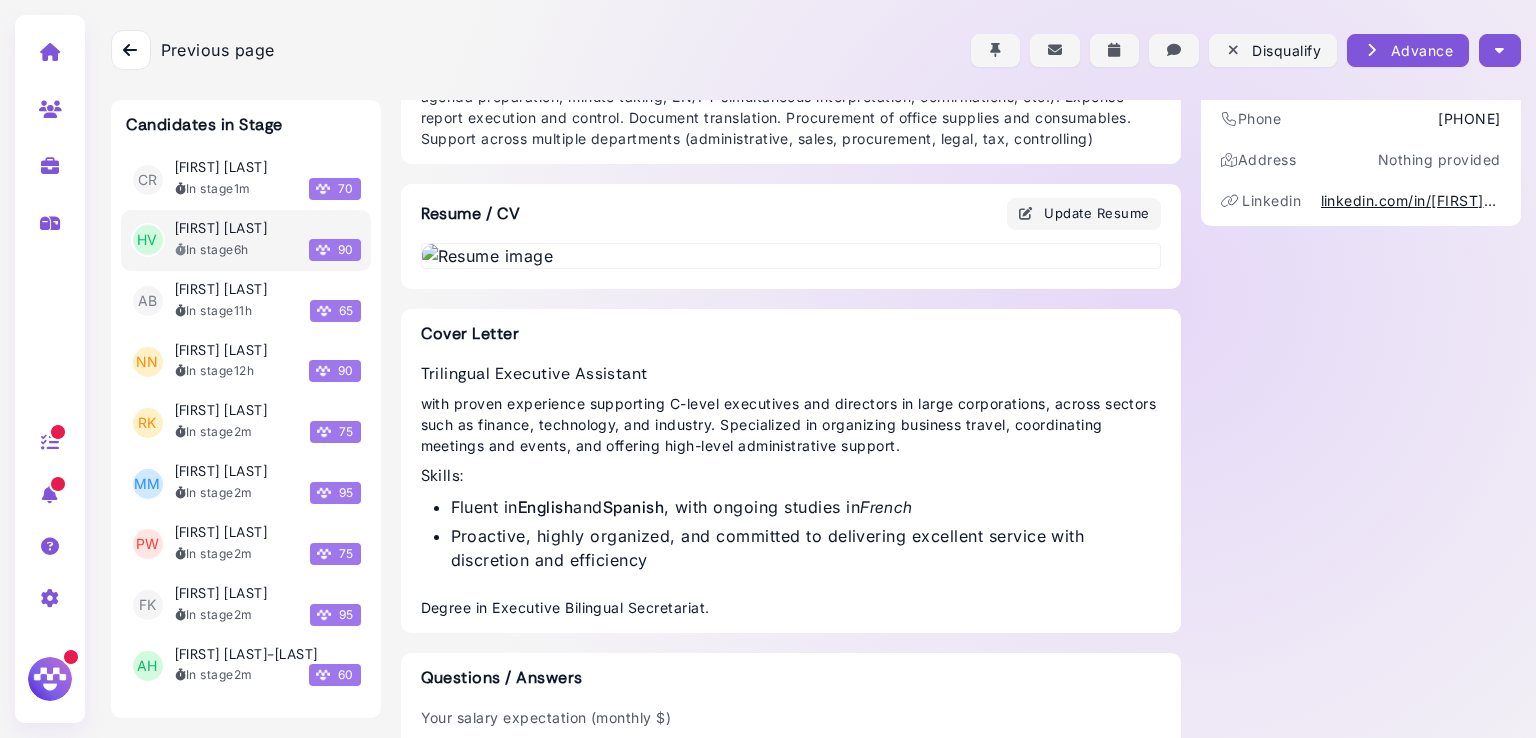 scroll, scrollTop: 0, scrollLeft: 0, axis: both 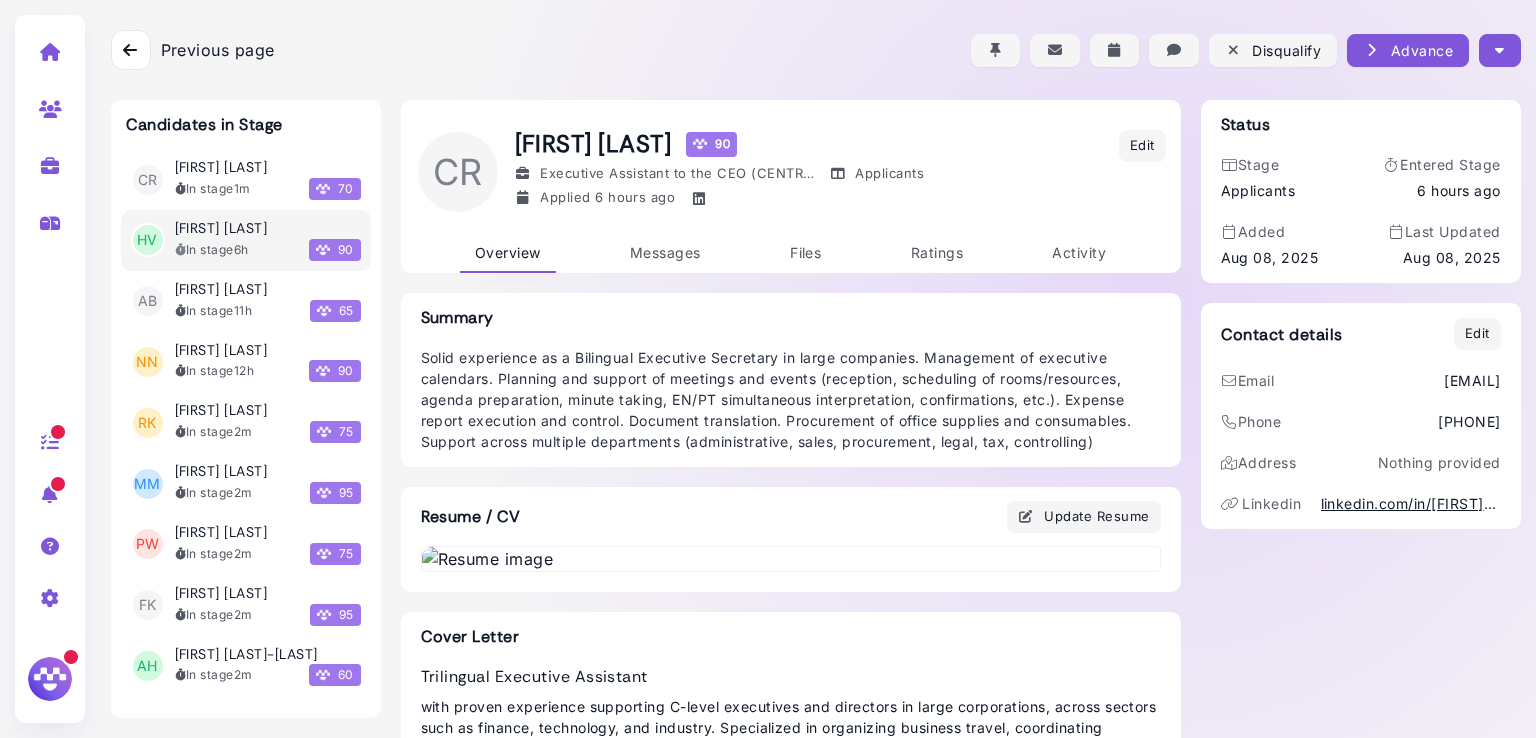 click at bounding box center [1499, 50] 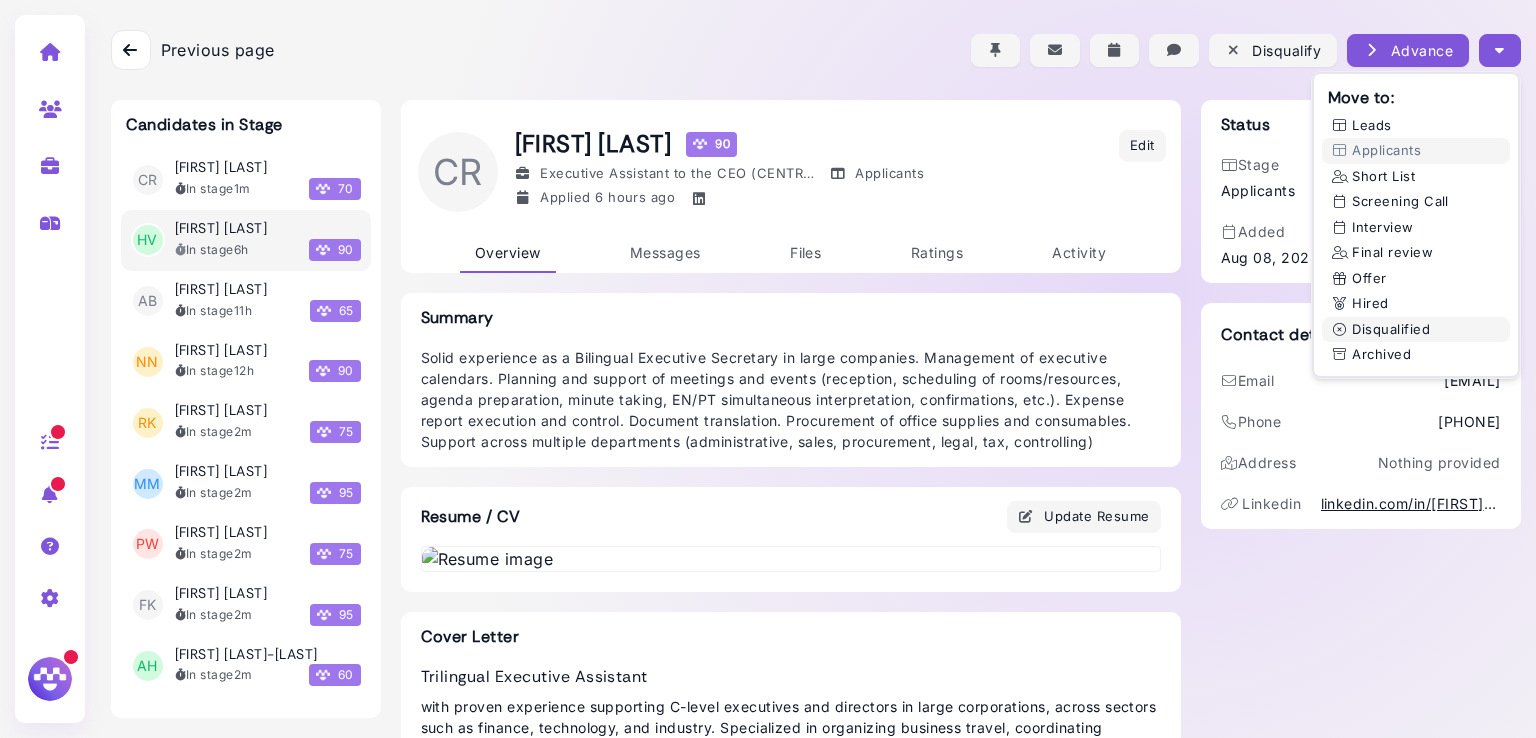click on "Disqualified" at bounding box center (1416, 330) 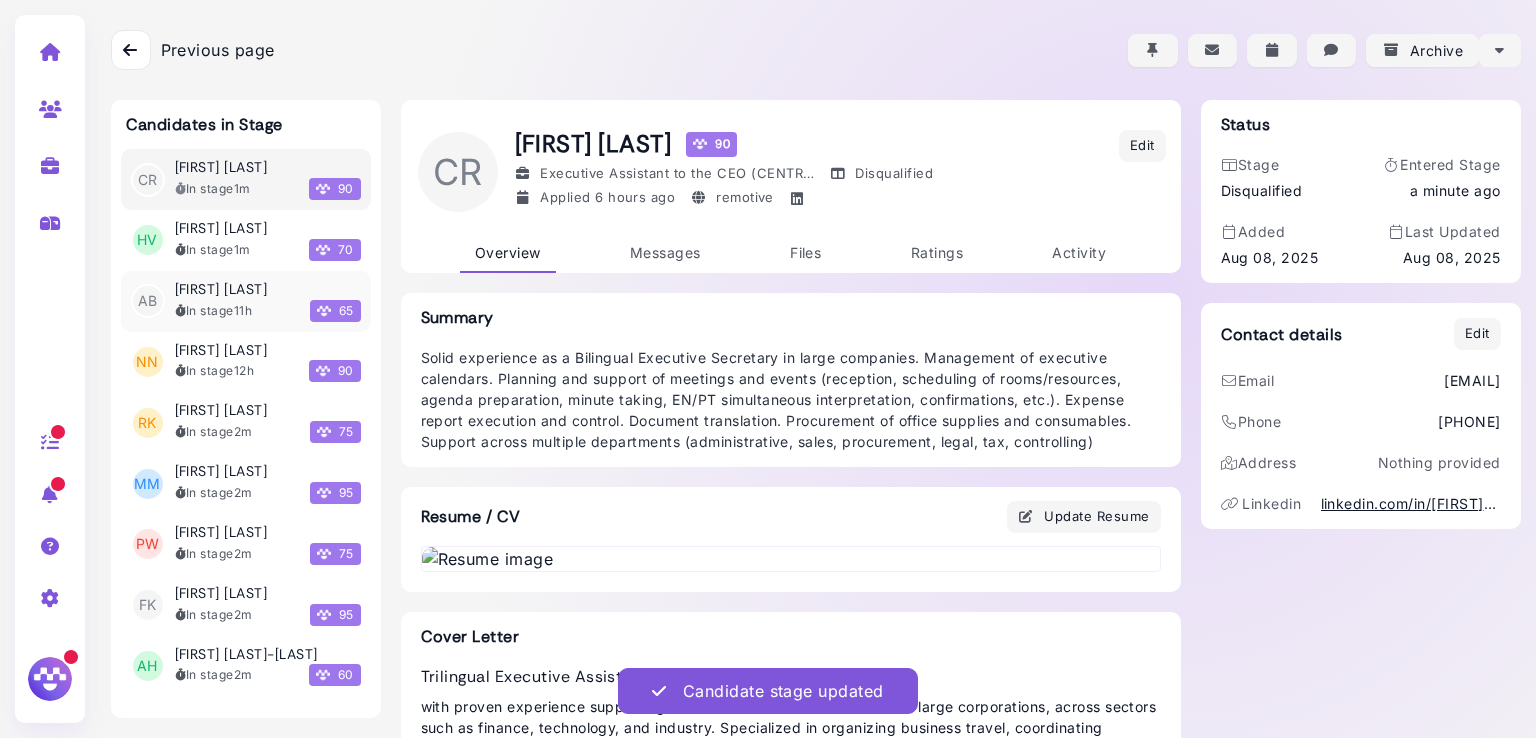 click on "In stage
[DURATION]" at bounding box center [214, 311] 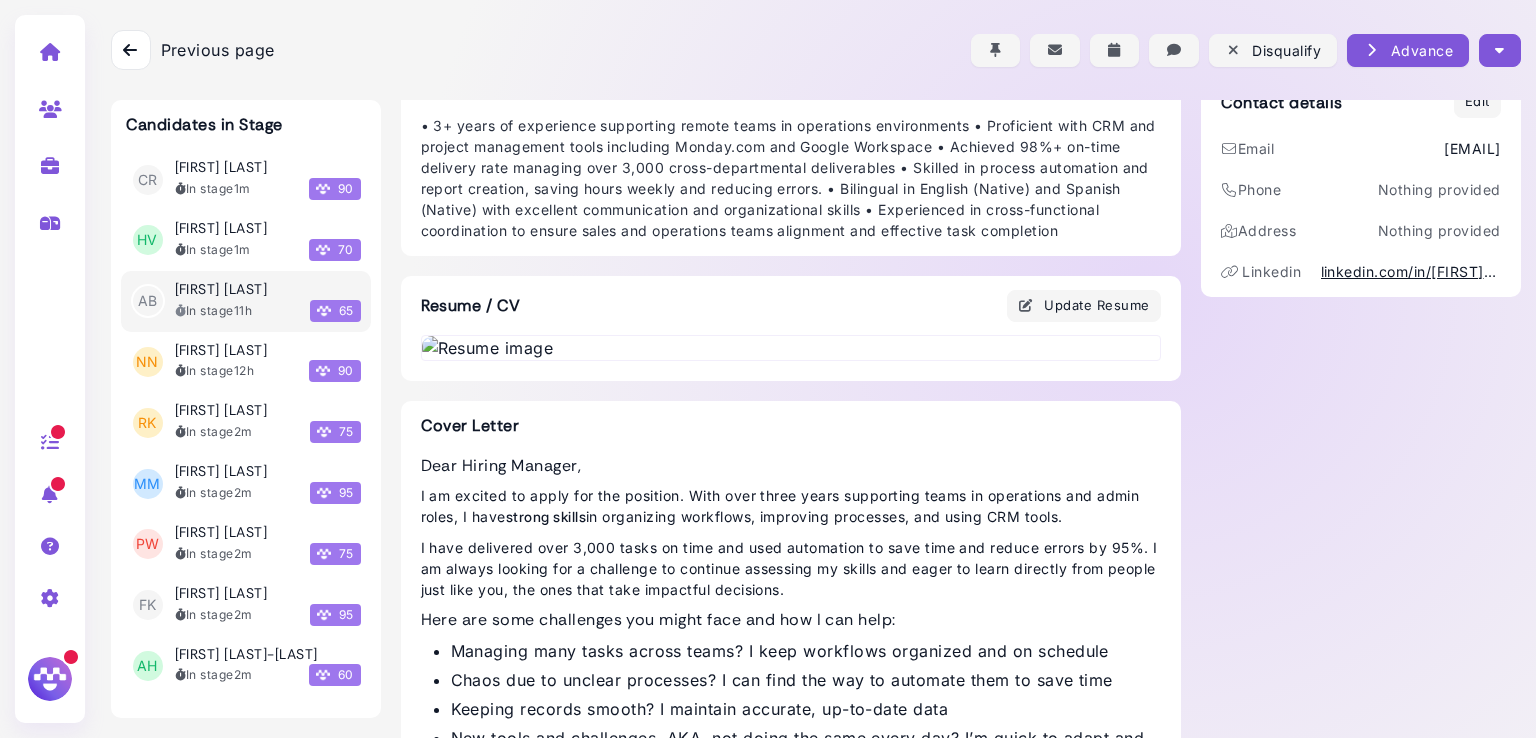 scroll, scrollTop: 368, scrollLeft: 0, axis: vertical 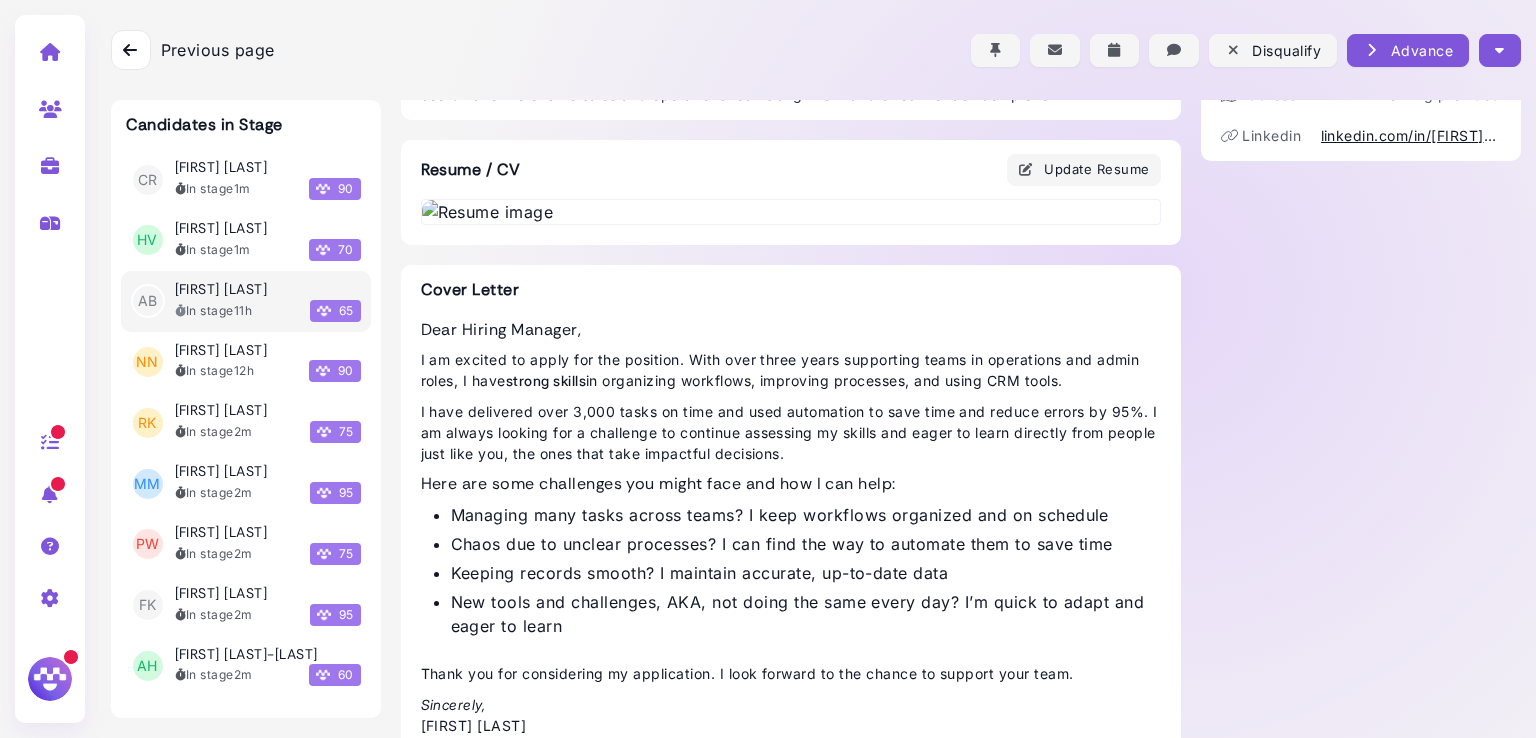click at bounding box center [791, 212] 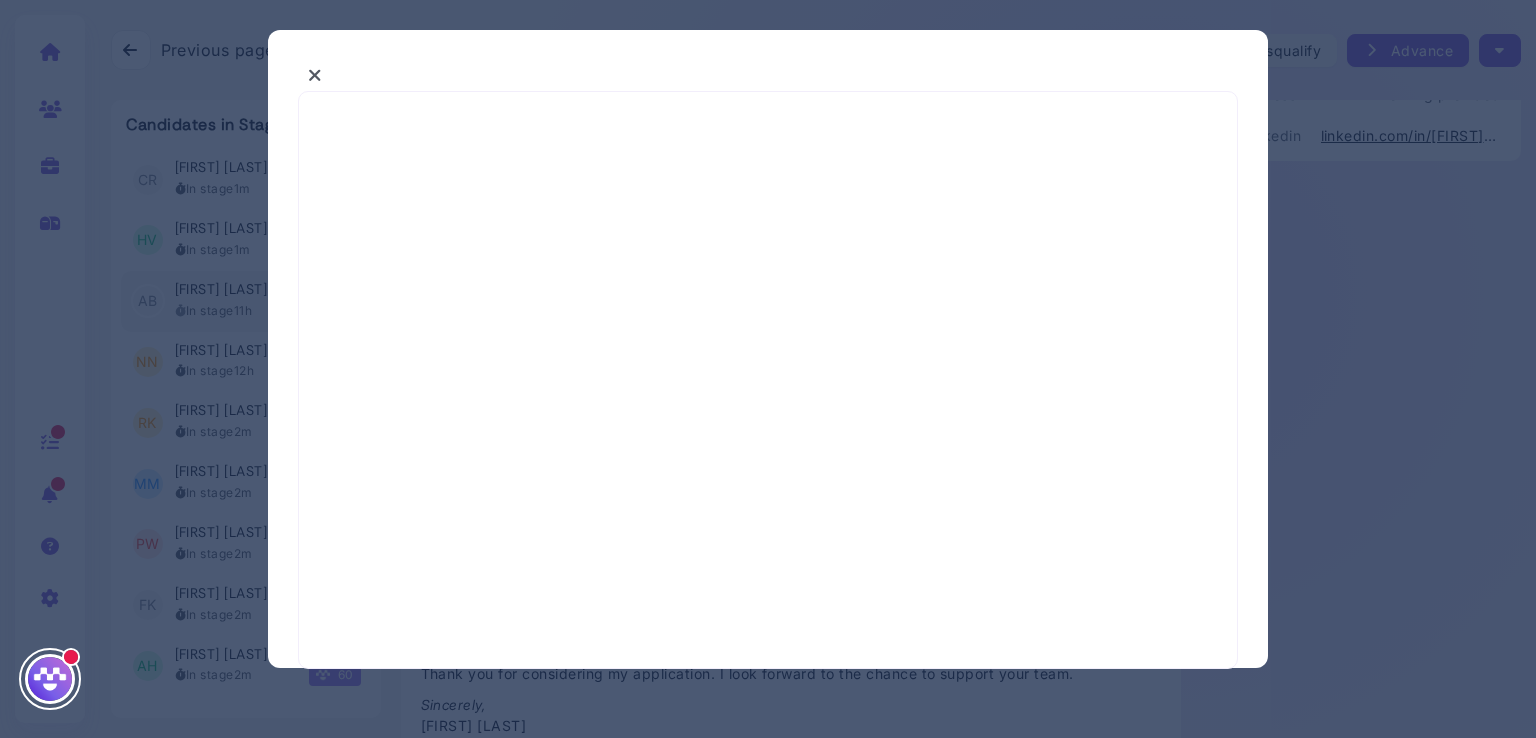 select on "*" 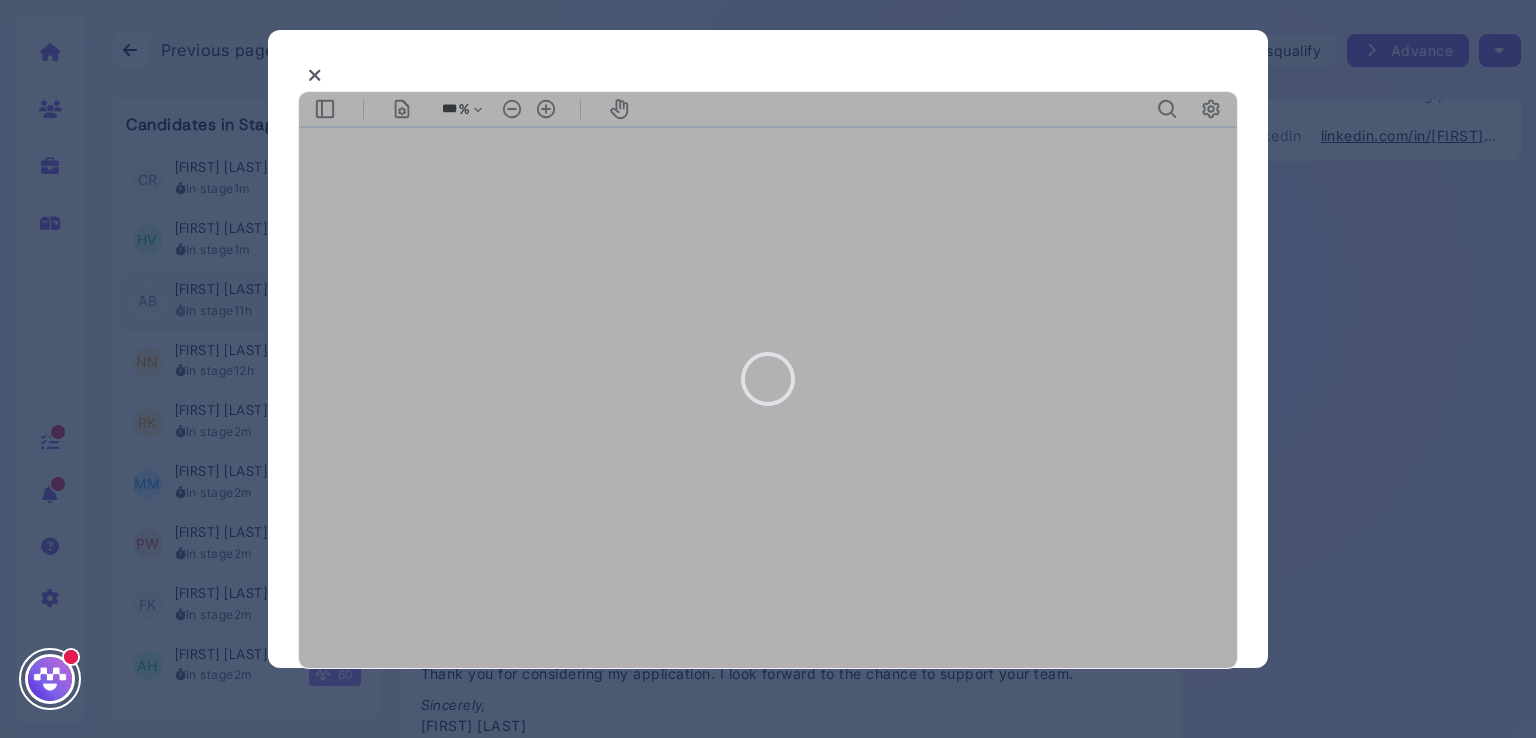 scroll, scrollTop: 0, scrollLeft: 0, axis: both 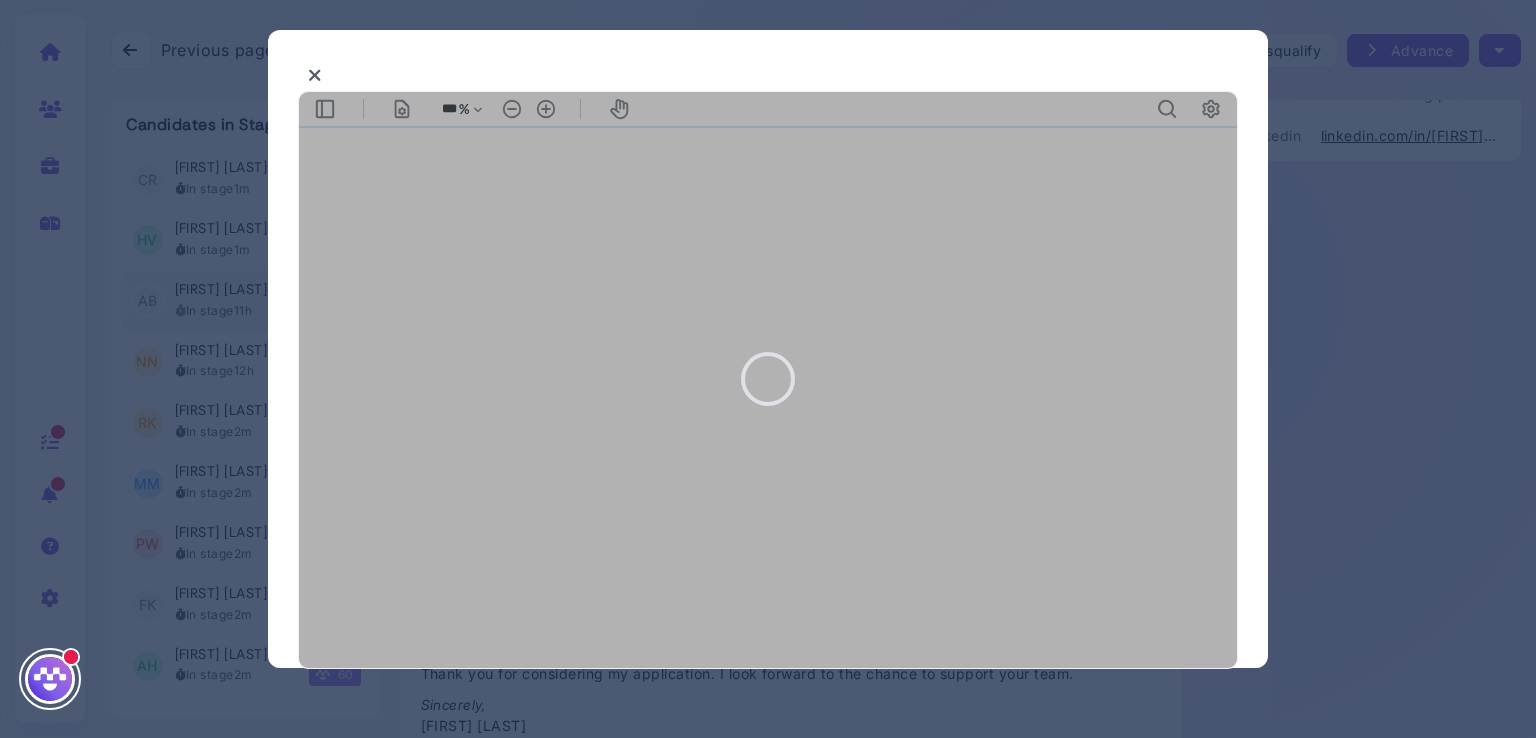 type on "***" 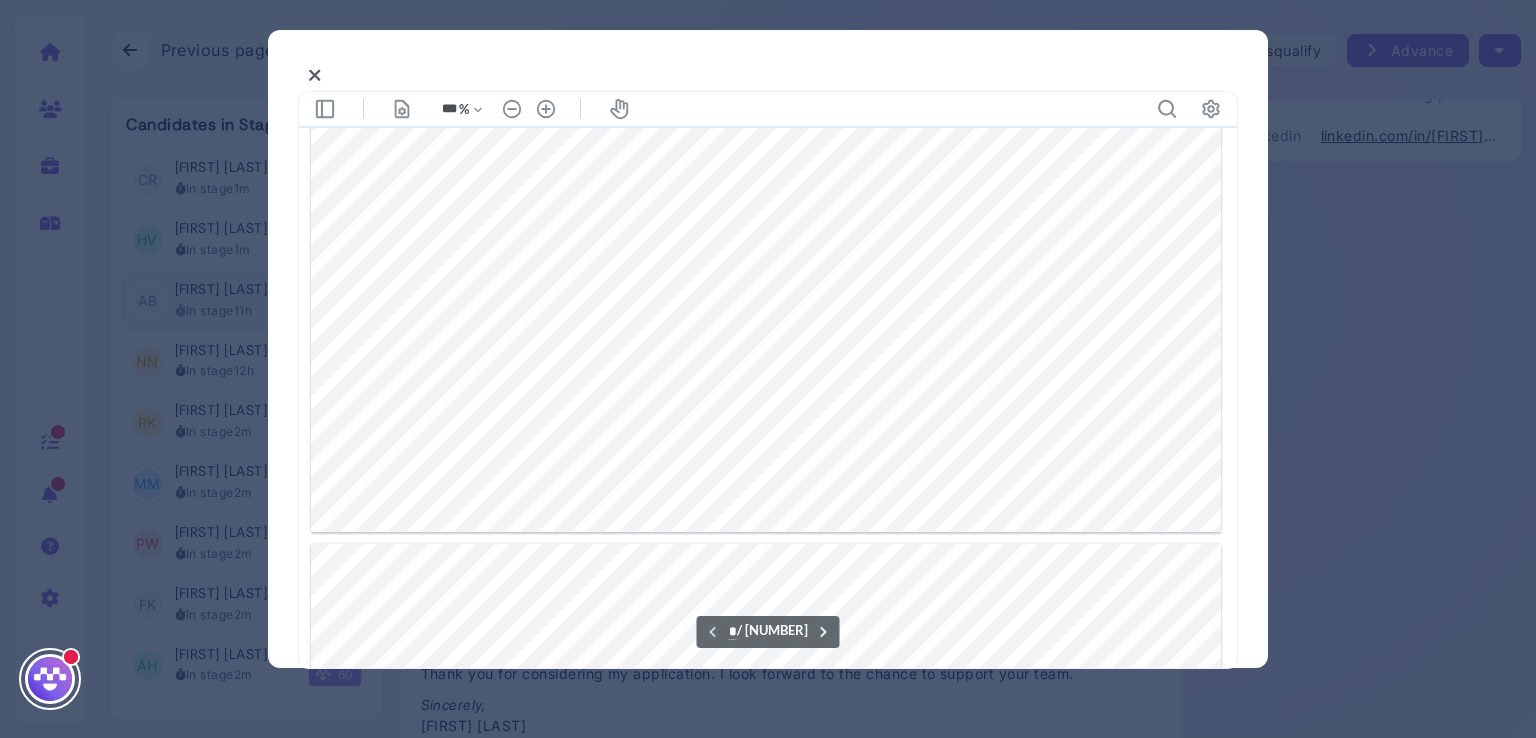 scroll, scrollTop: 891, scrollLeft: 0, axis: vertical 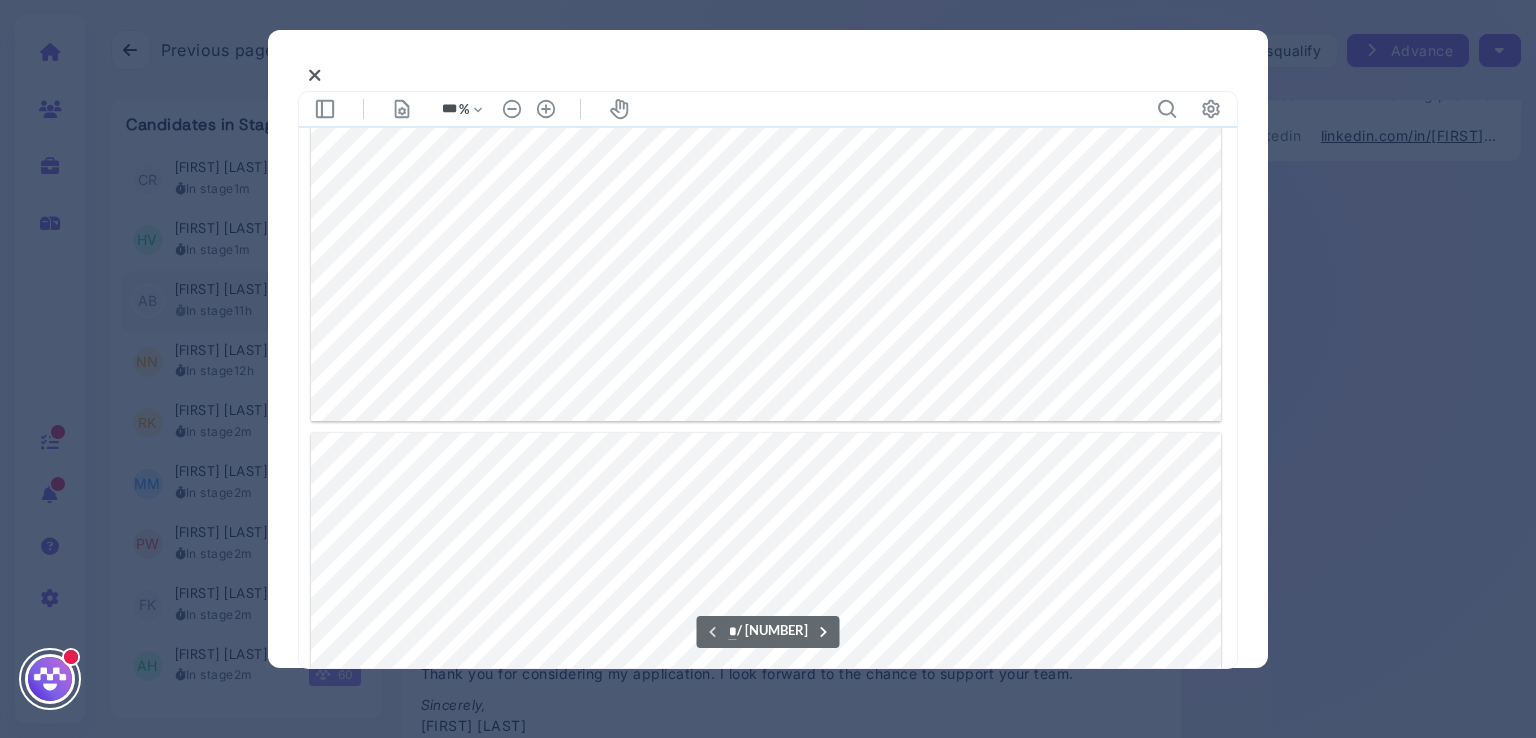 type on "*" 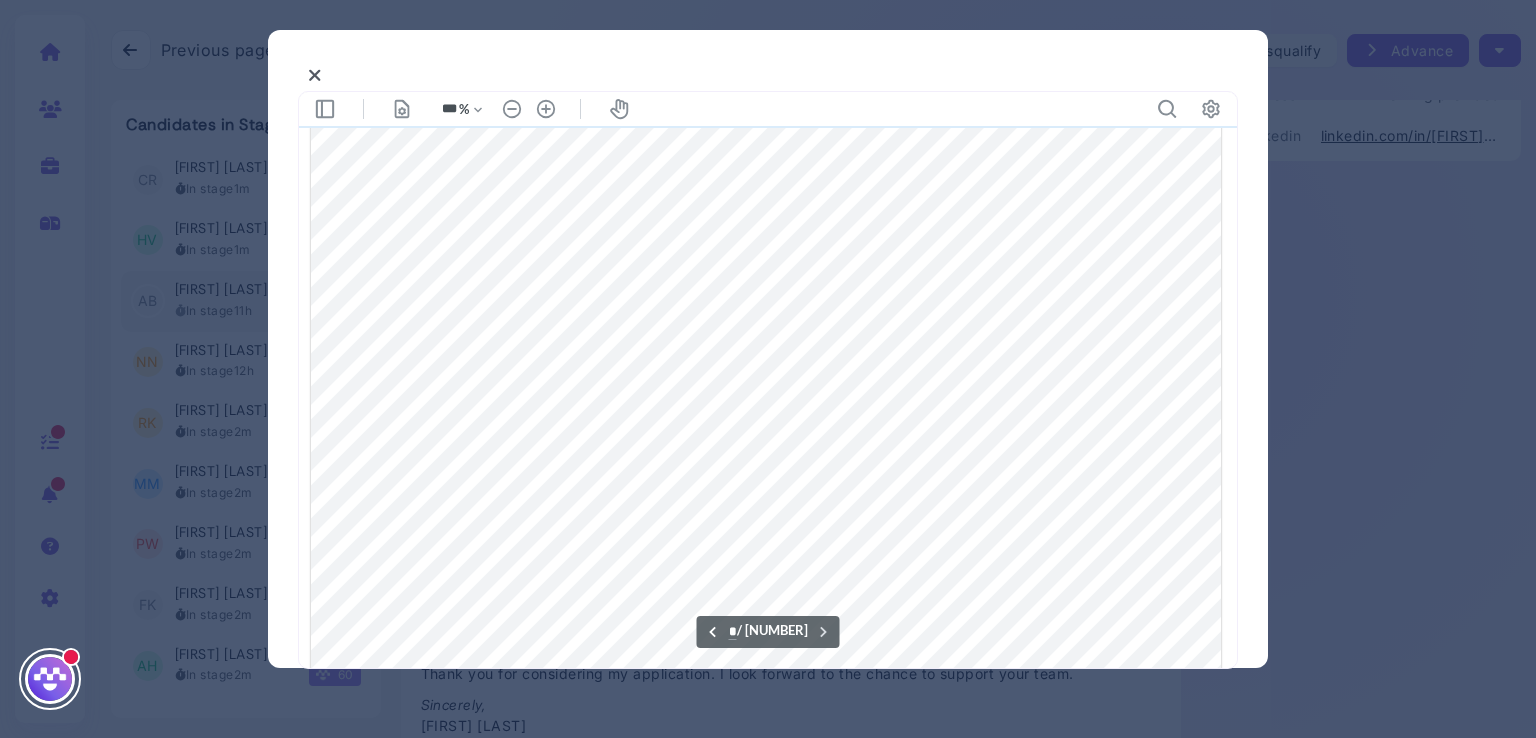 scroll, scrollTop: 1326, scrollLeft: 0, axis: vertical 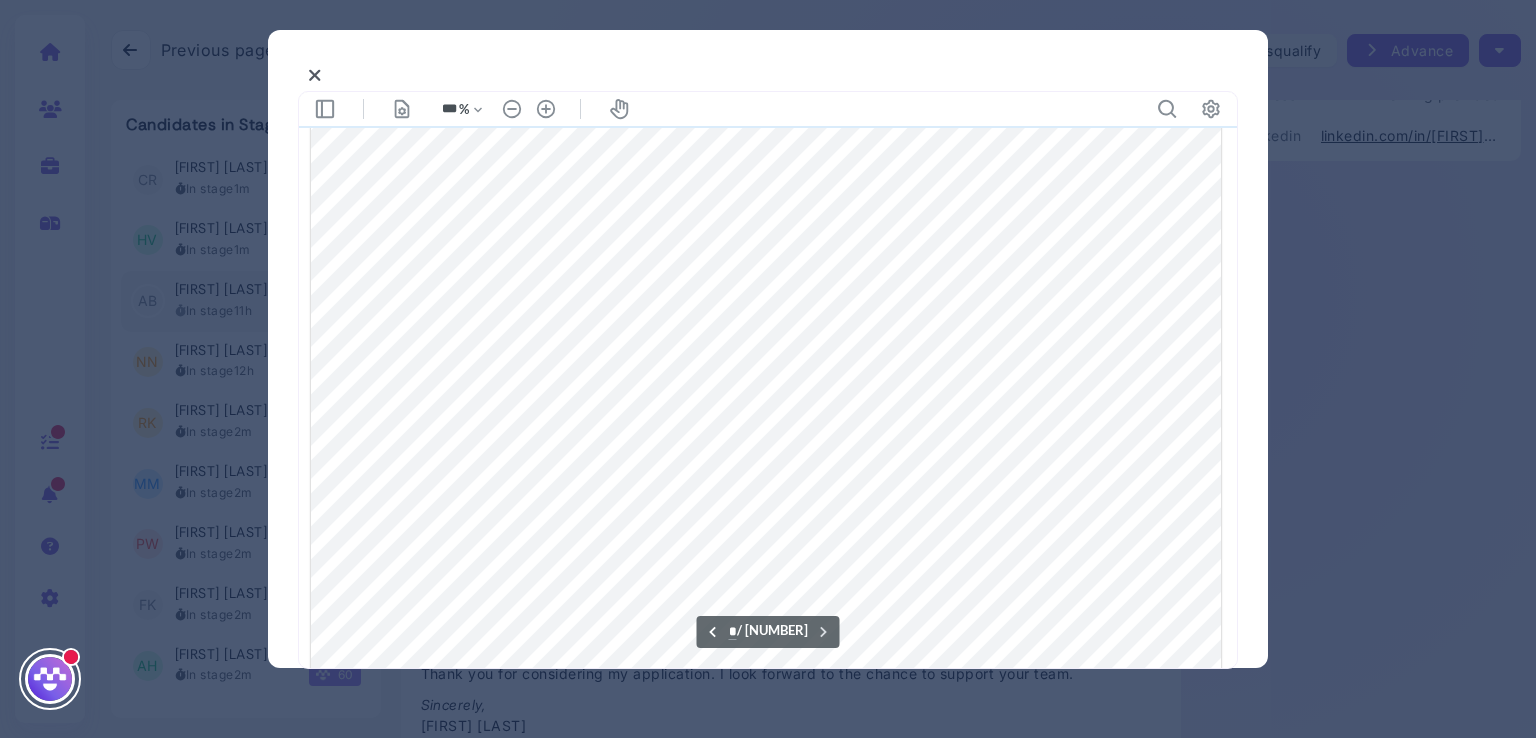 click 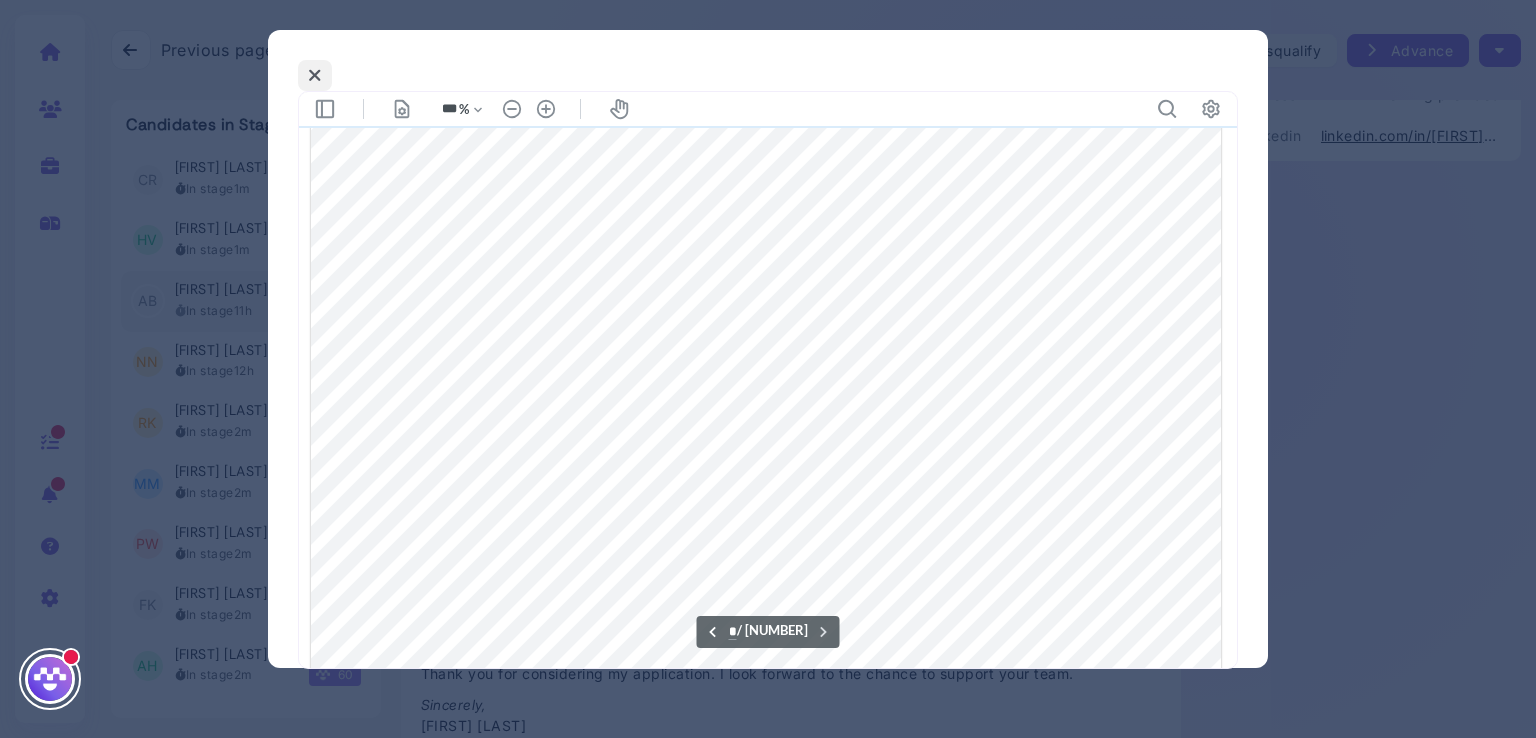 click at bounding box center [315, 75] 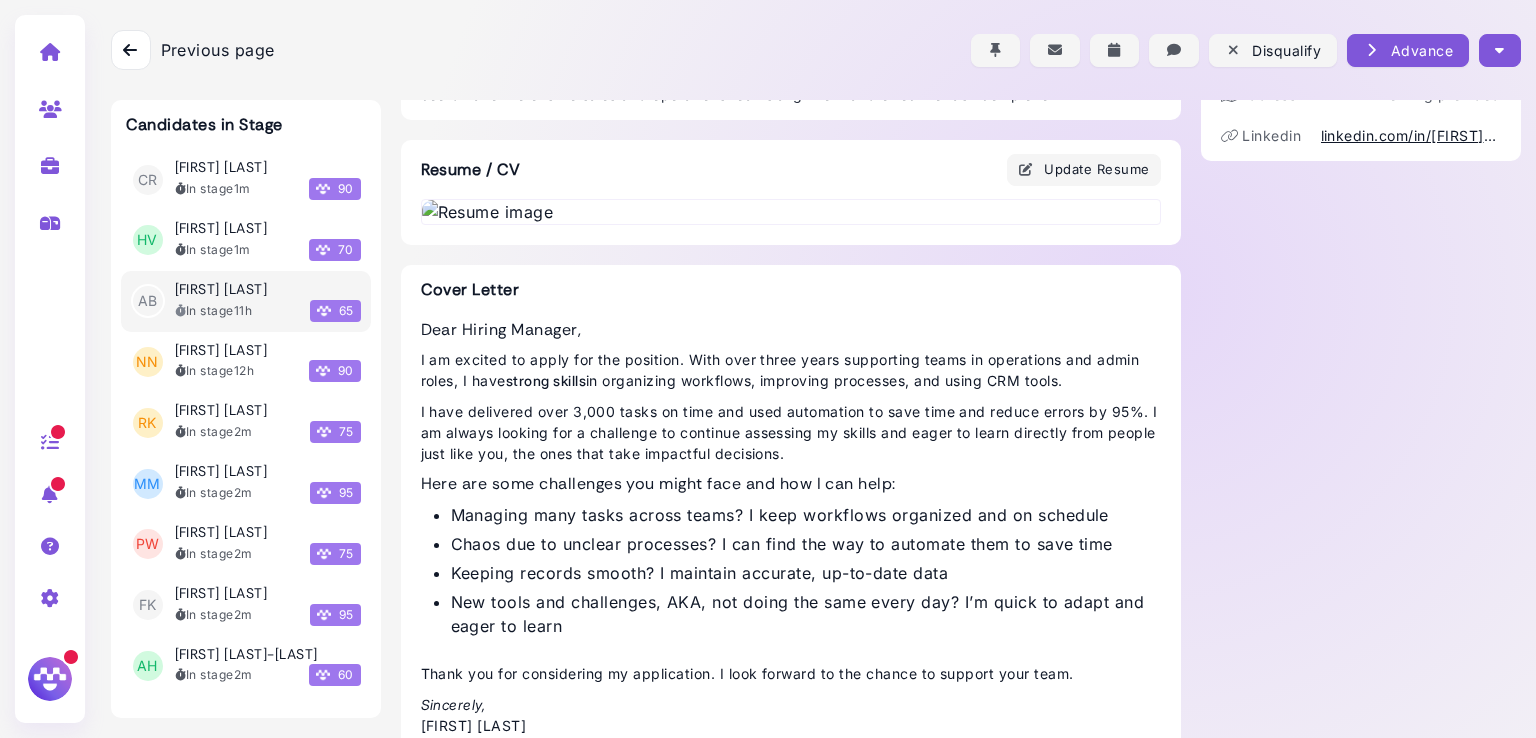 click at bounding box center [1499, 50] 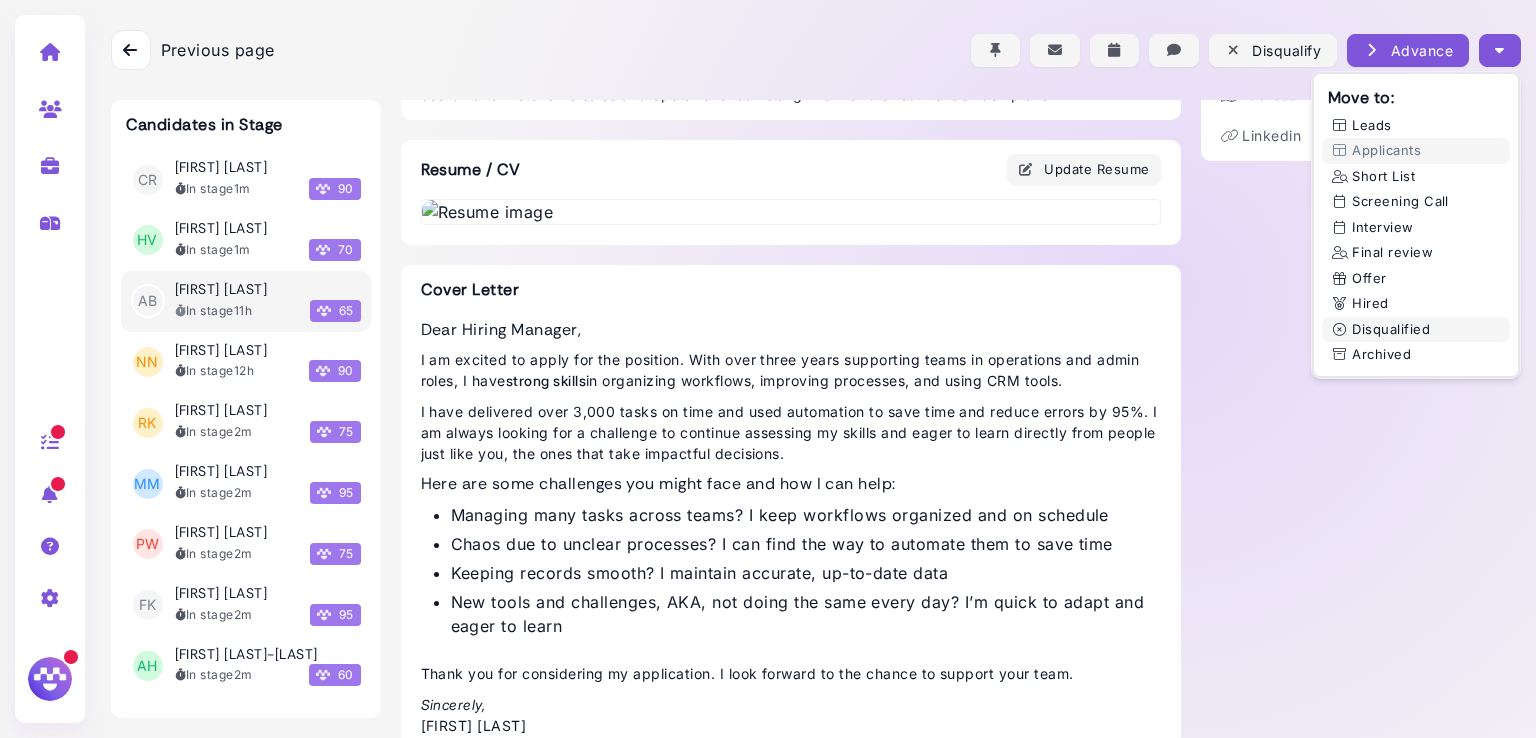 click on "Disqualified" at bounding box center [1416, 330] 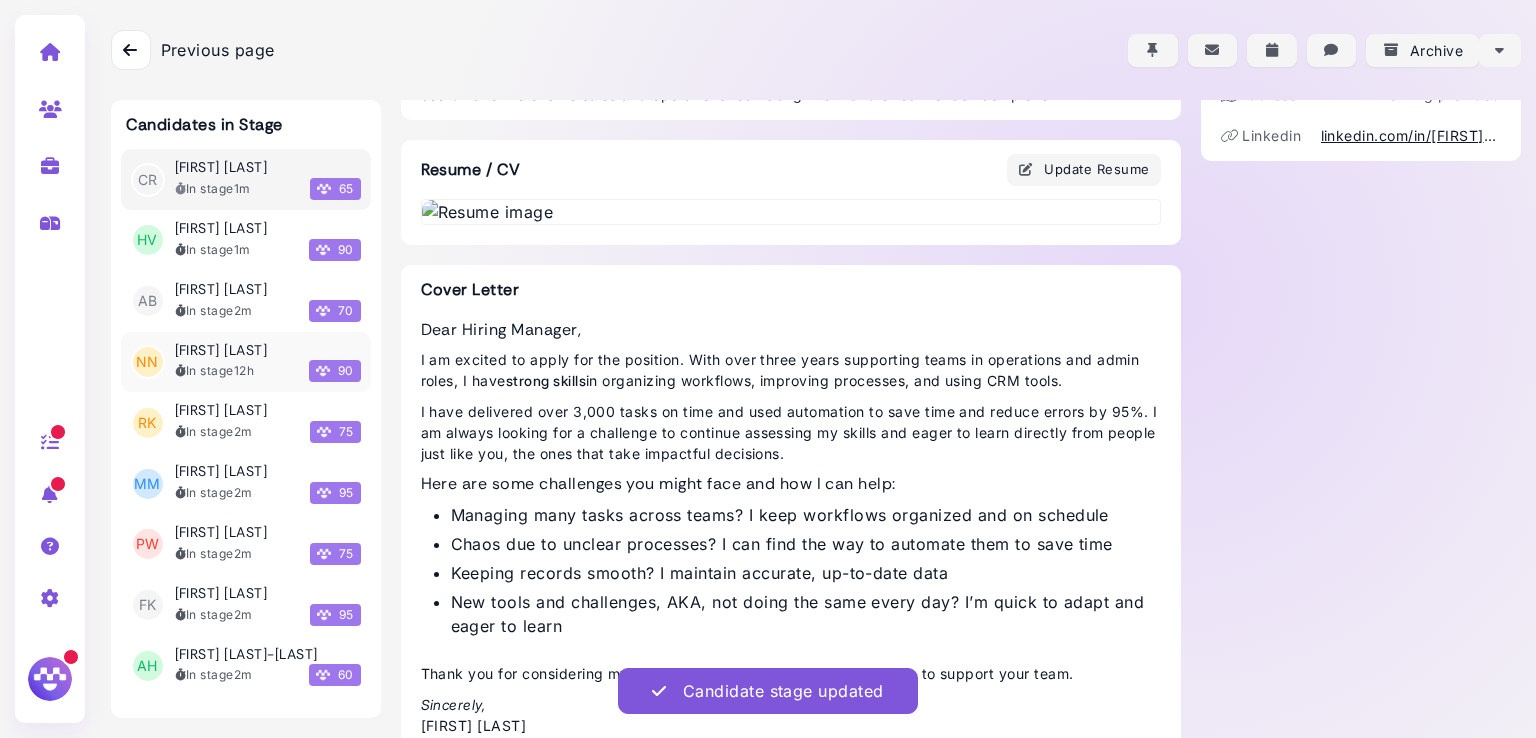 click on "In stage
12h" at bounding box center [215, 371] 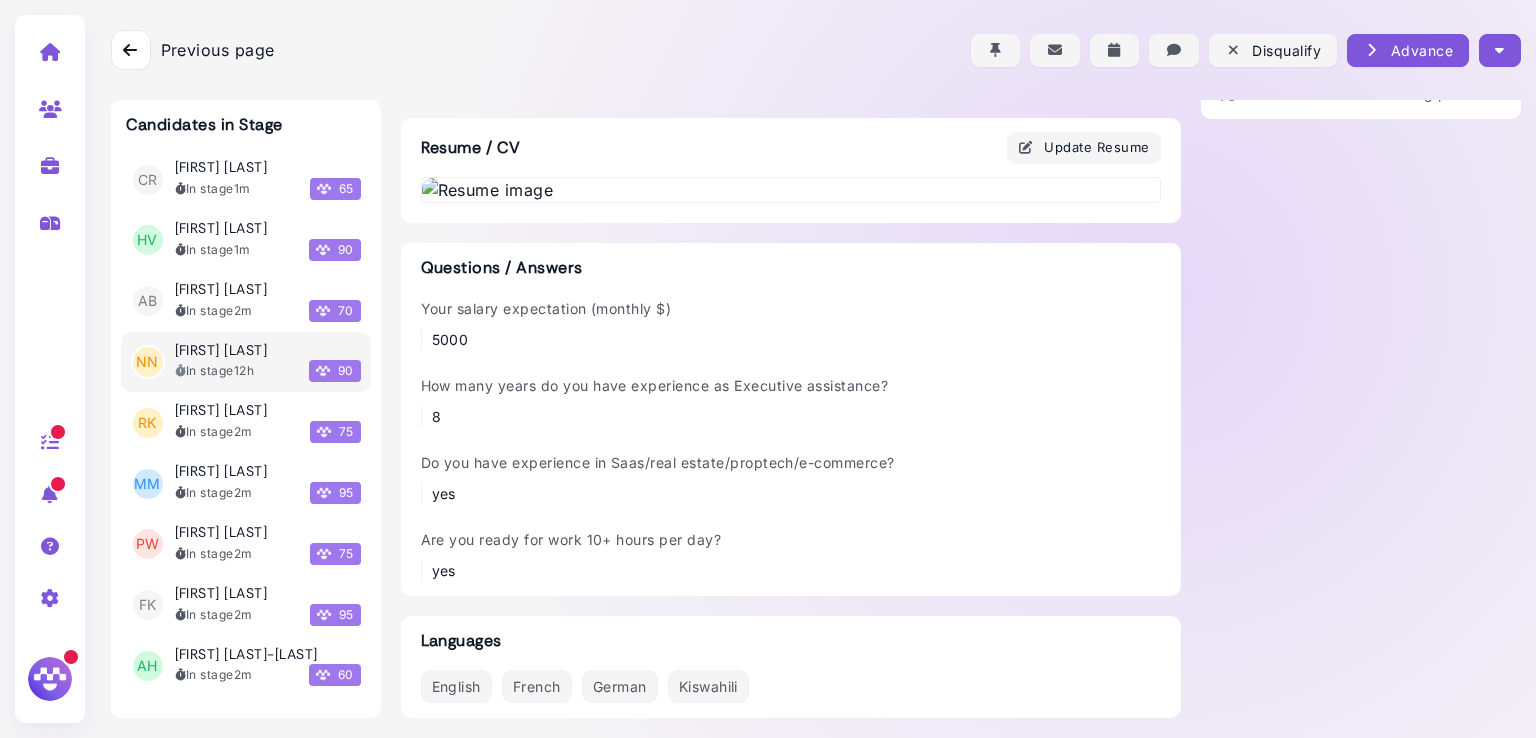 scroll, scrollTop: 0, scrollLeft: 0, axis: both 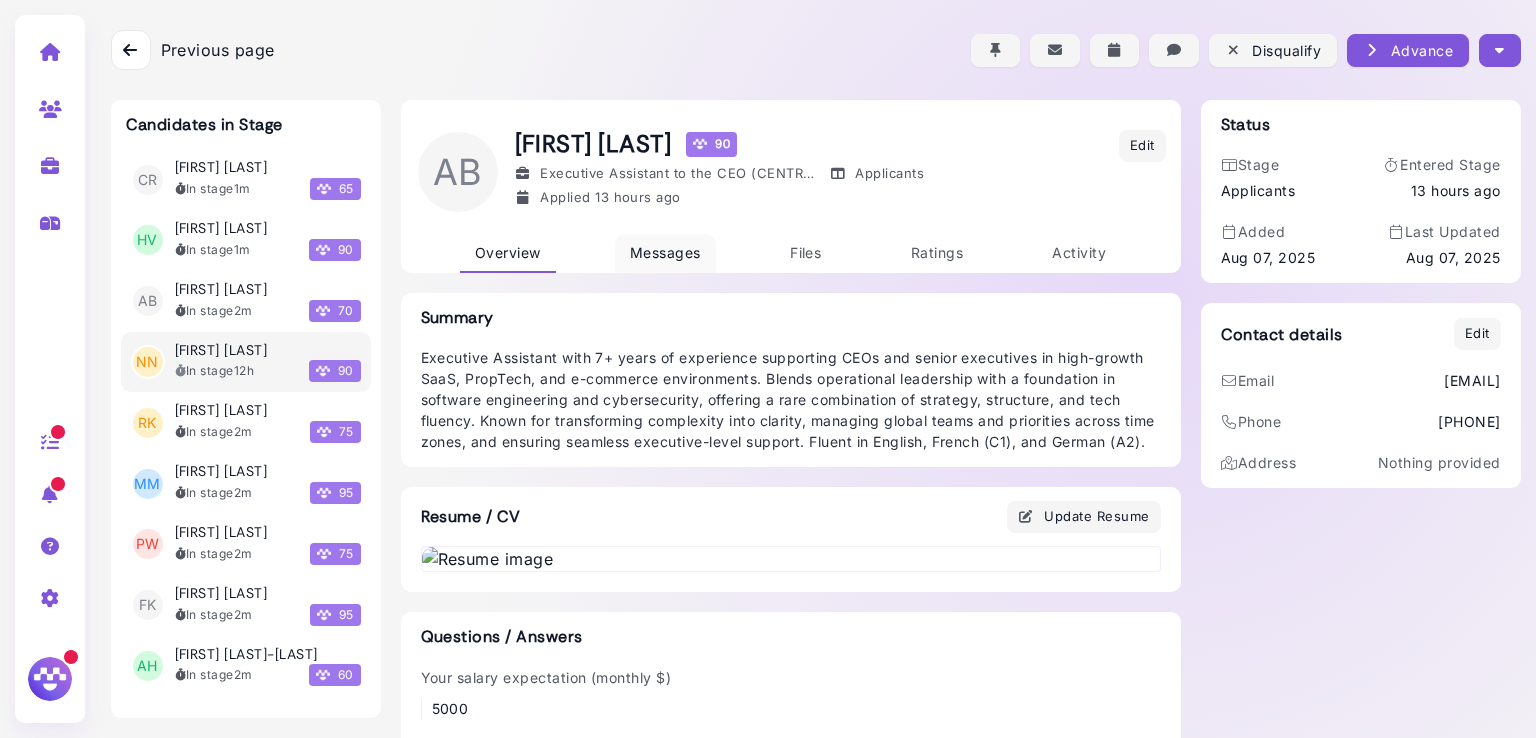 click on "Messages" at bounding box center [665, 252] 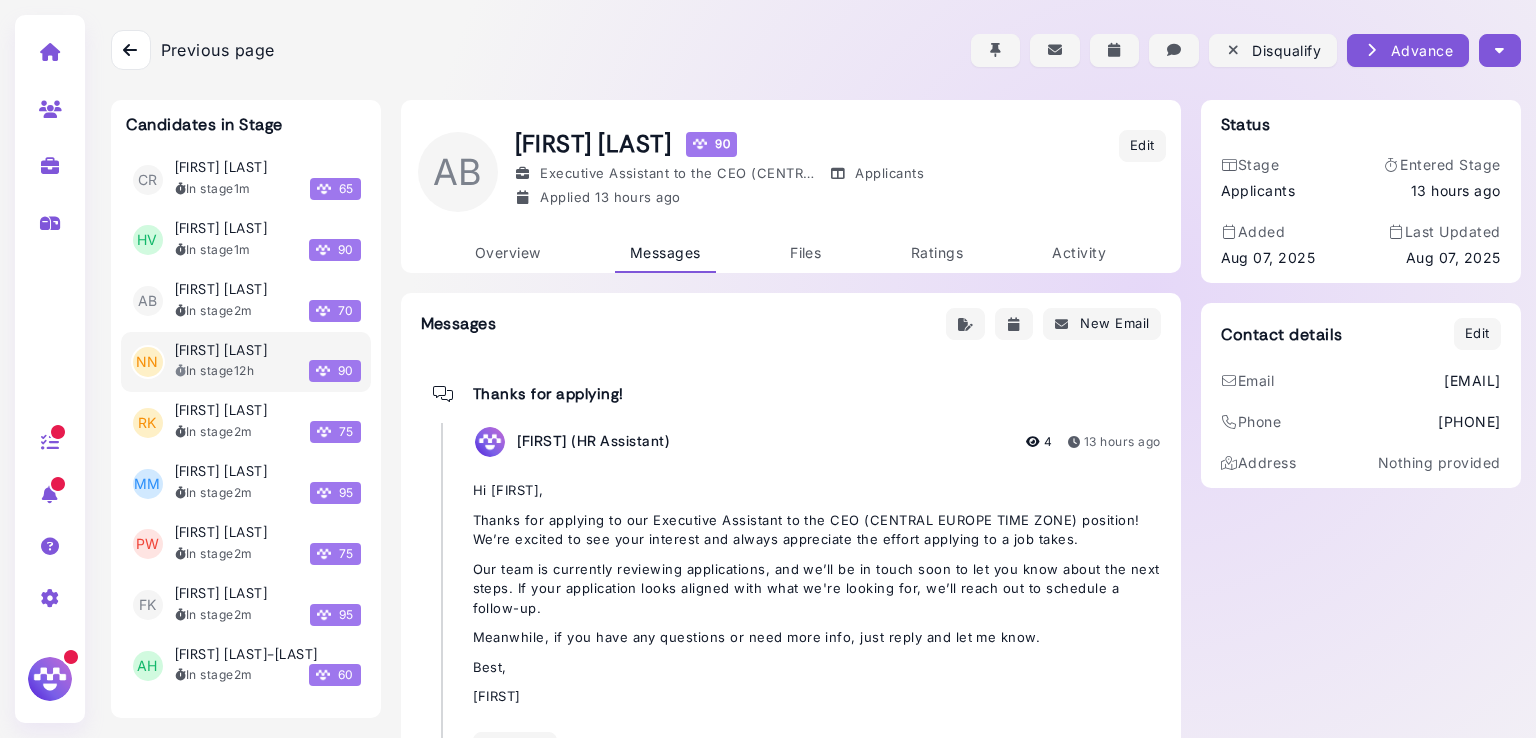 scroll, scrollTop: 85, scrollLeft: 0, axis: vertical 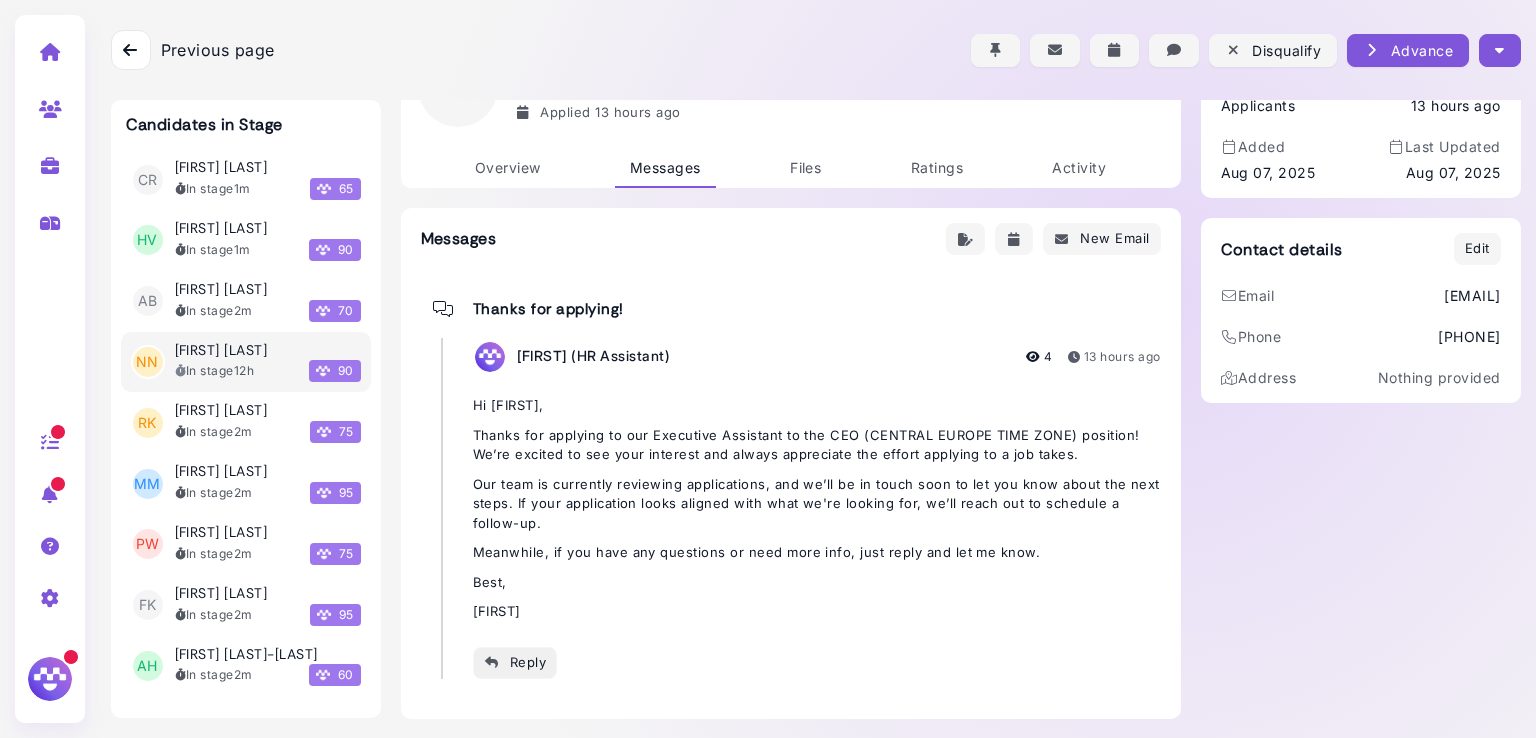 click on "Reply" at bounding box center [515, 662] 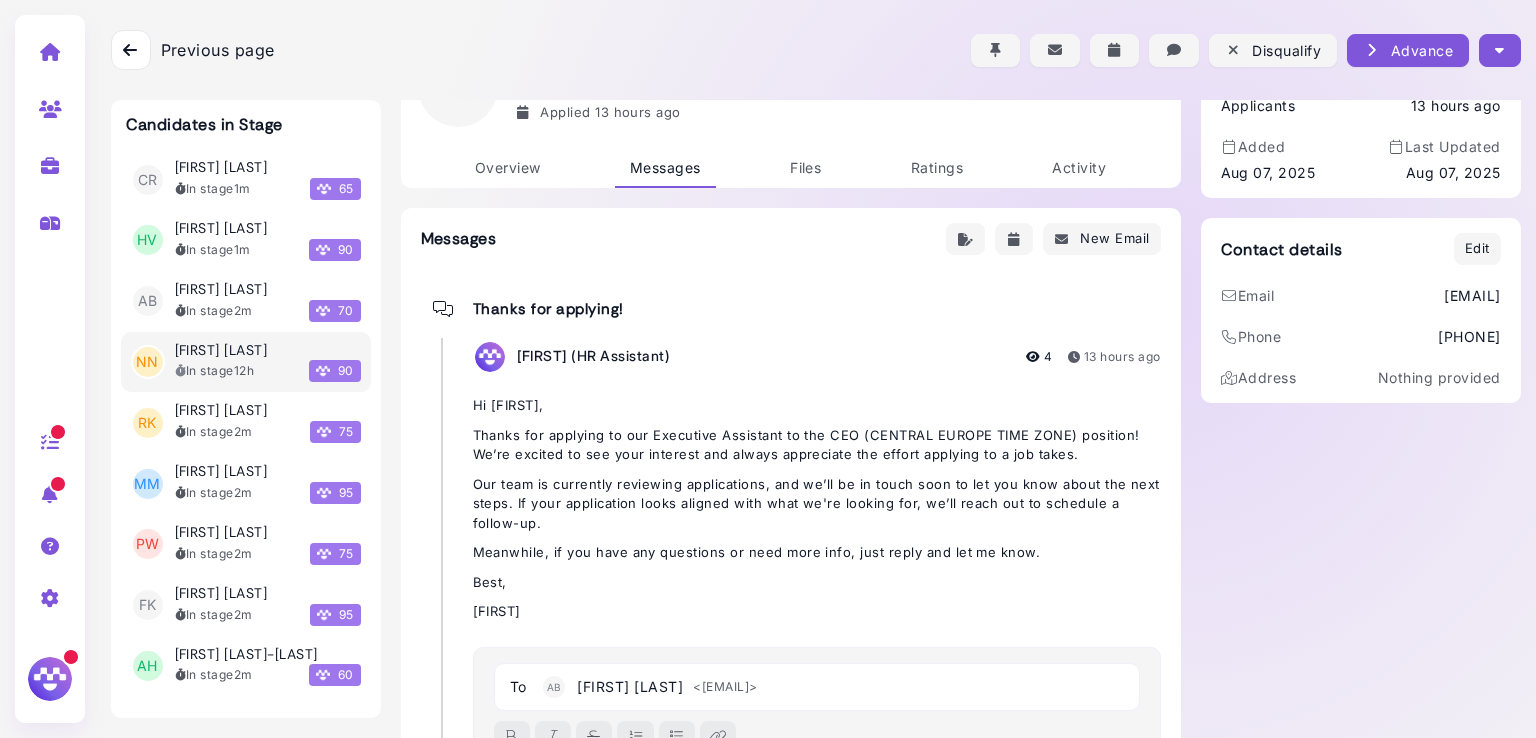 scroll, scrollTop: 148, scrollLeft: 0, axis: vertical 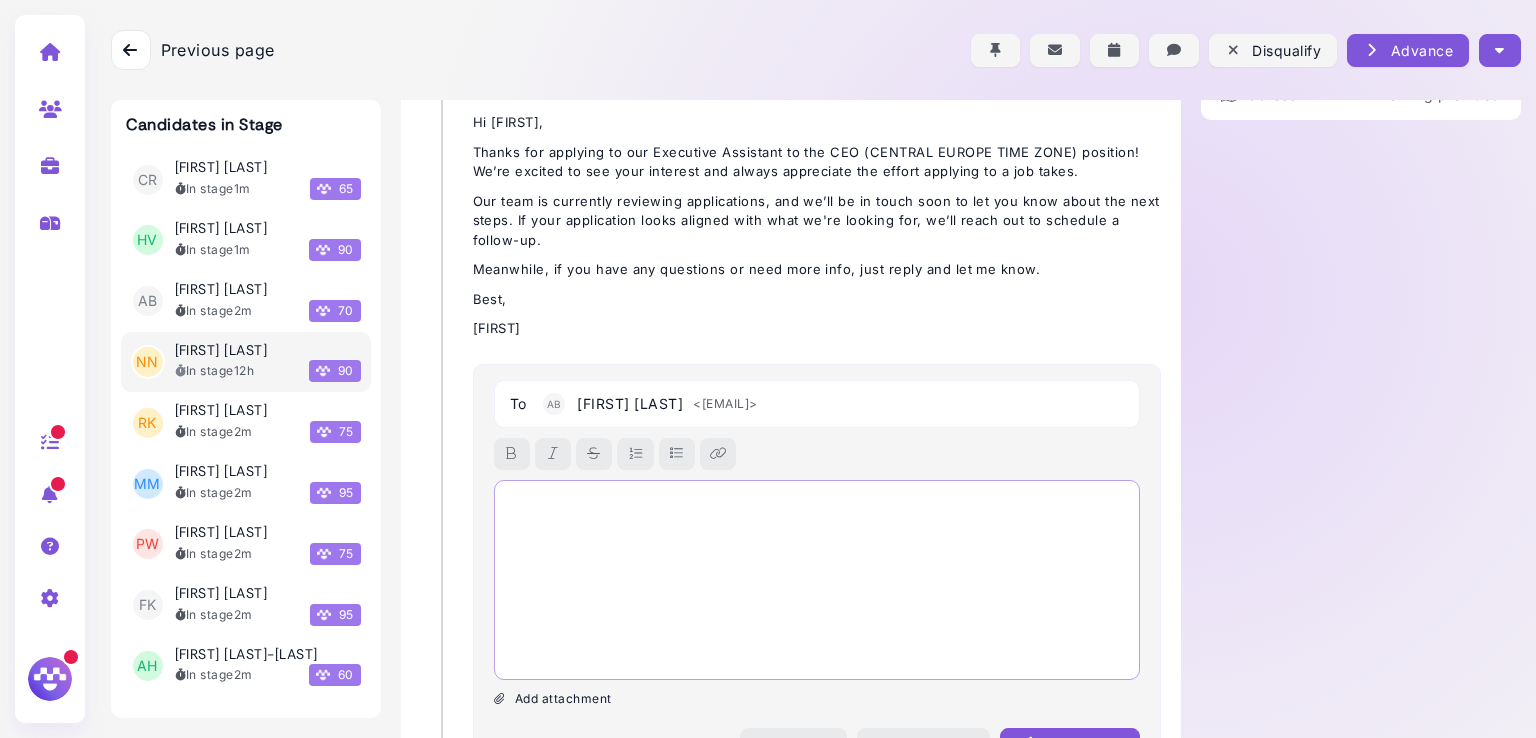click at bounding box center [817, 506] 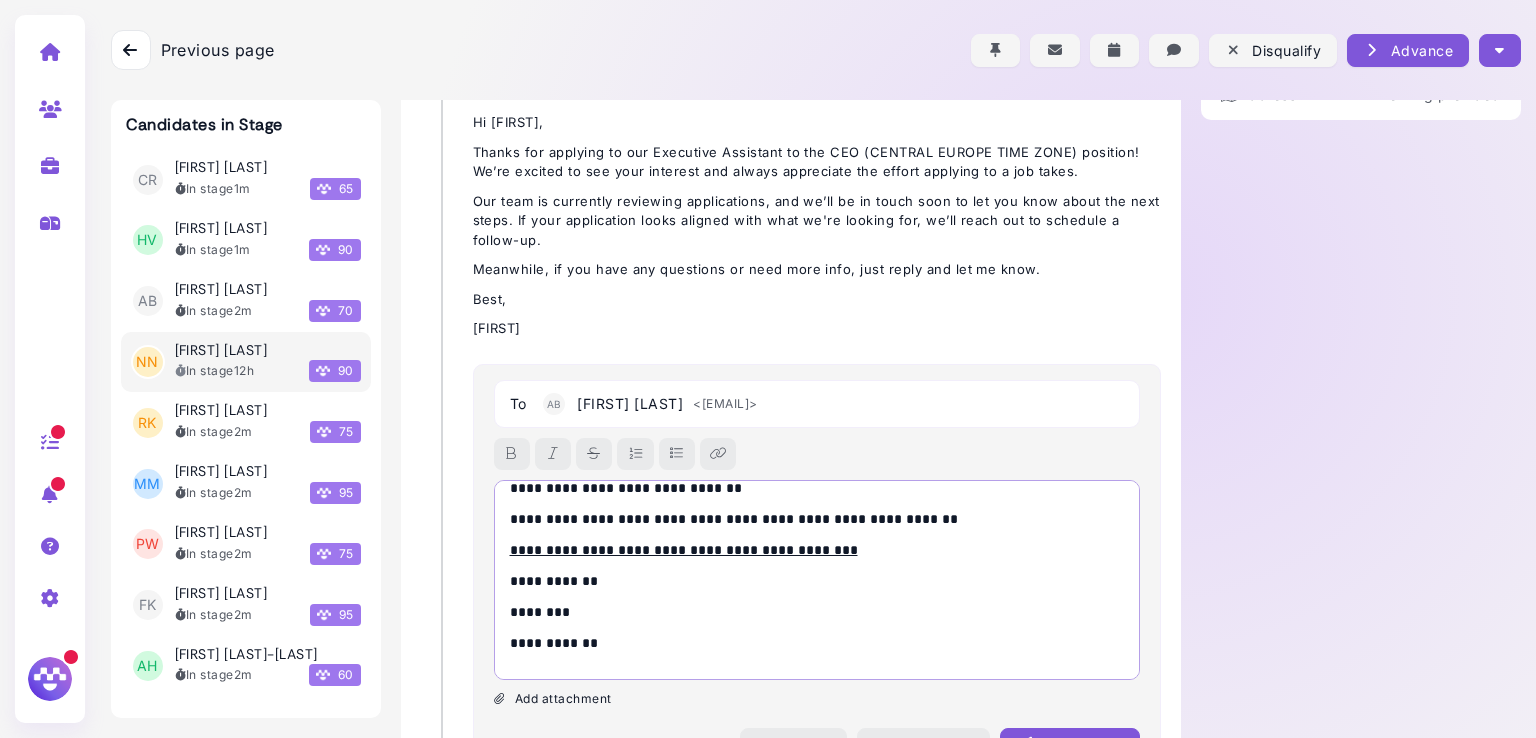 scroll, scrollTop: 0, scrollLeft: 0, axis: both 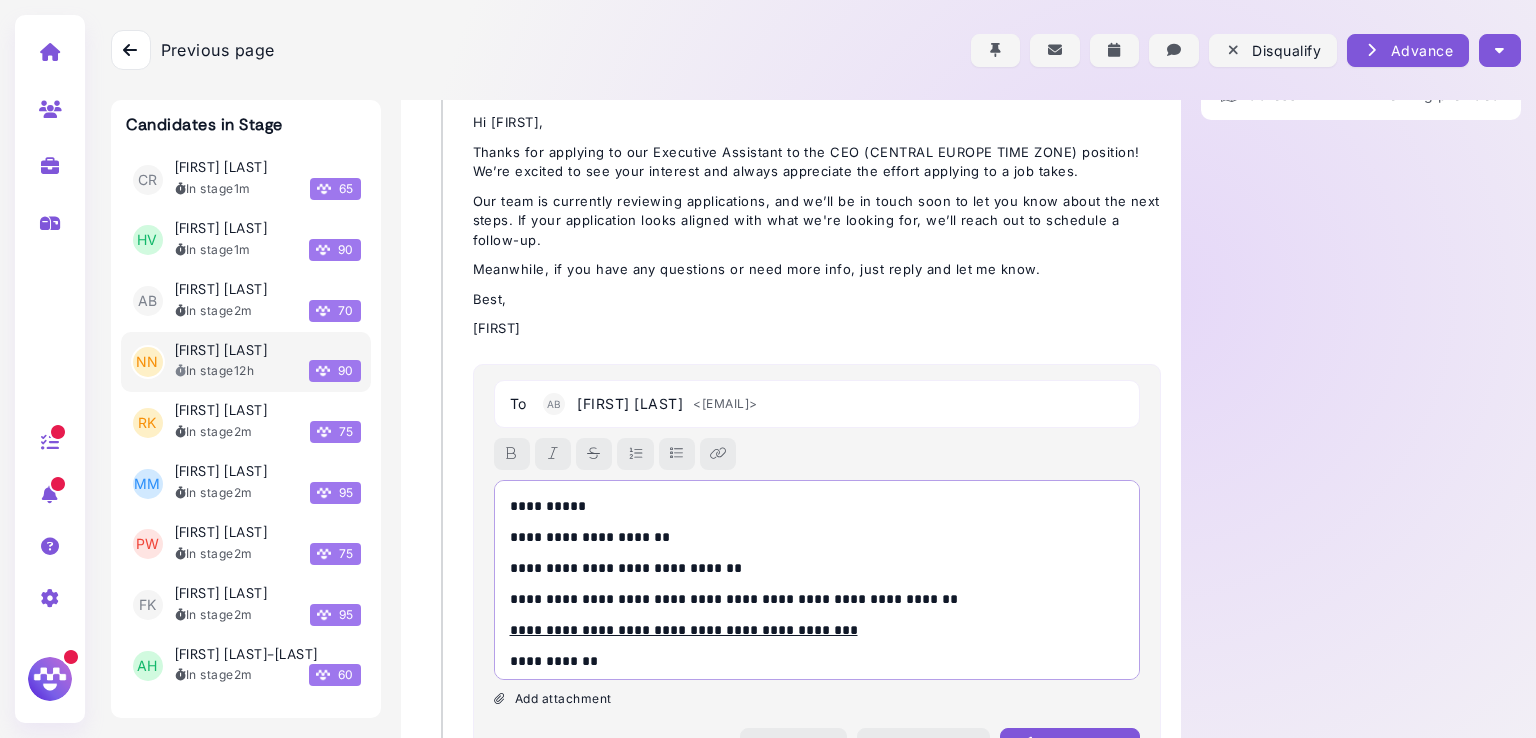 click on "**********" at bounding box center [812, 506] 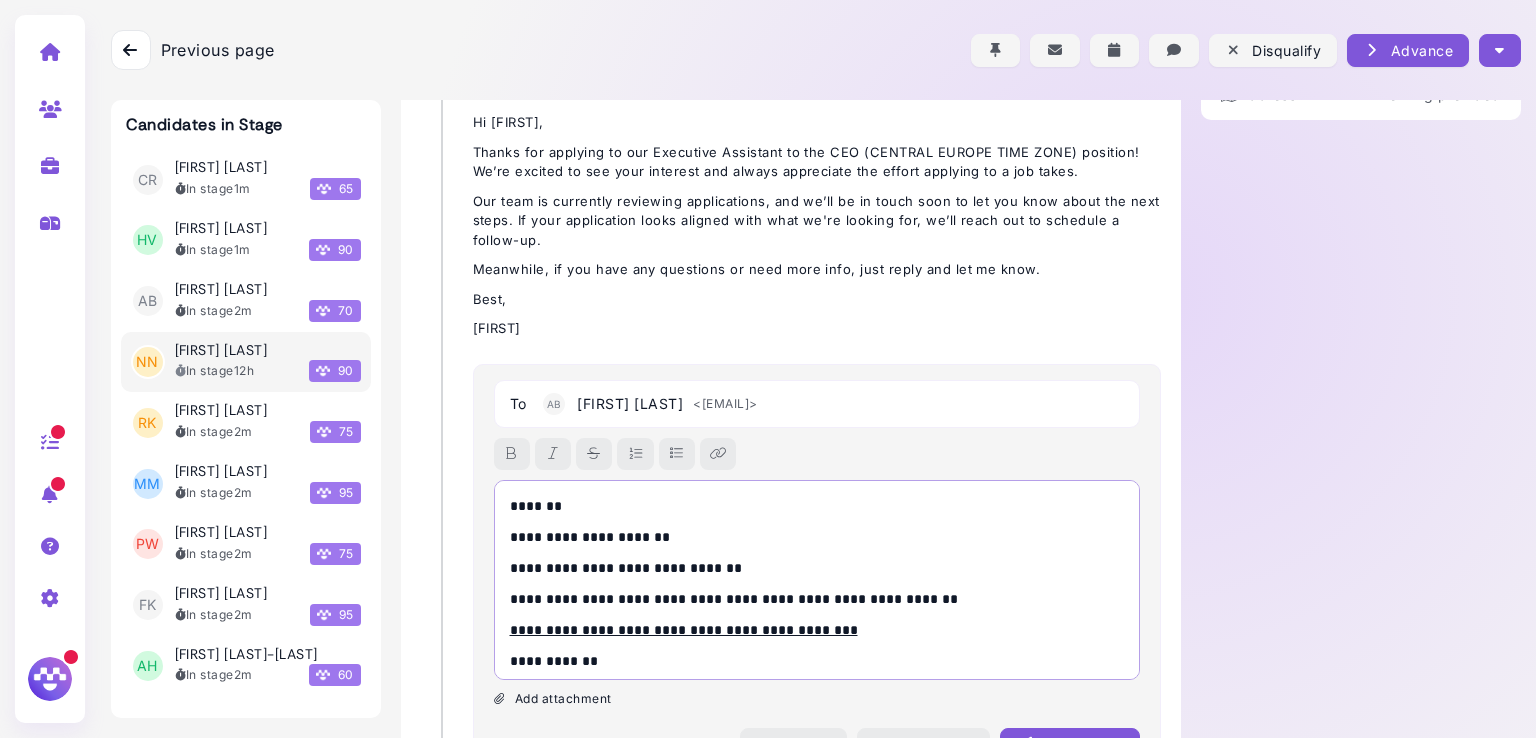 scroll, scrollTop: 80, scrollLeft: 0, axis: vertical 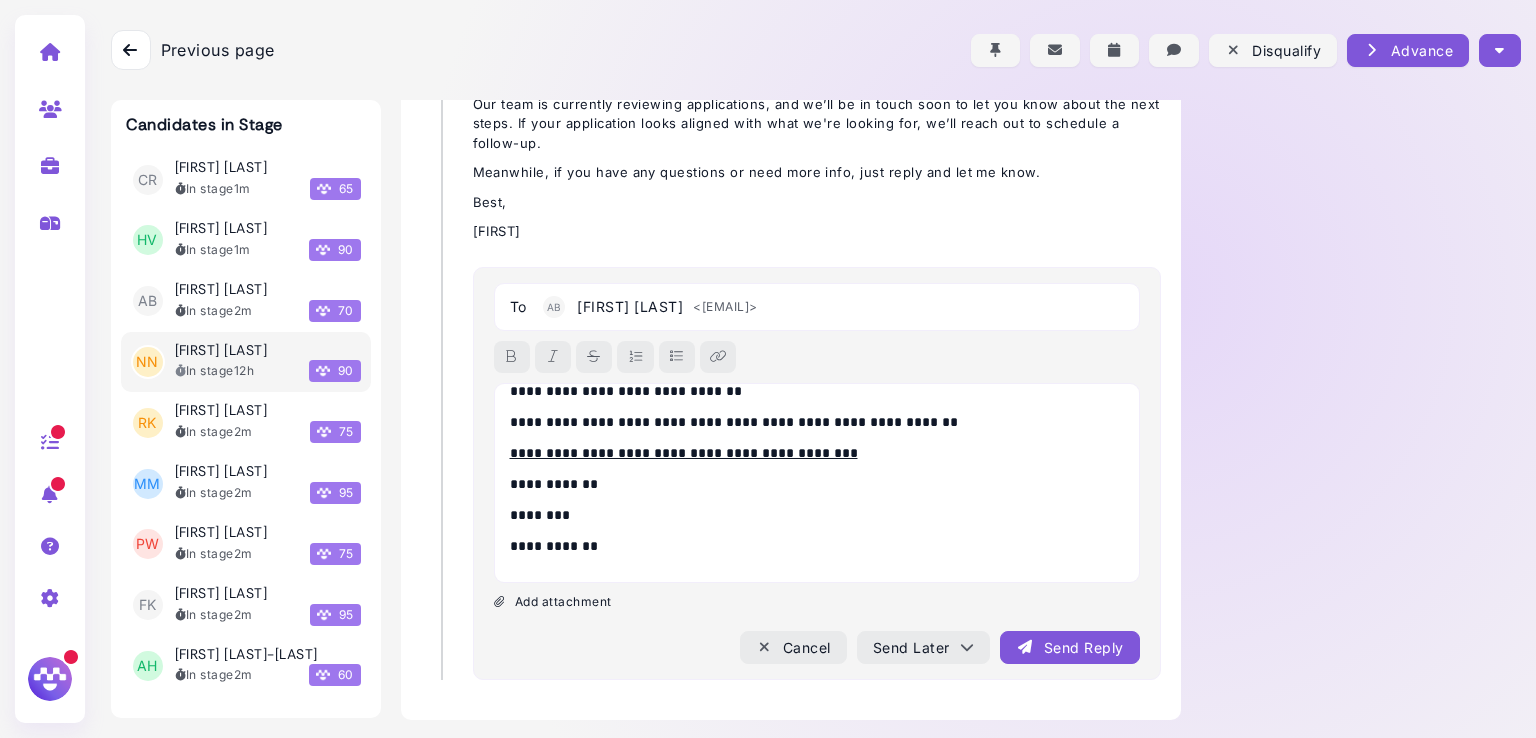 click on "Send Reply" at bounding box center (1069, 647) 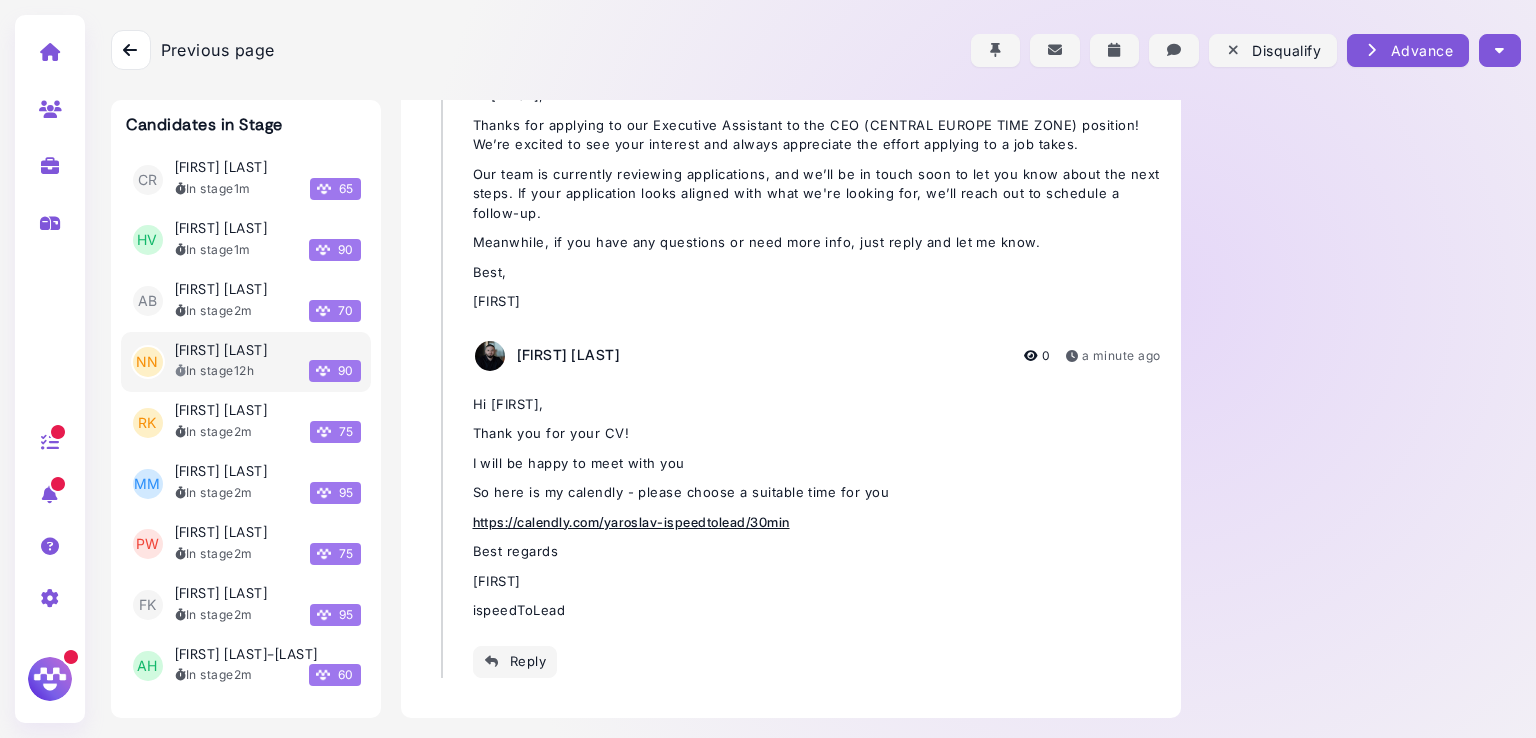 scroll, scrollTop: 394, scrollLeft: 0, axis: vertical 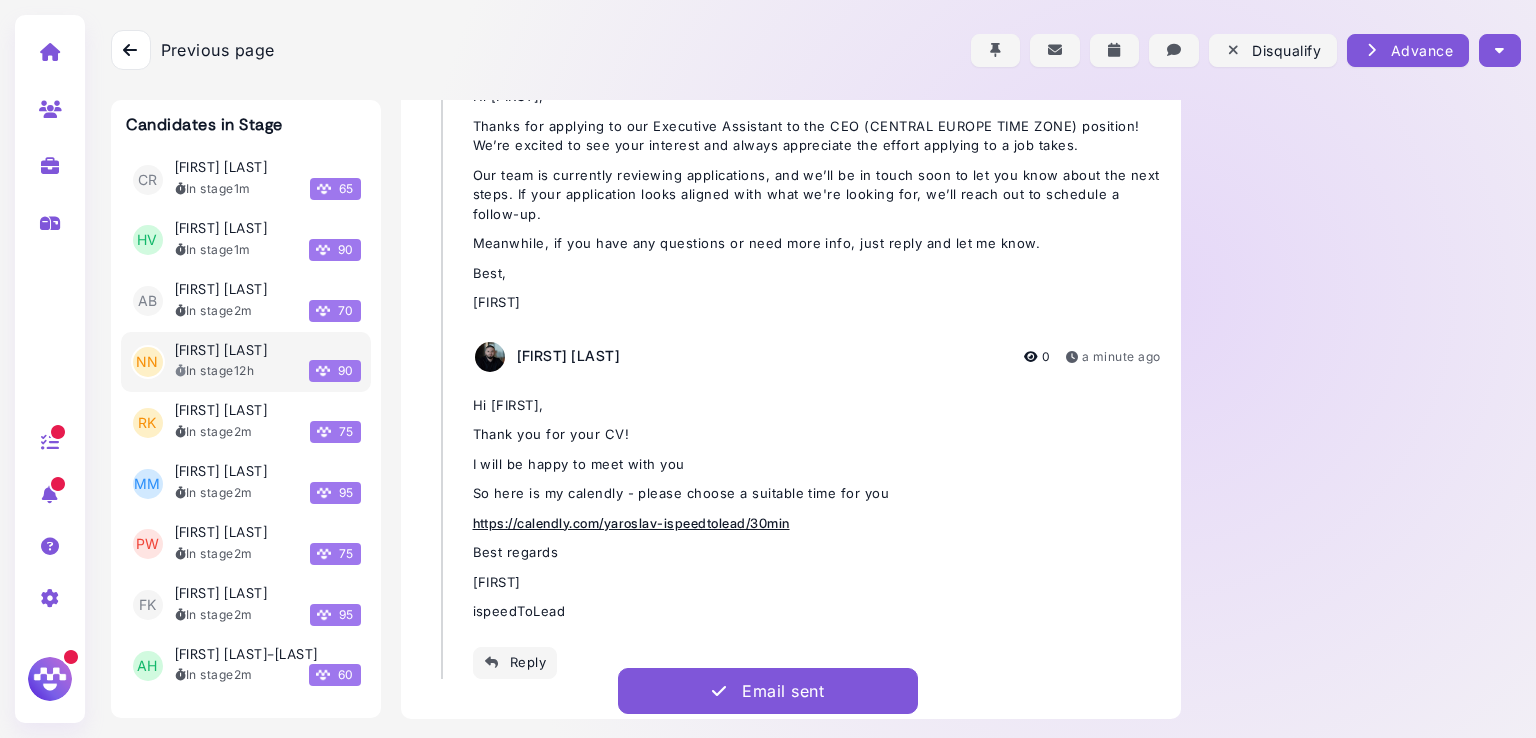 click at bounding box center [1499, 50] 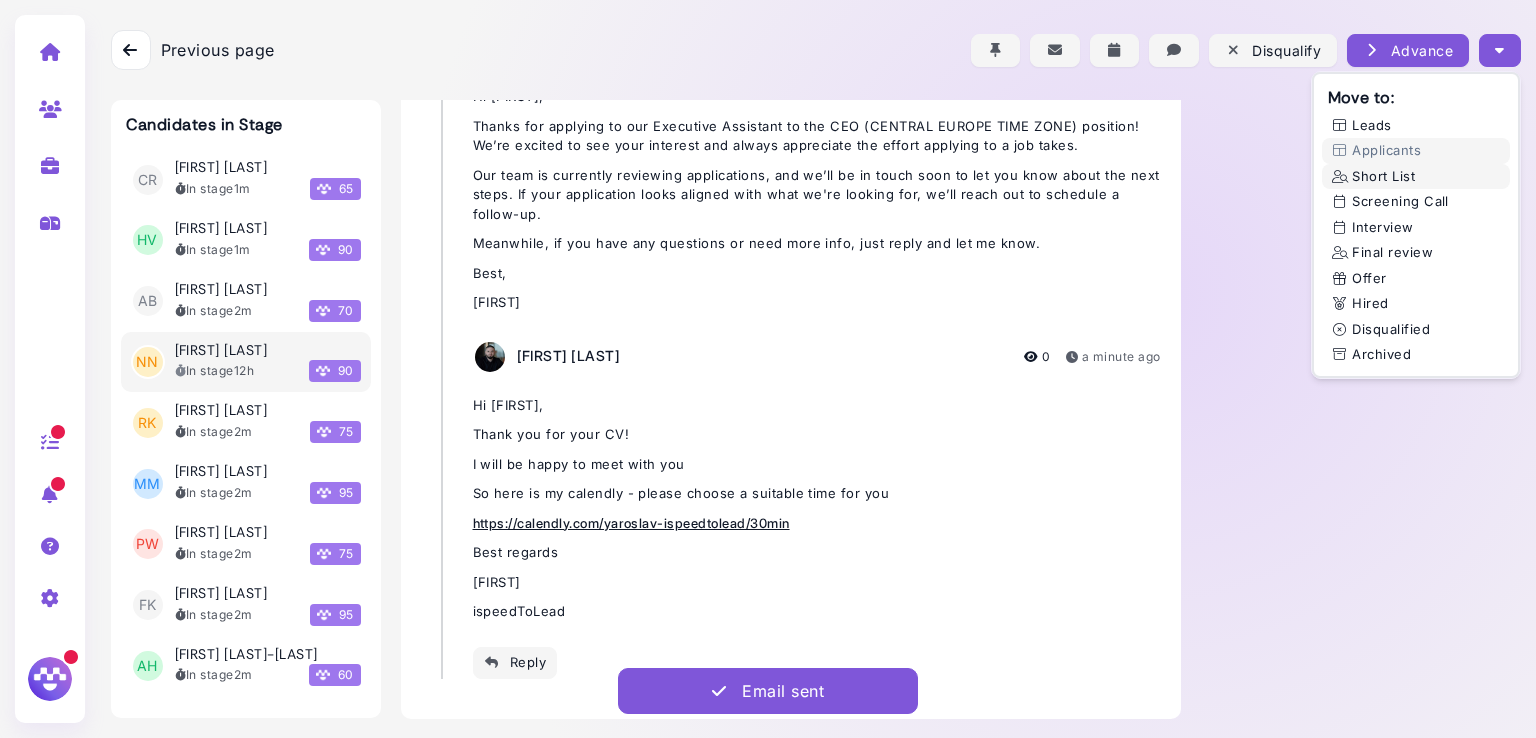 click on "Short List" at bounding box center (1416, 177) 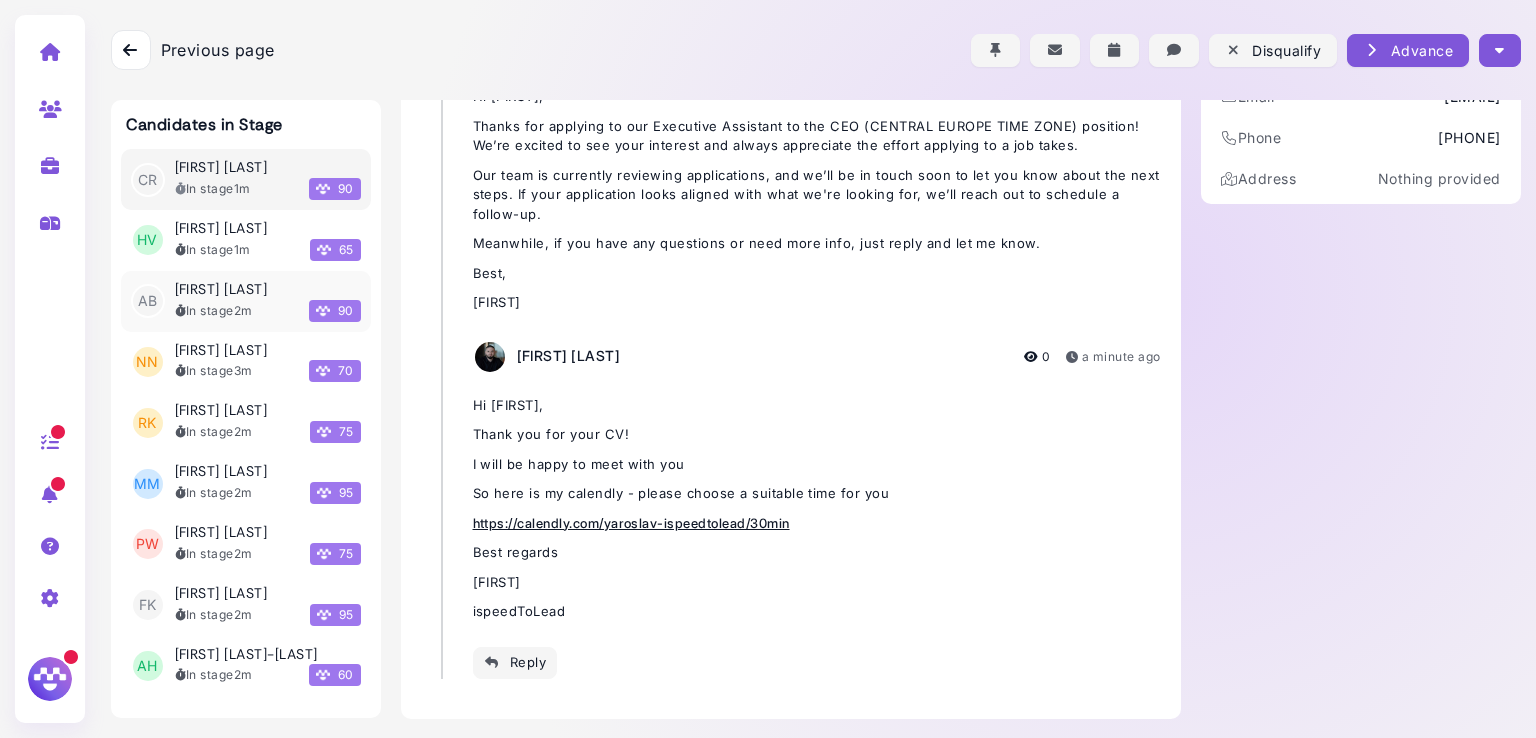 scroll, scrollTop: 0, scrollLeft: 0, axis: both 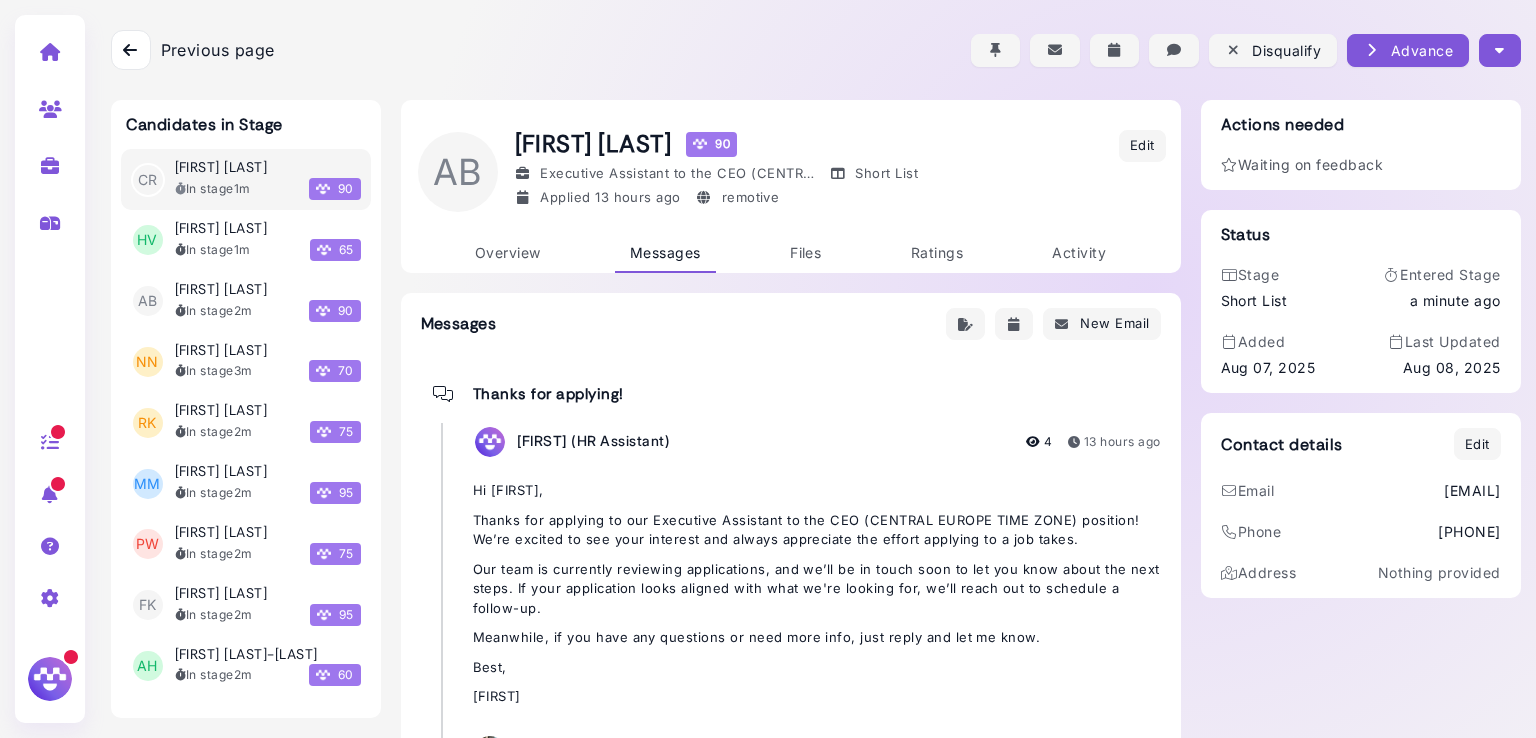 click at bounding box center (130, 50) 